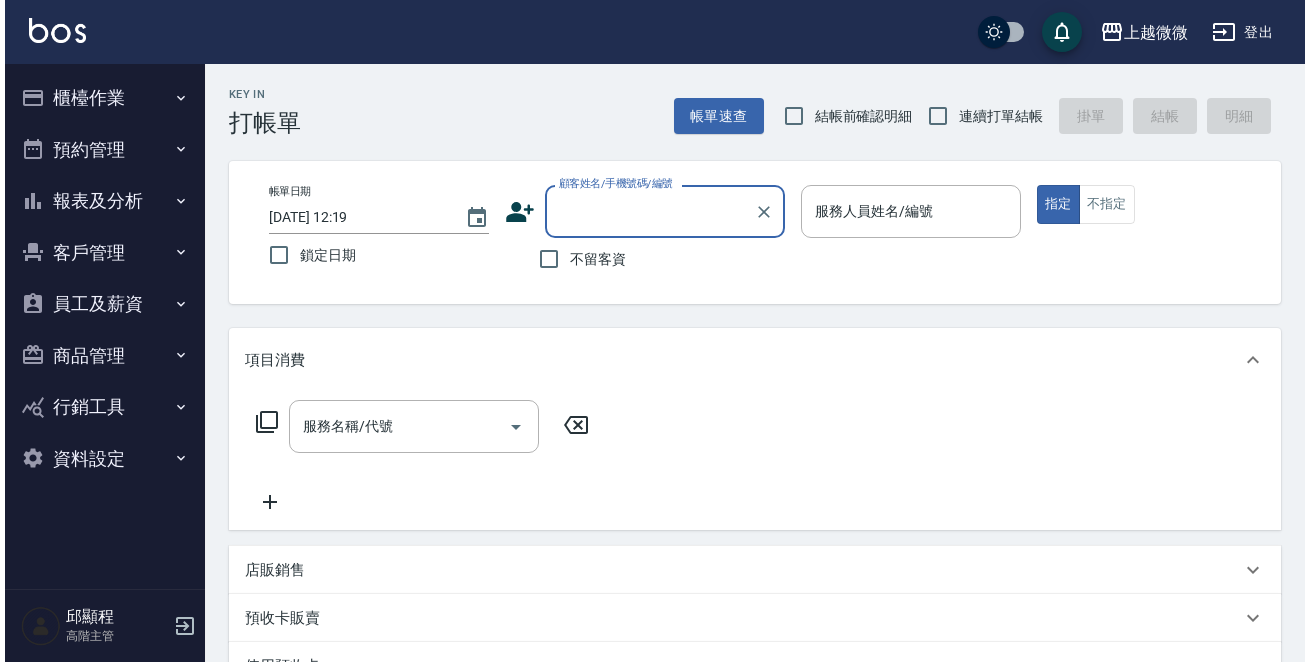 scroll, scrollTop: 0, scrollLeft: 0, axis: both 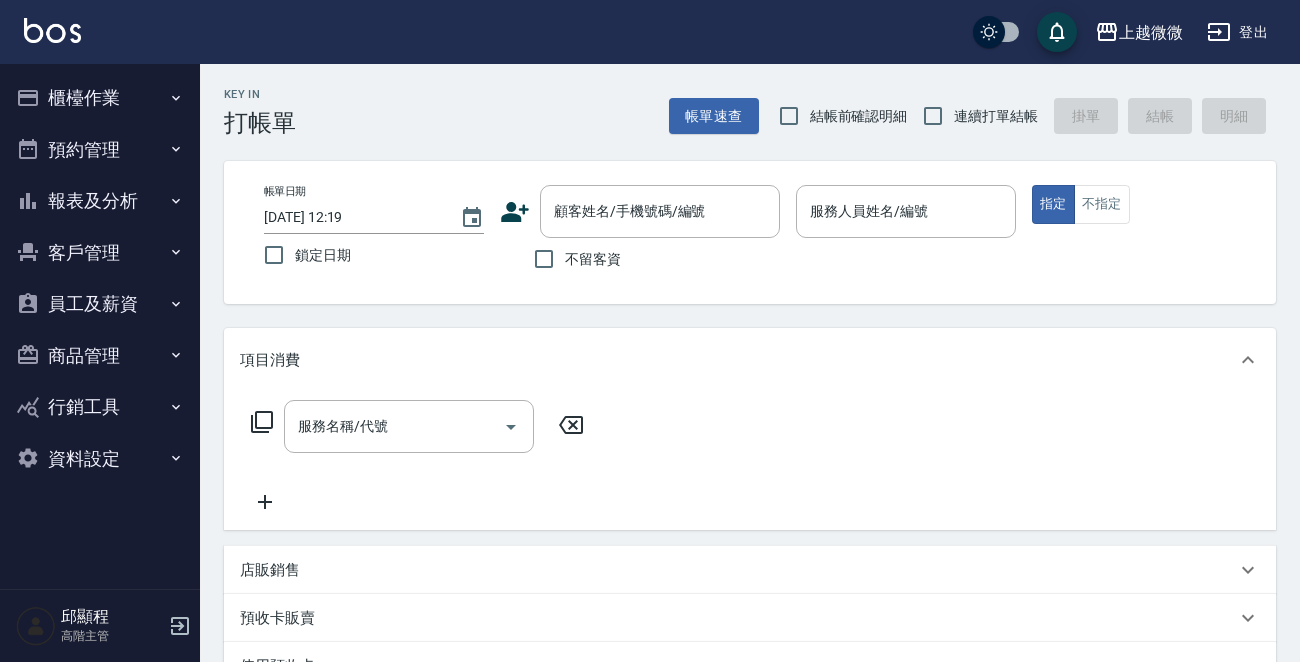 click at bounding box center [52, 30] 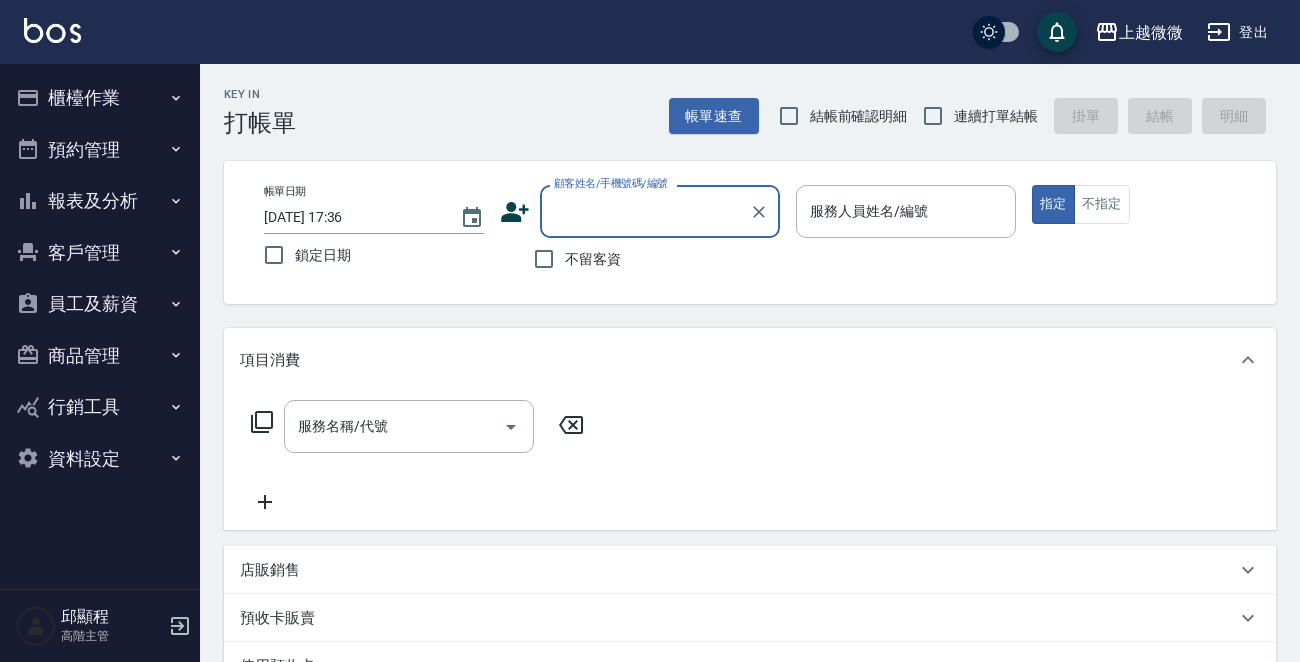 click 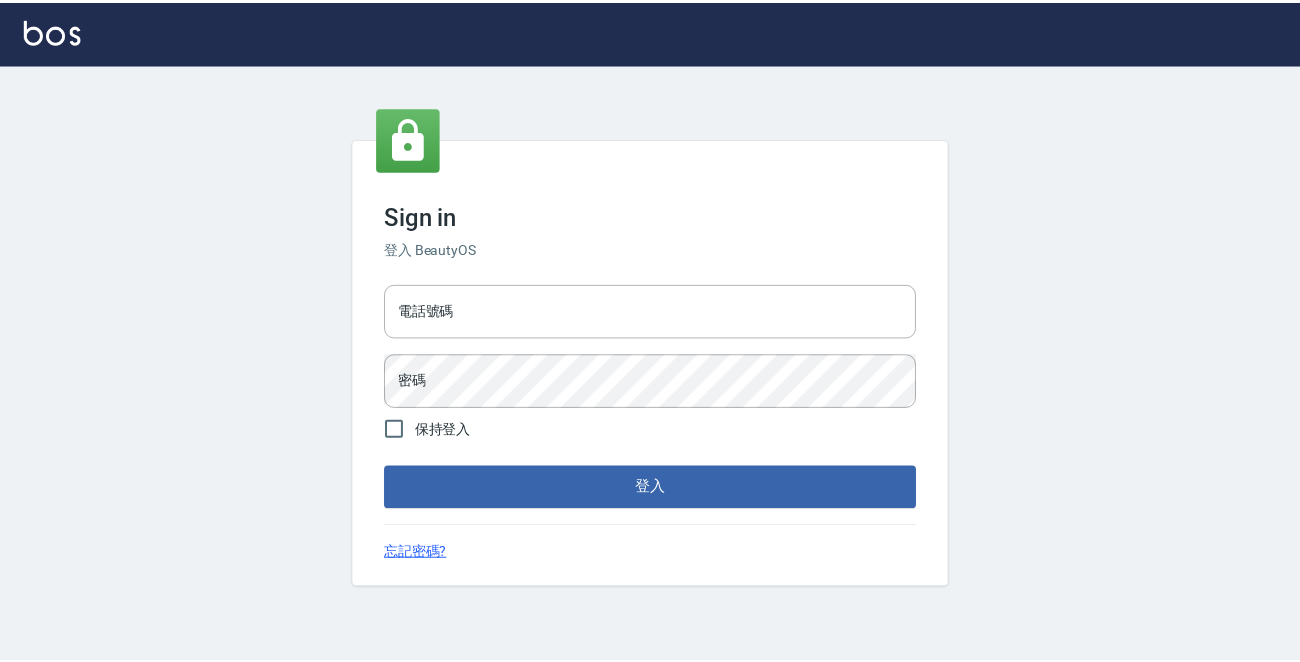 scroll, scrollTop: 0, scrollLeft: 0, axis: both 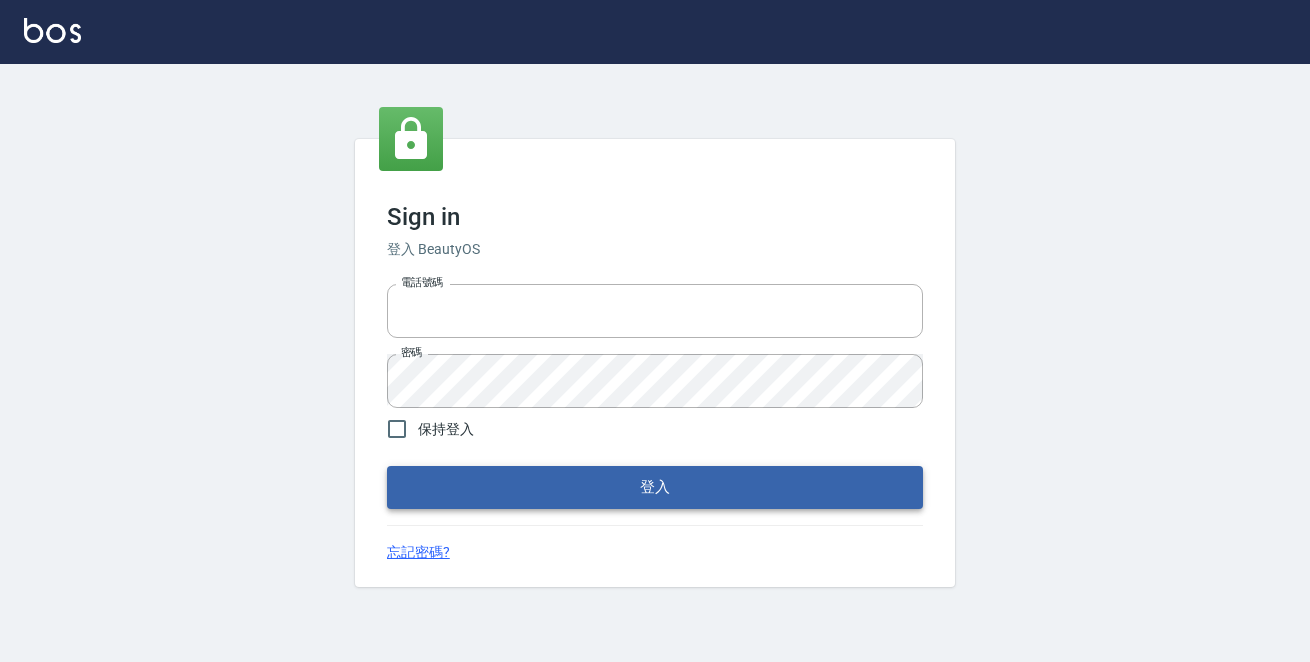 type on "0229470385" 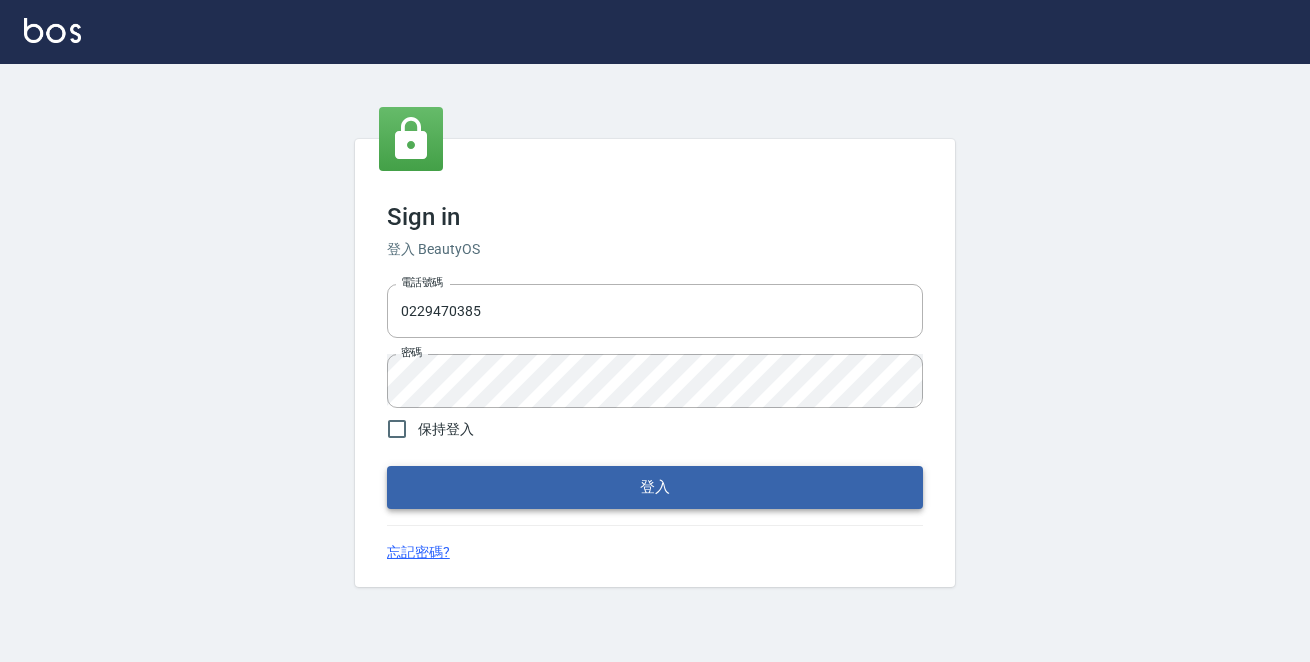 click on "登入" at bounding box center (655, 487) 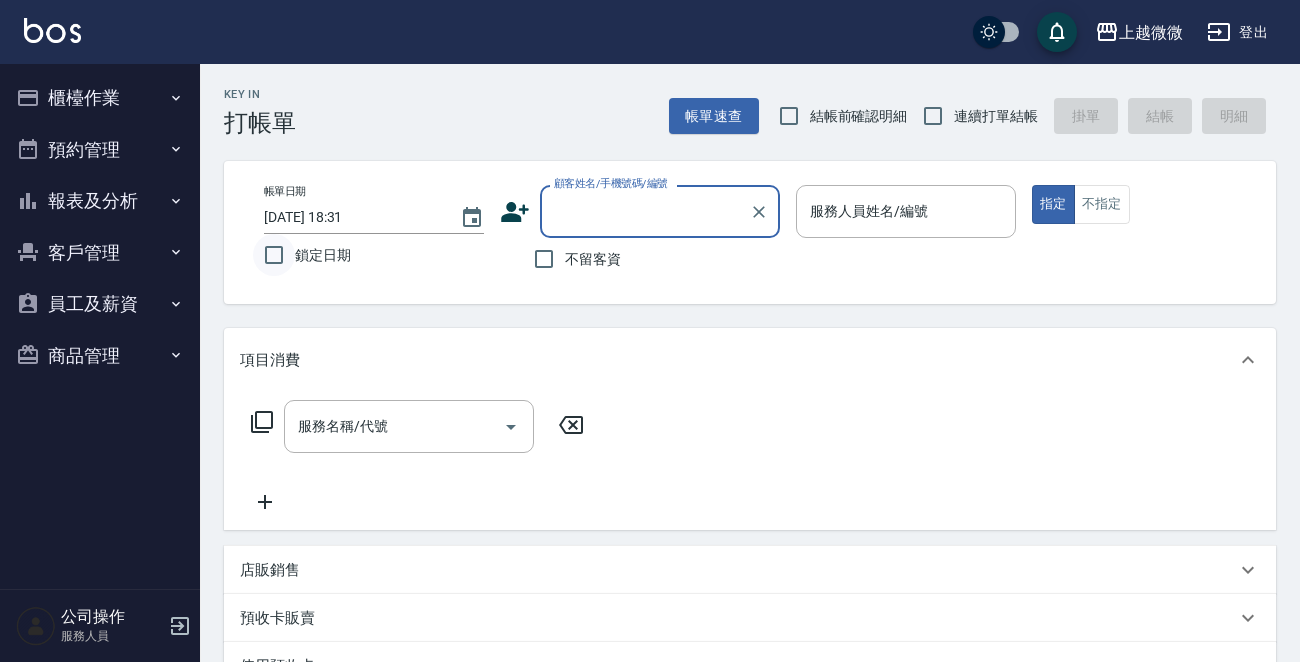 click on "鎖定日期" at bounding box center (274, 255) 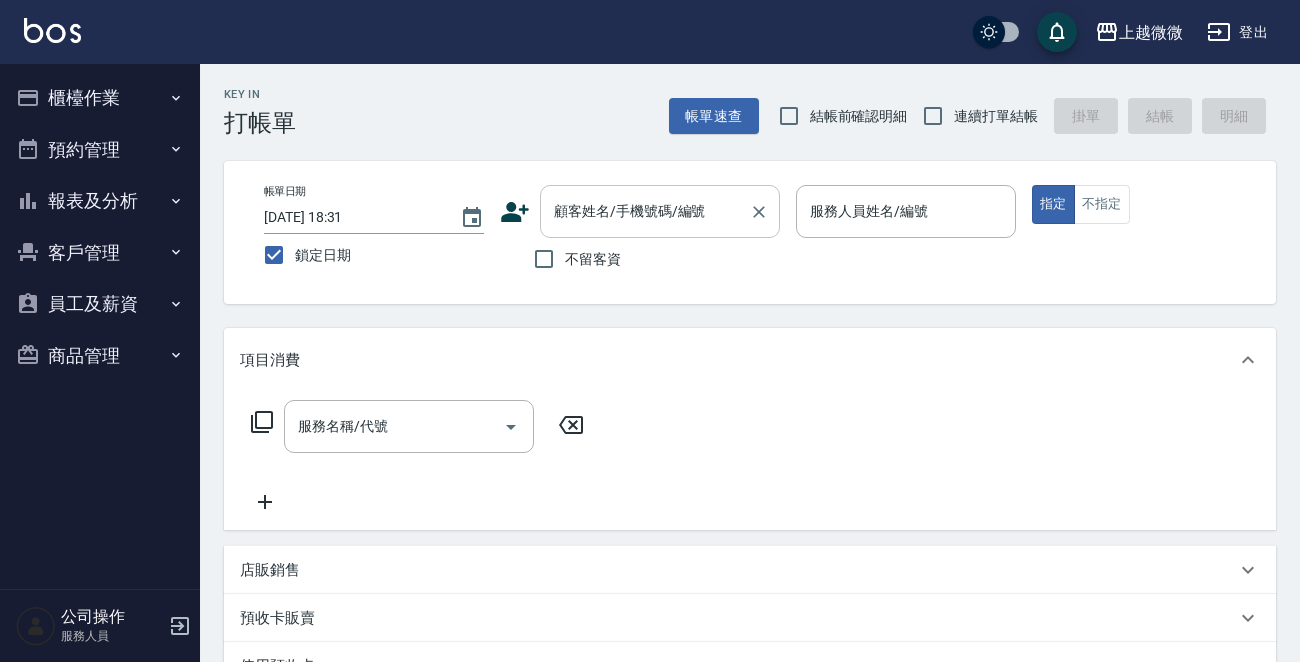 click on "顧客姓名/手機號碼/編號" at bounding box center (645, 211) 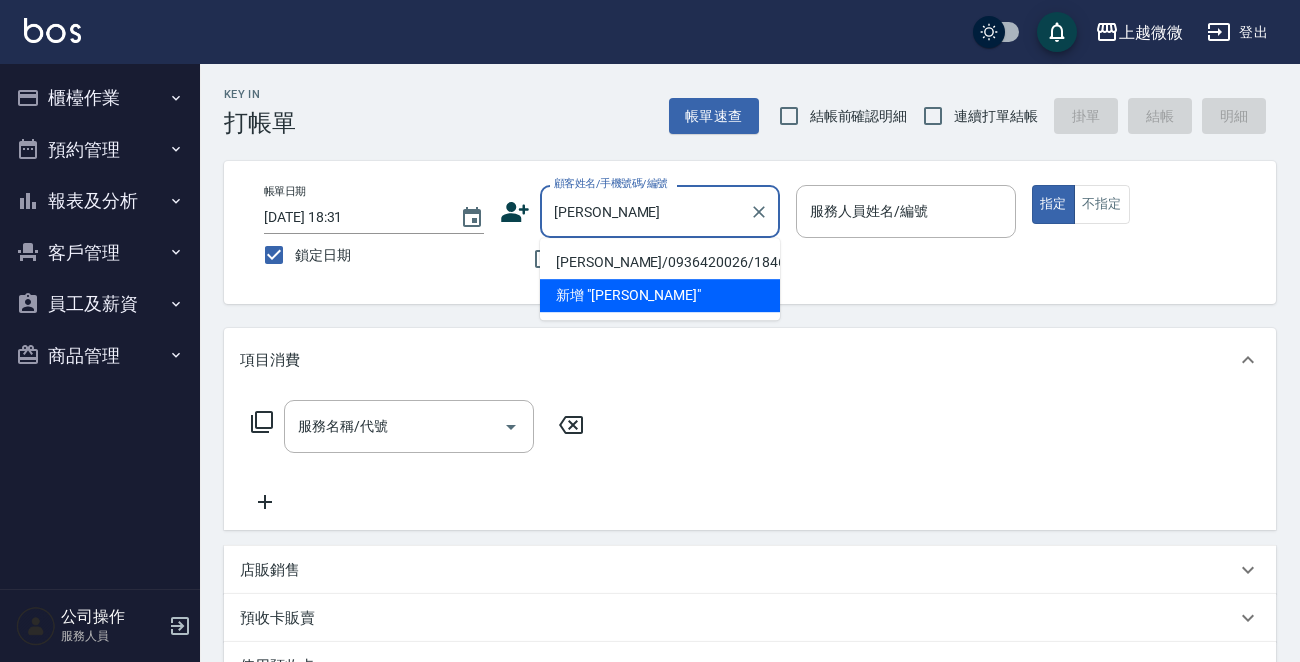 click on "[PERSON_NAME]/0936420026/1846" at bounding box center [660, 262] 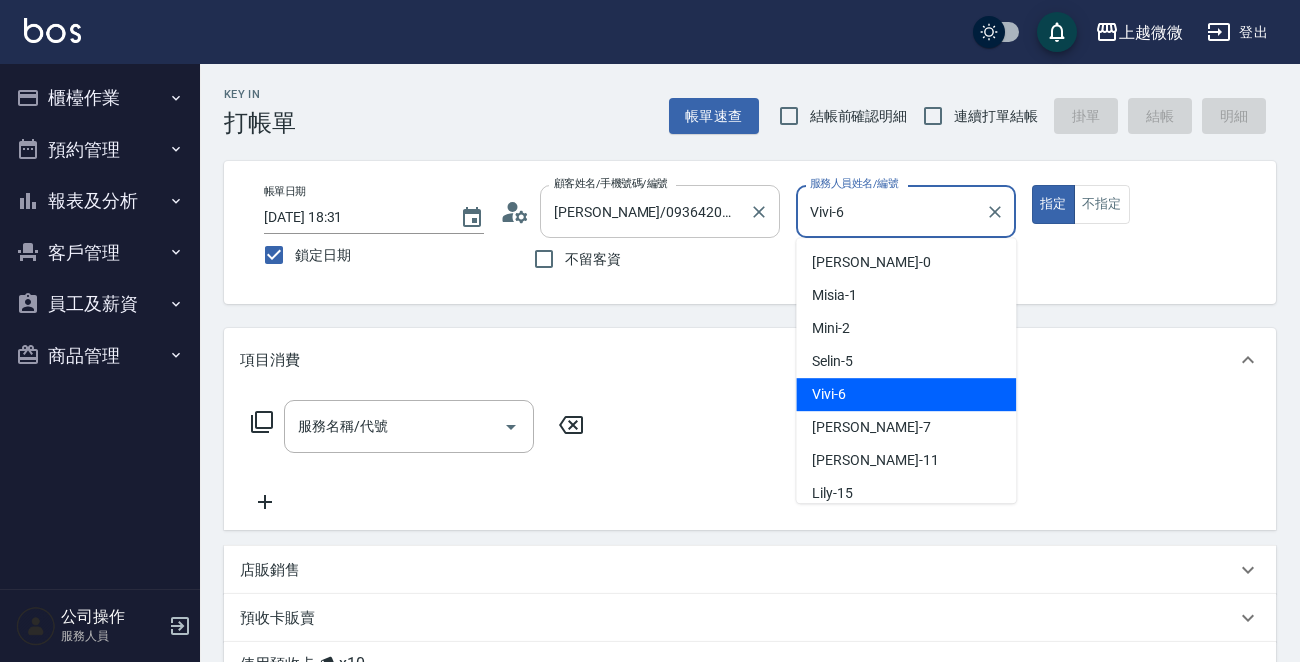 drag, startPoint x: 917, startPoint y: 212, endPoint x: 680, endPoint y: 215, distance: 237.01898 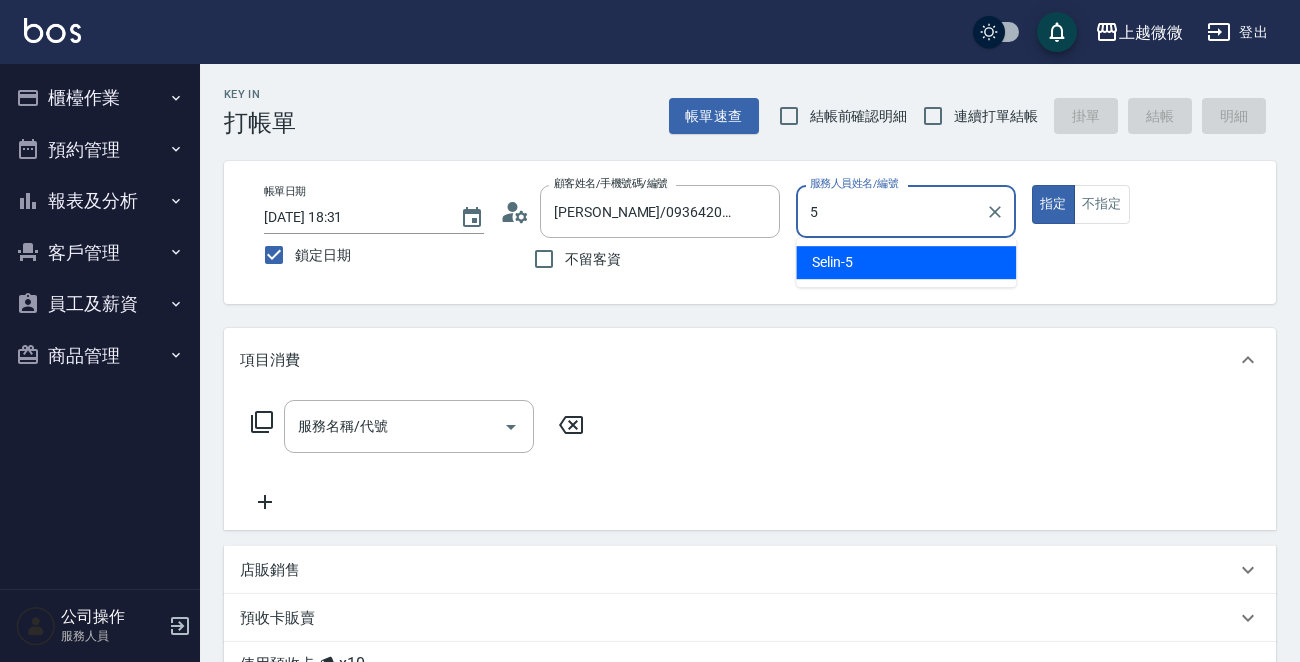 click on "Selin -5" at bounding box center (832, 262) 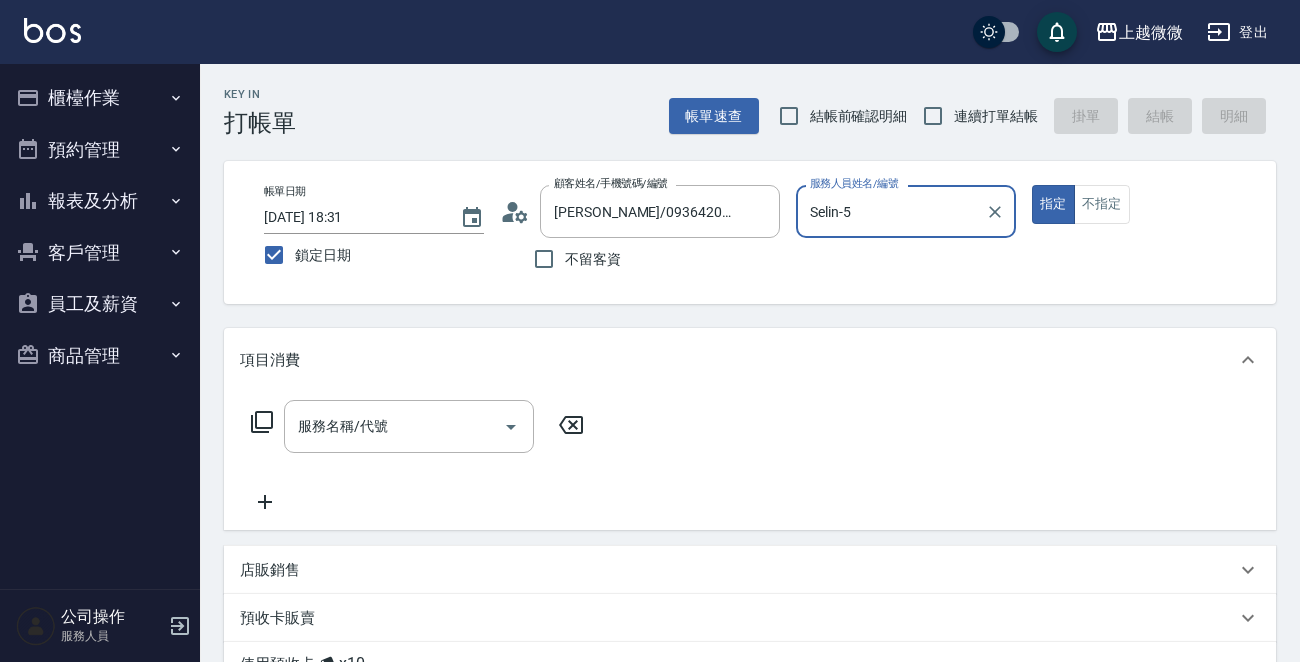 type on "Selin-5" 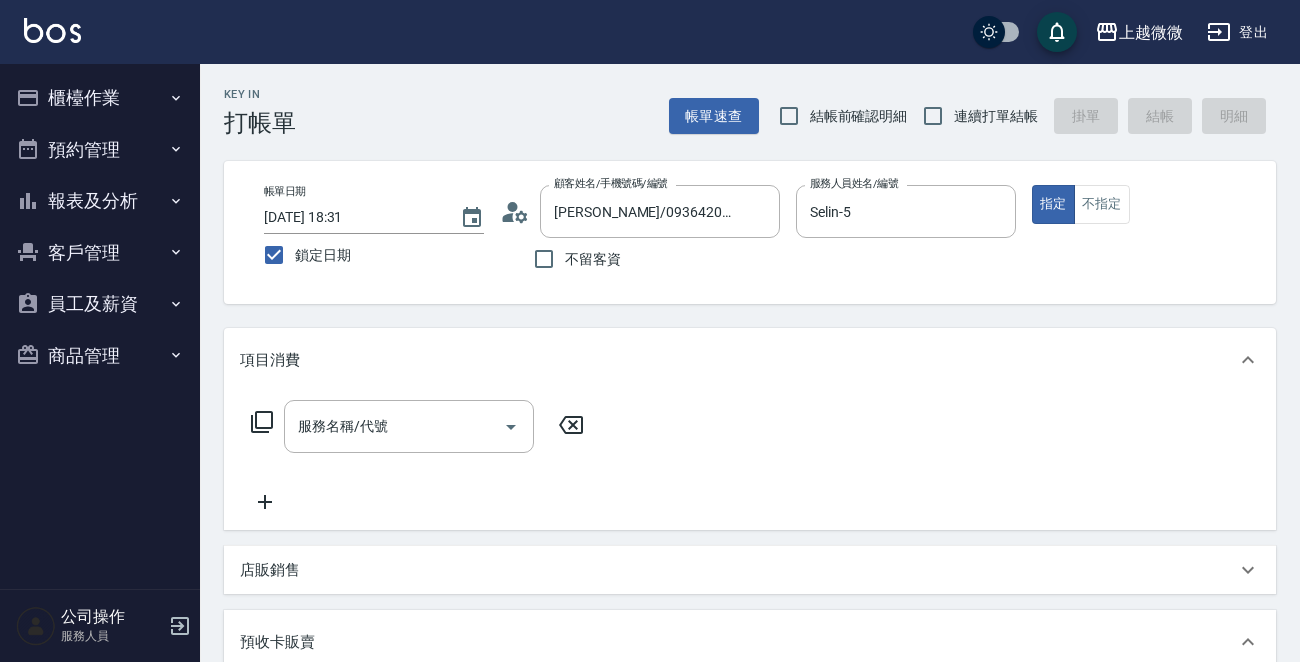 scroll, scrollTop: 0, scrollLeft: 0, axis: both 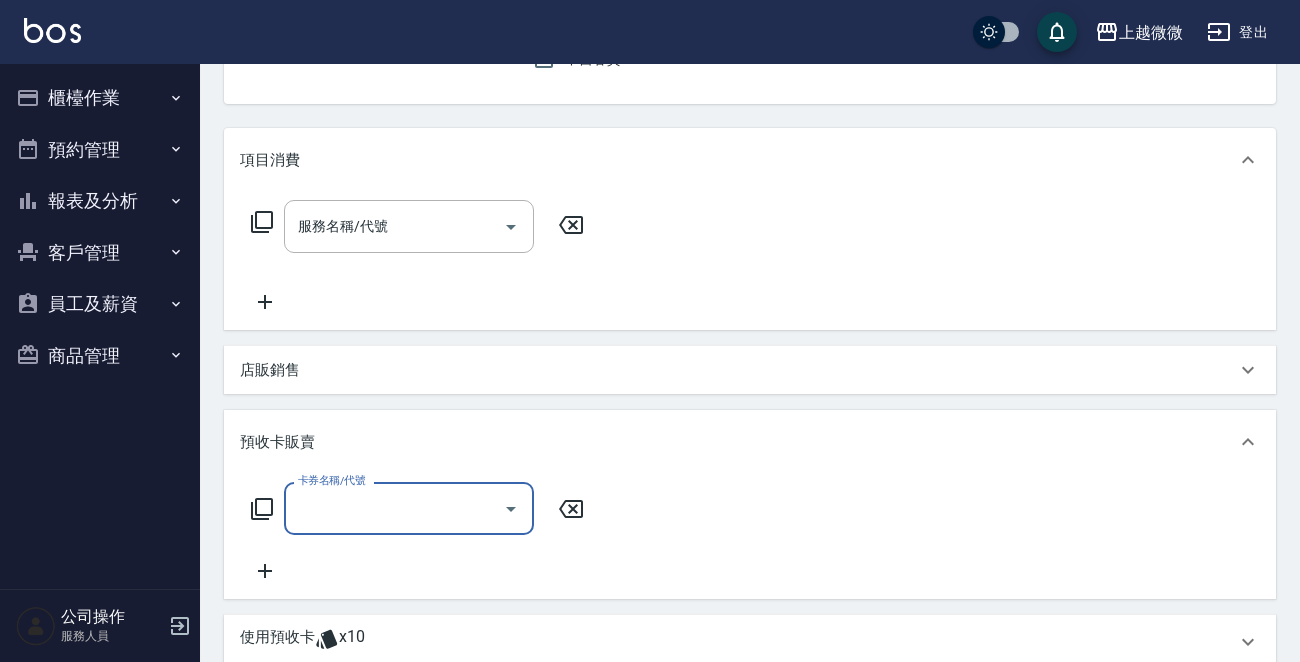 click on "預收卡販賣" at bounding box center (738, 442) 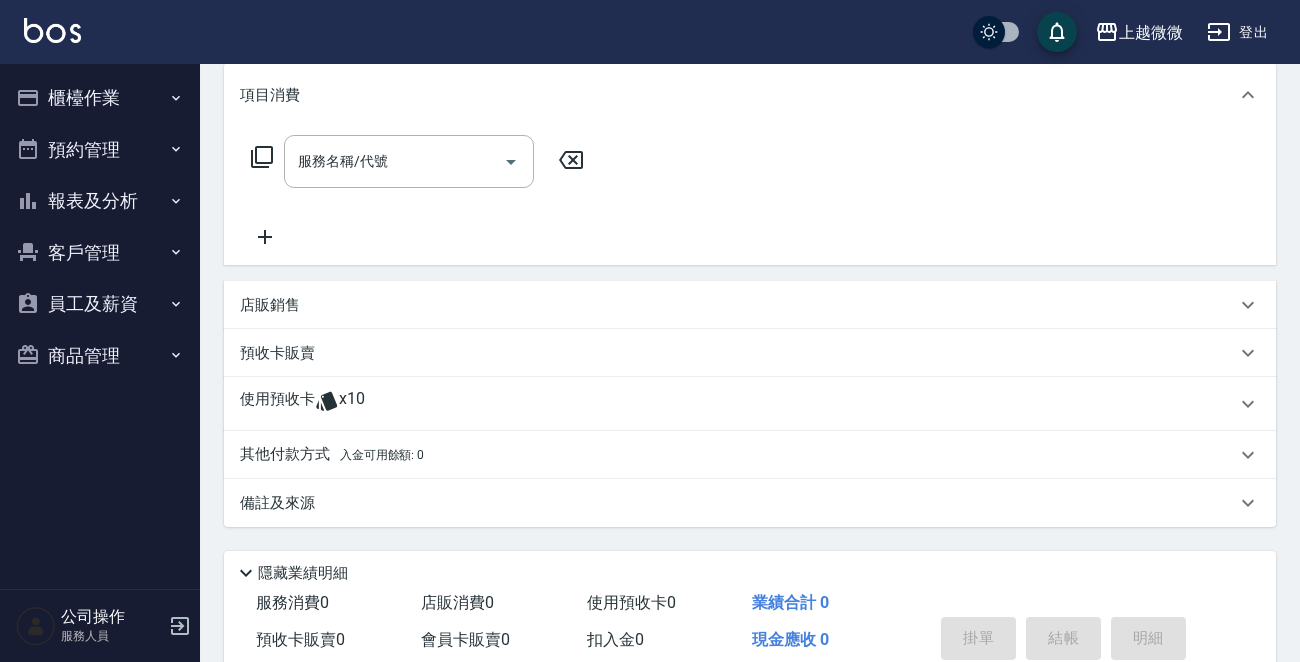 scroll, scrollTop: 351, scrollLeft: 0, axis: vertical 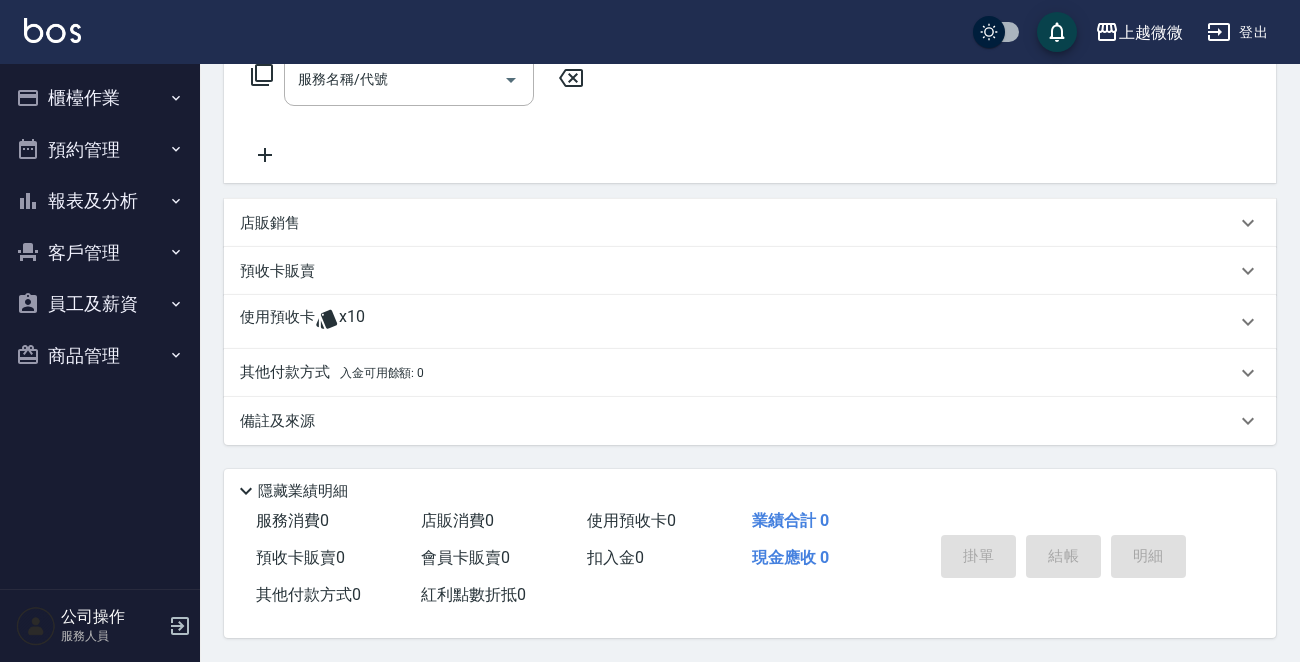 click on "使用預收卡" at bounding box center (277, 322) 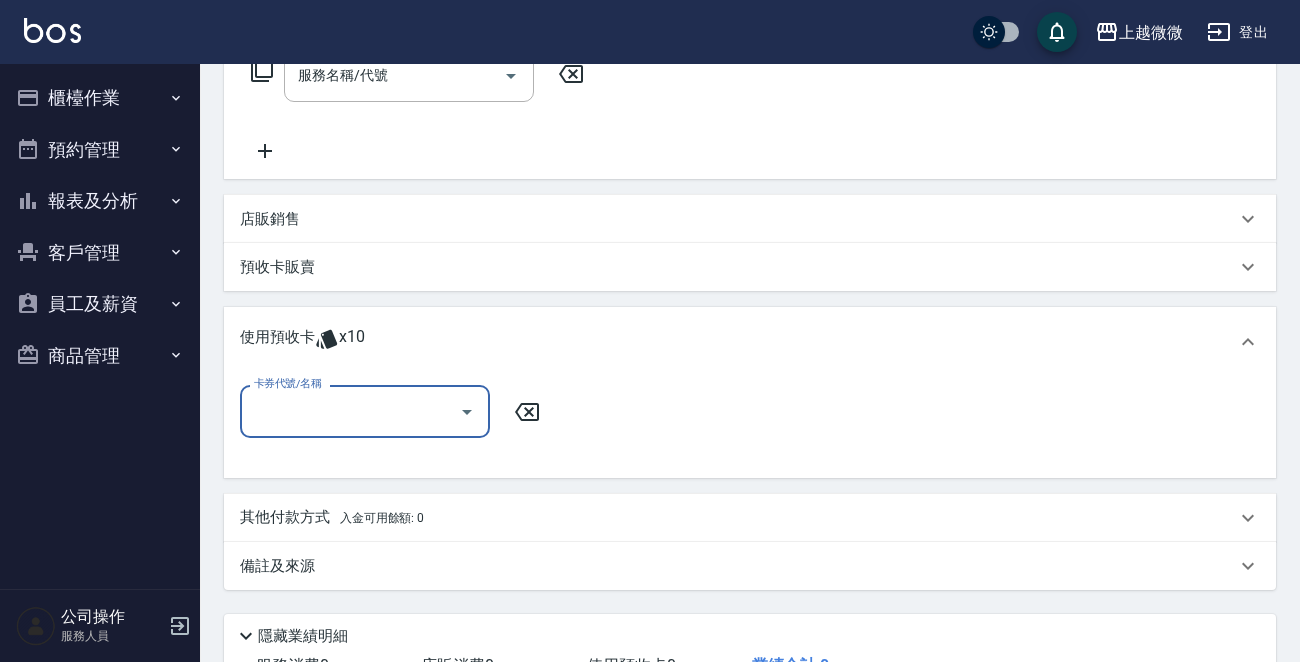 scroll, scrollTop: 0, scrollLeft: 0, axis: both 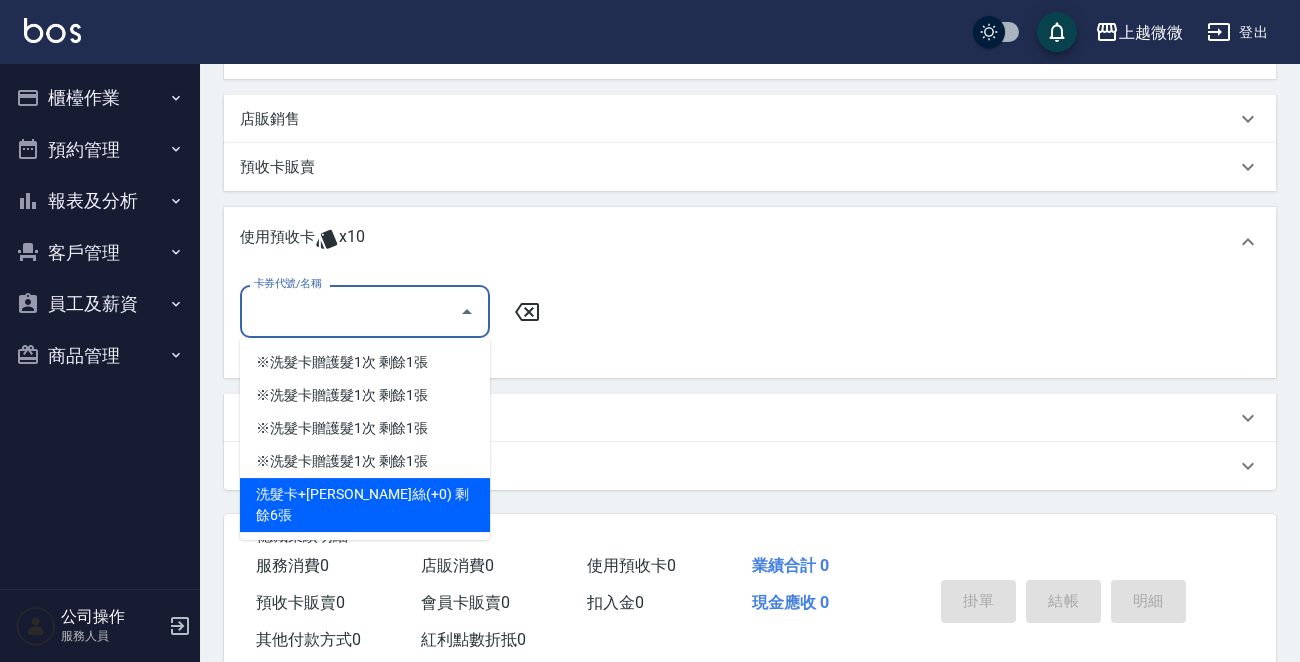 click on "洗髮卡+[PERSON_NAME]絲(+0) 剩餘6張" at bounding box center [365, 505] 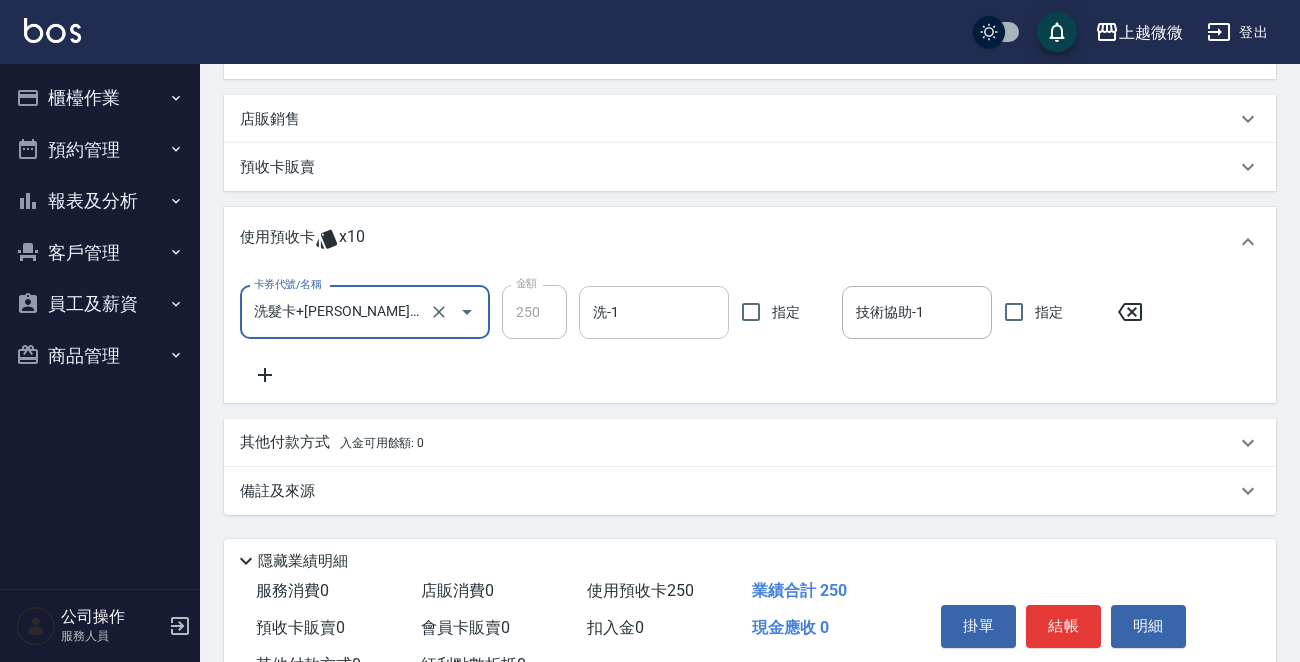 click on "洗-1" at bounding box center (654, 312) 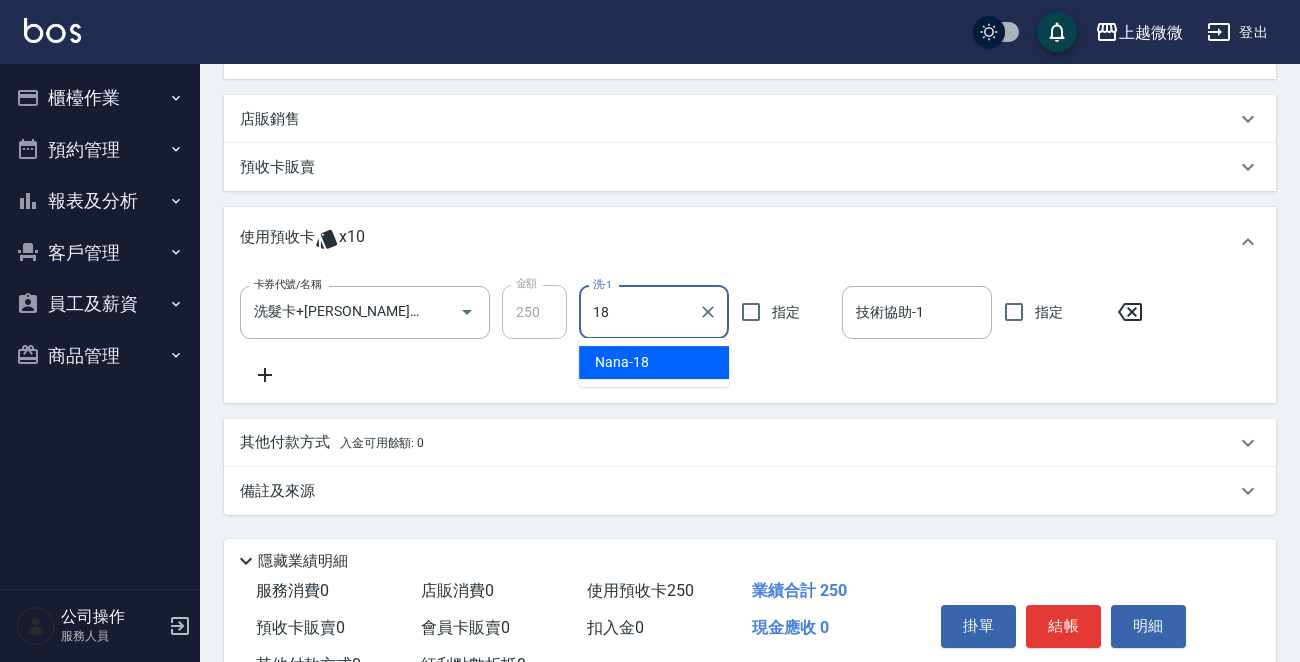 click on "Nana -18" at bounding box center [654, 362] 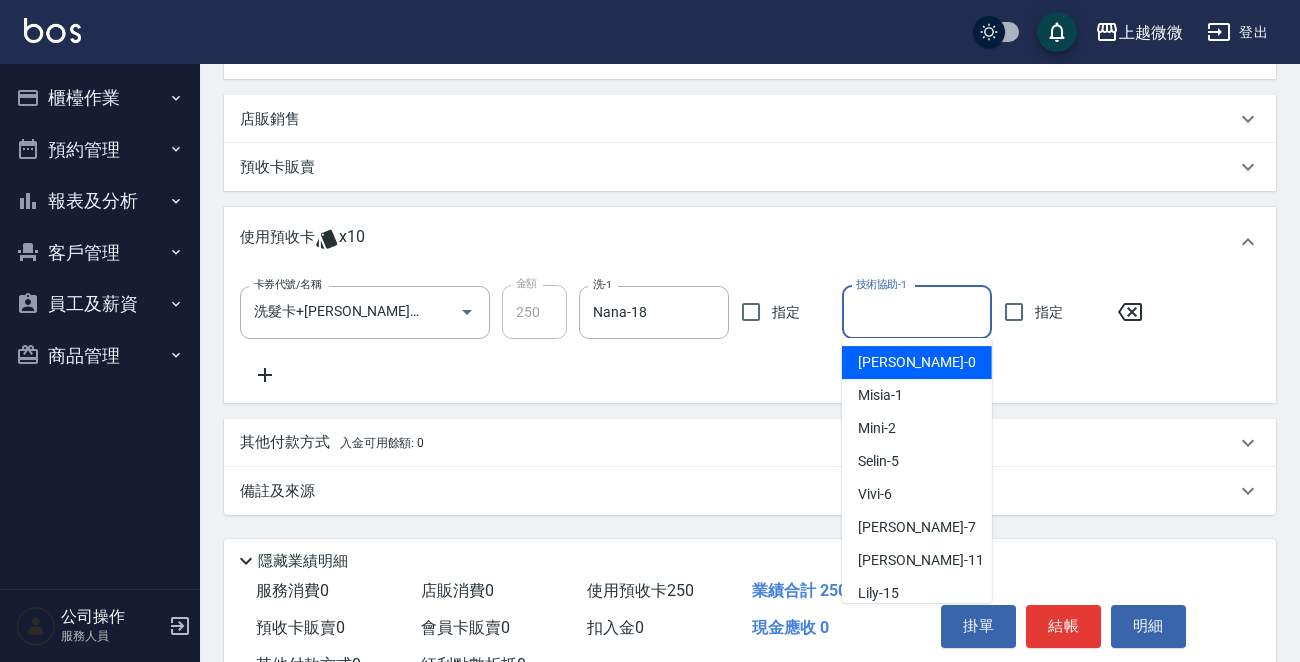 click on "技術協助-1" at bounding box center (917, 312) 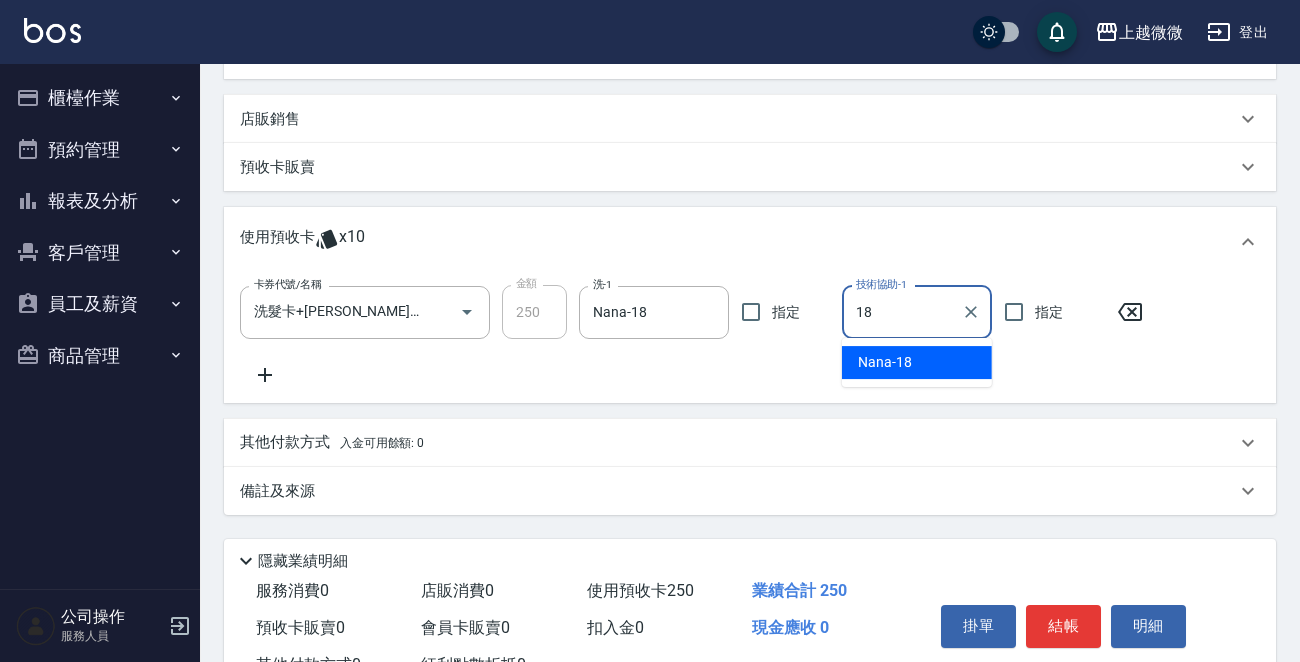 click on "Nana -18" at bounding box center [885, 362] 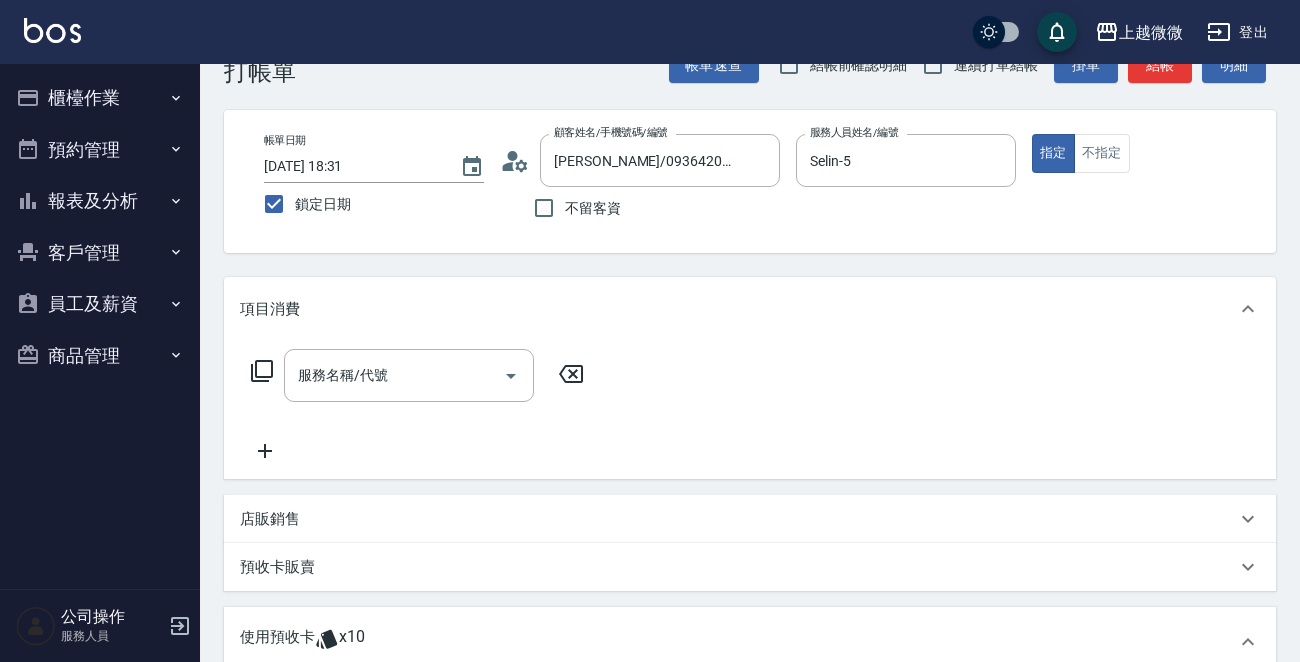 scroll, scrollTop: 526, scrollLeft: 0, axis: vertical 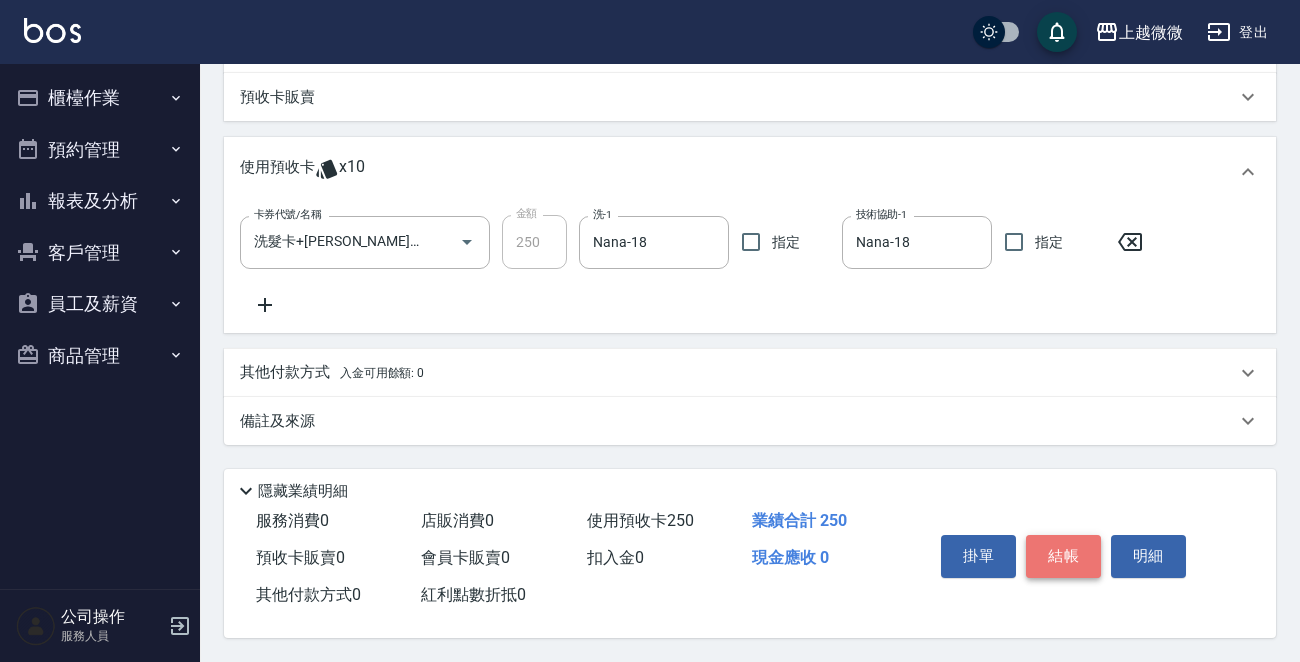 click on "結帳" at bounding box center (1063, 556) 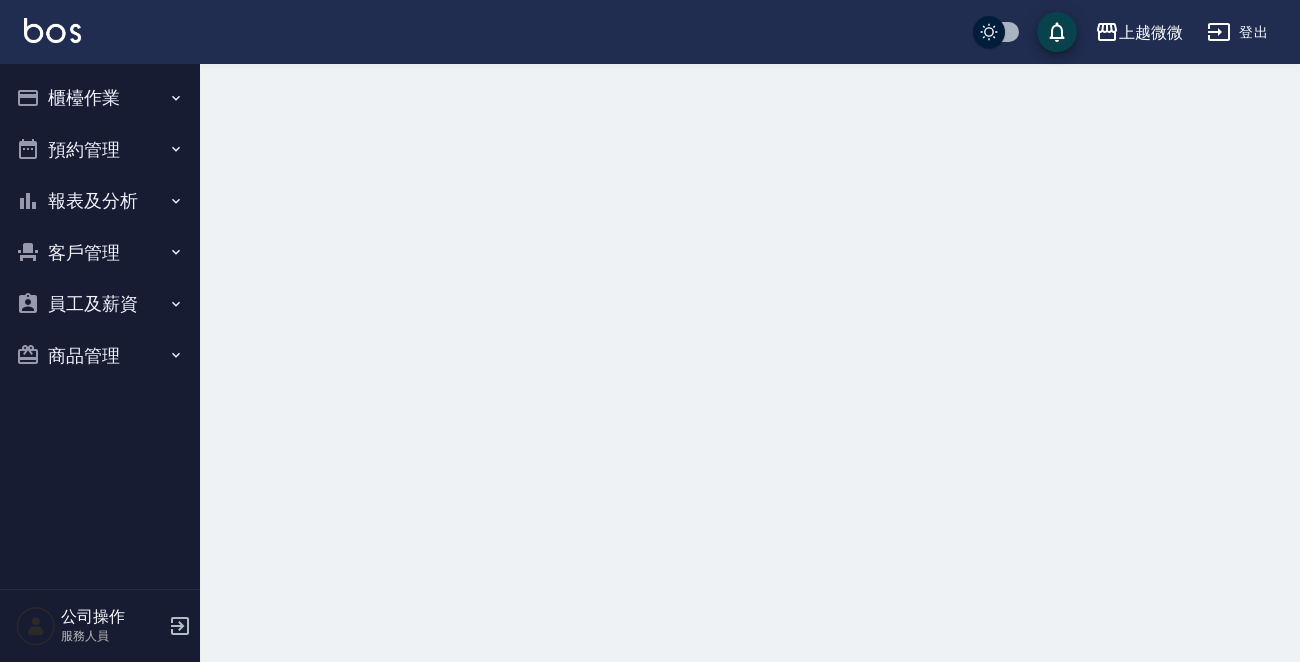 scroll, scrollTop: 0, scrollLeft: 0, axis: both 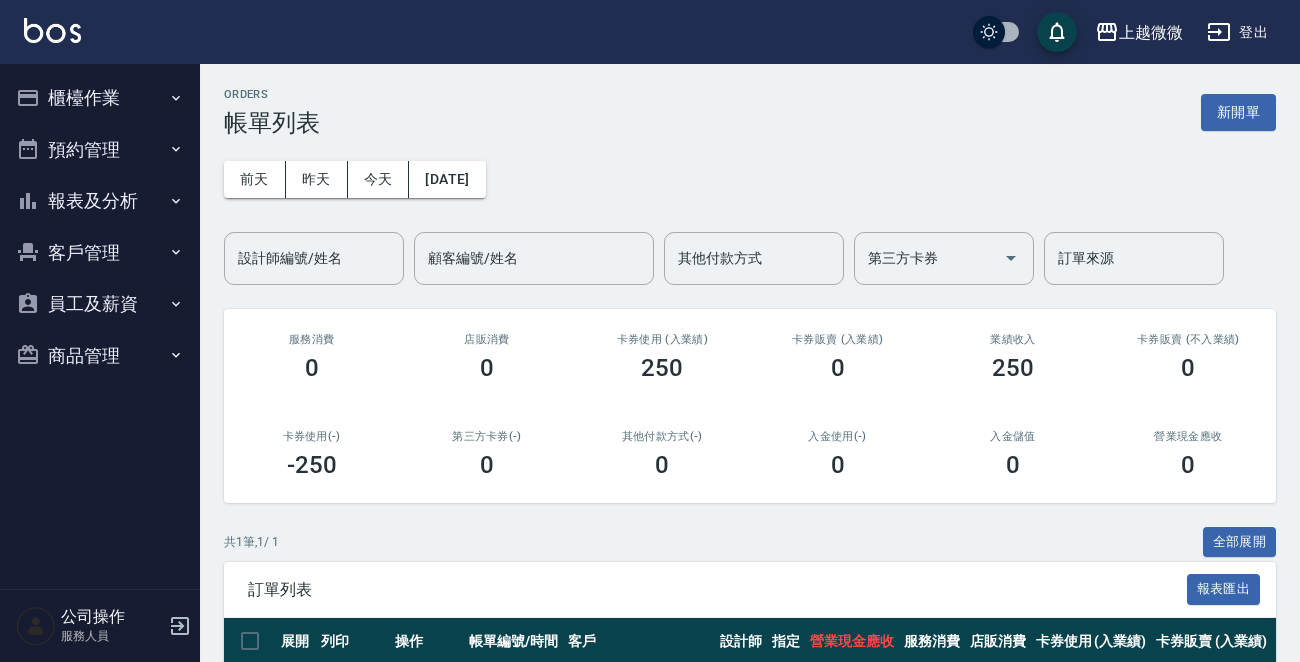 click on "櫃檯作業" at bounding box center [100, 98] 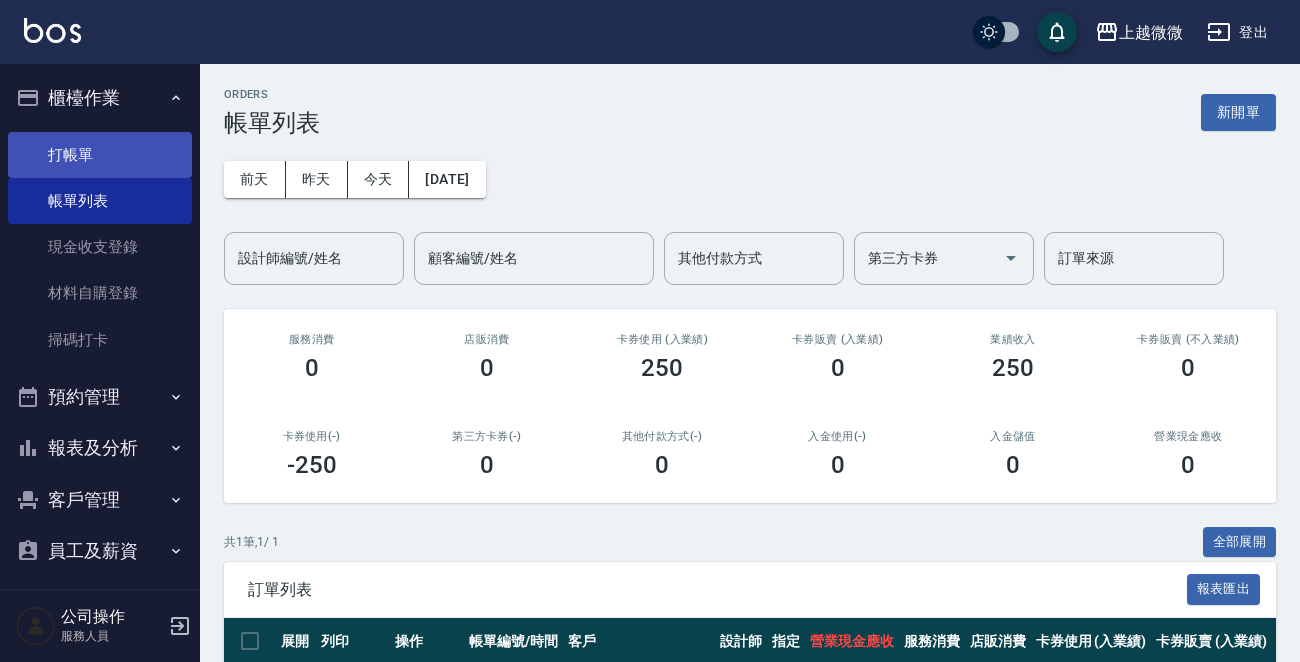 click on "打帳單" at bounding box center [100, 155] 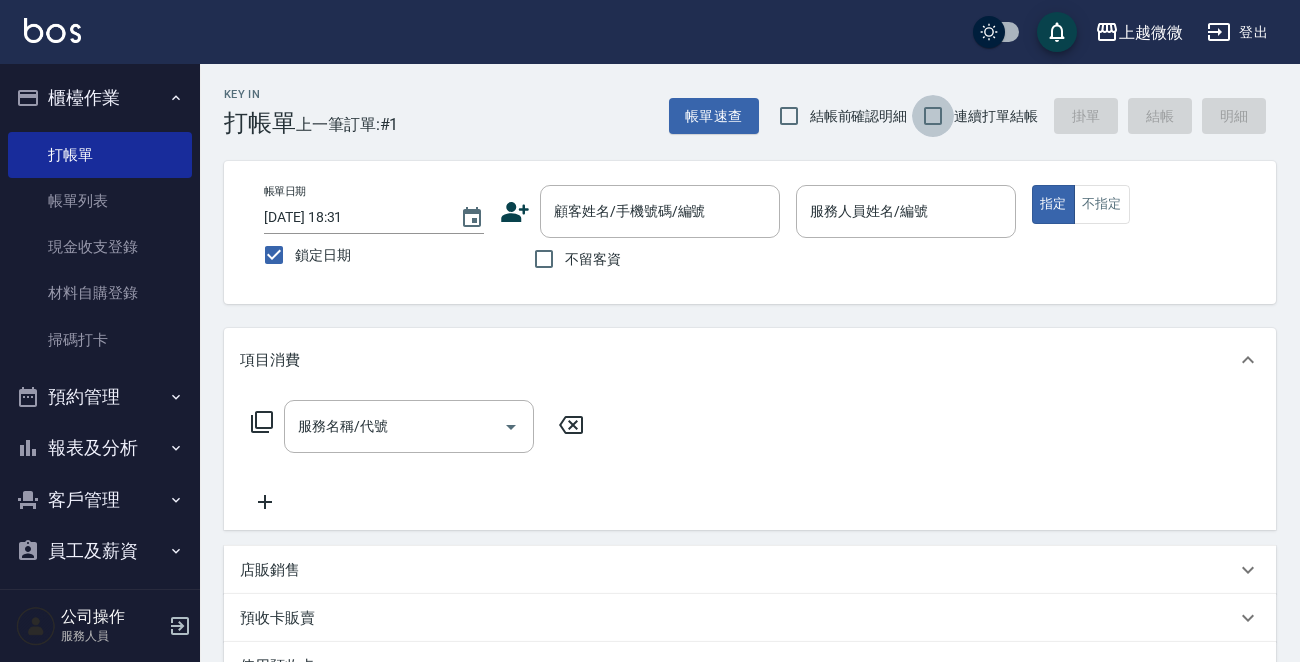 click on "連續打單結帳" at bounding box center (933, 116) 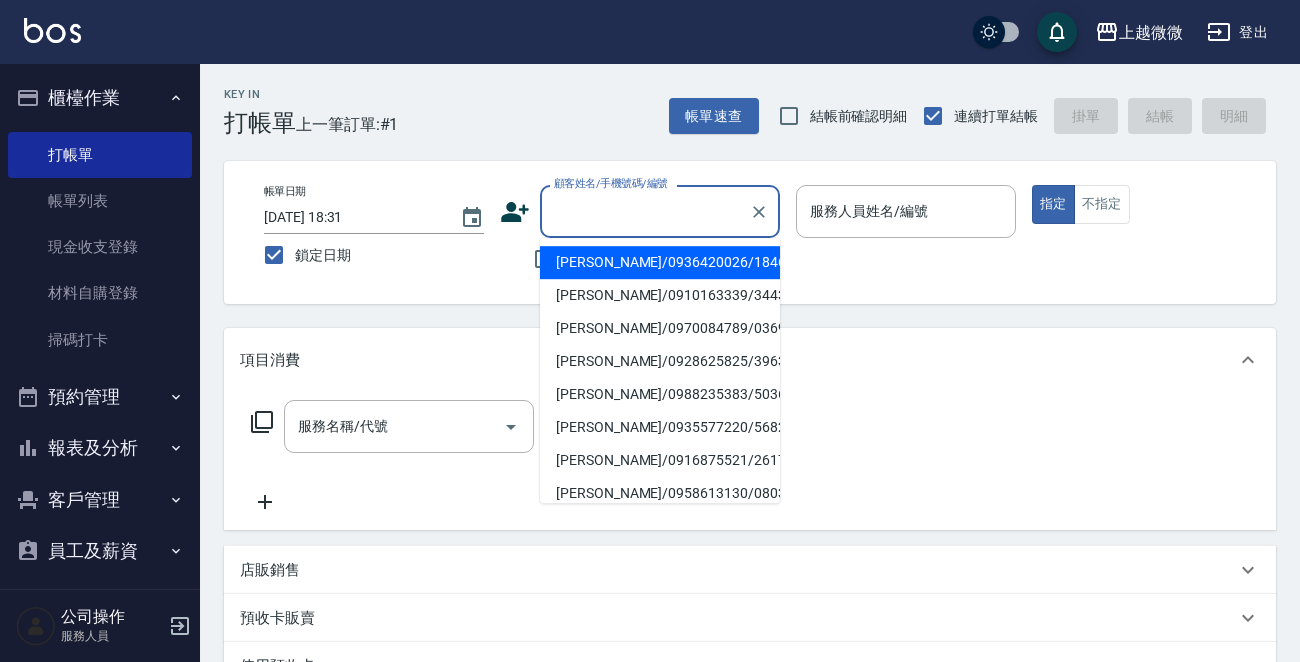 click on "顧客姓名/手機號碼/編號 顧客姓名/手機號碼/編號" at bounding box center (660, 211) 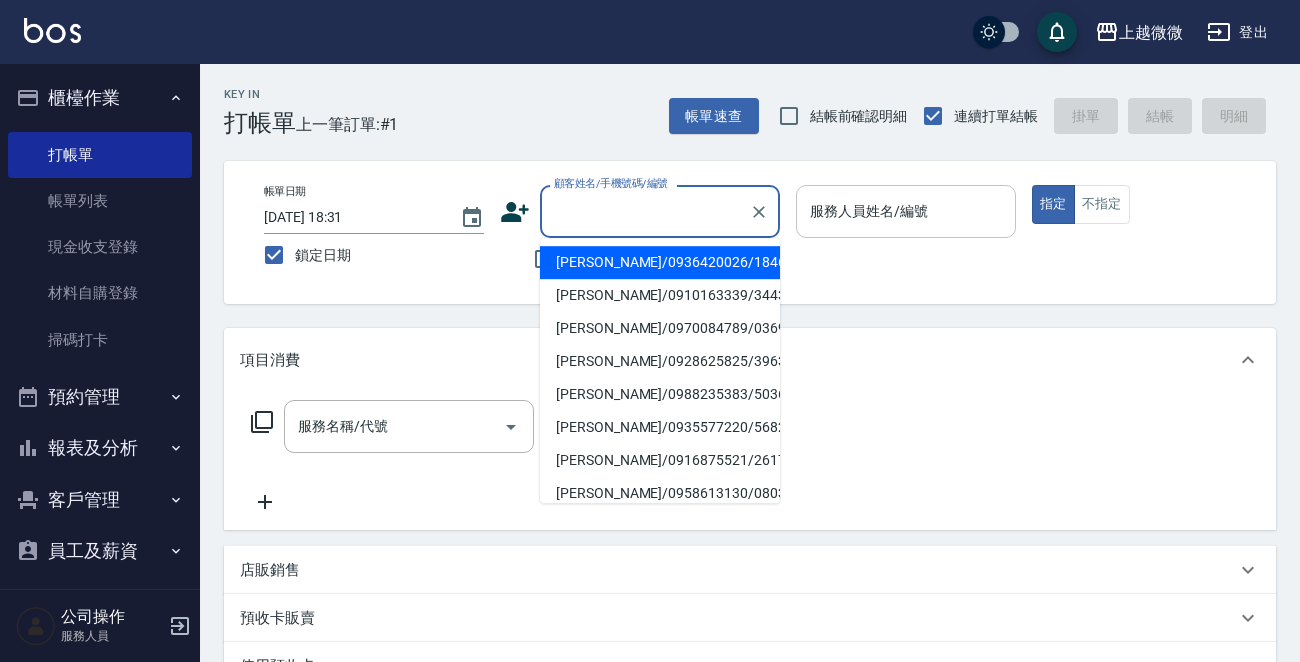 click on "服務人員姓名/編號" at bounding box center (906, 211) 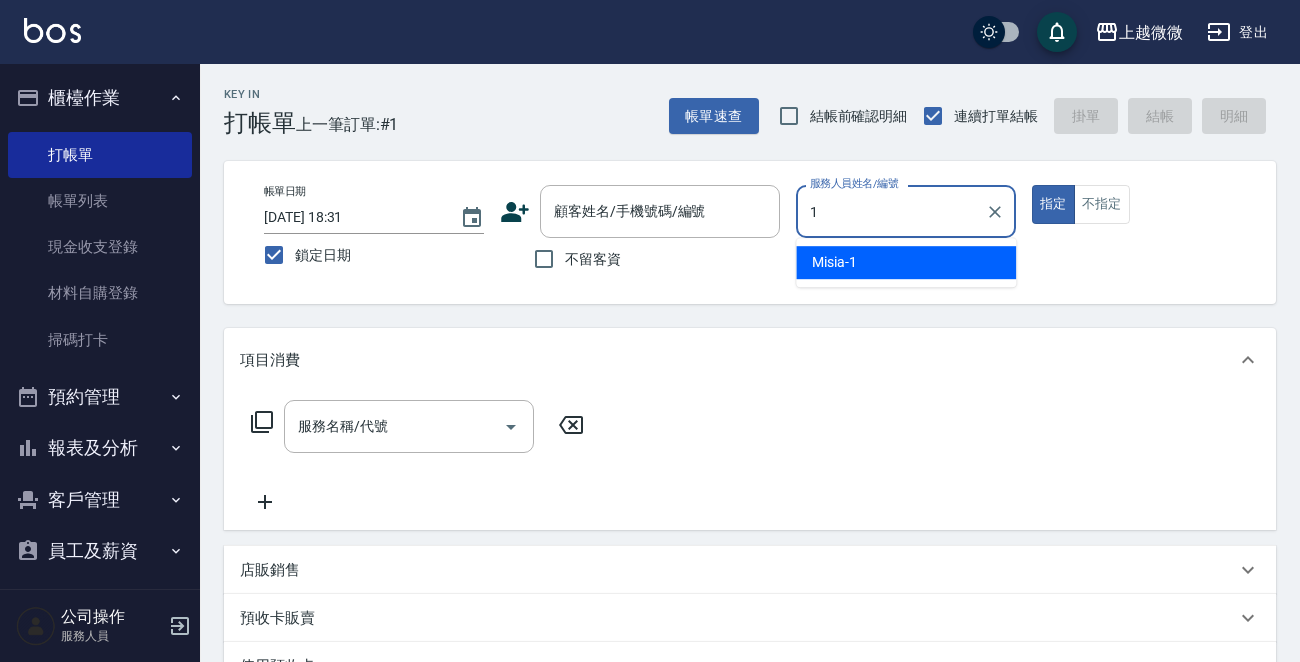click on "Misia -1" at bounding box center (906, 262) 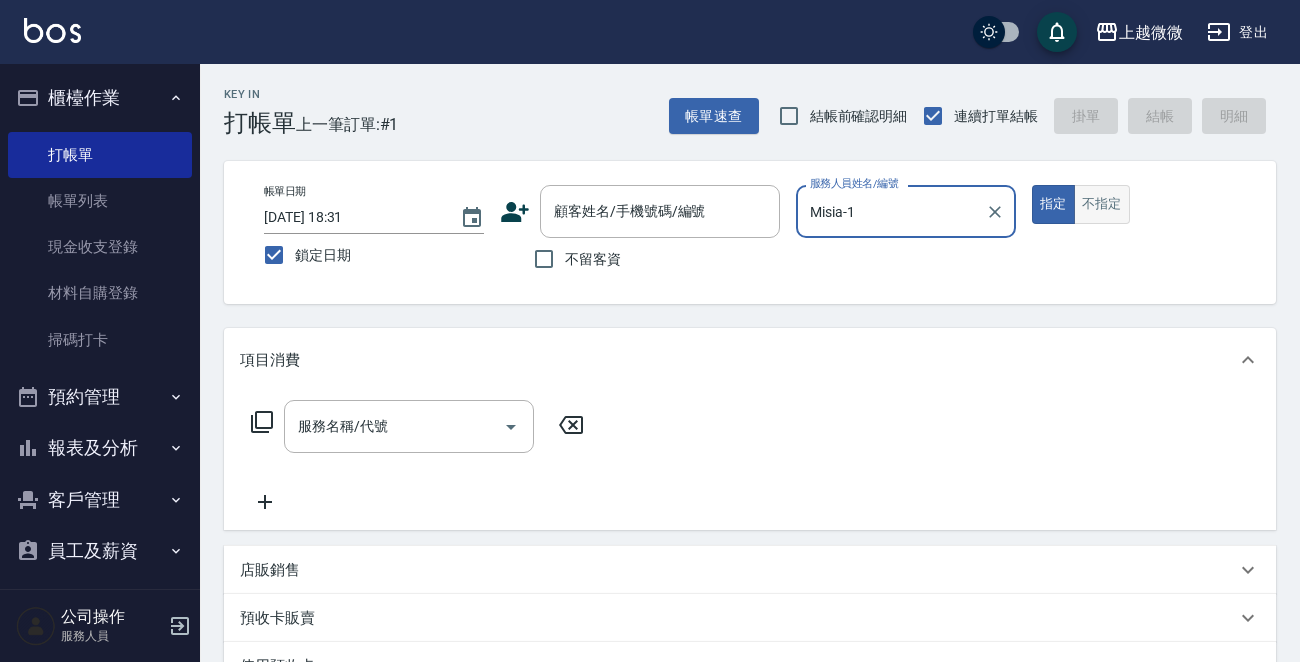 type on "Misia-1" 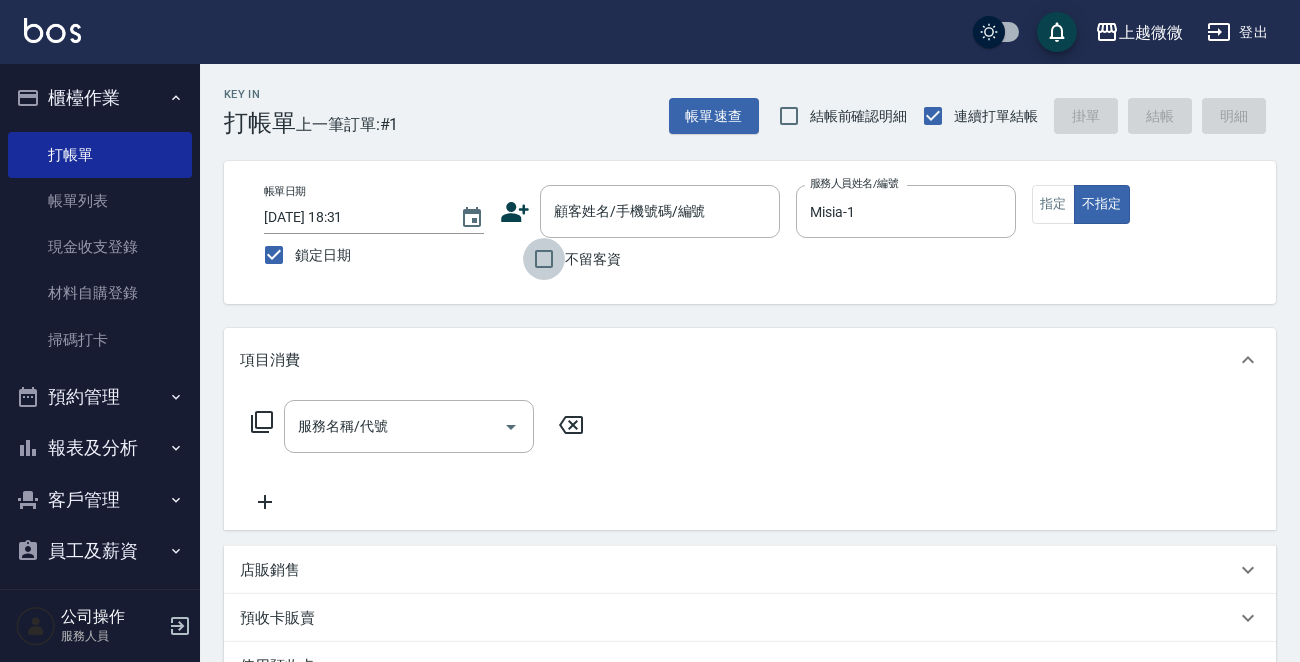 click on "不留客資" at bounding box center [544, 259] 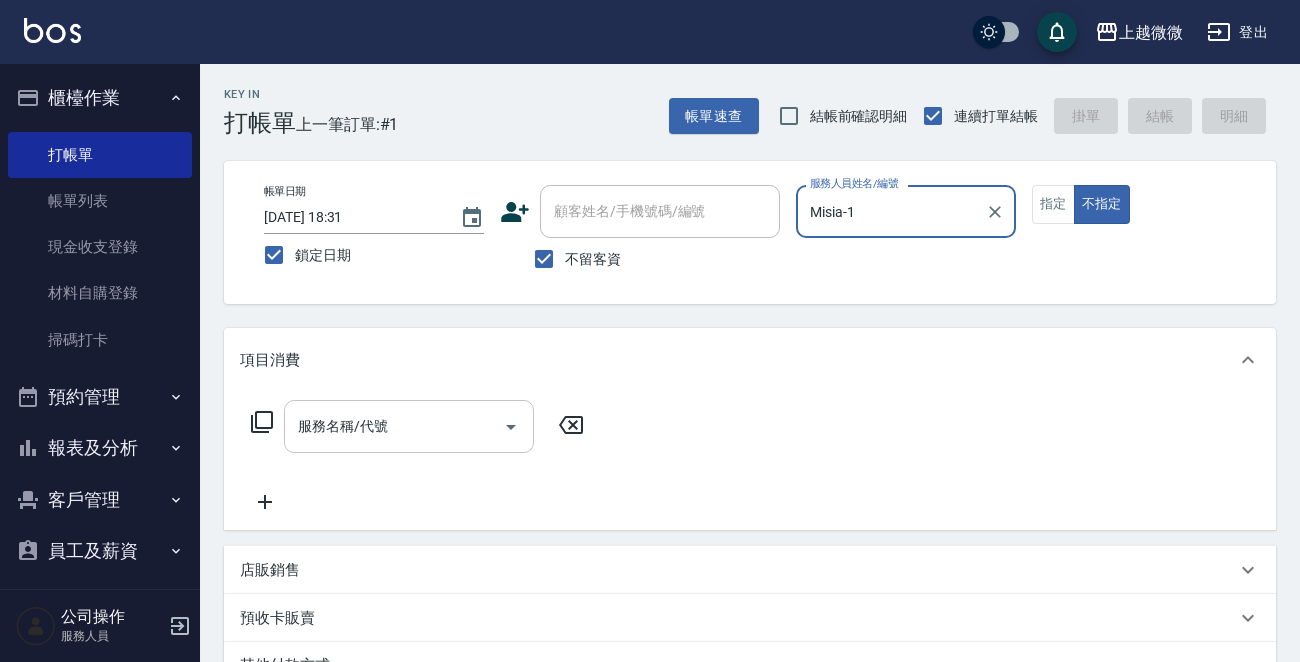 click on "服務名稱/代號" at bounding box center [394, 426] 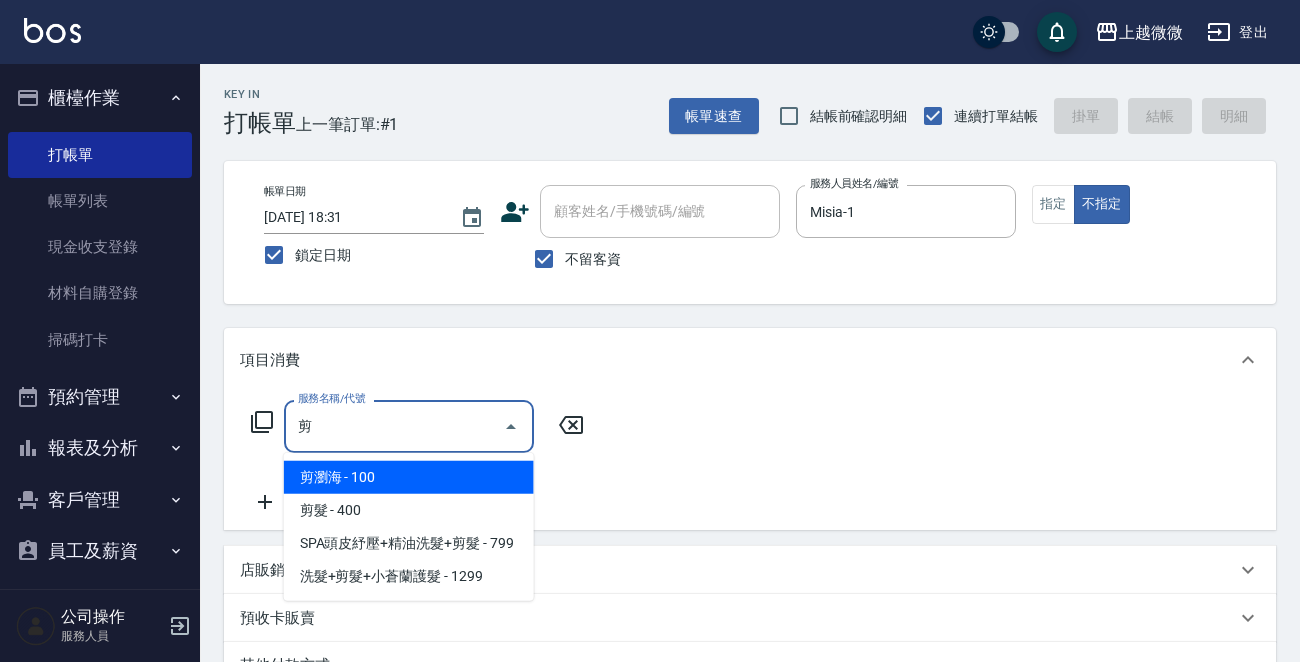 click on "剪瀏海 - 100" at bounding box center [409, 477] 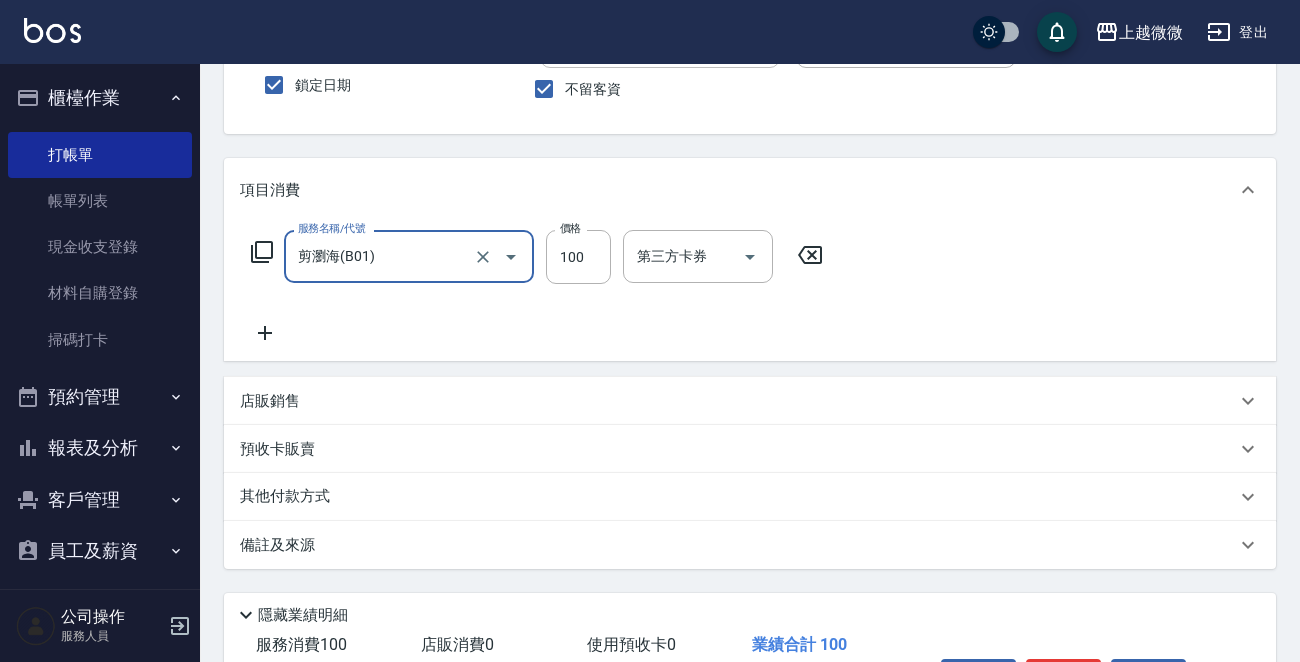 scroll, scrollTop: 299, scrollLeft: 0, axis: vertical 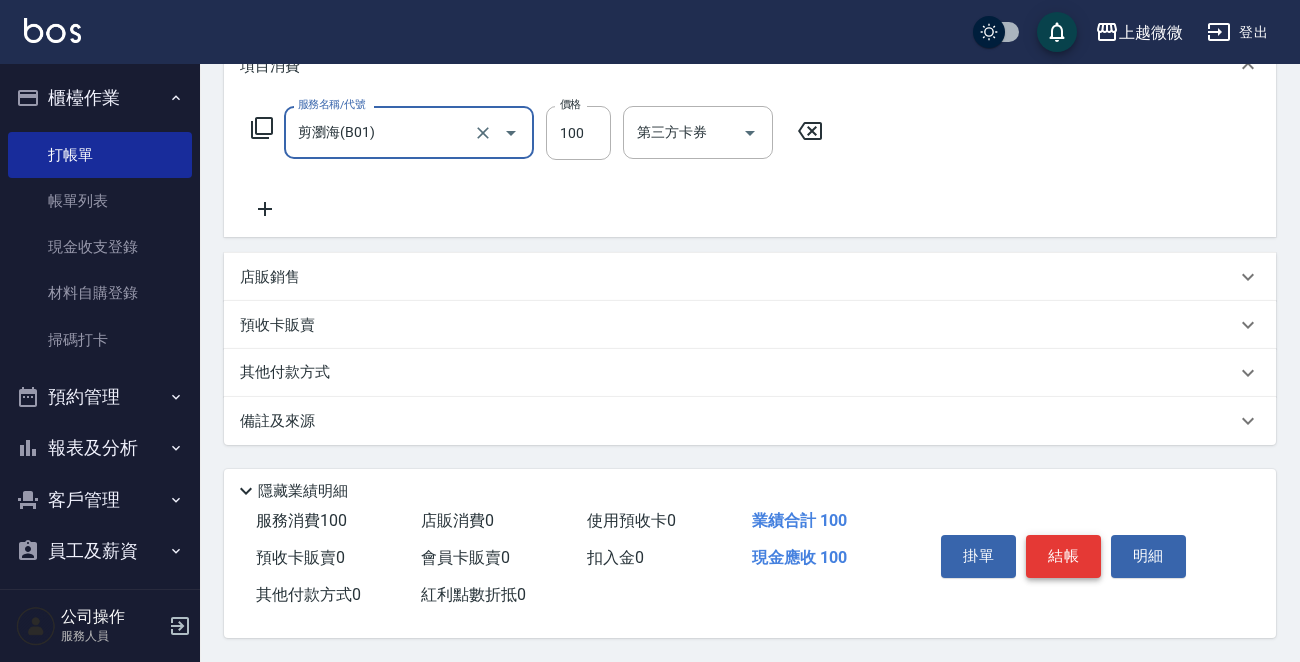 type on "剪瀏海(B01)" 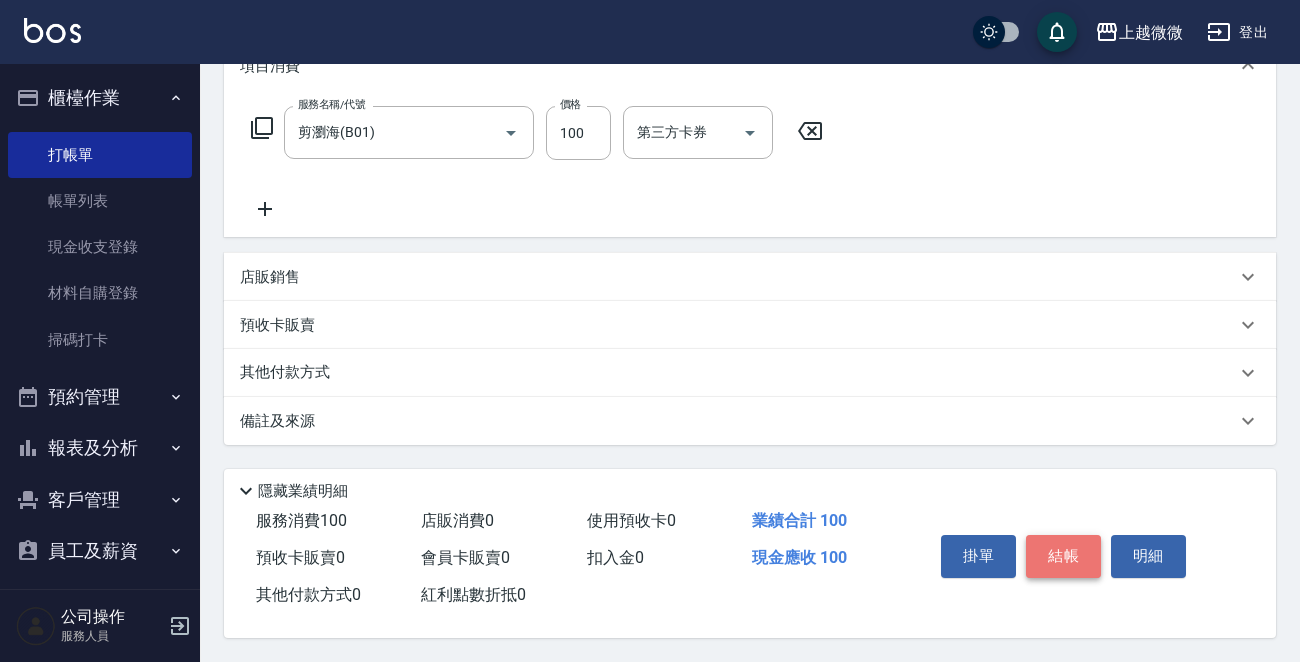 click on "結帳" at bounding box center [1063, 556] 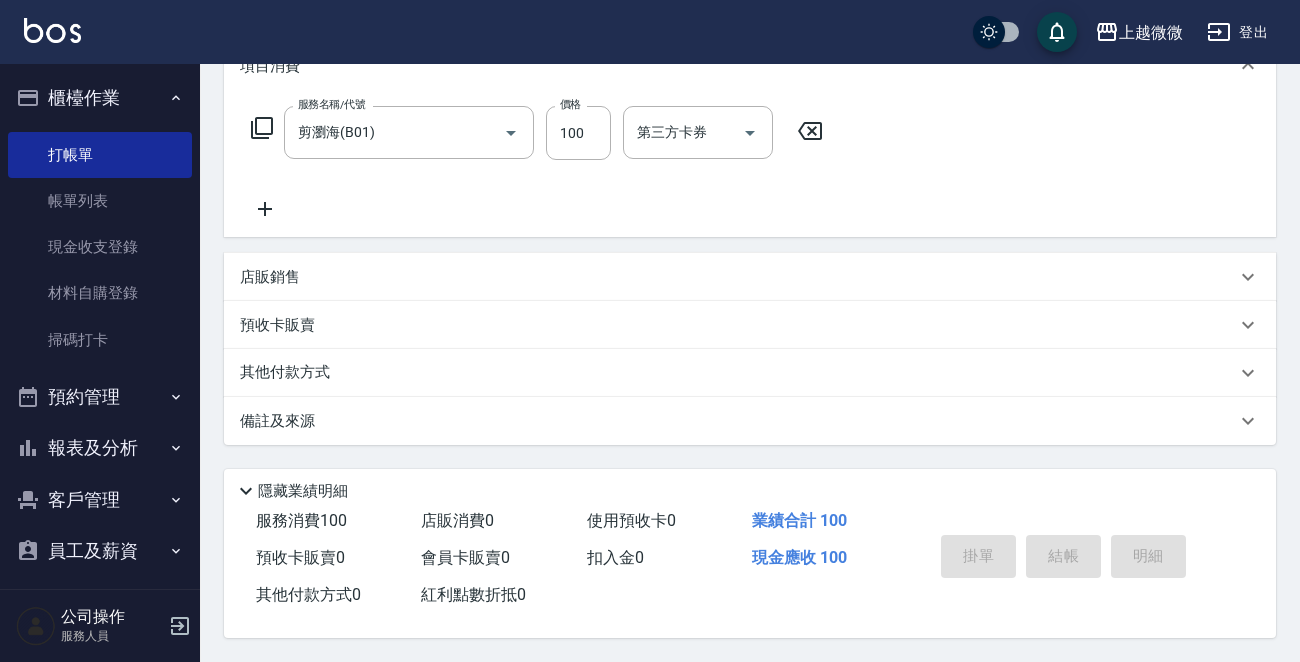 type 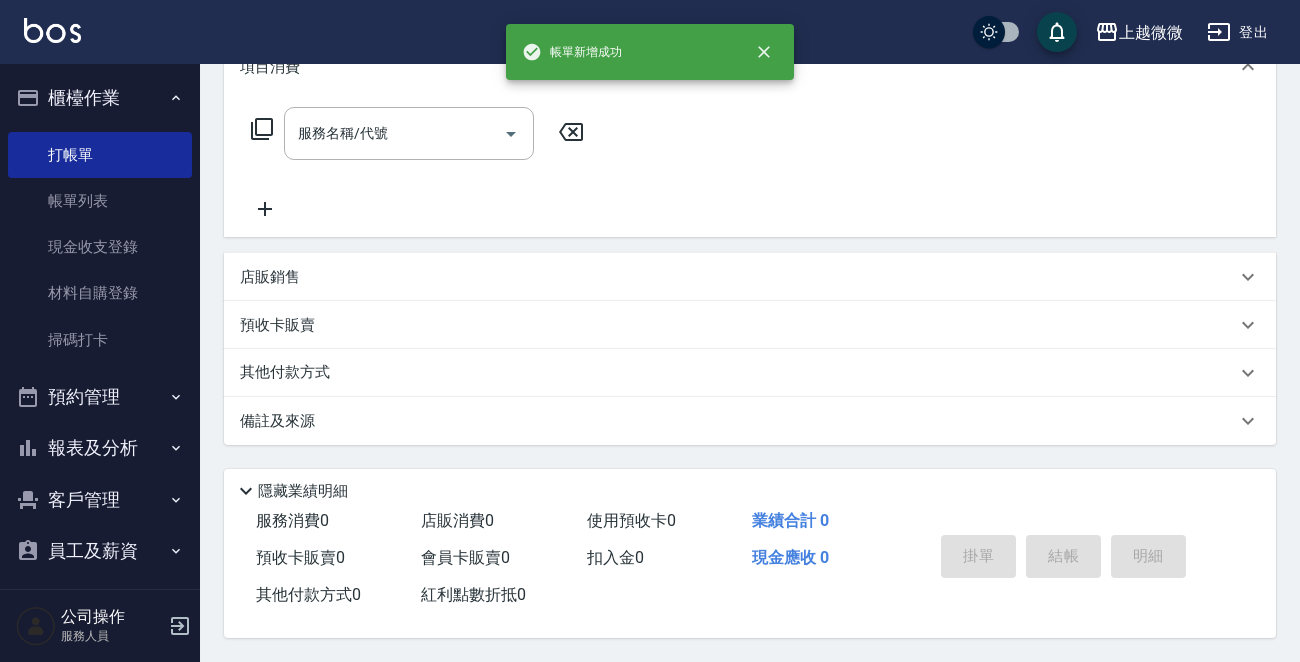 scroll, scrollTop: 0, scrollLeft: 0, axis: both 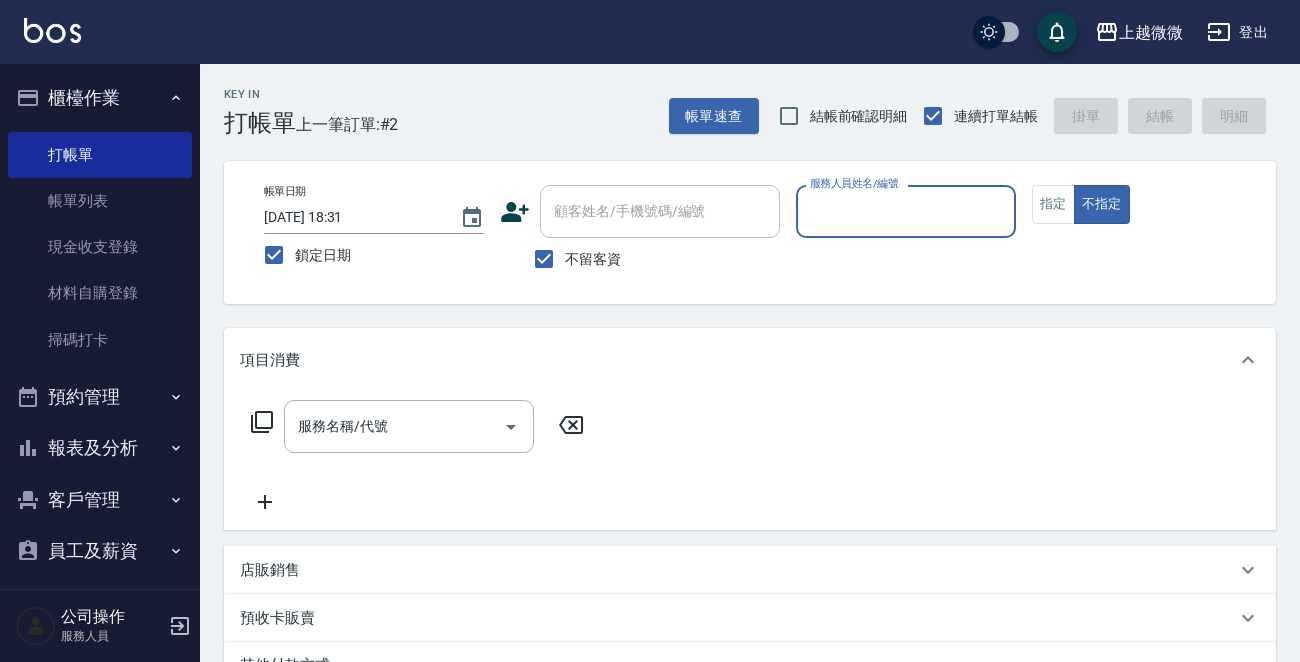 drag, startPoint x: 540, startPoint y: 258, endPoint x: 609, endPoint y: 199, distance: 90.78546 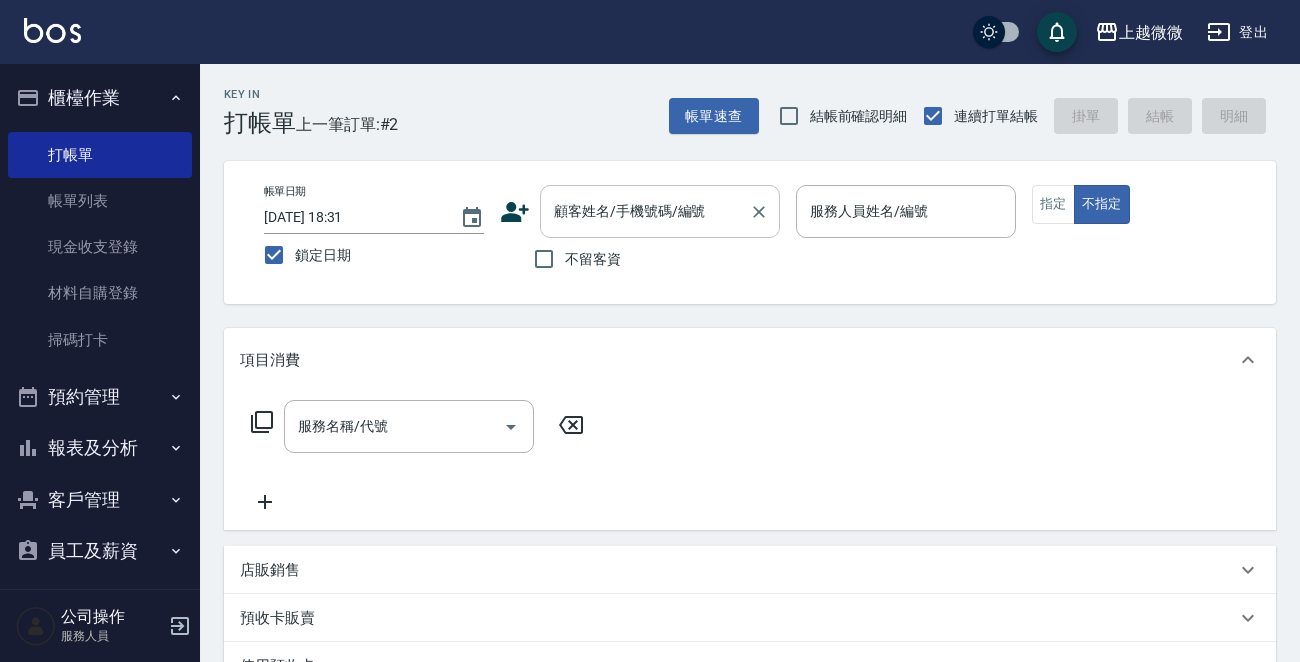 click on "顧客姓名/手機號碼/編號 顧客姓名/手機號碼/編號" at bounding box center (660, 211) 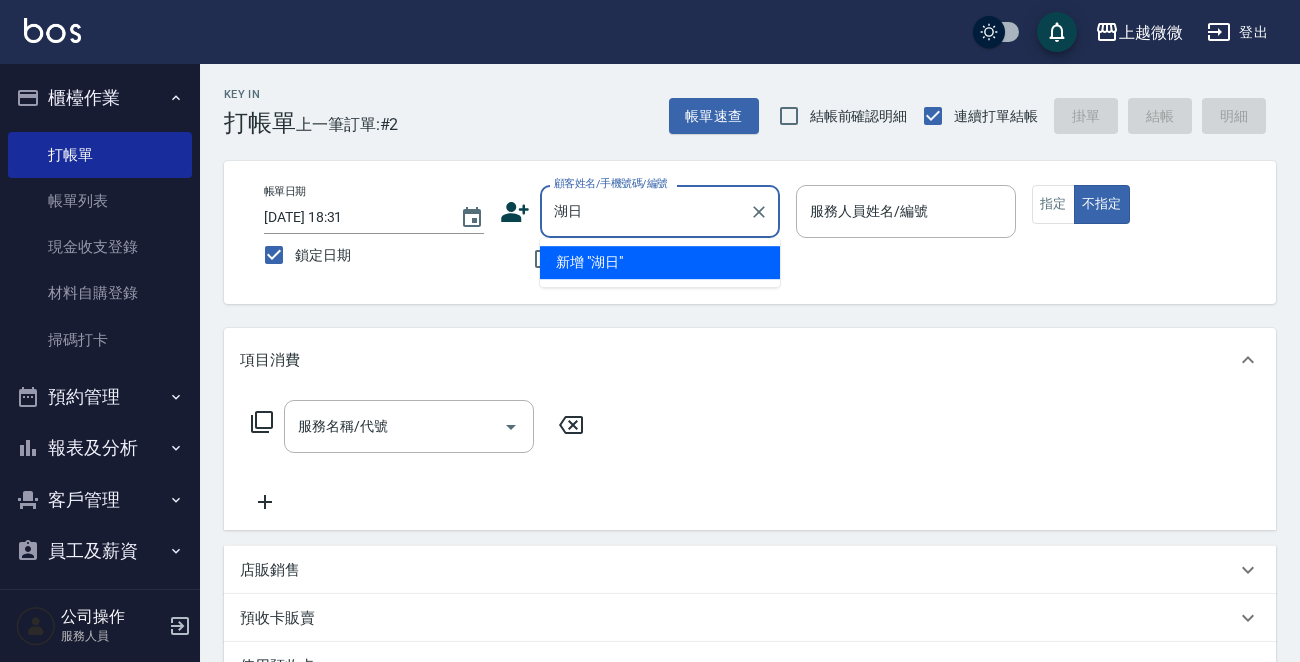 type on "湖" 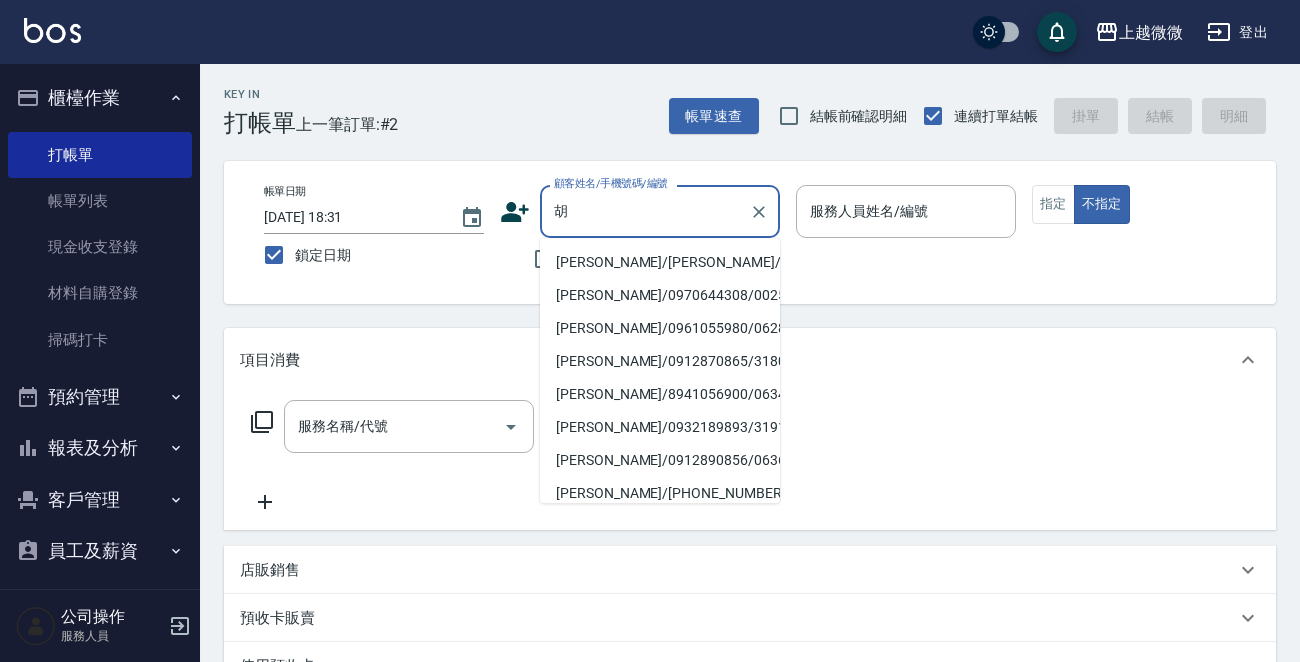 click on "[PERSON_NAME]/[PERSON_NAME]/1847" at bounding box center (660, 262) 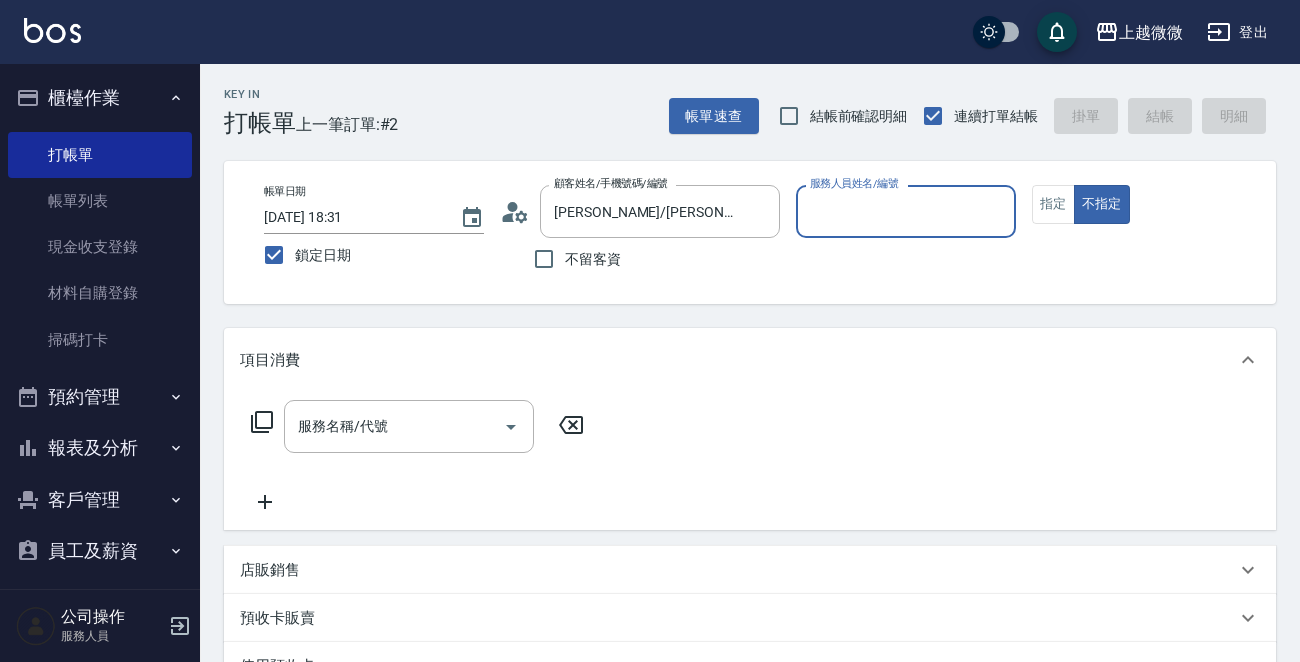 type on "Selin-5" 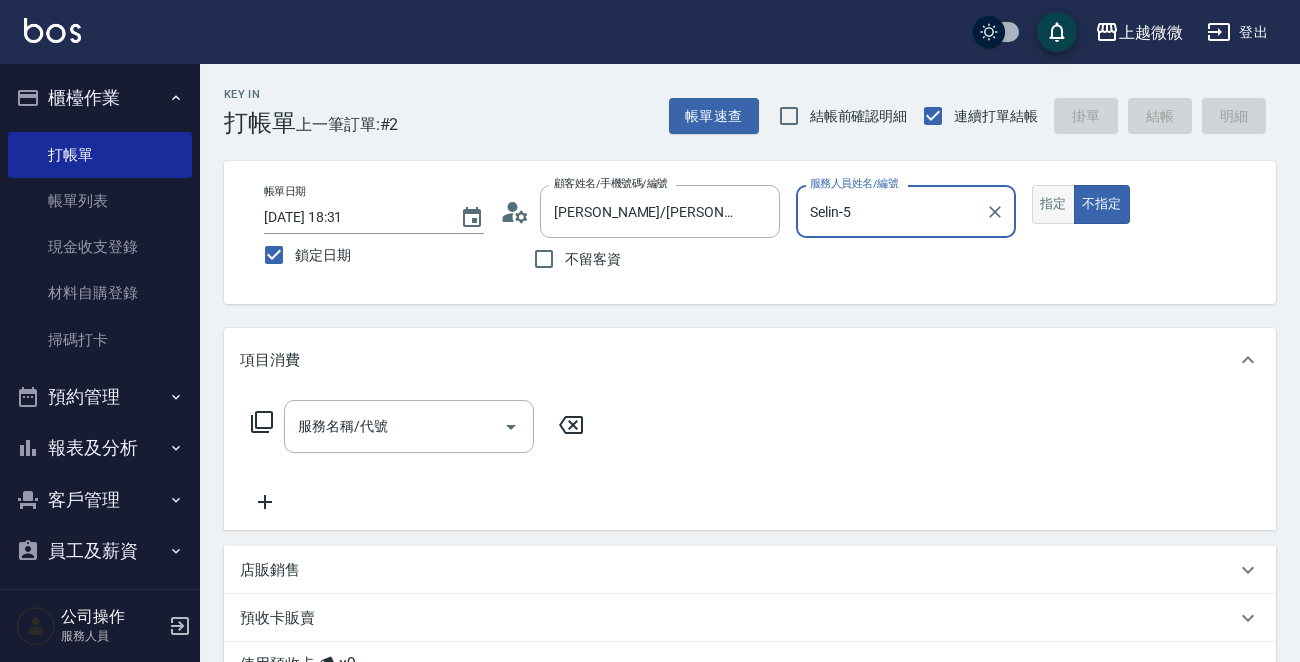 click on "指定" at bounding box center (1053, 204) 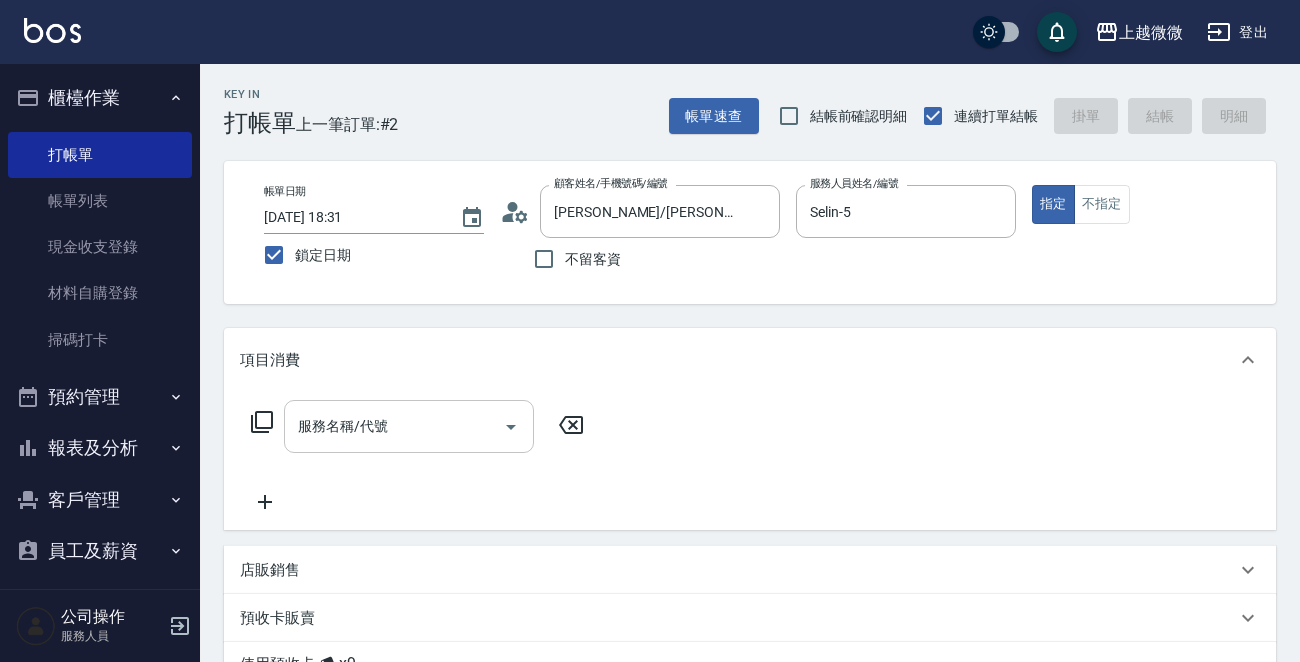 click on "服務名稱/代號" at bounding box center (394, 426) 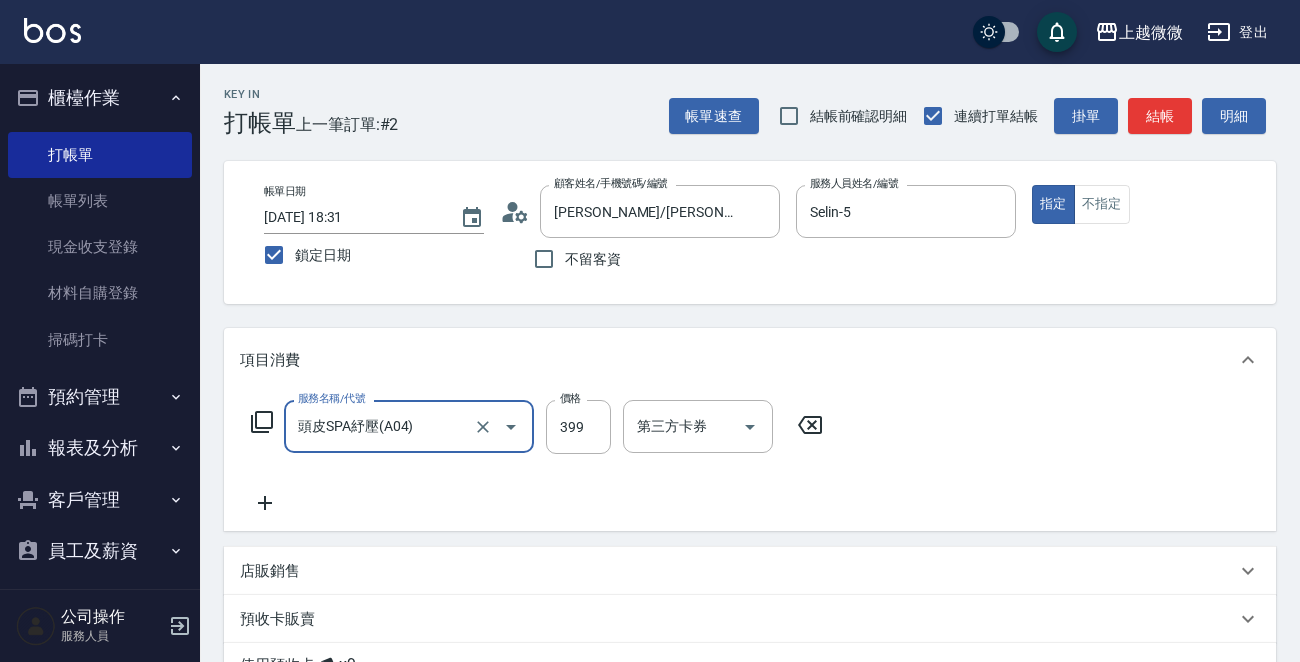 type on "頭皮SPA紓壓(A04)" 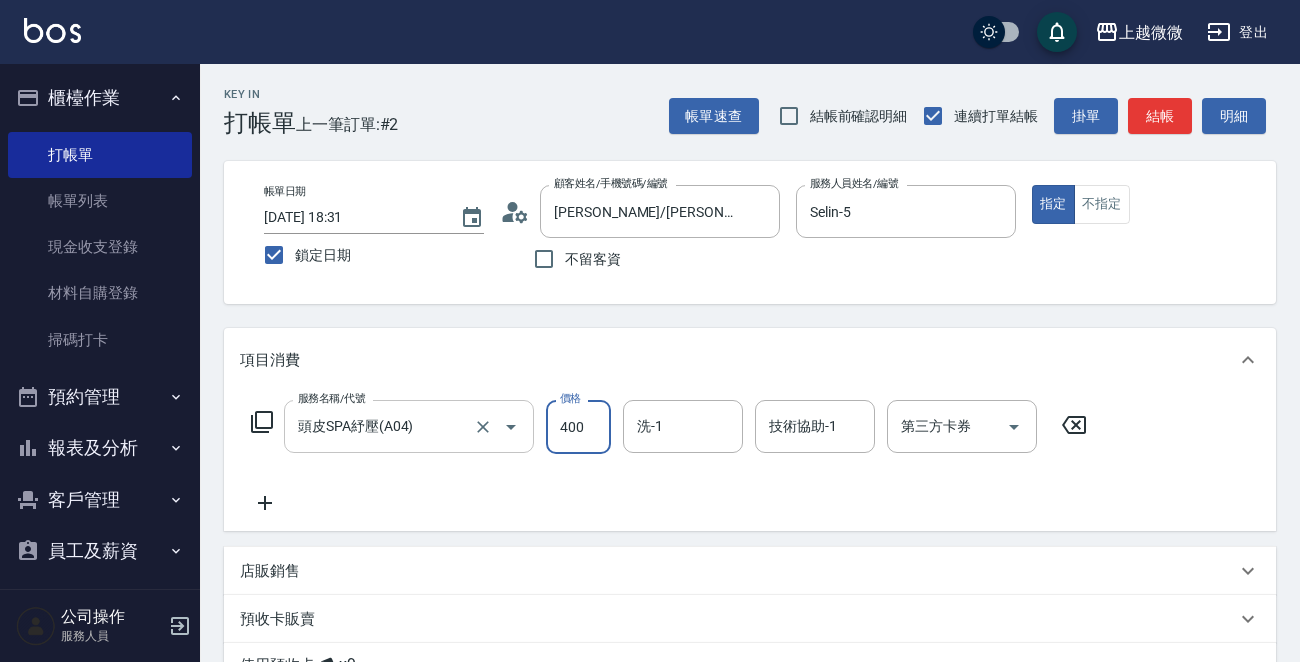 type on "400" 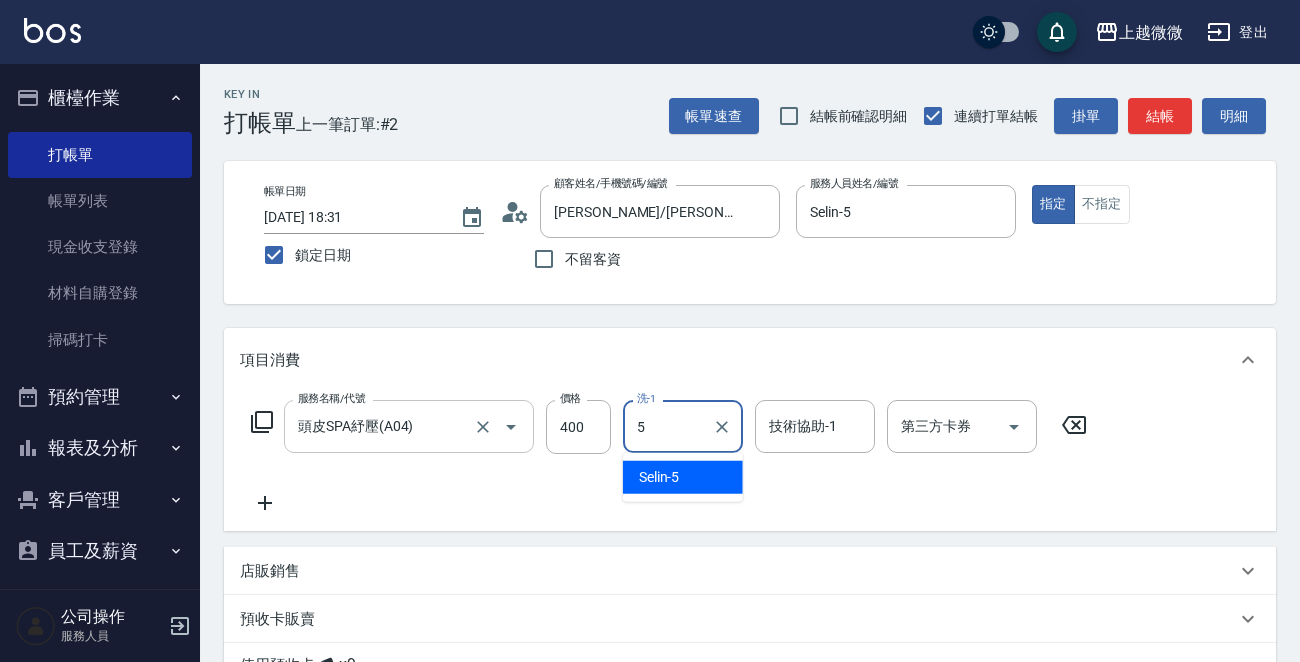 type on "Selin-5" 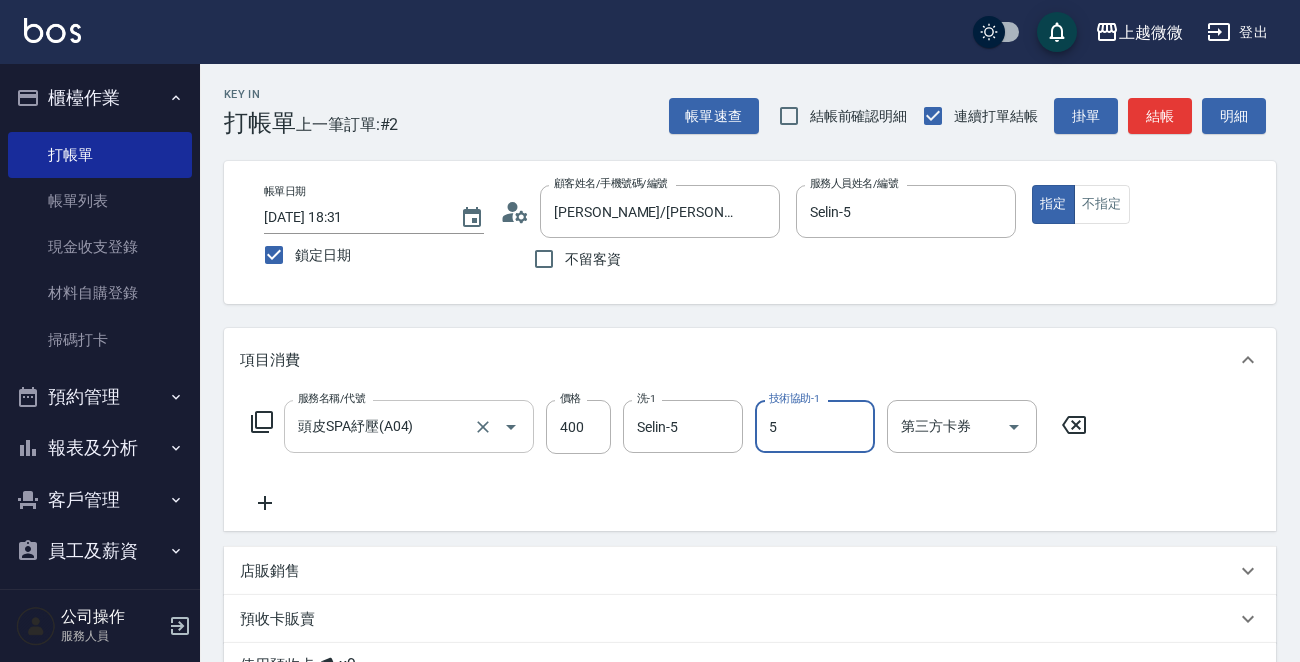 type on "Selin-5" 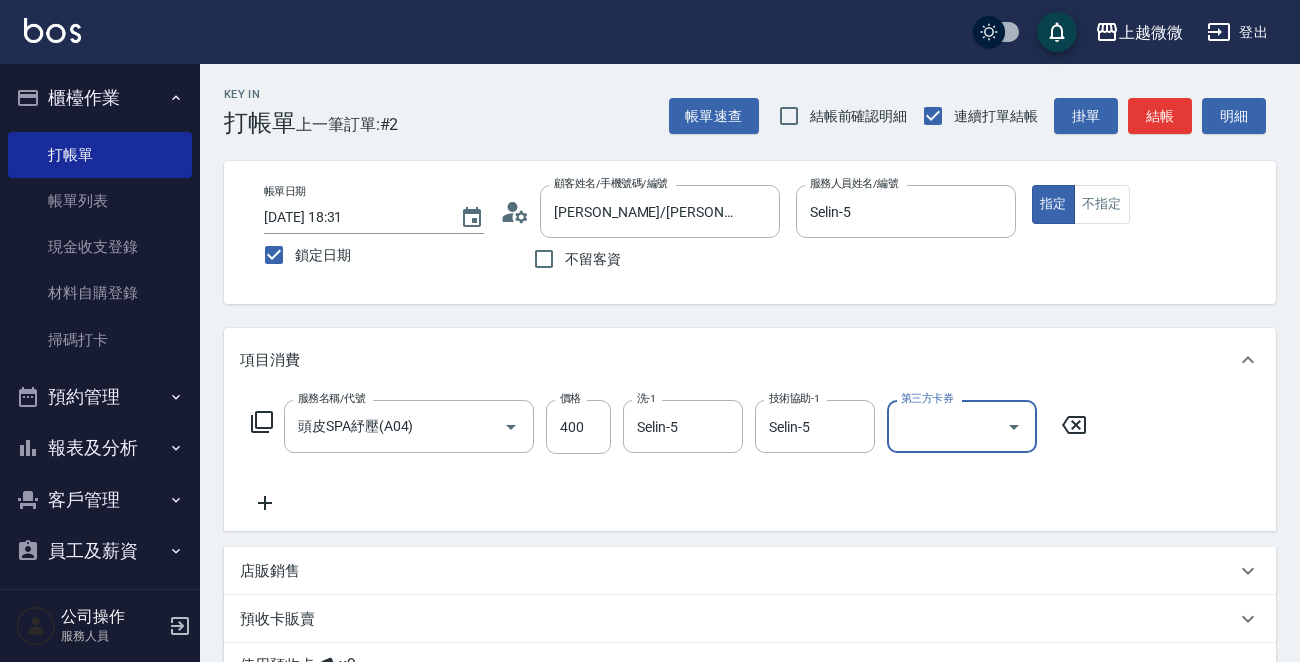 click 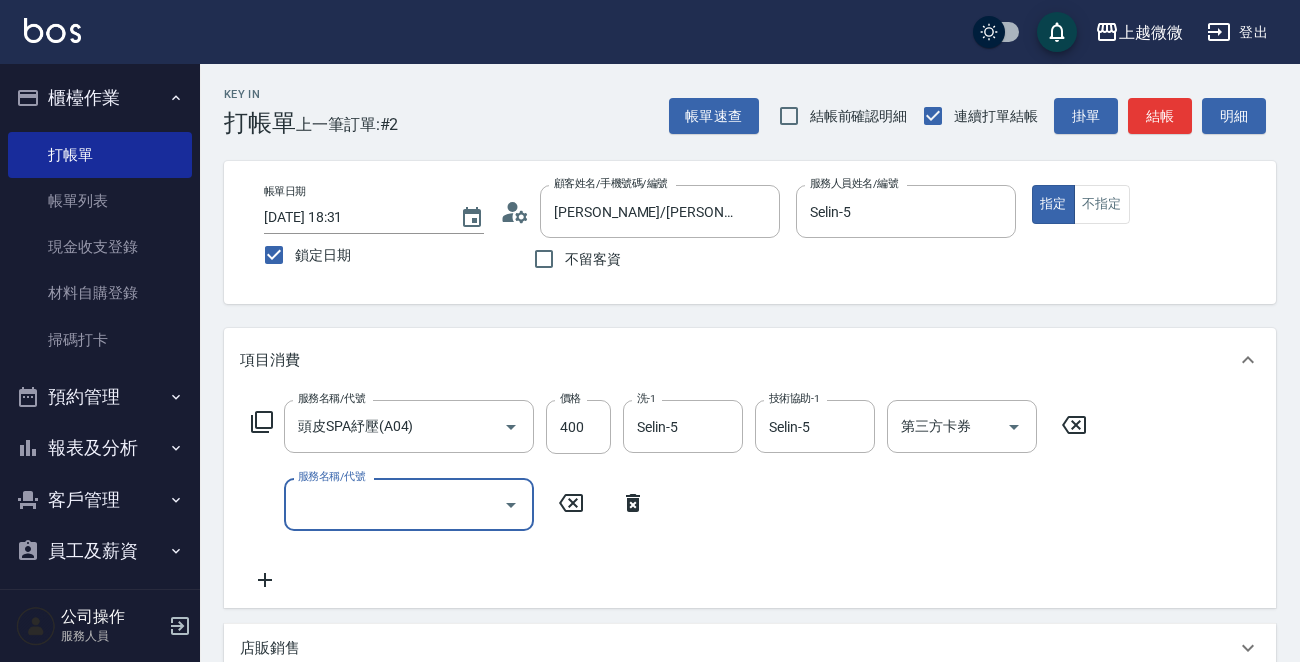 click on "服務名稱/代號" at bounding box center [394, 504] 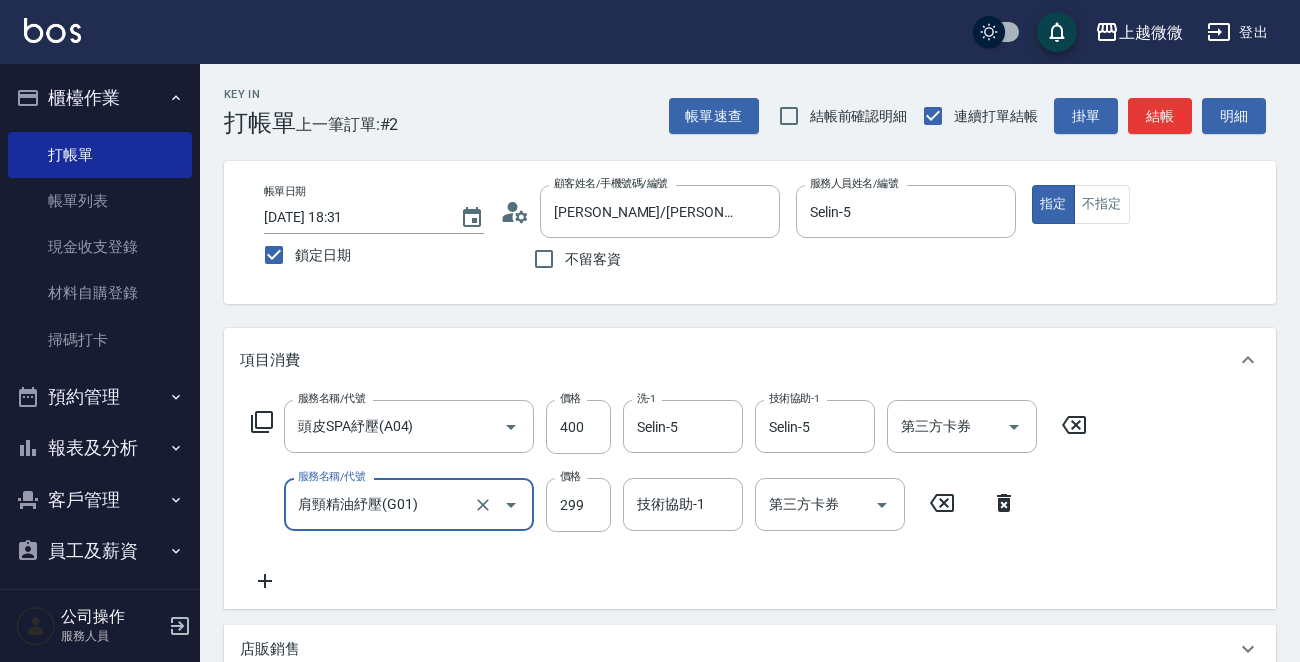 type on "肩頸精油紓壓(G01)" 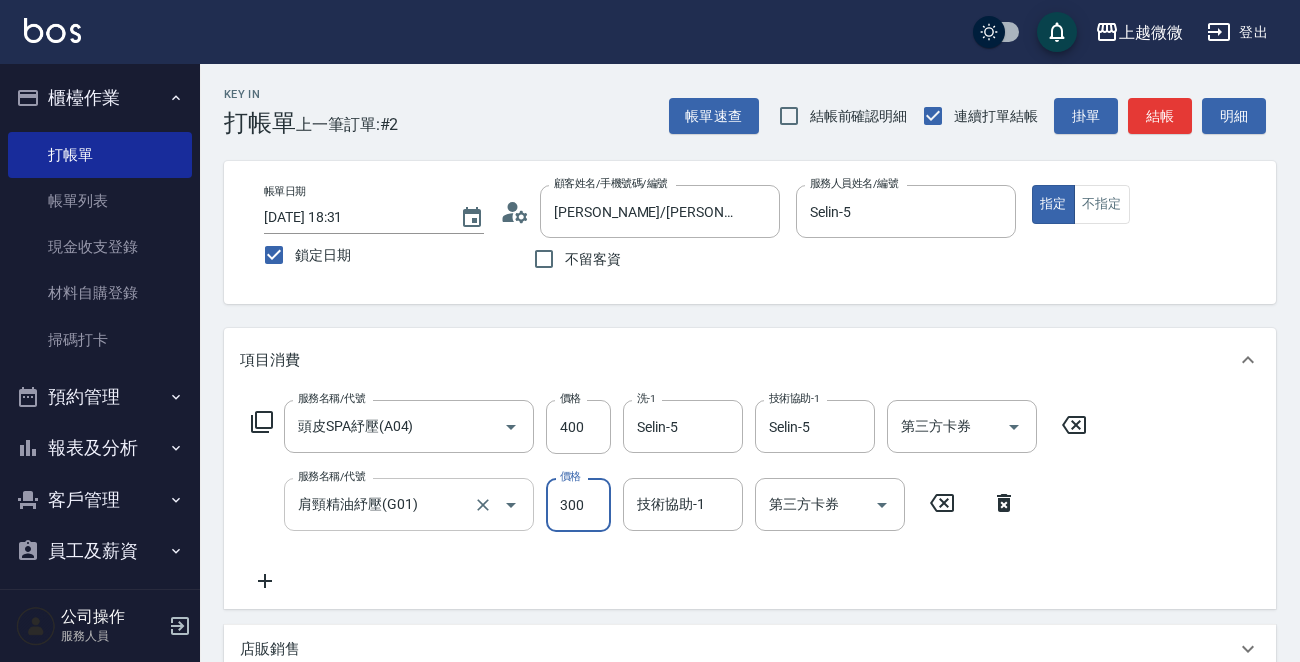 type on "300" 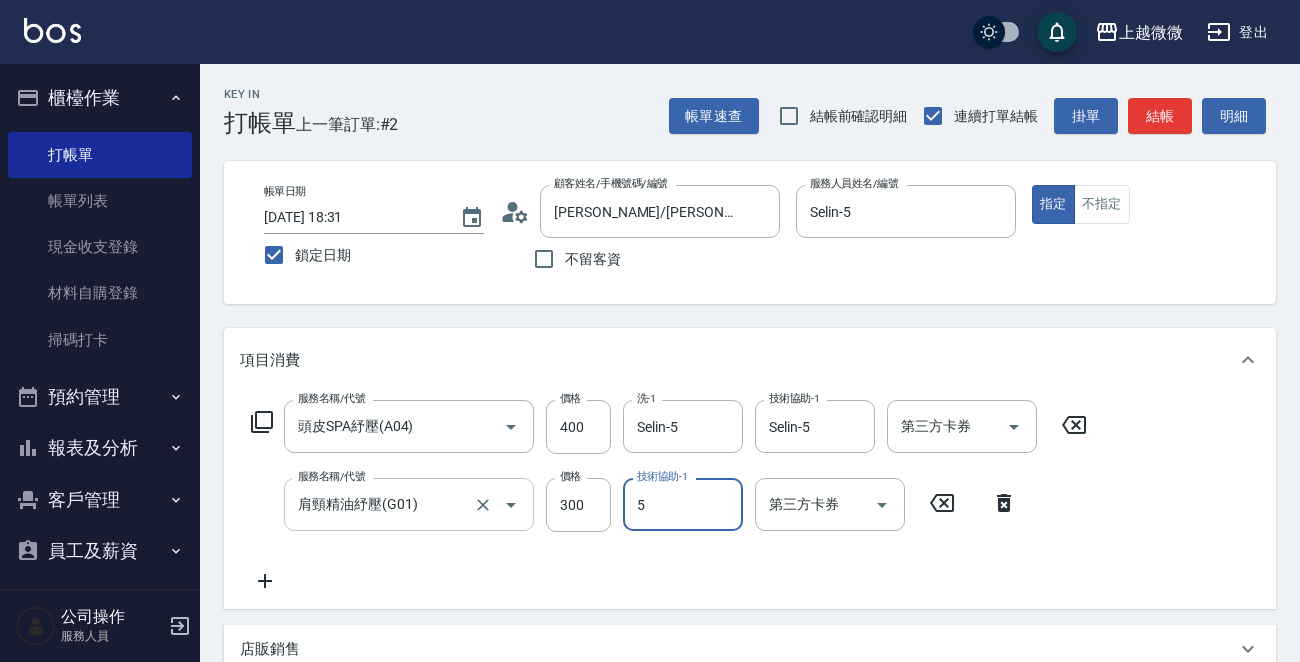 type on "Selin-5" 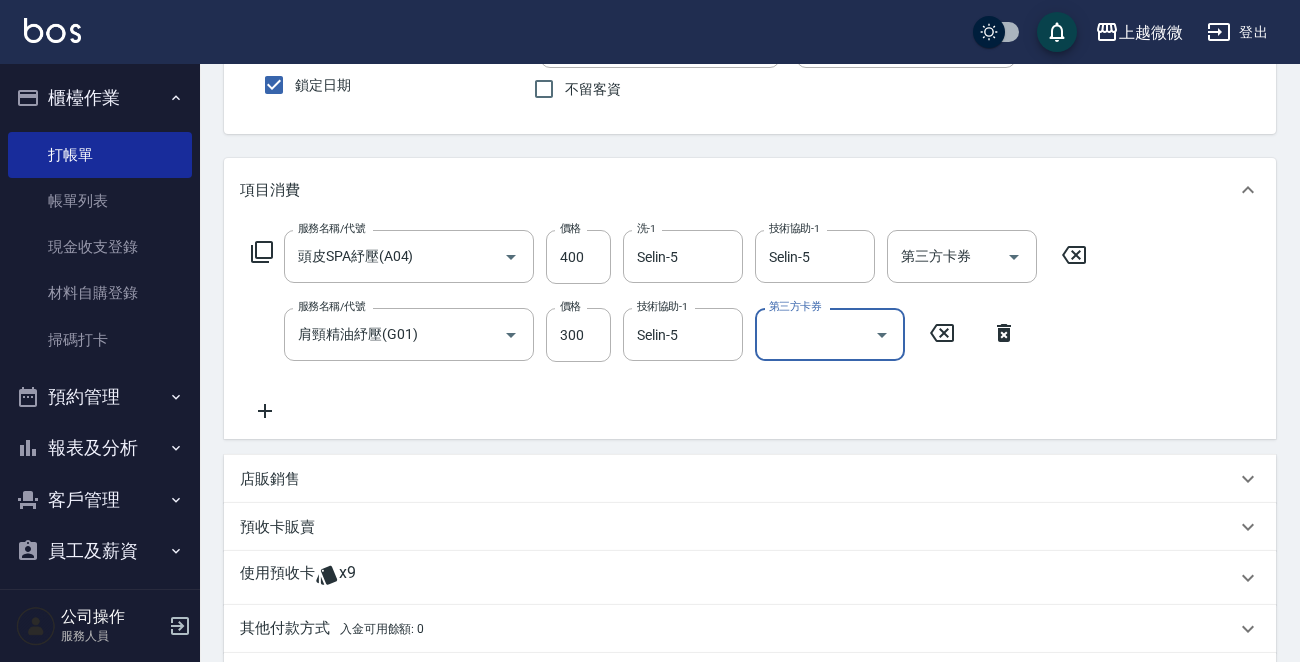 scroll, scrollTop: 400, scrollLeft: 0, axis: vertical 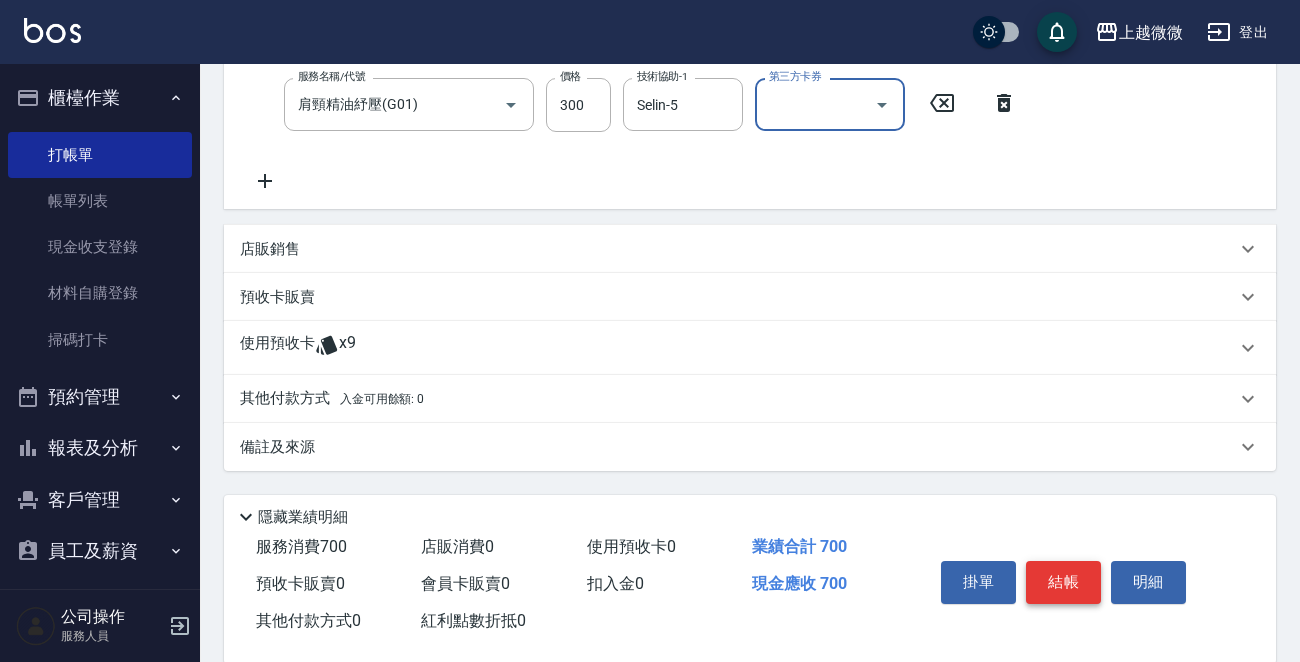 click on "結帳" at bounding box center [1063, 582] 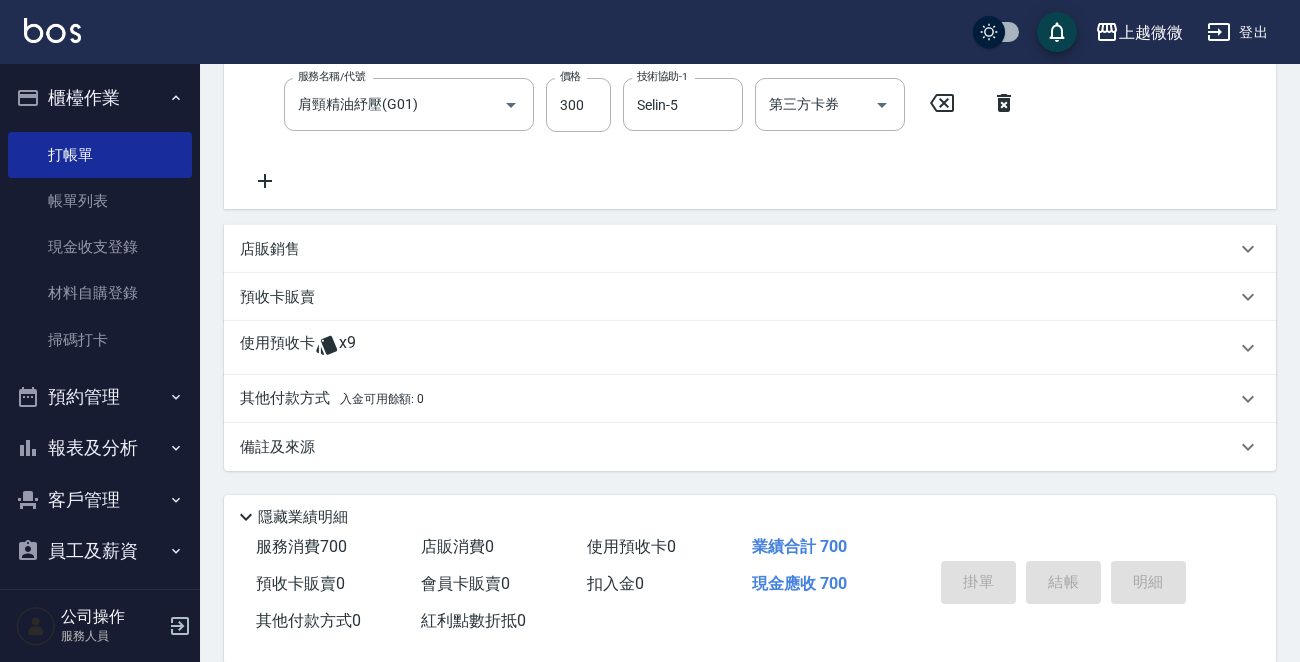 type 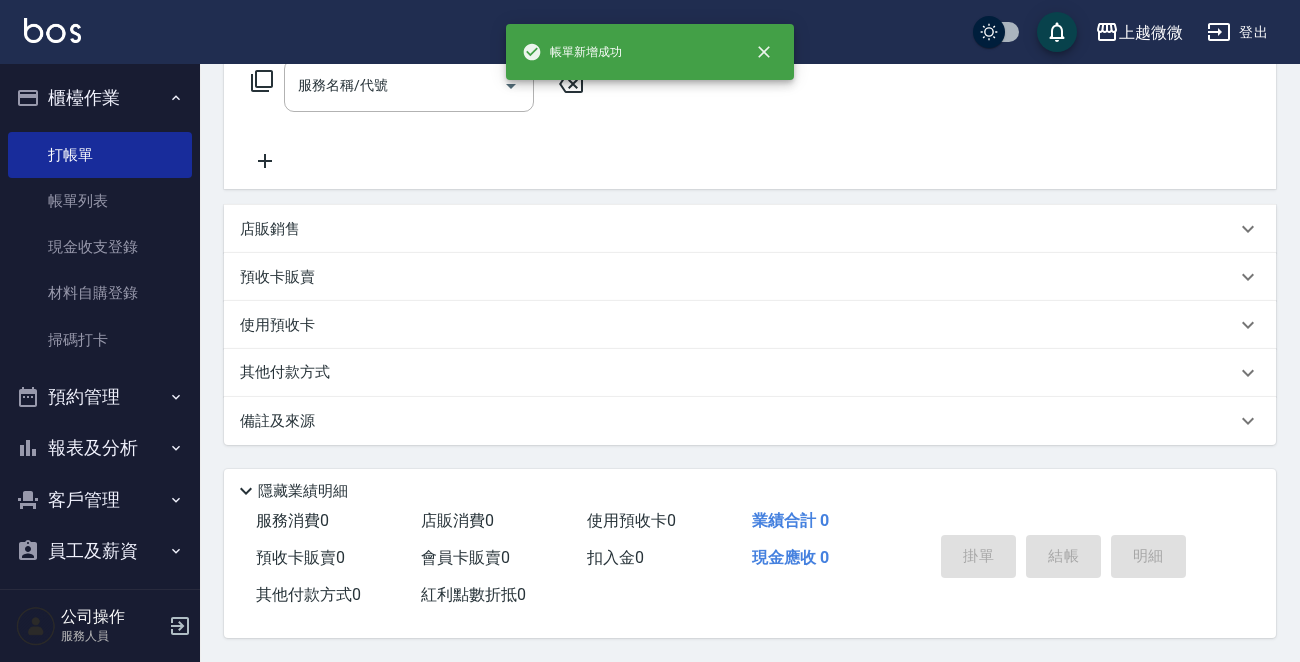 scroll, scrollTop: 0, scrollLeft: 0, axis: both 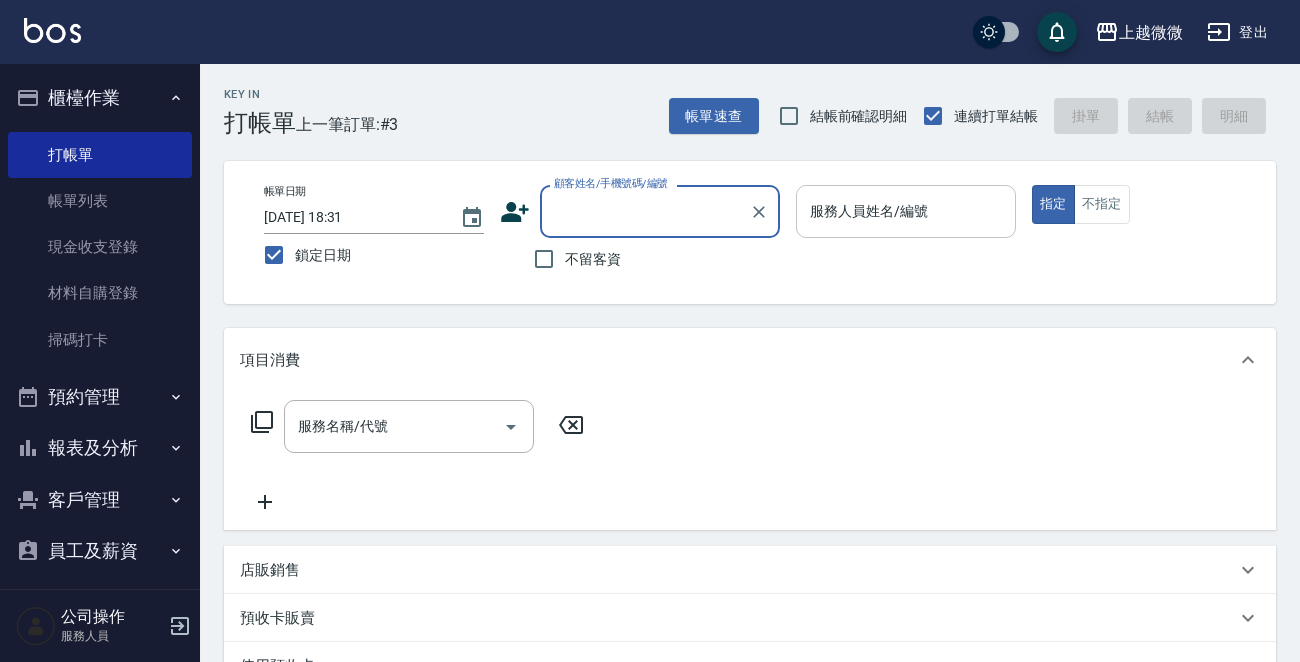 click on "服務人員姓名/編號" at bounding box center (906, 211) 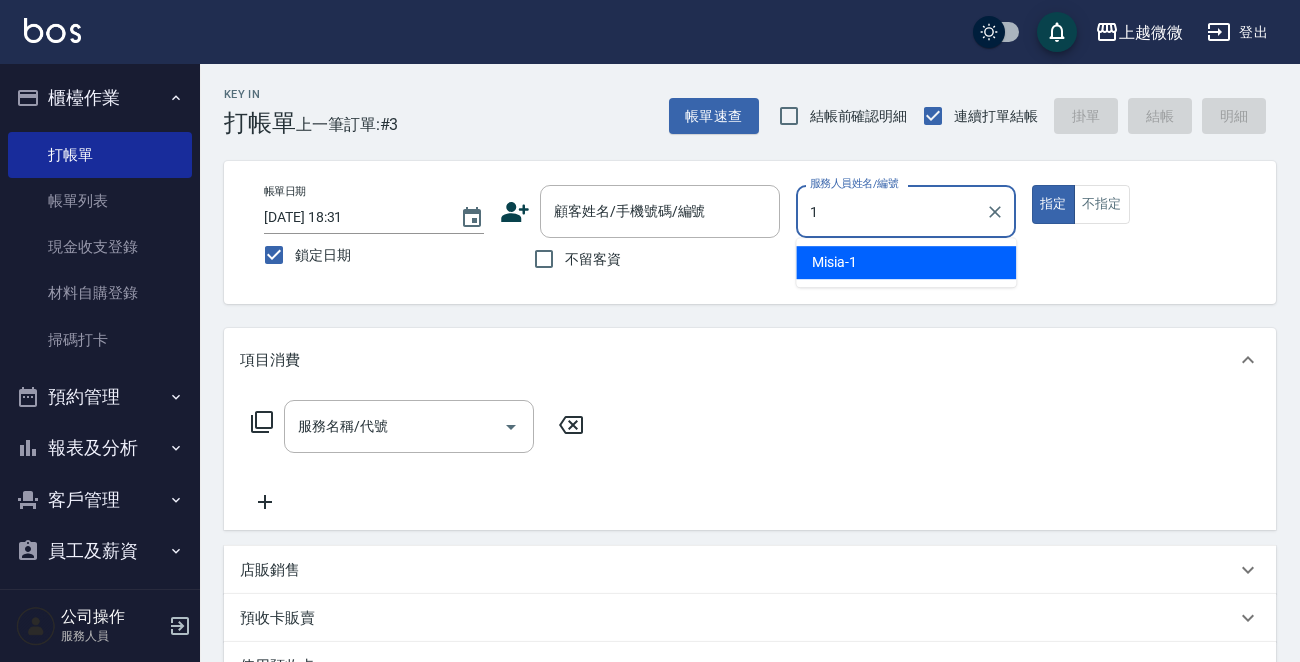 click on "Misia -1" at bounding box center (906, 262) 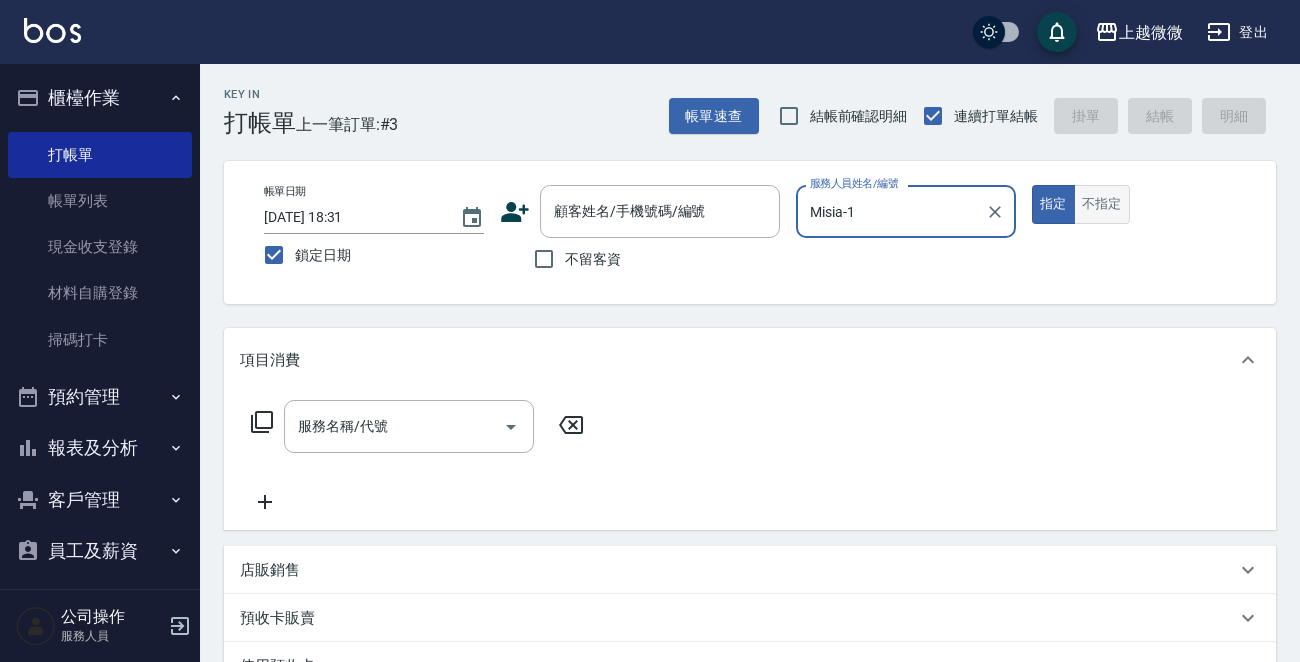 type on "Misia-1" 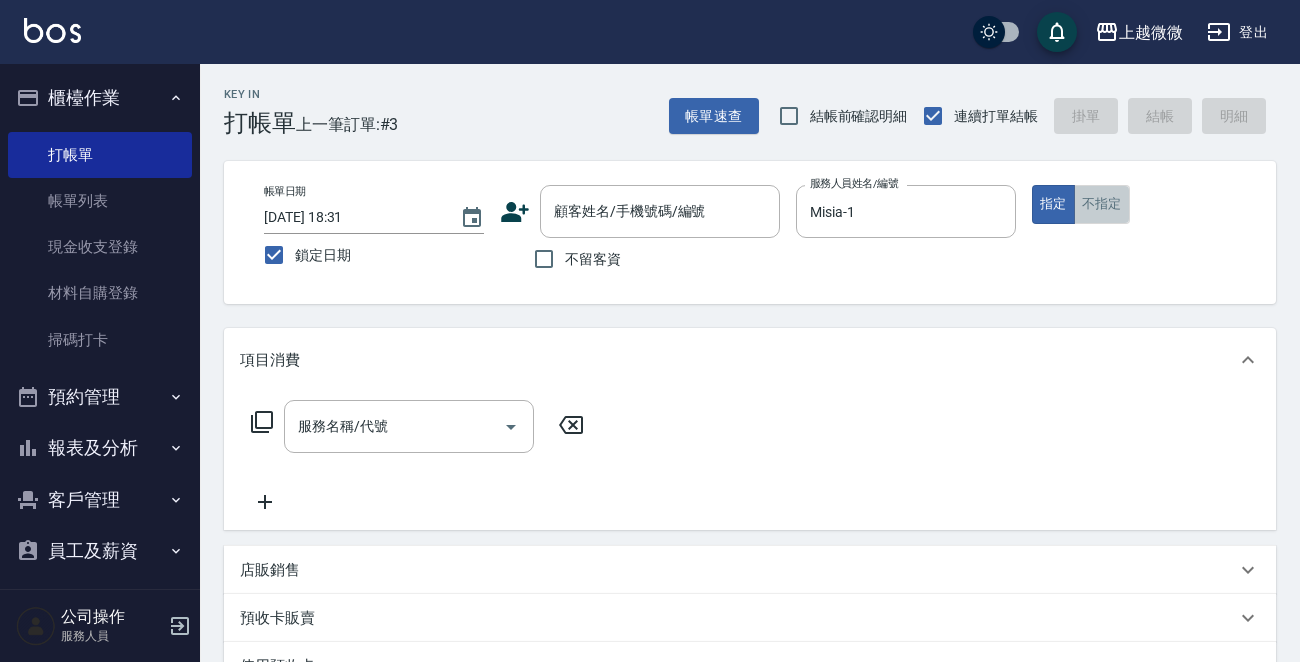 click on "不指定" at bounding box center [1102, 204] 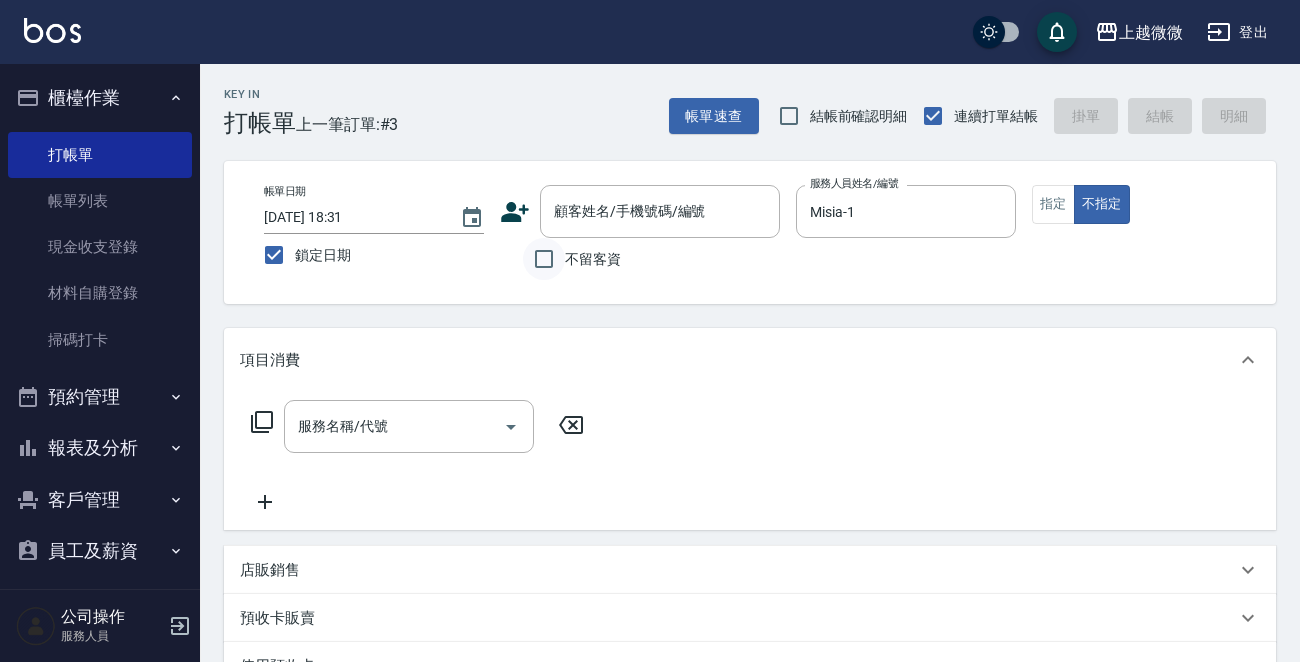 drag, startPoint x: 568, startPoint y: 256, endPoint x: 536, endPoint y: 269, distance: 34.539833 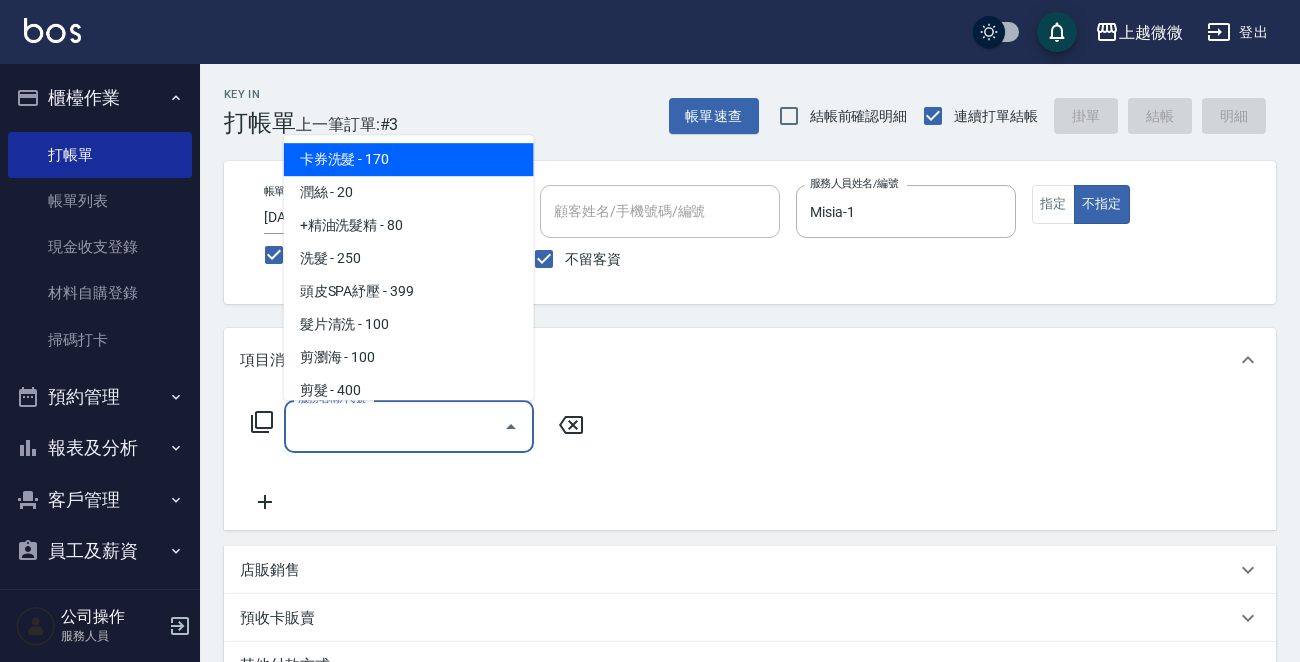 click on "服務名稱/代號" at bounding box center (394, 426) 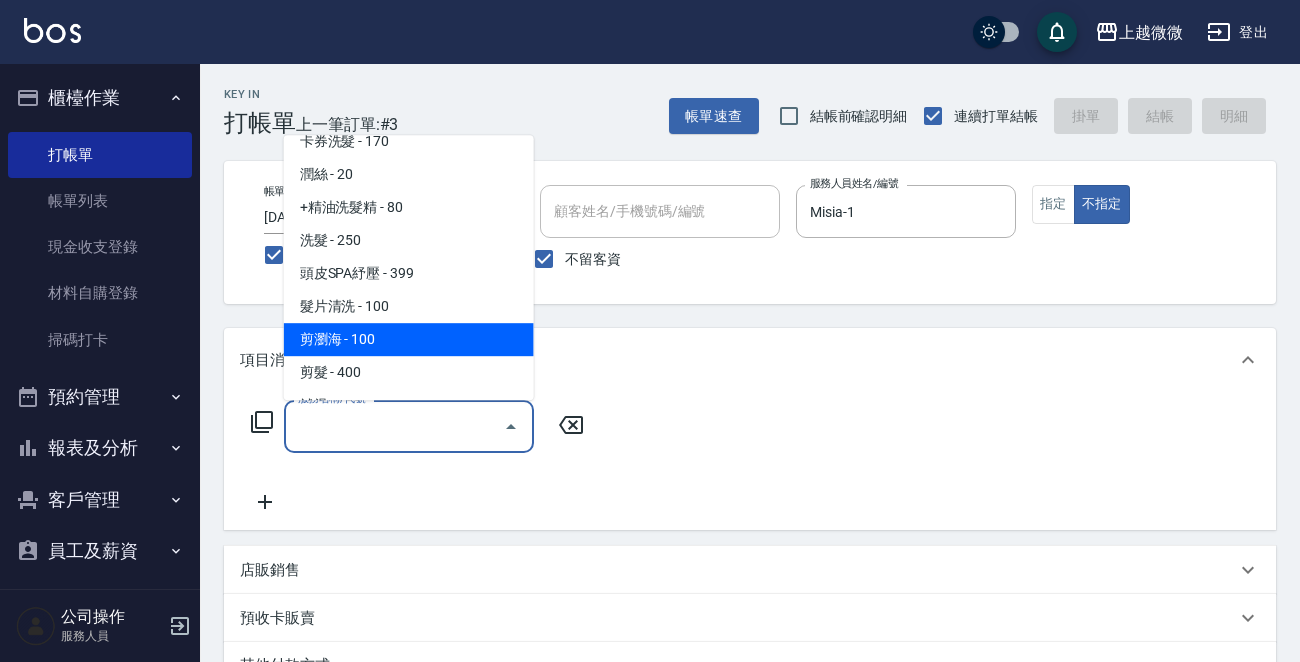 scroll, scrollTop: 0, scrollLeft: 0, axis: both 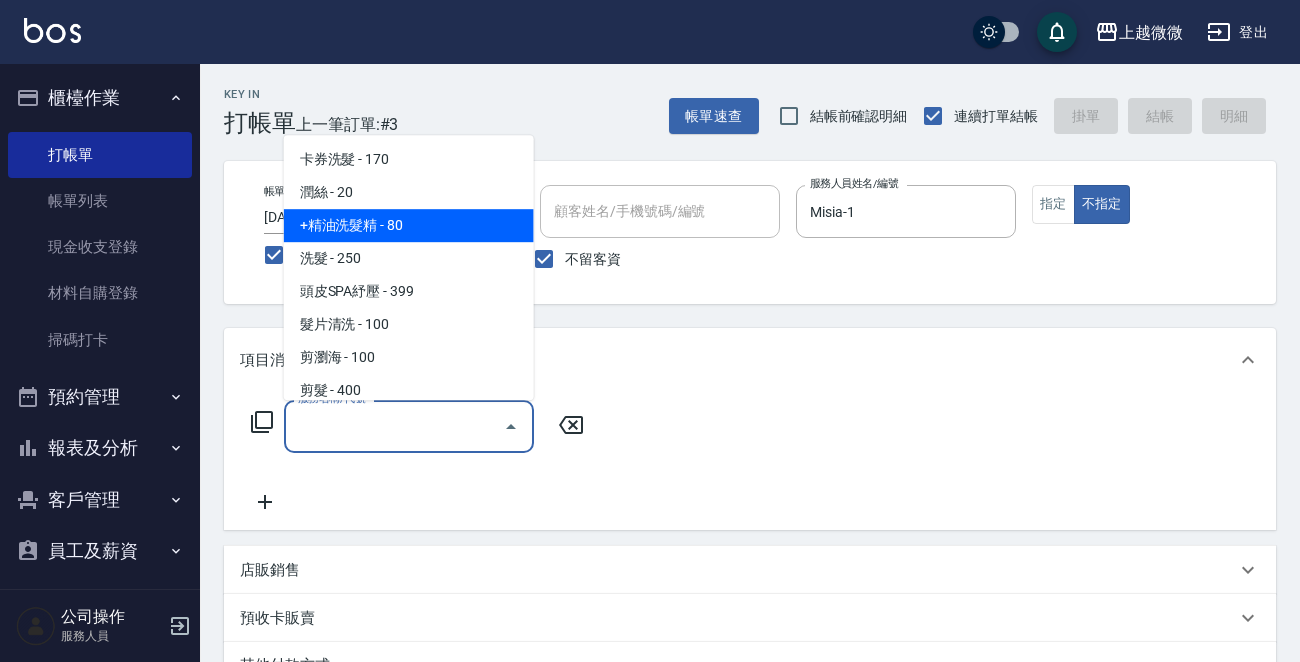 click on "+精油洗髮精 - 80" at bounding box center [409, 225] 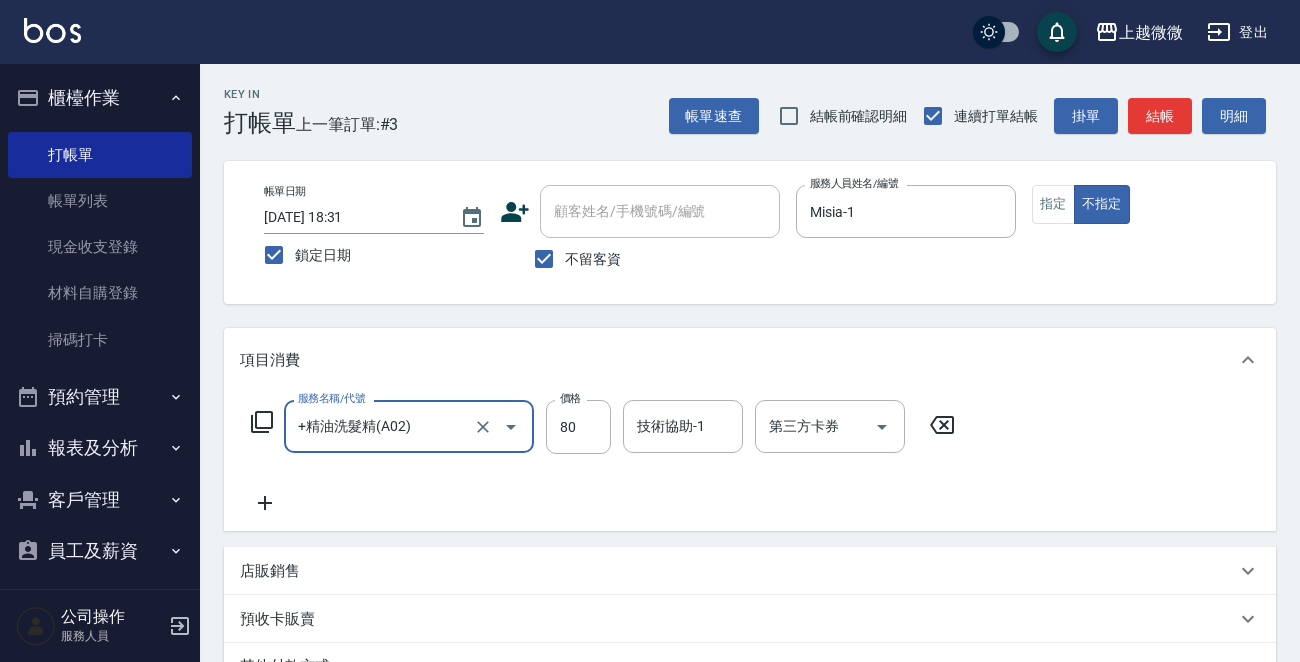 click 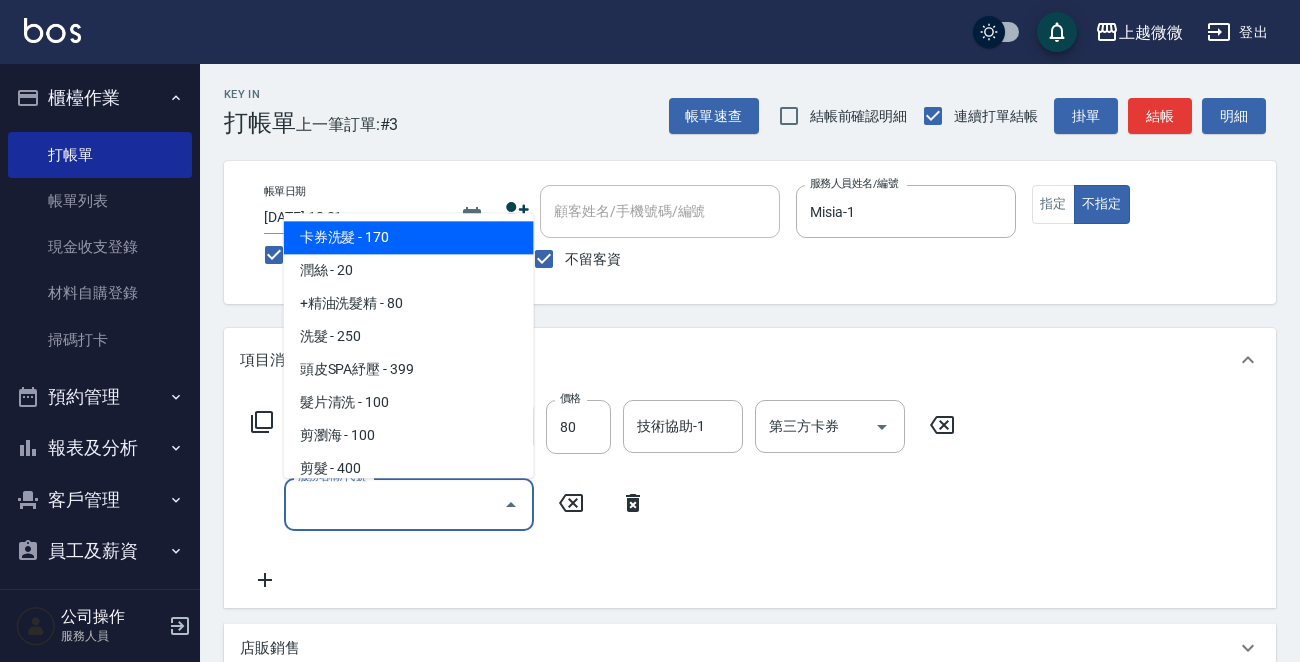 click on "服務名稱/代號" at bounding box center (394, 504) 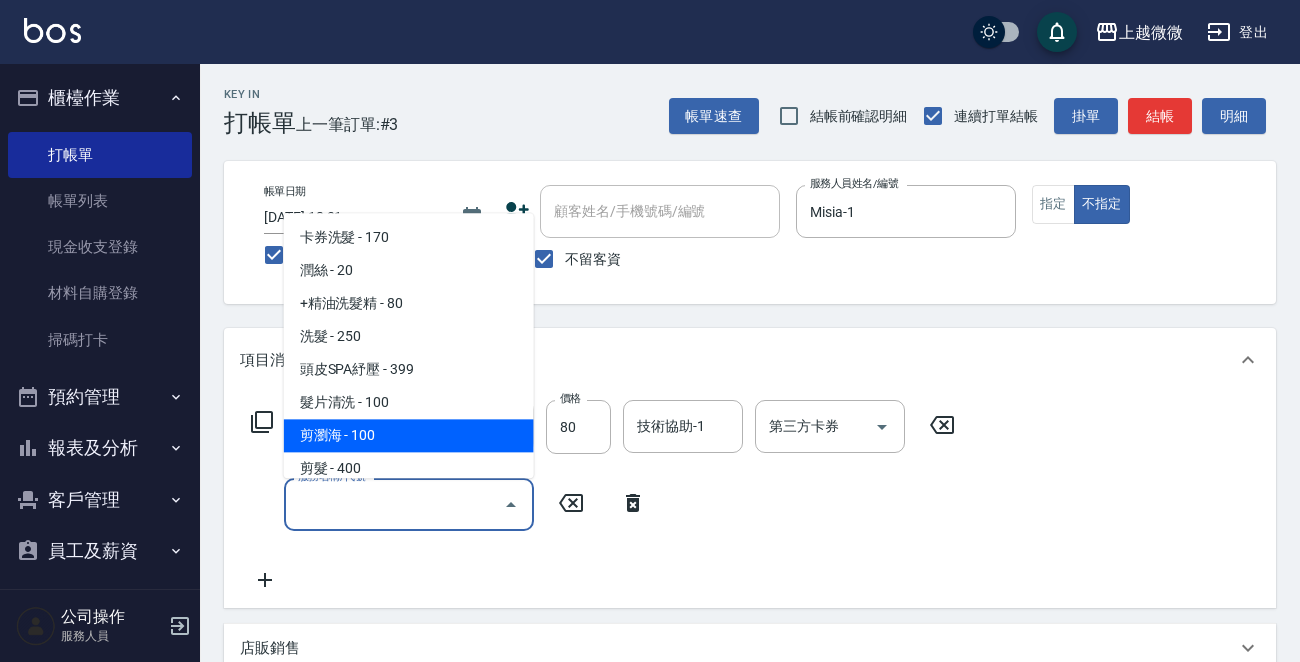 click on "剪瀏海 - 100" at bounding box center (409, 436) 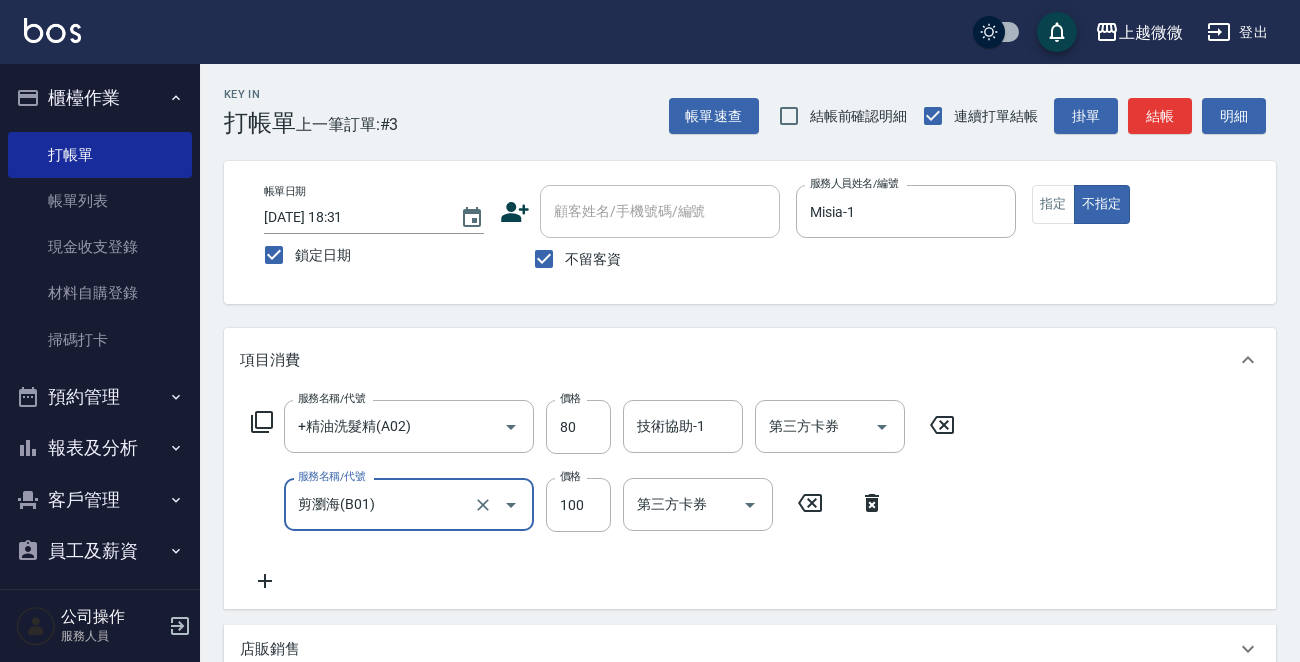 click 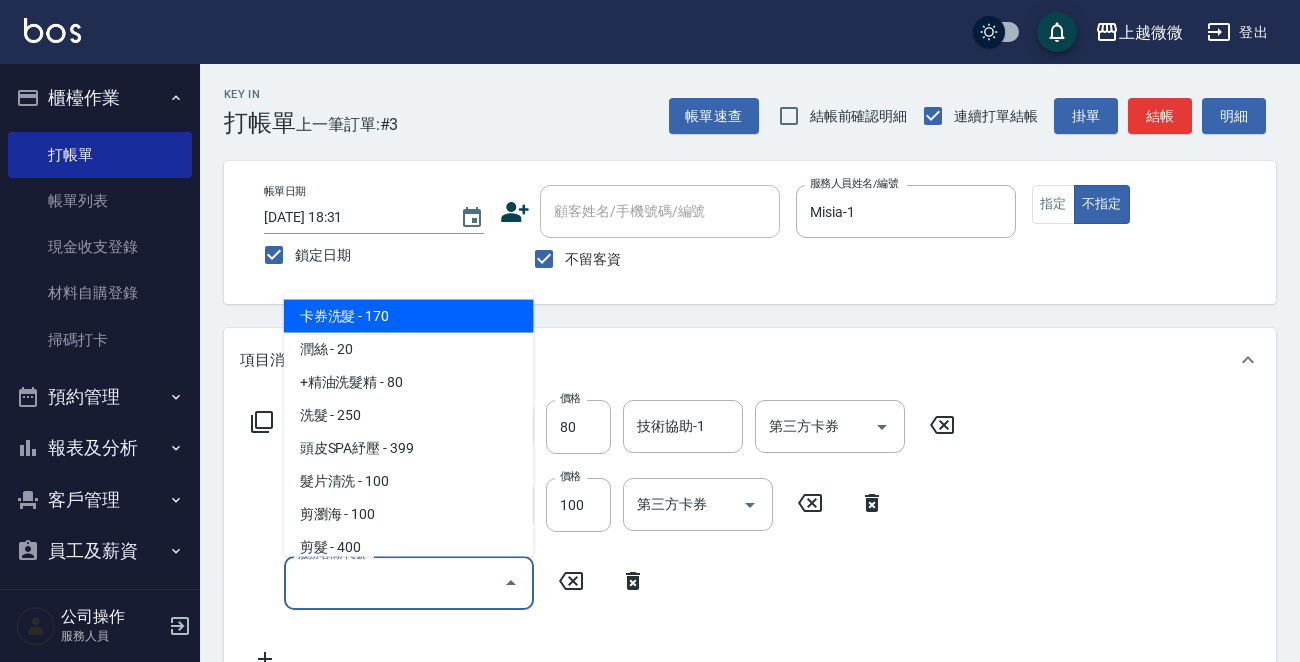 click on "服務名稱/代號" at bounding box center (394, 582) 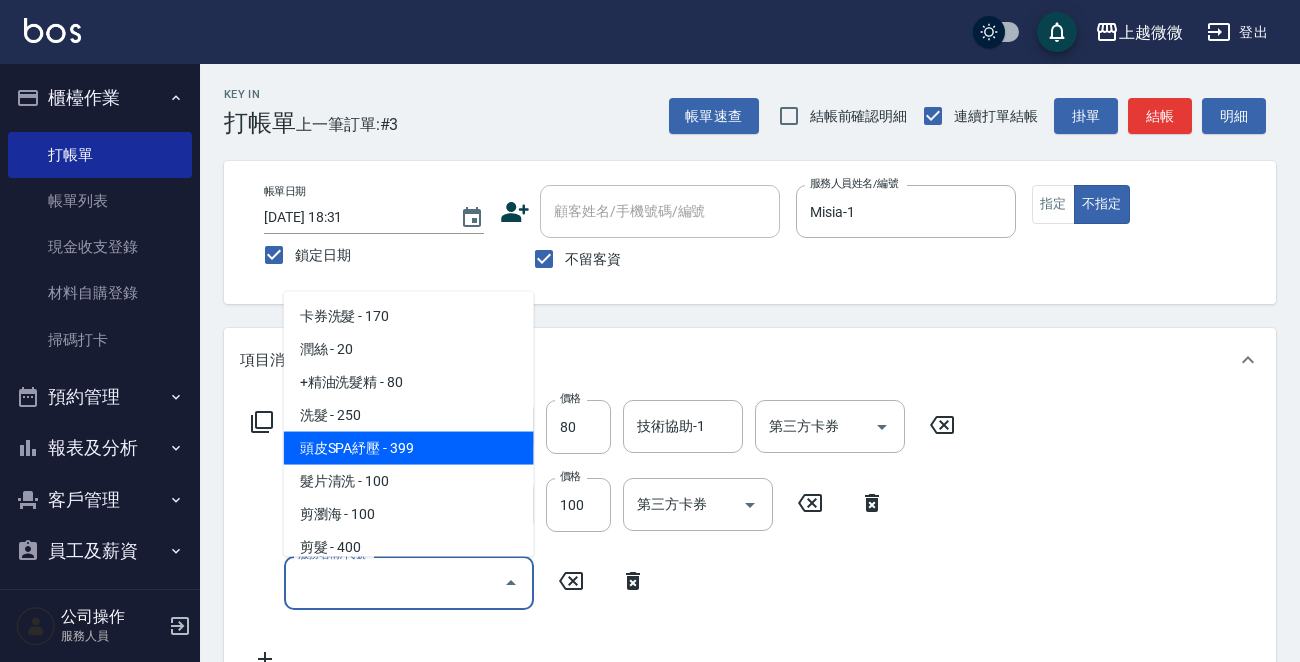 click on "頭皮SPA紓壓 - 399" at bounding box center (409, 448) 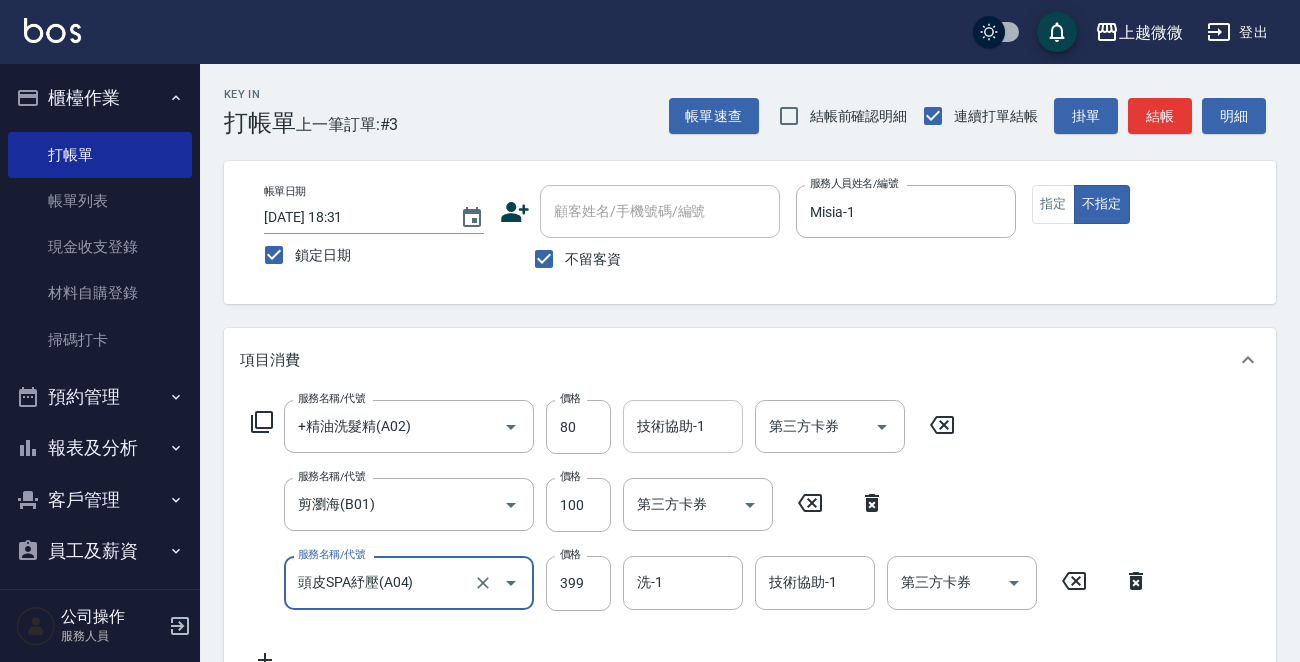 click on "技術協助-1 技術協助-1" at bounding box center [683, 426] 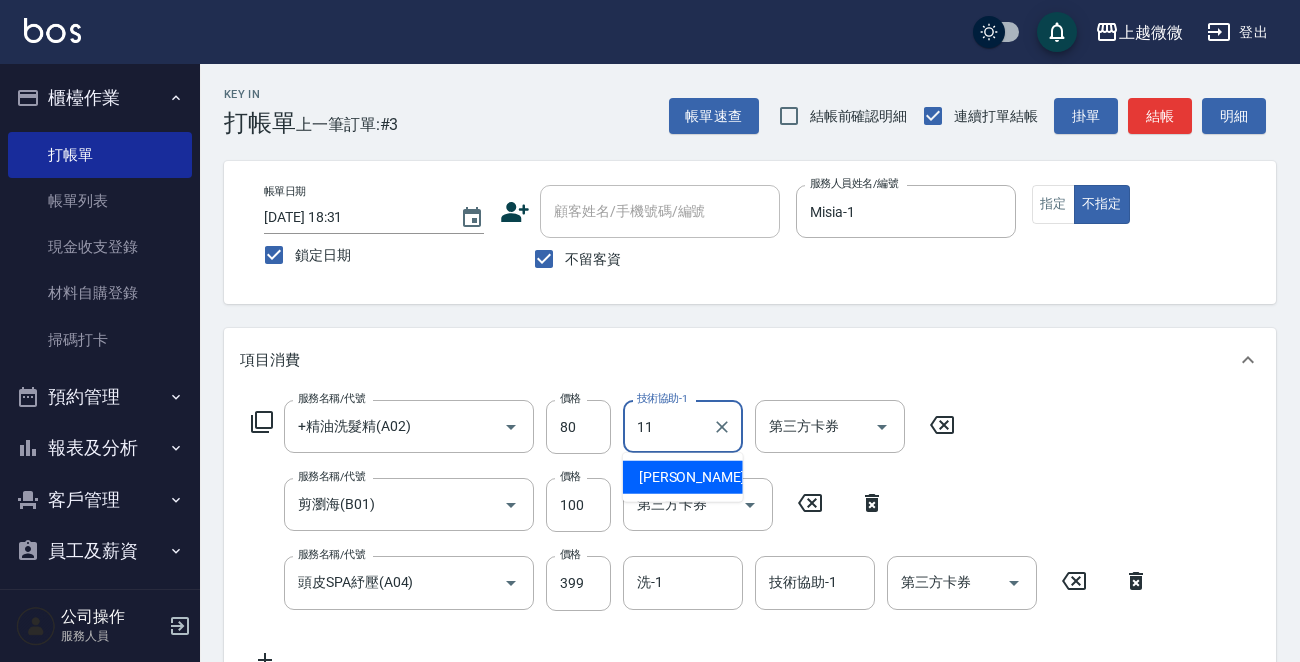 click on "[PERSON_NAME] -11" at bounding box center (702, 477) 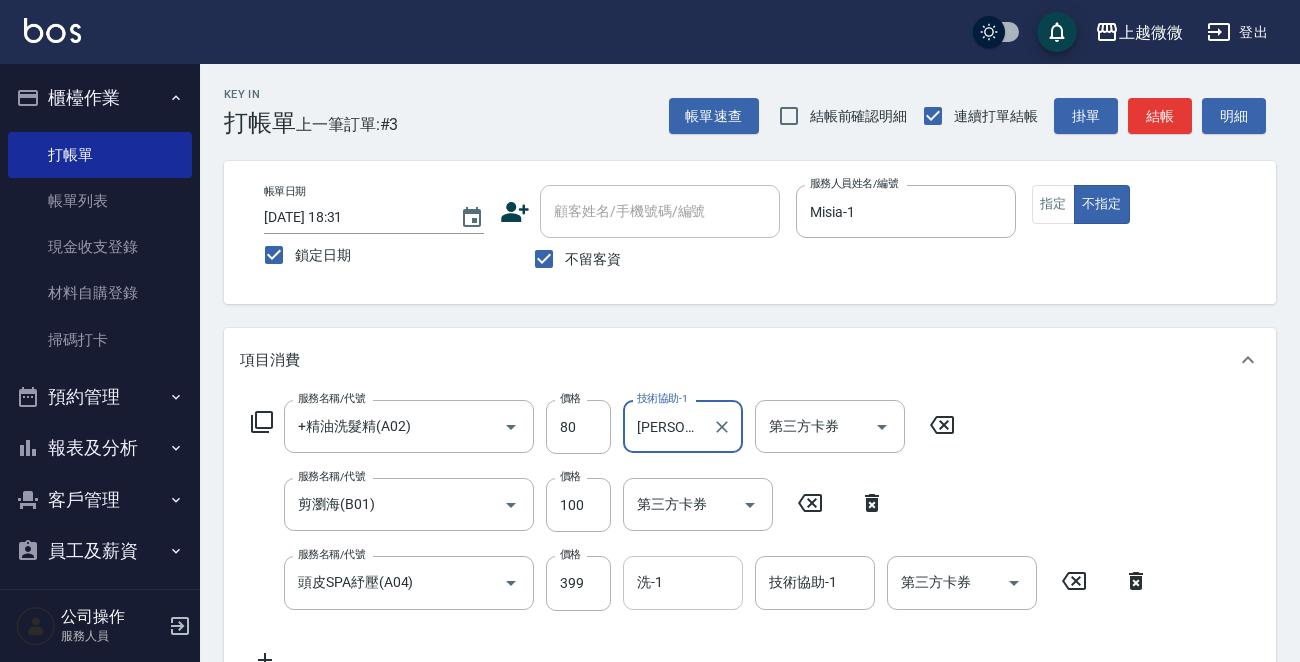 type on "[PERSON_NAME]-11" 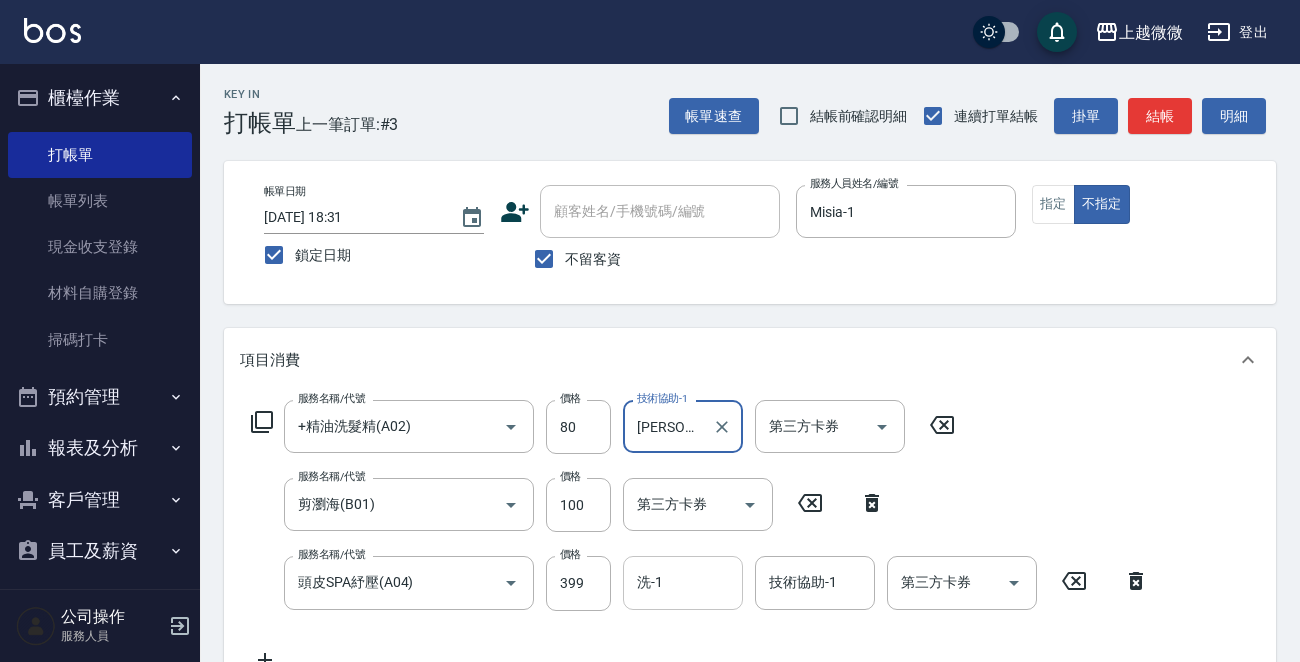 click on "洗-1" at bounding box center (683, 582) 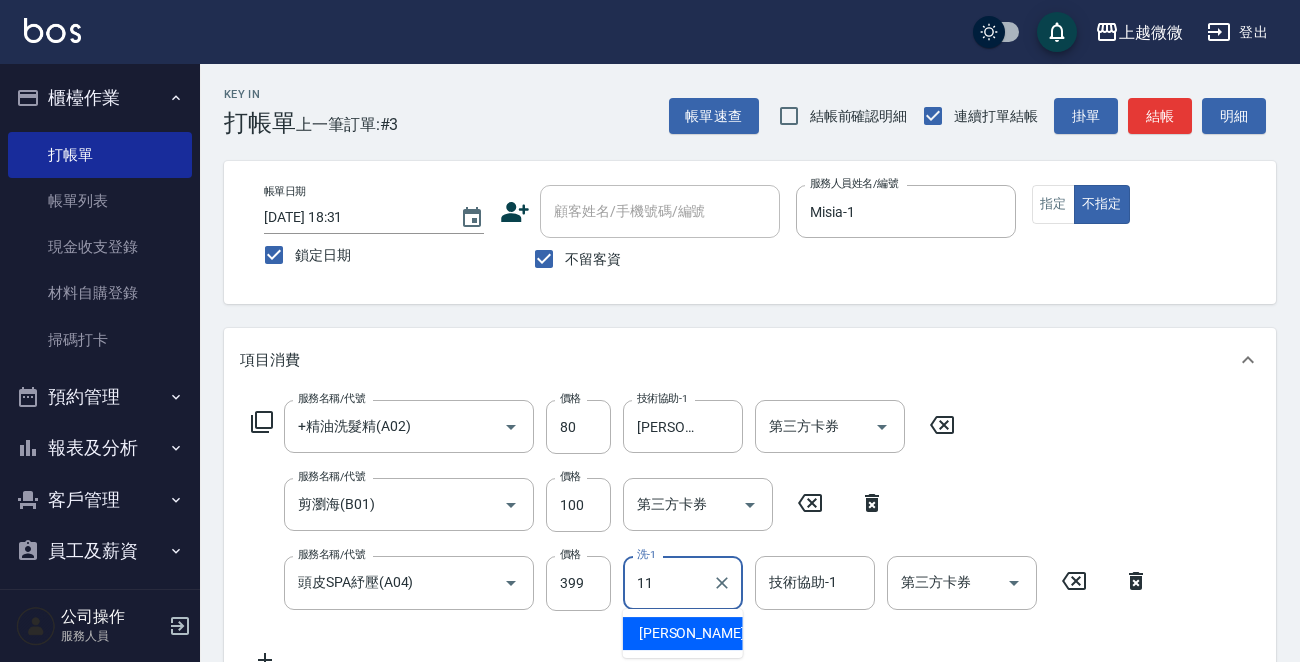 click on "[PERSON_NAME] -11" at bounding box center (702, 633) 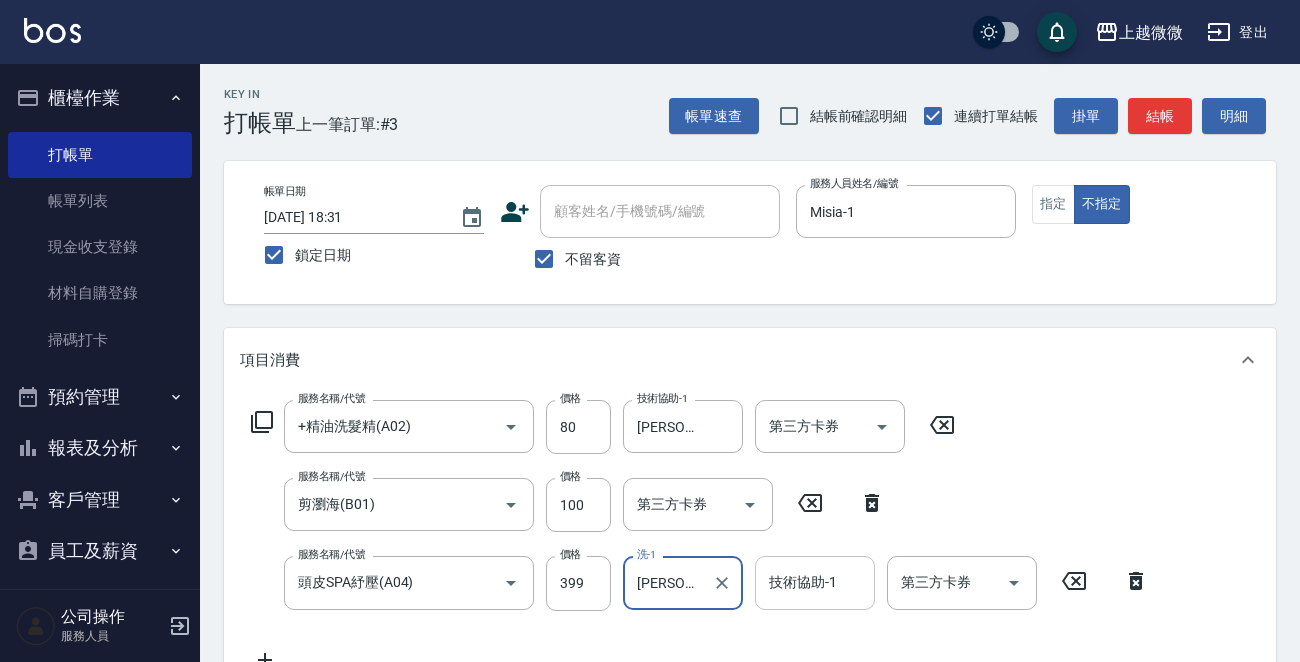 type on "[PERSON_NAME]-11" 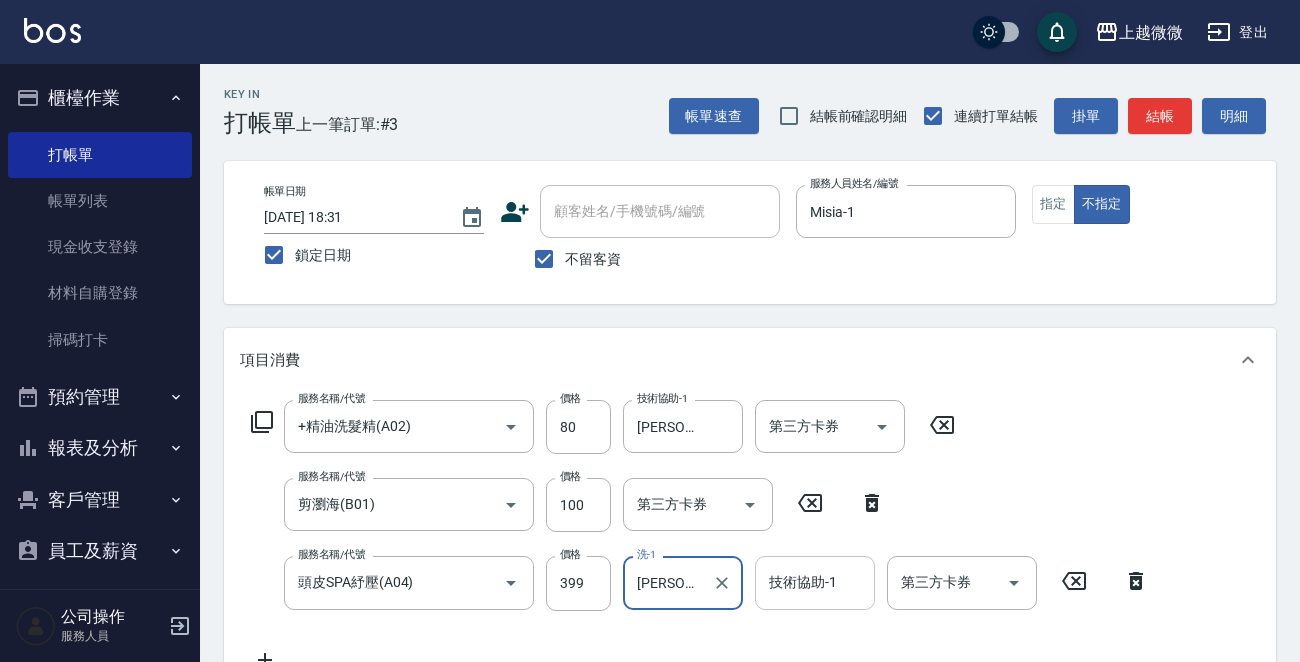 click on "技術協助-1 技術協助-1" at bounding box center [815, 582] 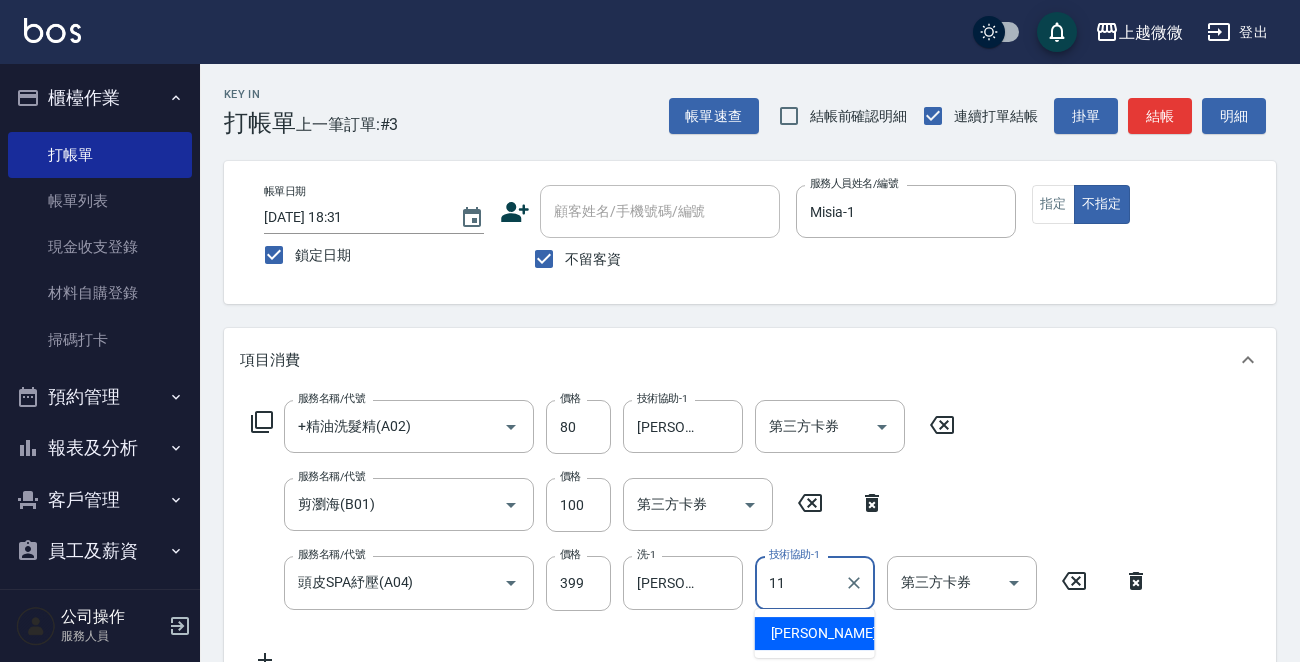 click on "[PERSON_NAME] -11" at bounding box center (834, 633) 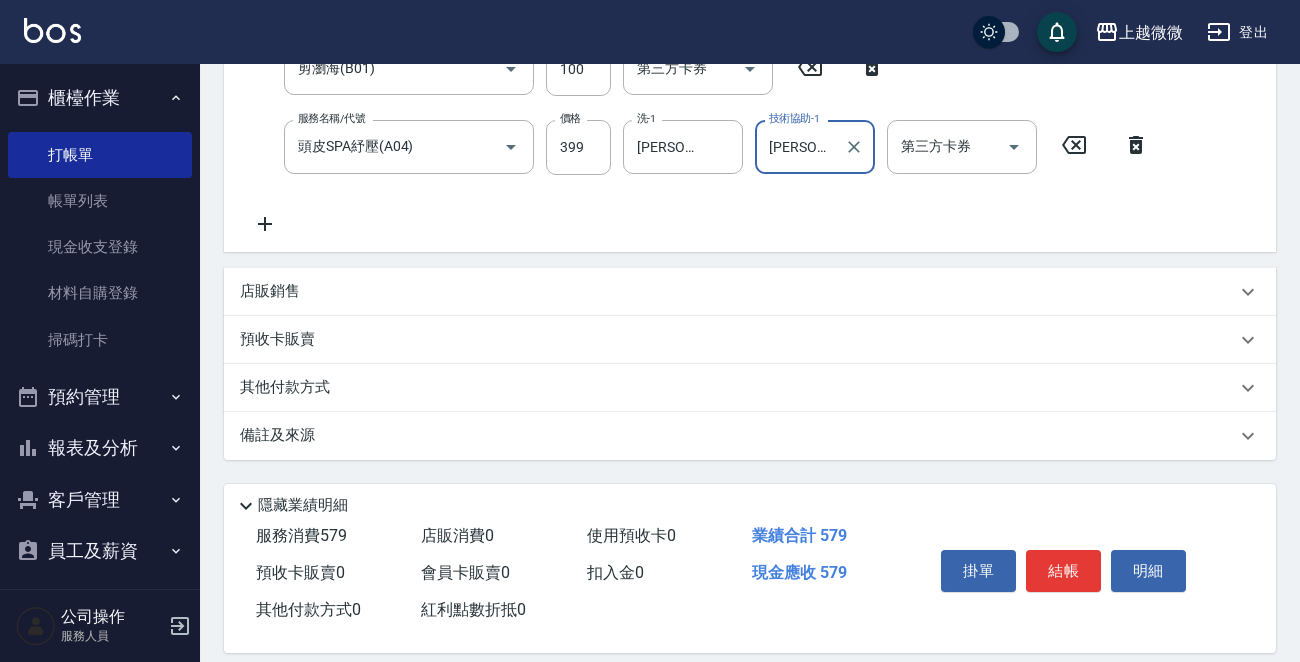 scroll, scrollTop: 455, scrollLeft: 0, axis: vertical 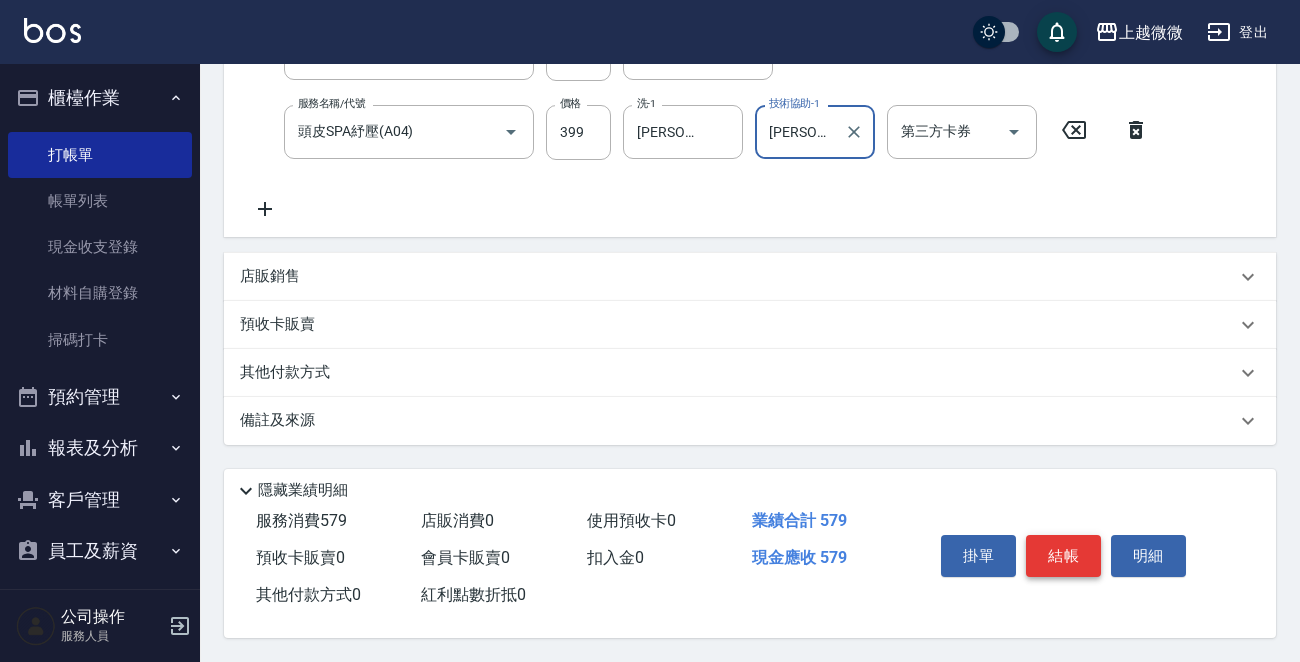 type on "[PERSON_NAME]-11" 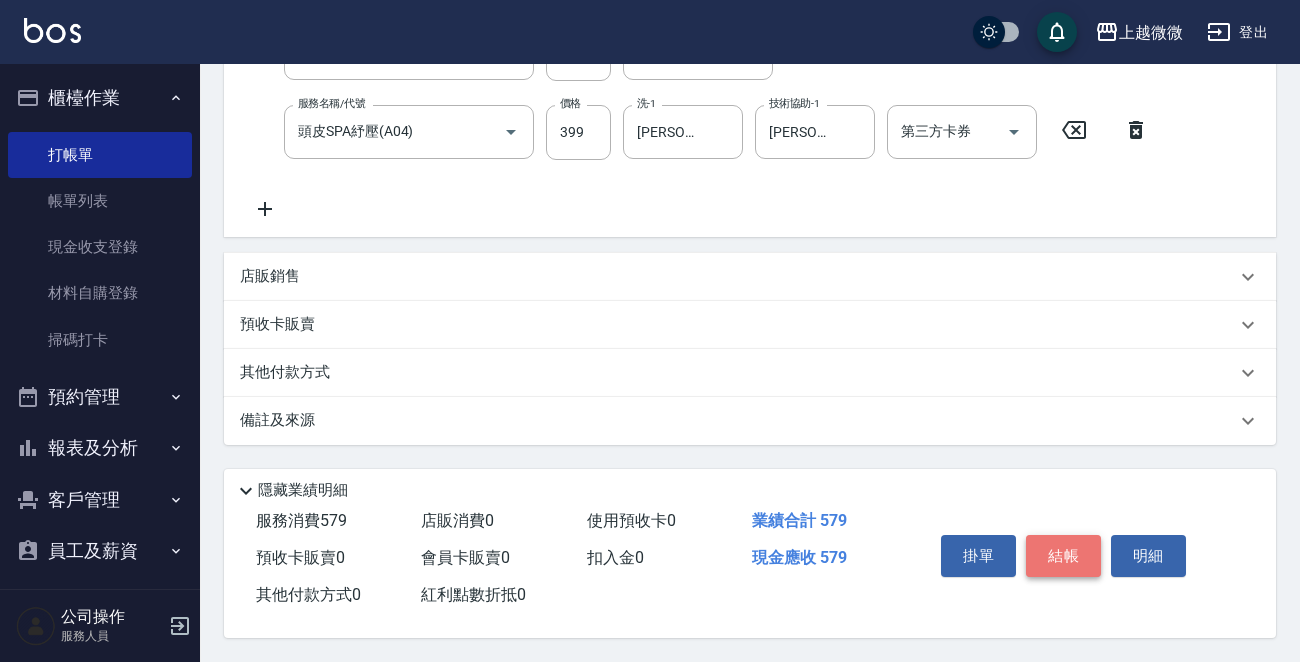 click on "結帳" at bounding box center [1063, 556] 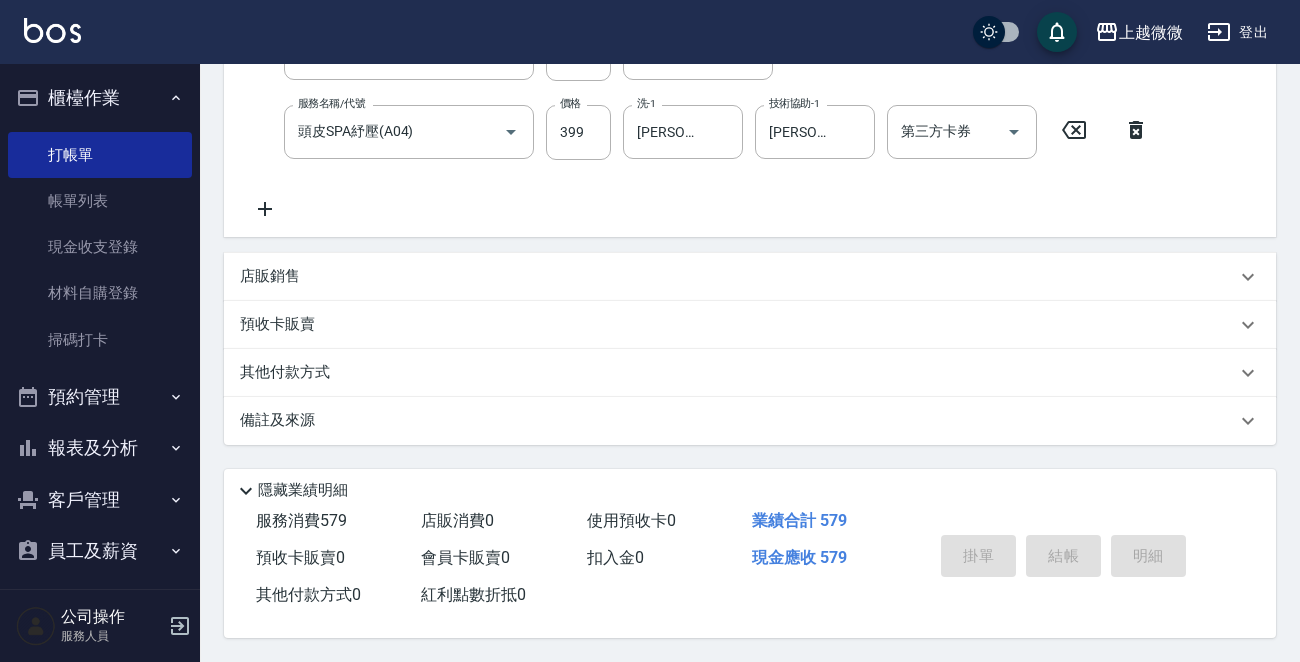 type 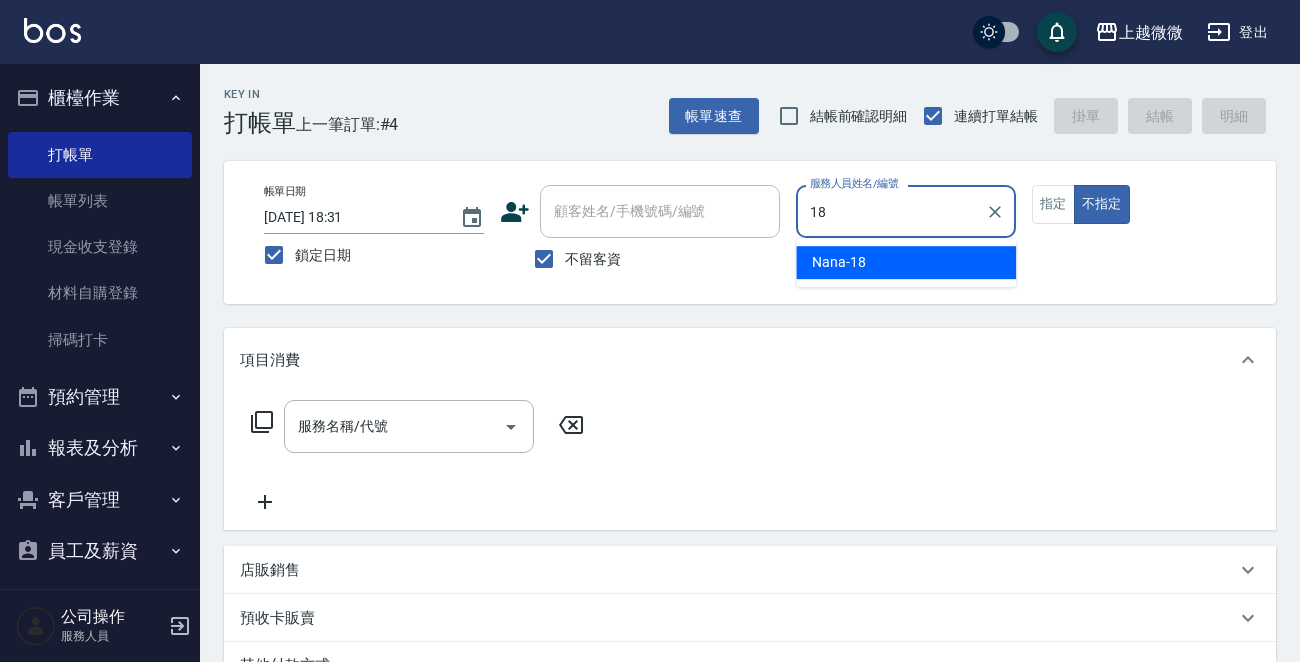 drag, startPoint x: 904, startPoint y: 259, endPoint x: 877, endPoint y: 253, distance: 27.658634 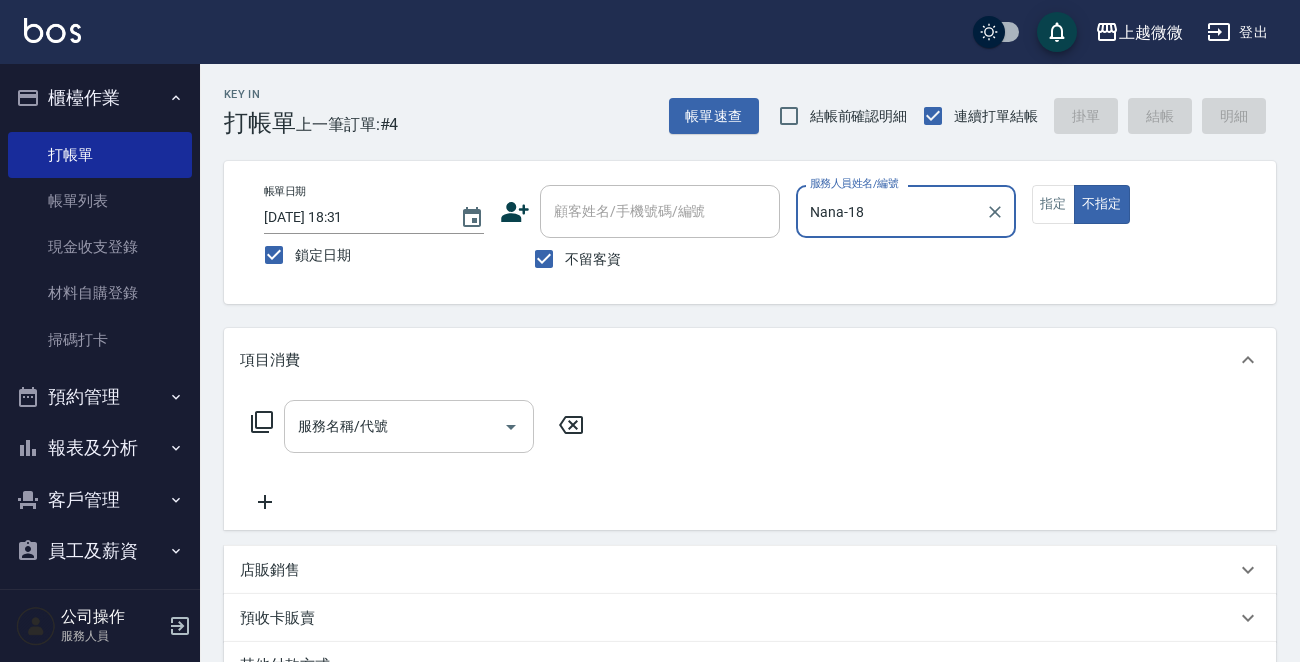 type on "Nana-18" 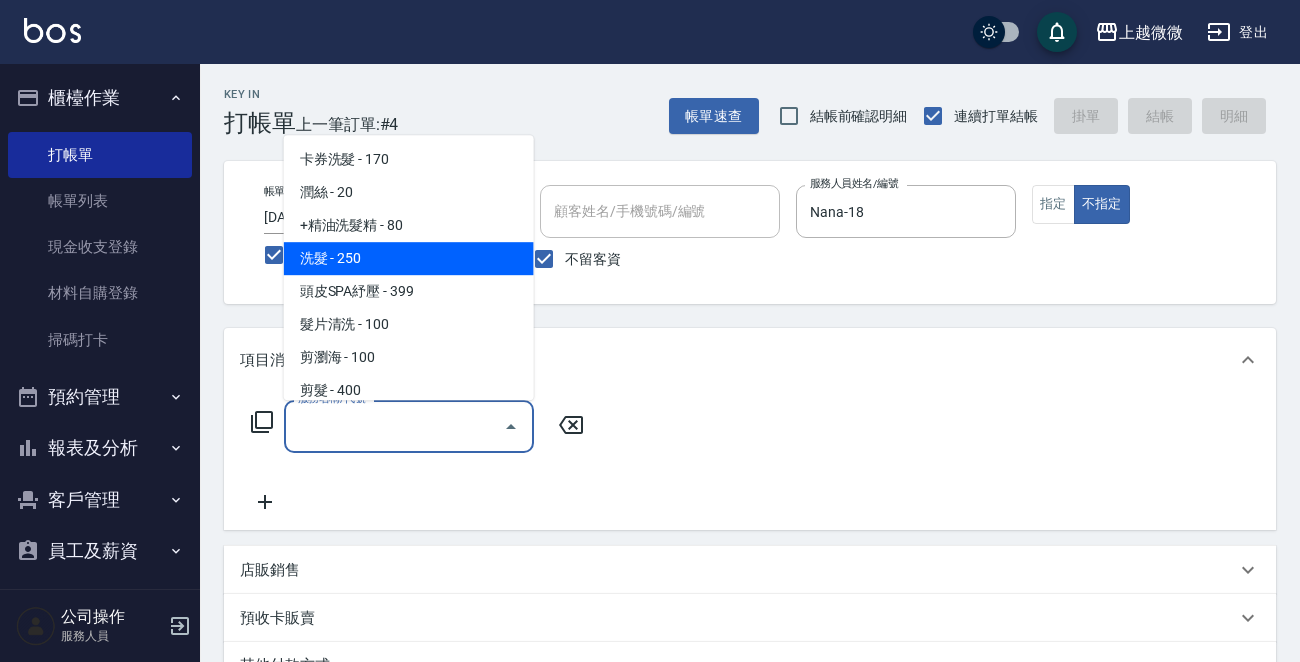 click on "洗髮 - 250" at bounding box center (409, 258) 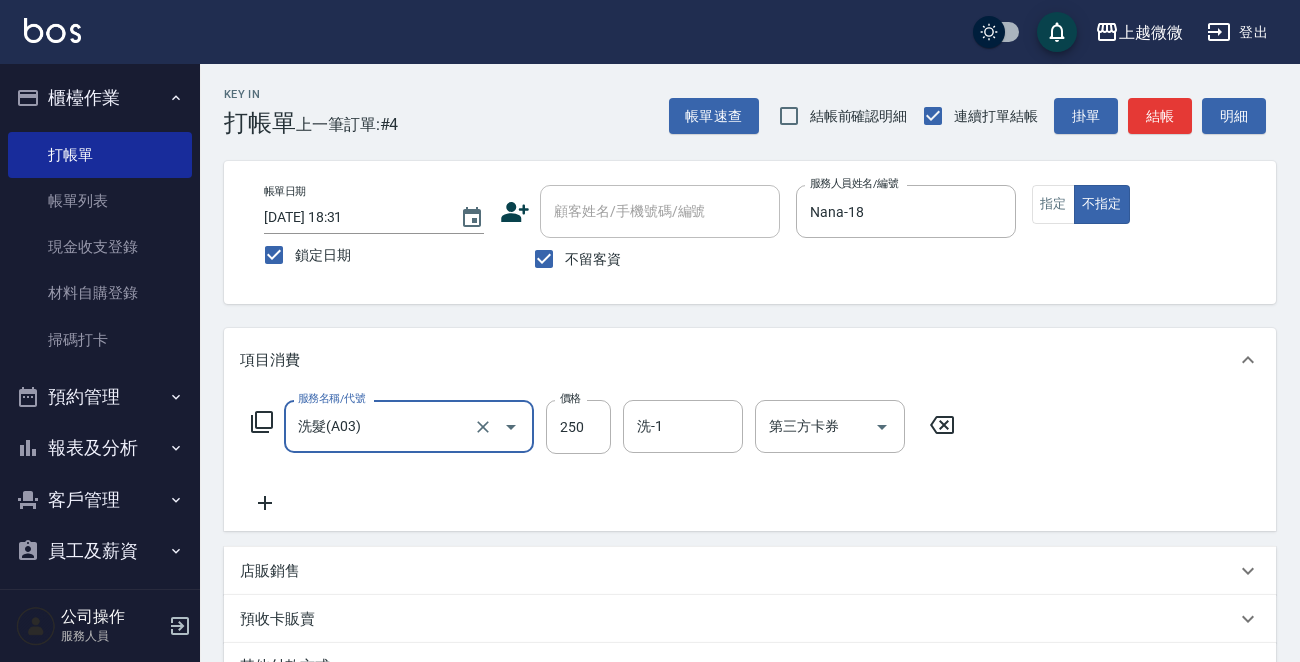 click 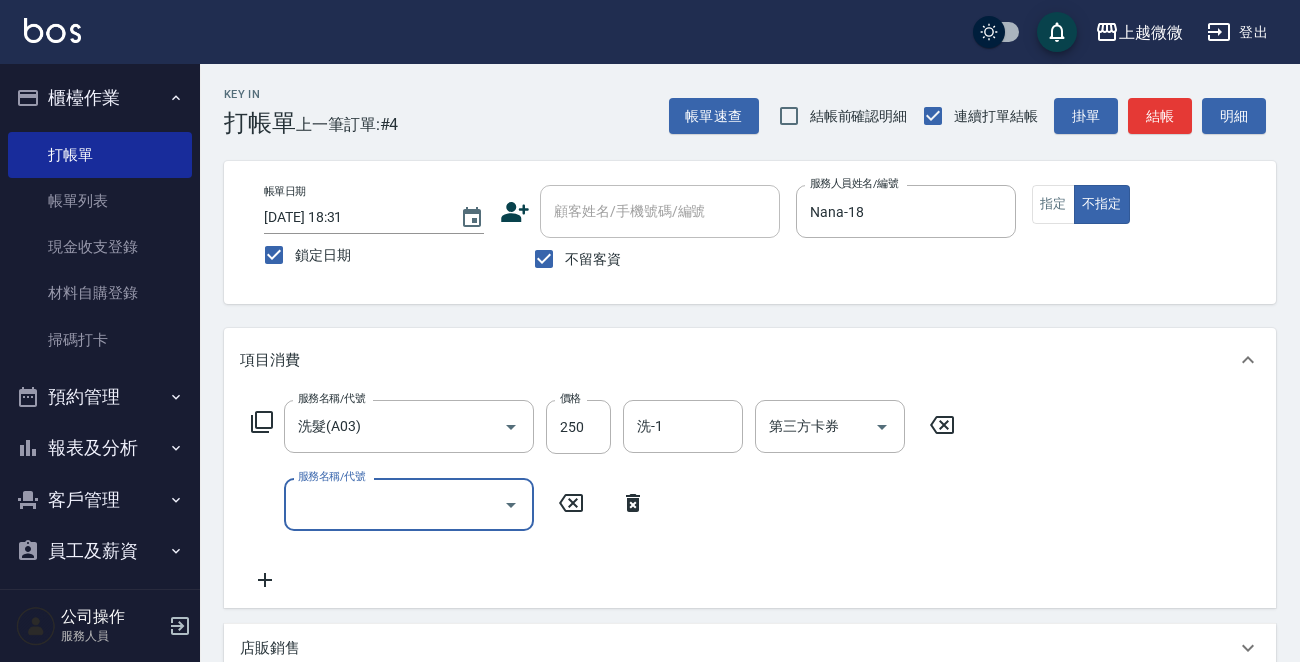 click on "服務名稱/代號" at bounding box center (394, 504) 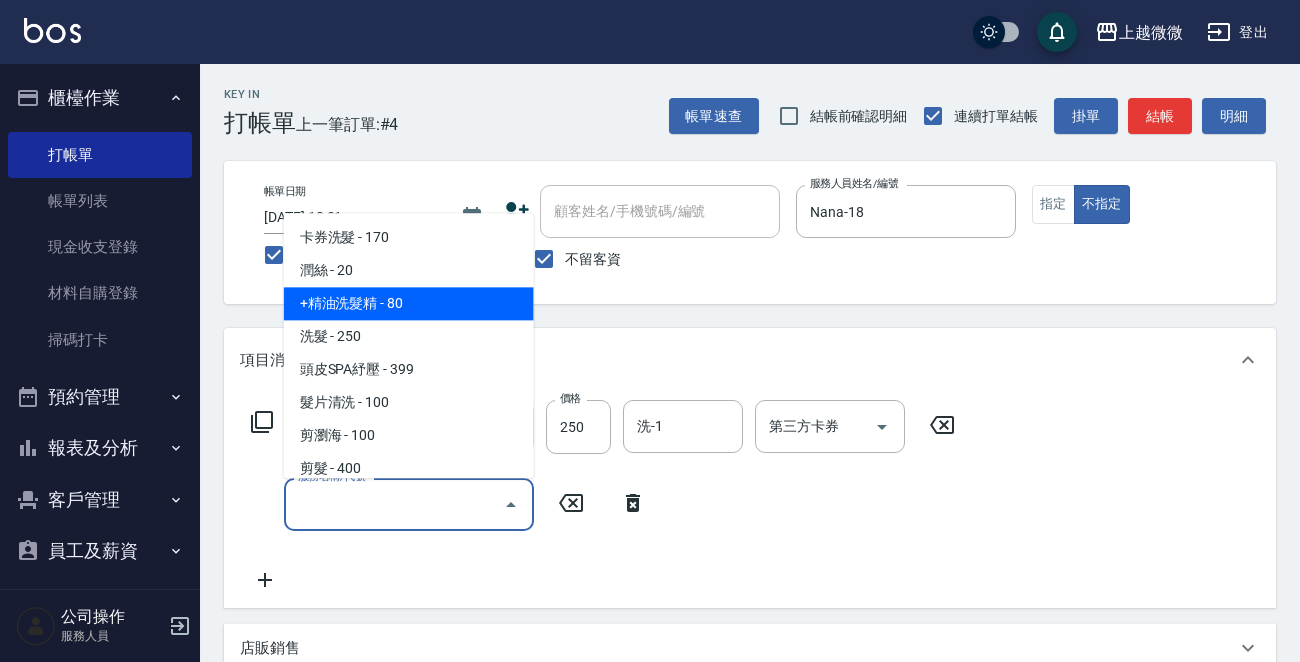 click on "+精油洗髮精 - 80" at bounding box center (409, 304) 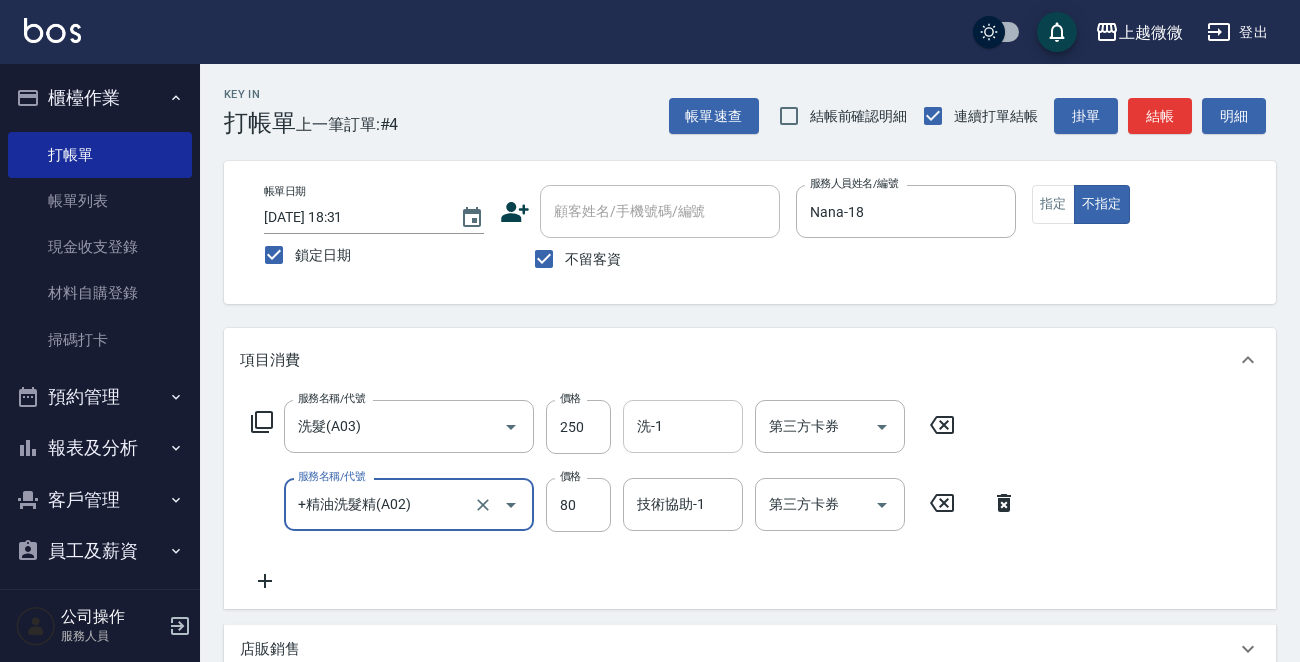 click on "洗-1" at bounding box center [683, 426] 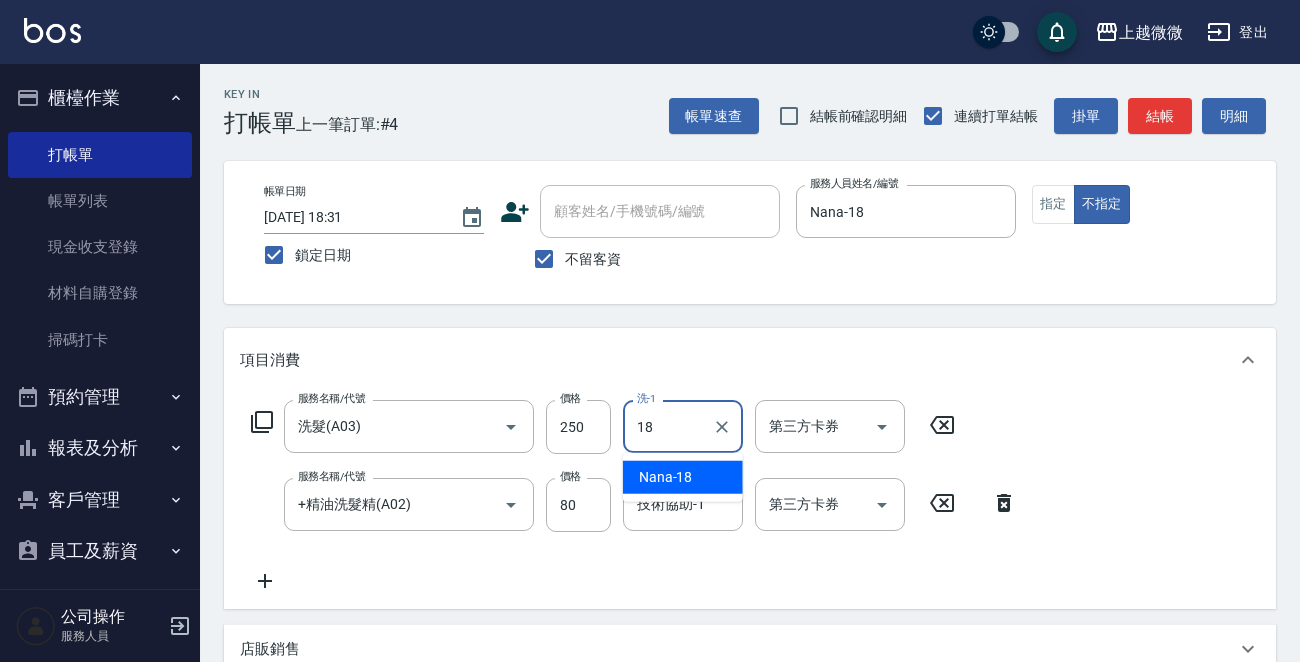 click on "Nana -18" at bounding box center [666, 477] 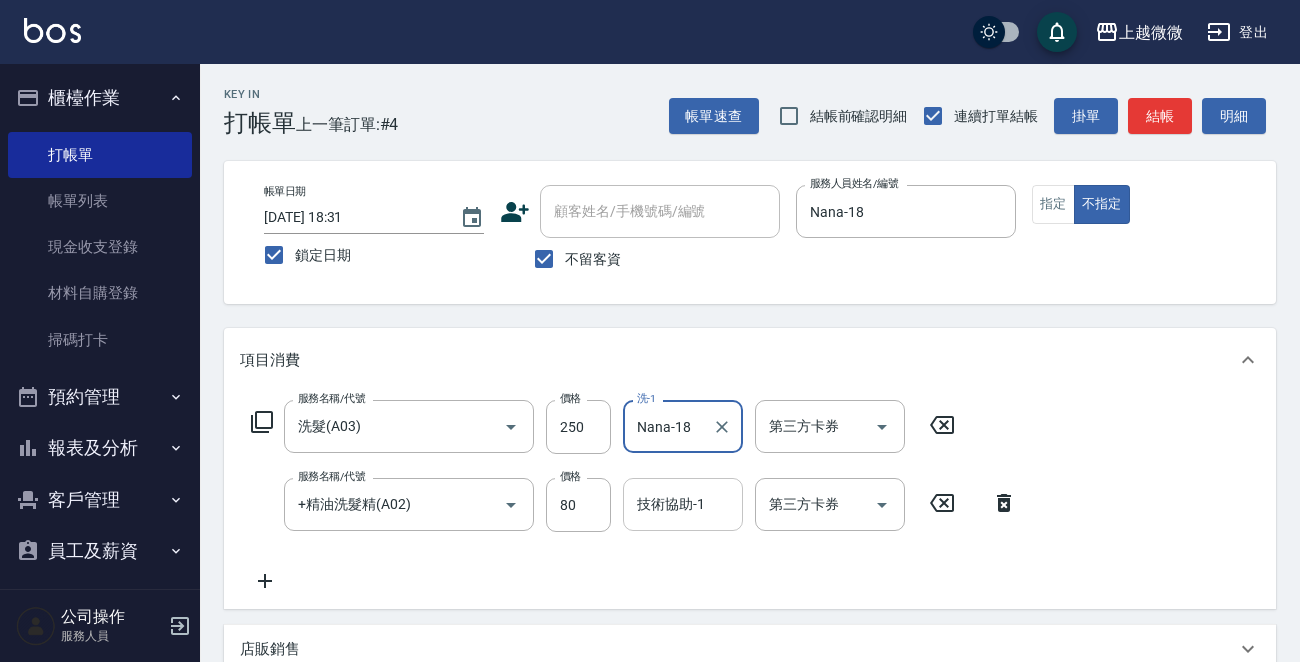 type on "Nana-18" 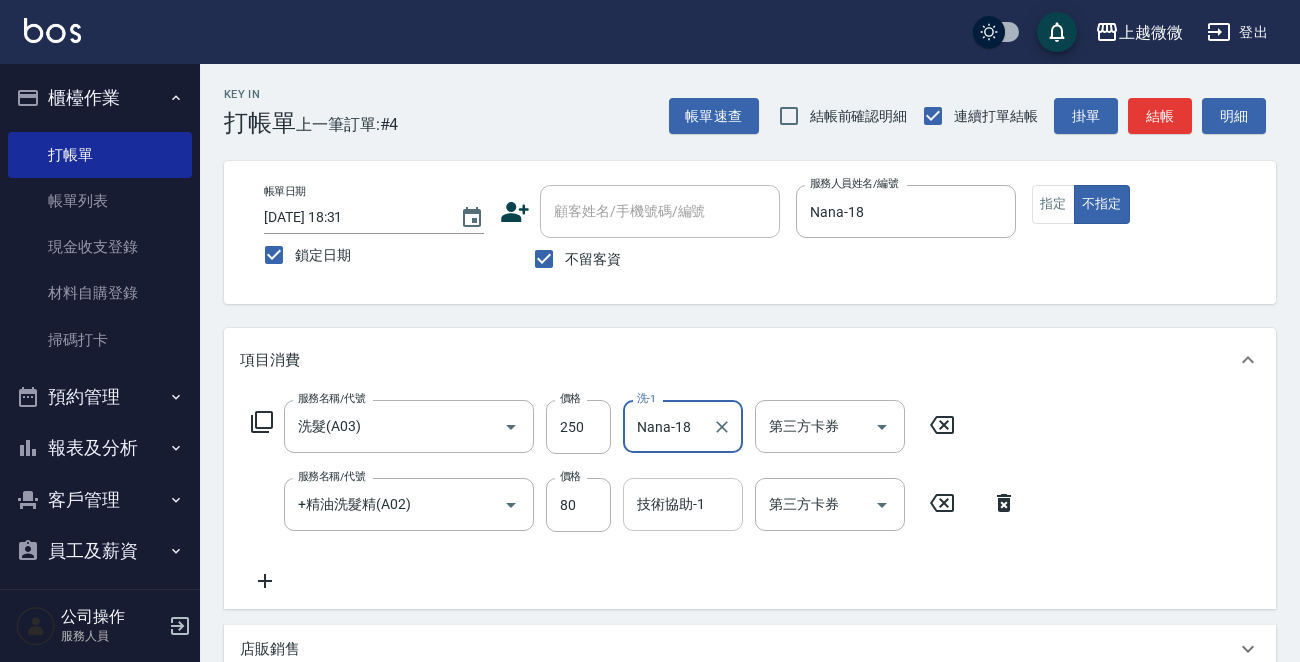 click on "技術協助-1" at bounding box center (683, 504) 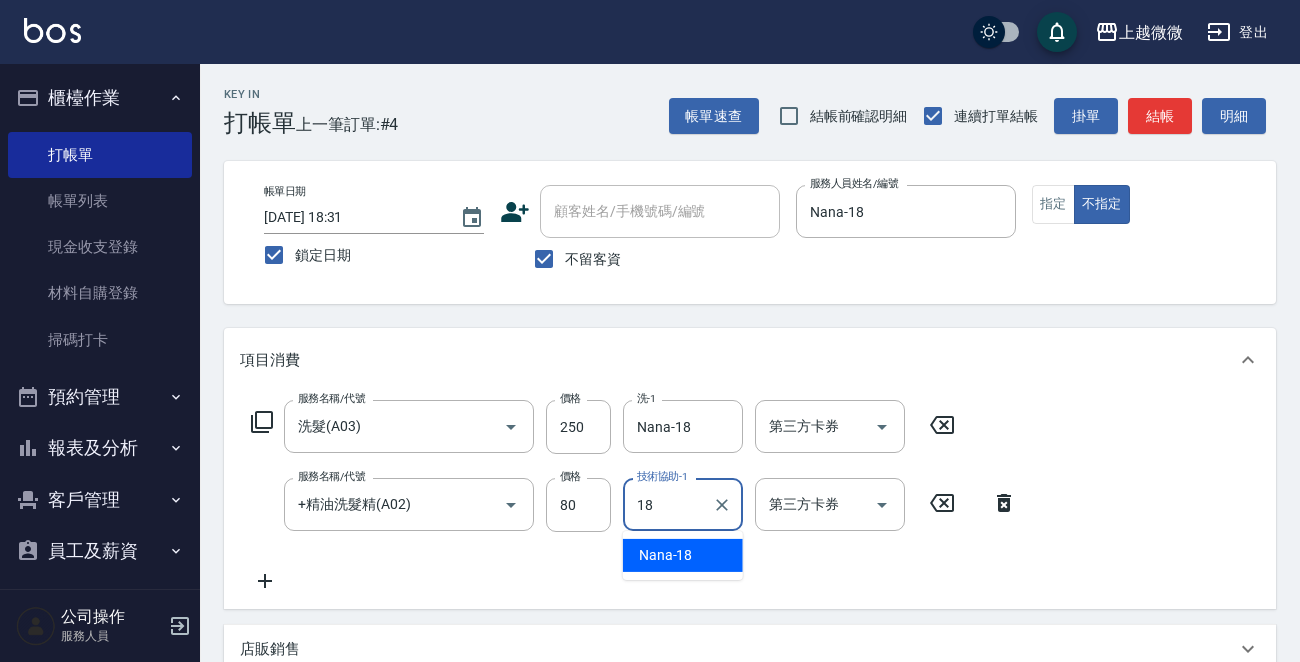 click on "Nana -18" at bounding box center [666, 555] 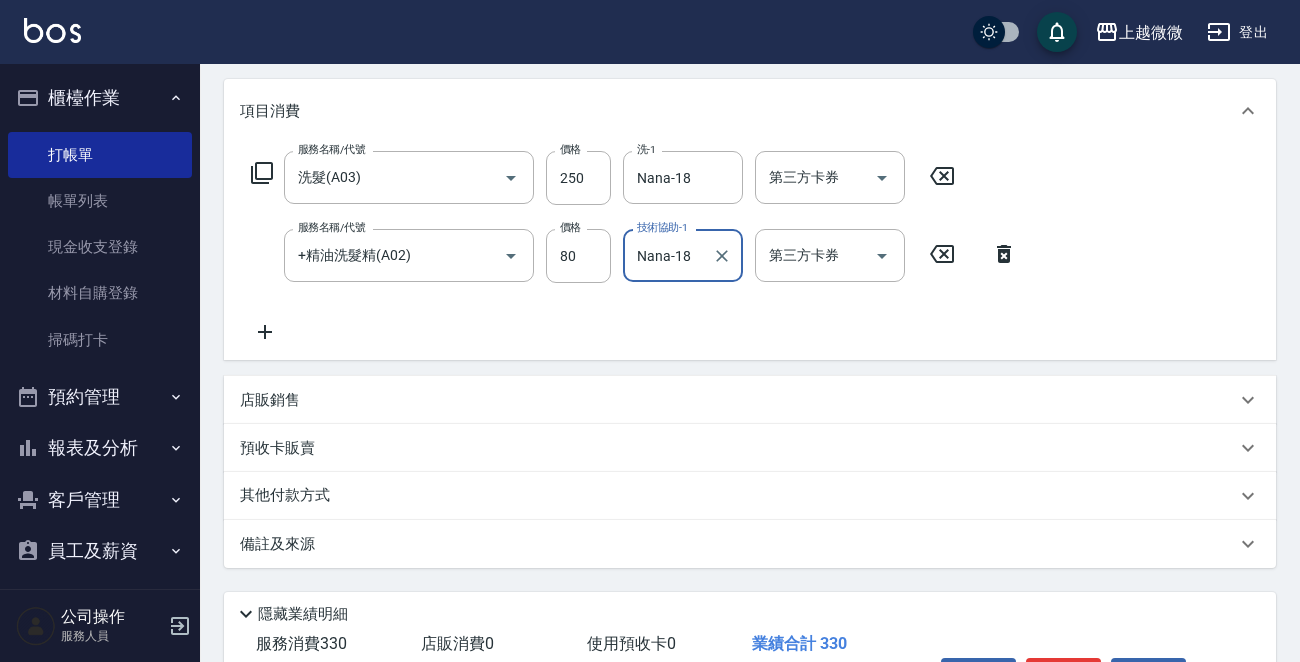 scroll, scrollTop: 377, scrollLeft: 0, axis: vertical 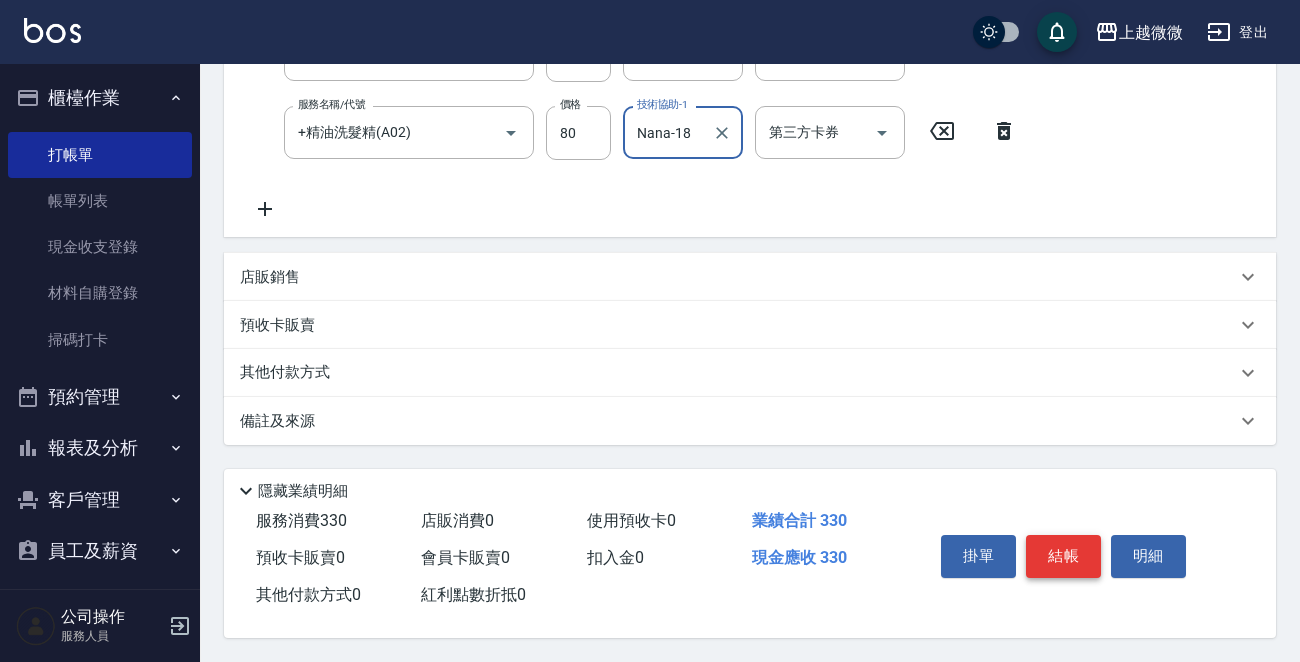 type on "Nana-18" 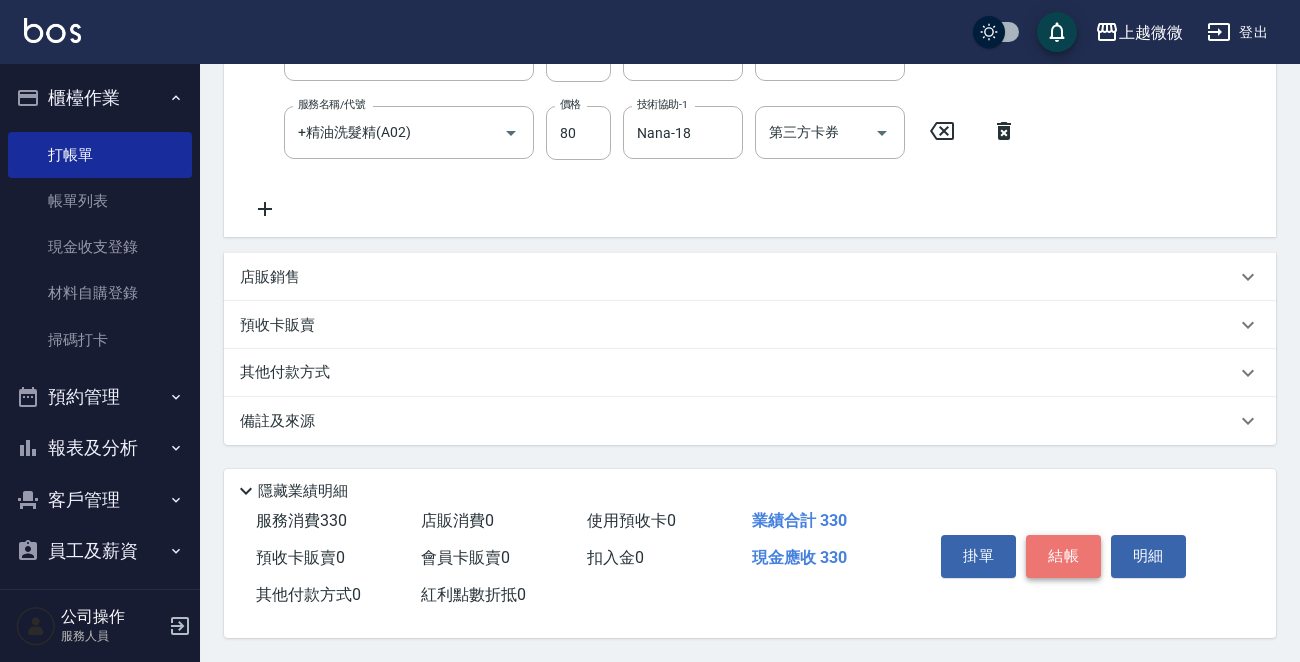 click on "結帳" at bounding box center [1063, 556] 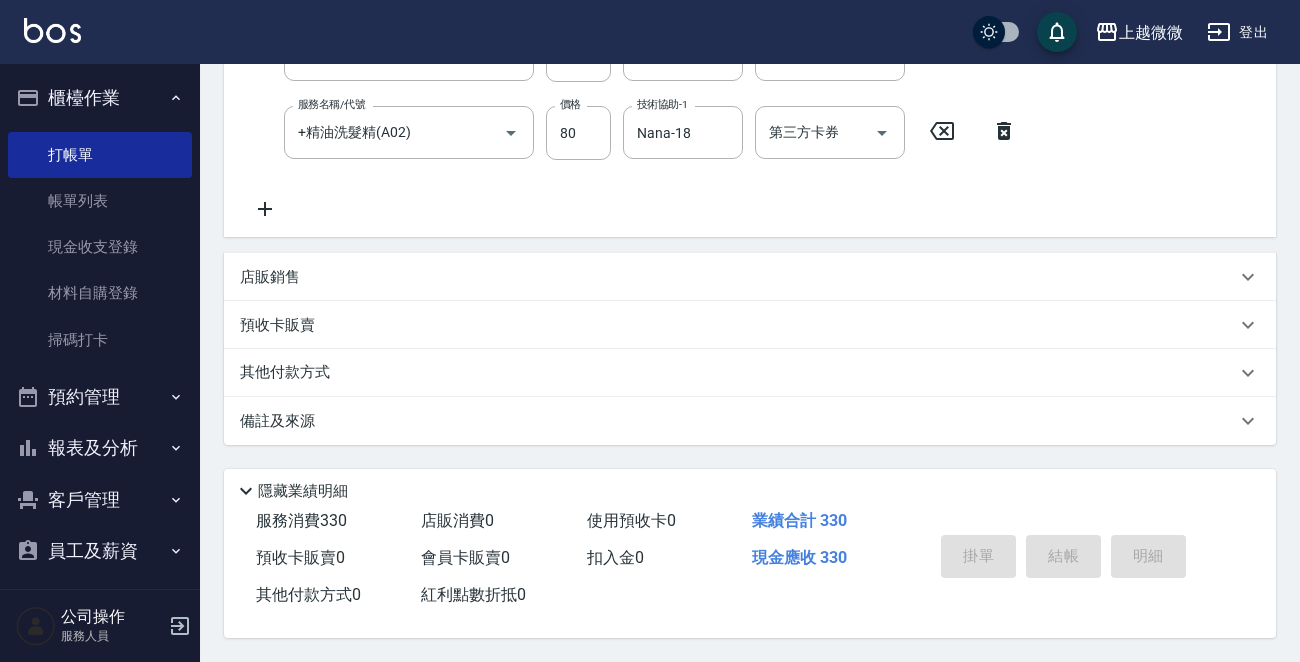 type 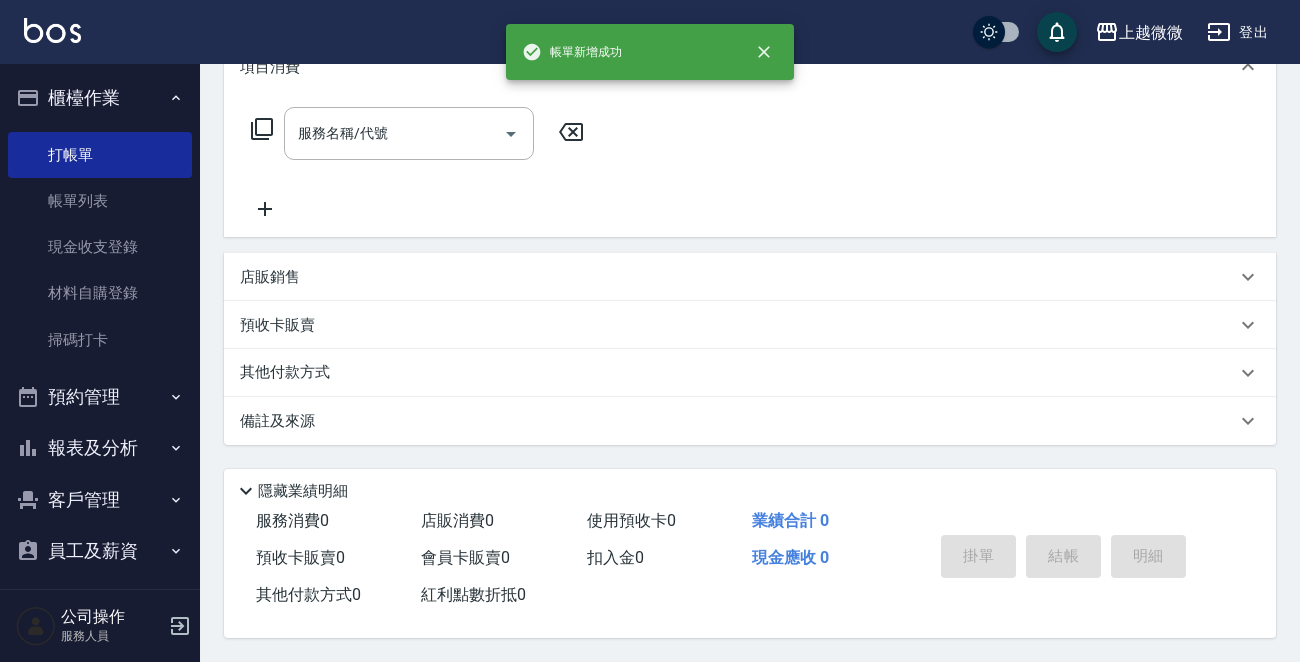 scroll, scrollTop: 0, scrollLeft: 0, axis: both 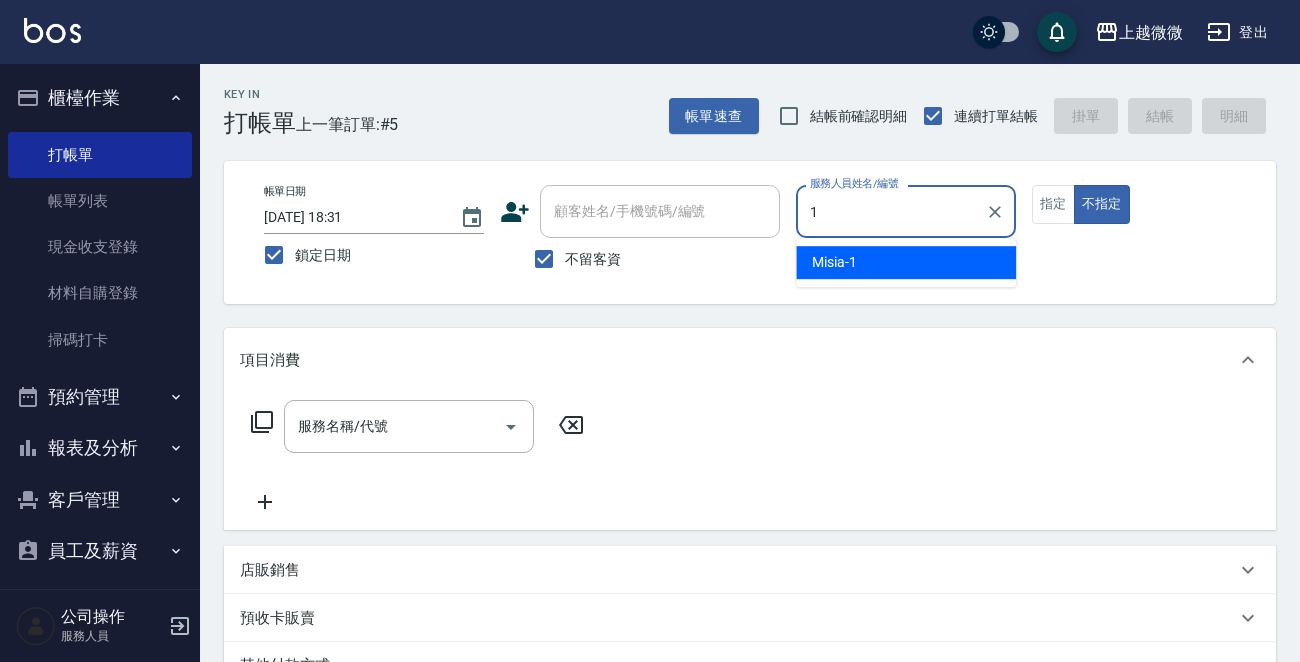 click on "Misia -1" at bounding box center (906, 262) 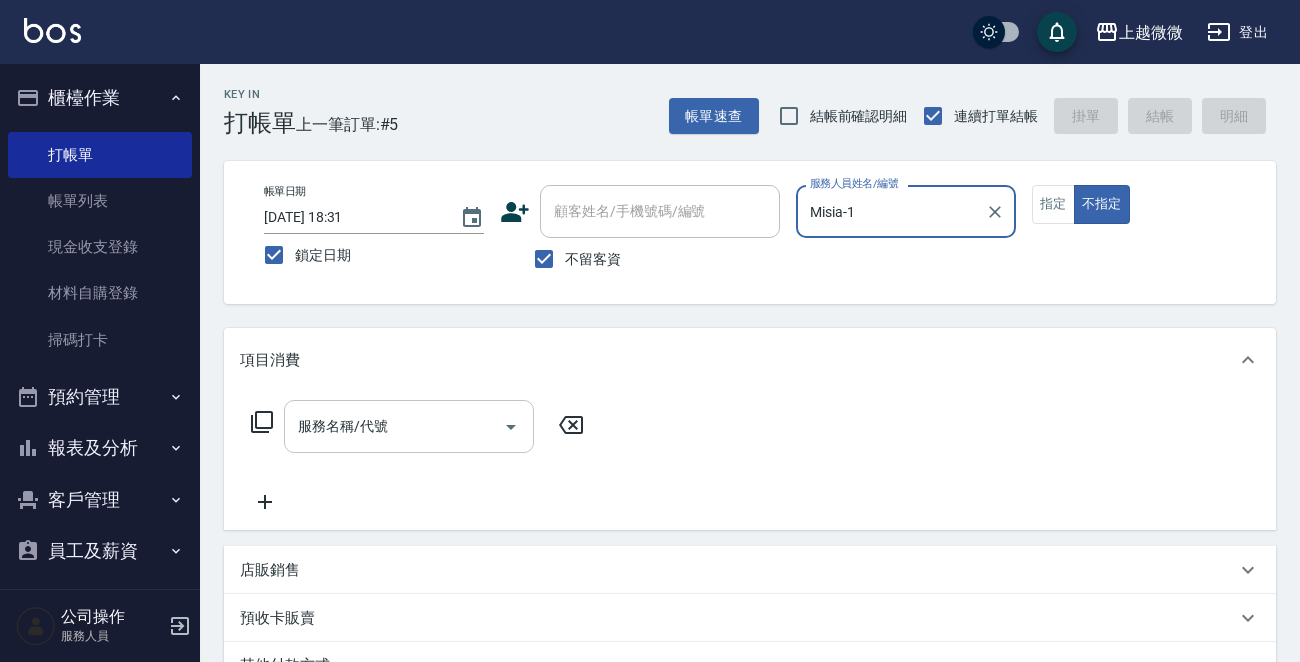 type on "Misia-1" 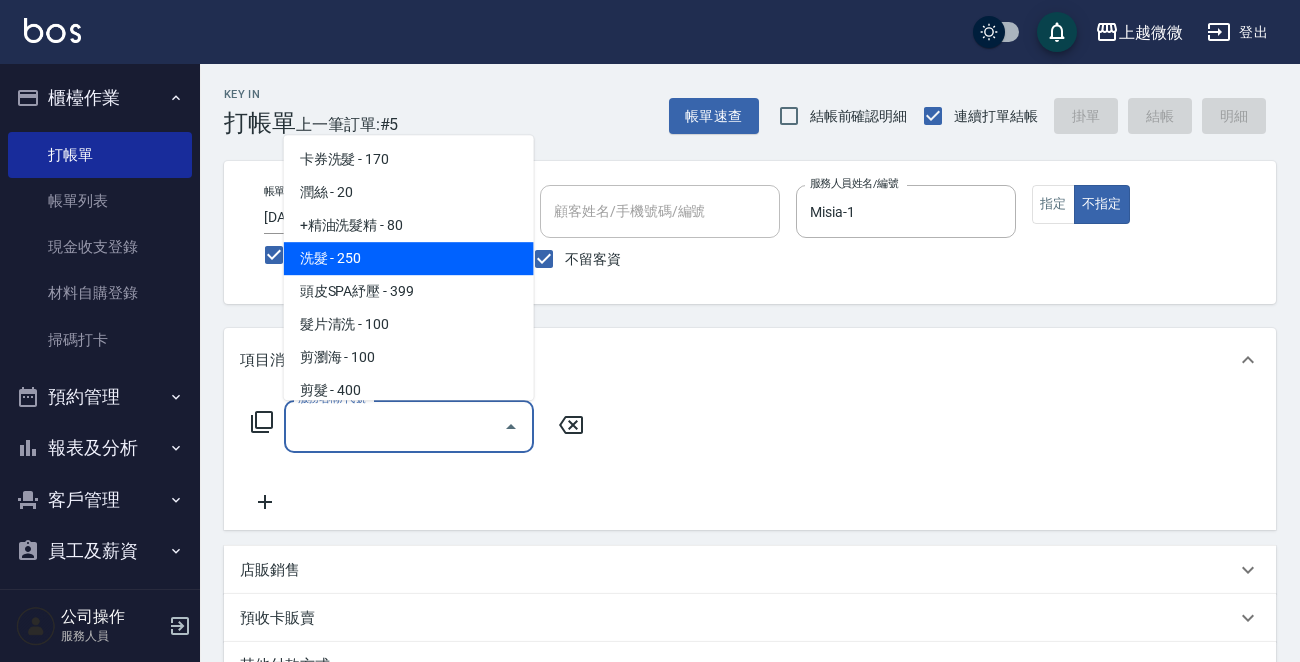 click on "洗髮 - 250" at bounding box center [409, 258] 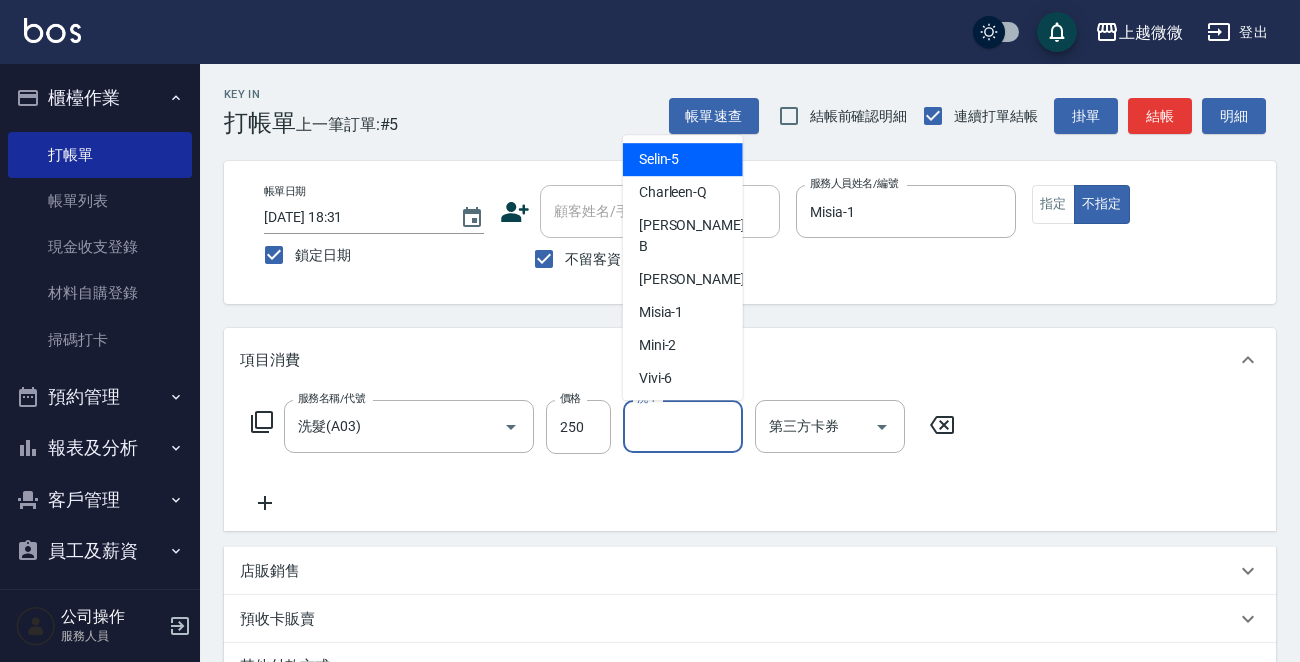 click on "洗-1" at bounding box center [683, 426] 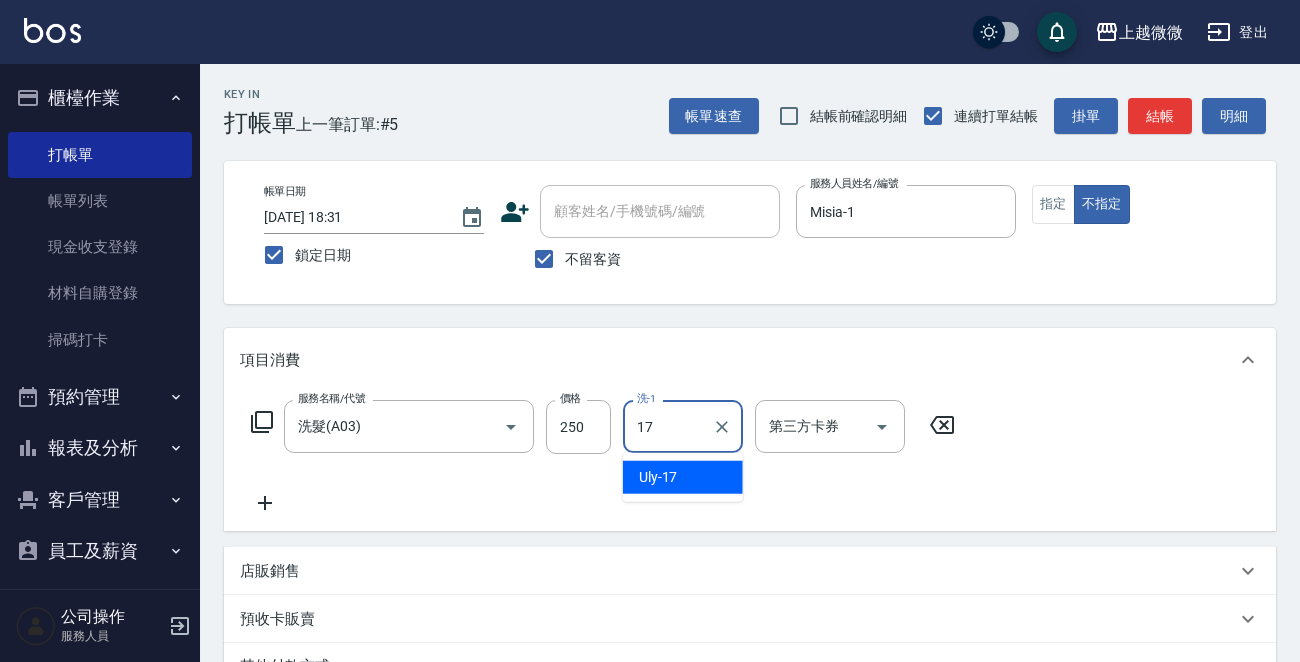 click on "Uly -17" at bounding box center [658, 477] 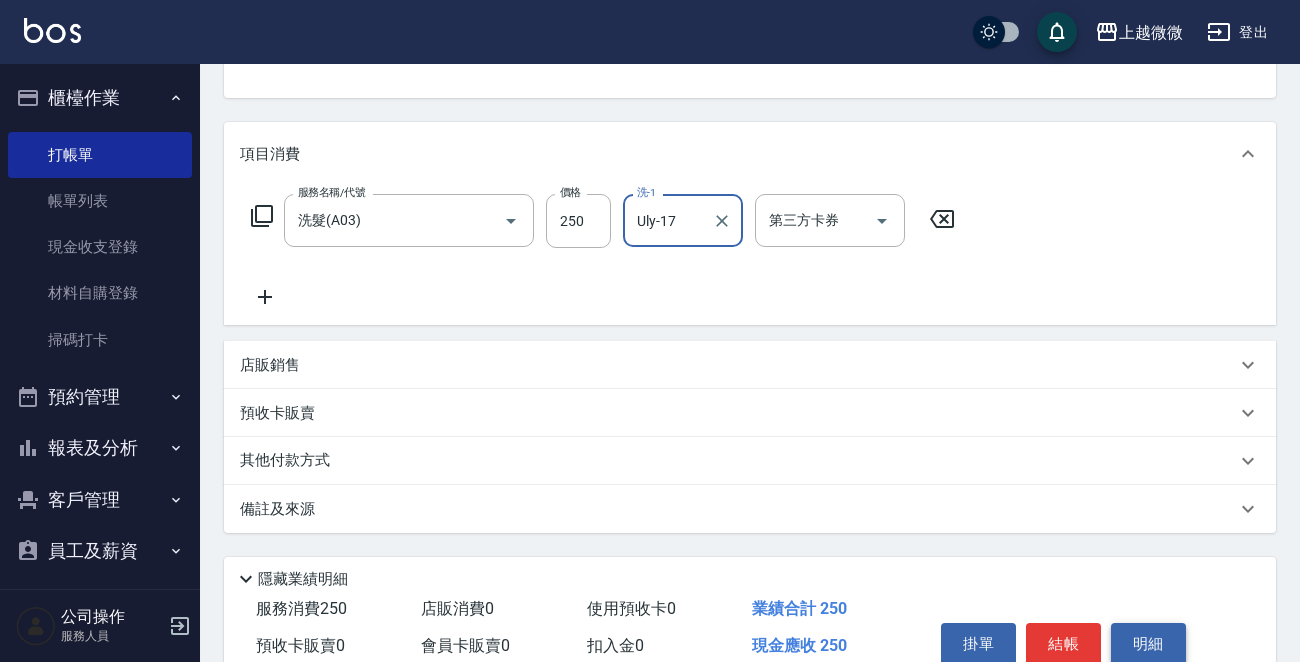 scroll, scrollTop: 299, scrollLeft: 0, axis: vertical 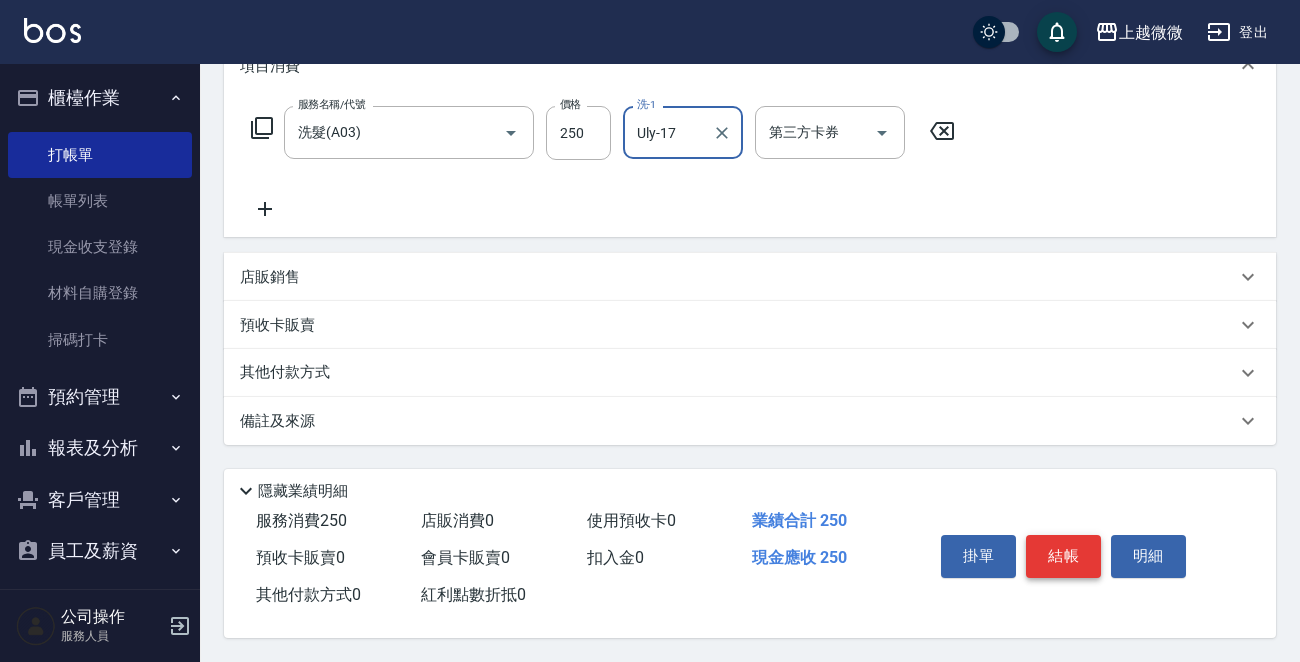 type on "Uly-17" 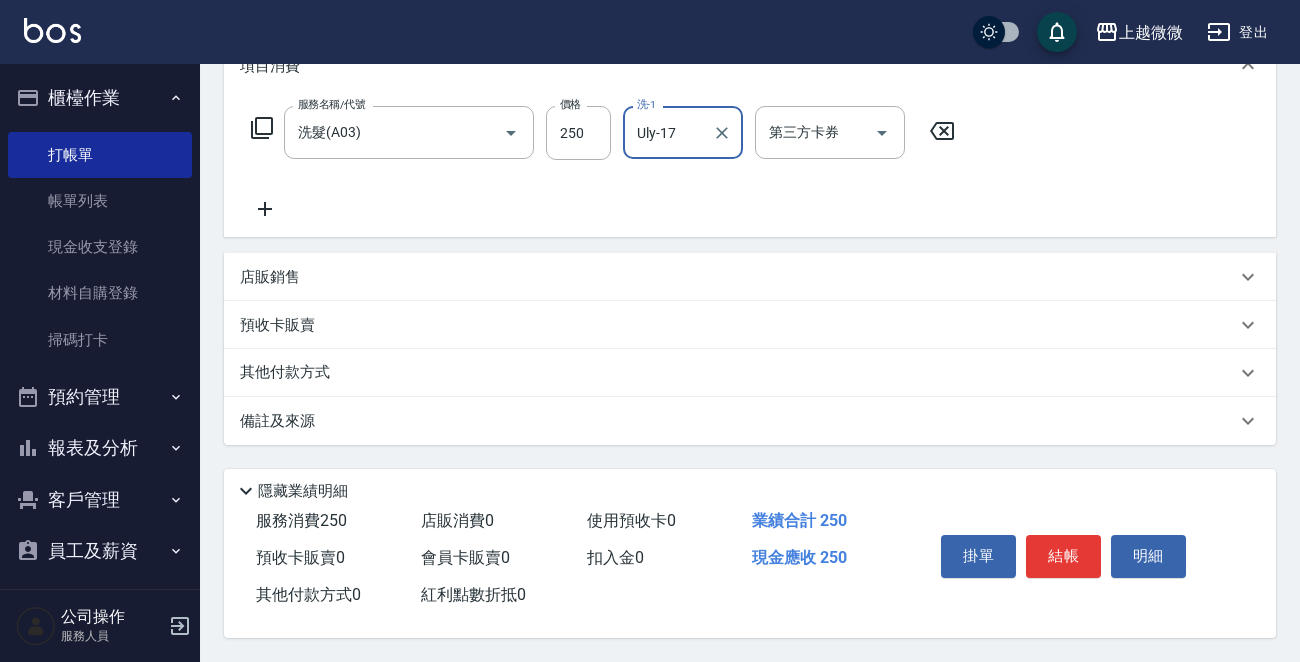 drag, startPoint x: 1065, startPoint y: 545, endPoint x: 1050, endPoint y: 538, distance: 16.552946 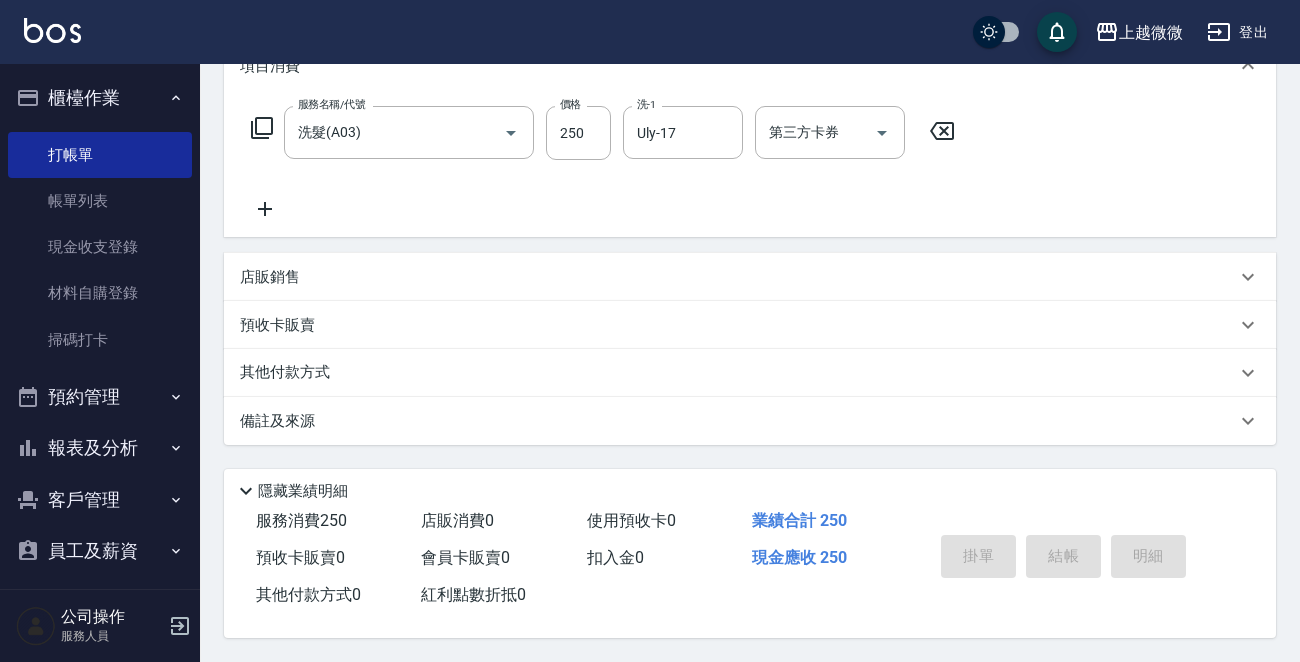 type 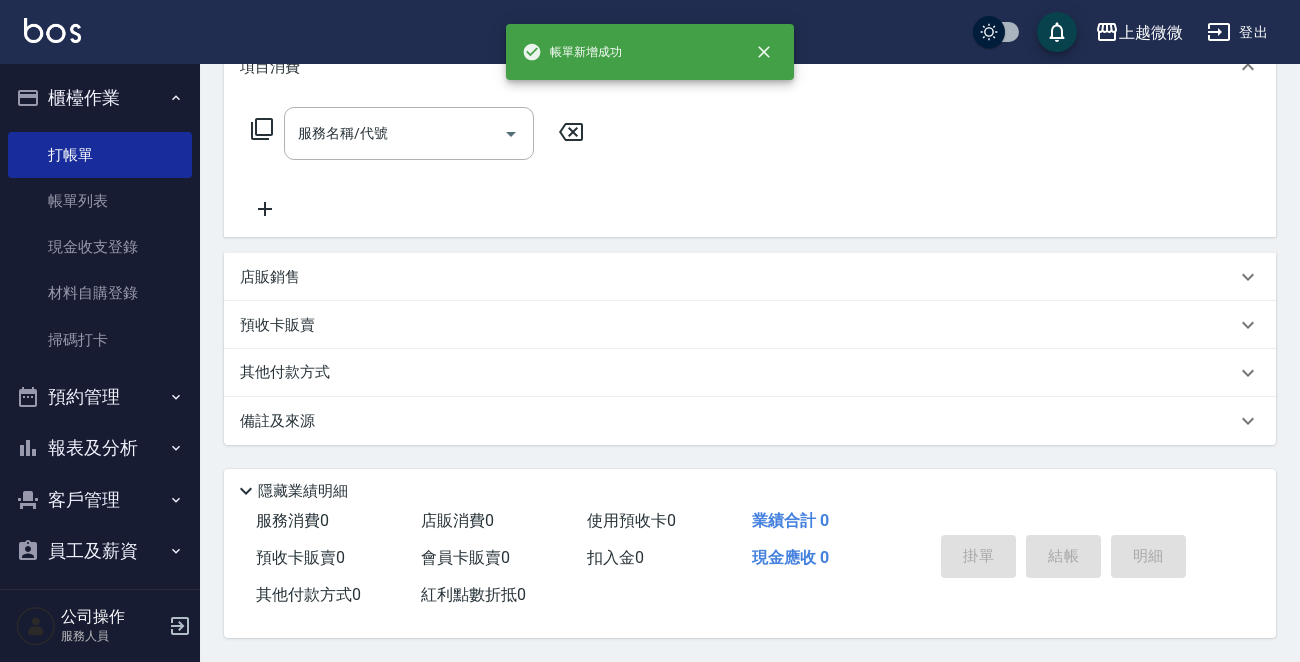 scroll, scrollTop: 0, scrollLeft: 0, axis: both 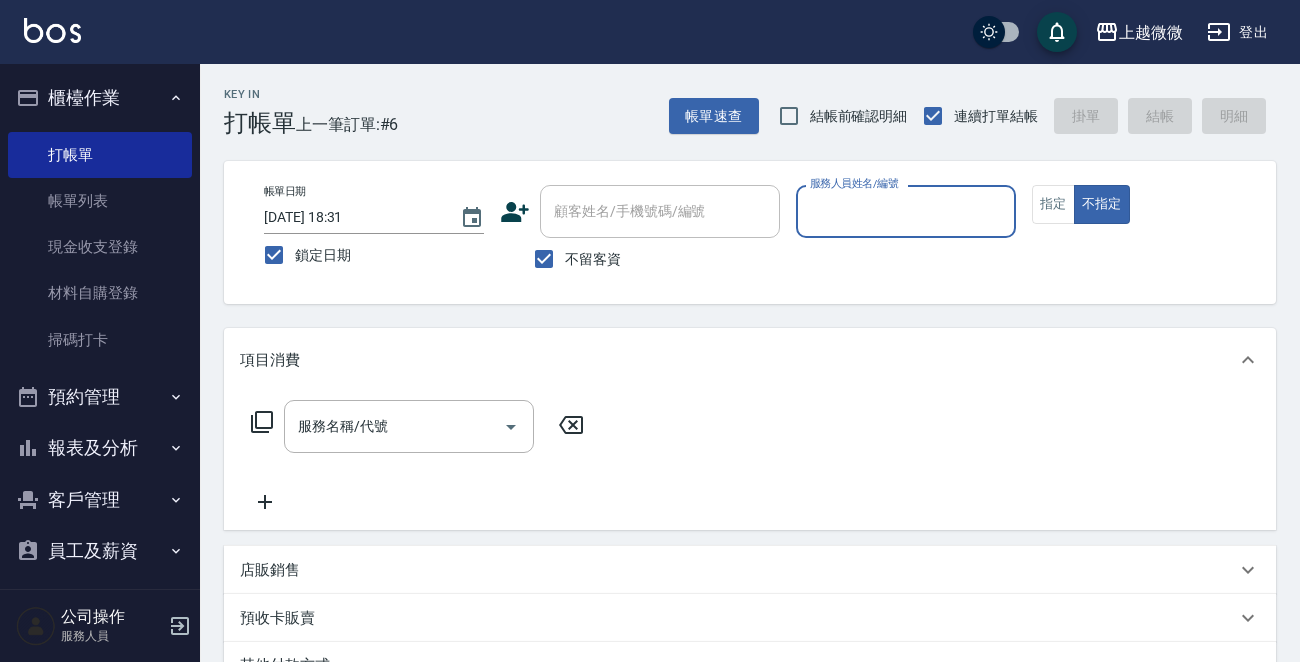 click on "服務人員姓名/編號" at bounding box center (906, 211) 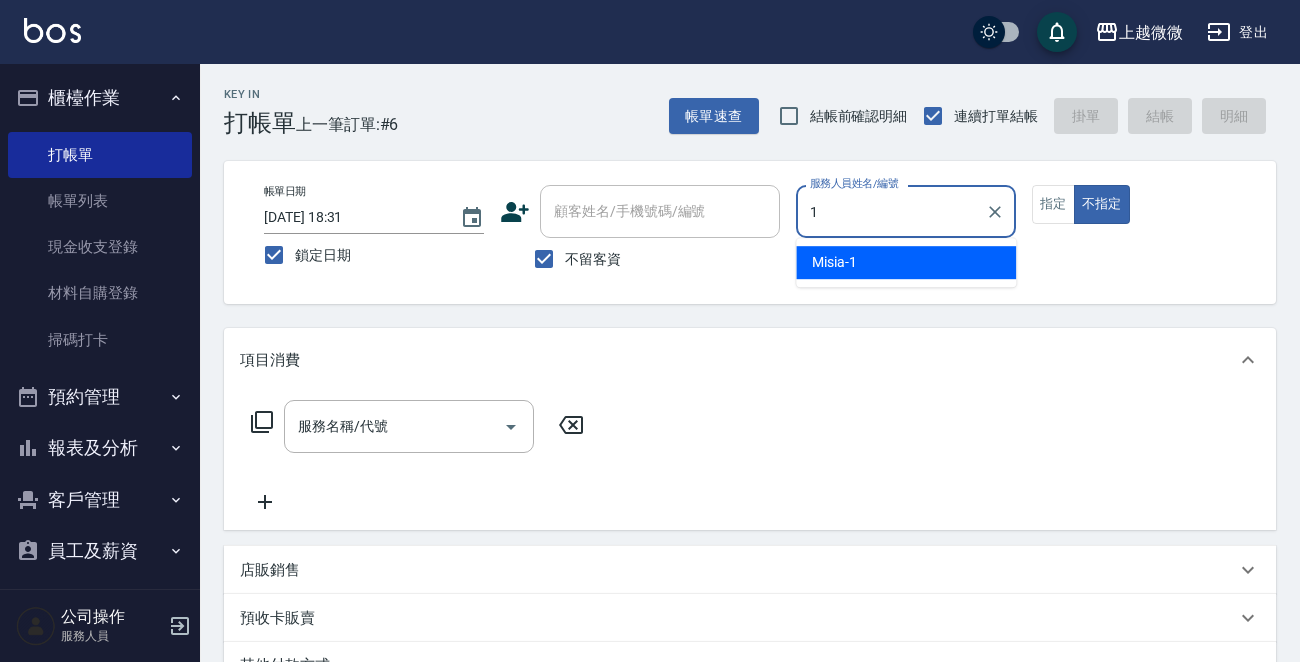 click on "Misia -1" at bounding box center [906, 262] 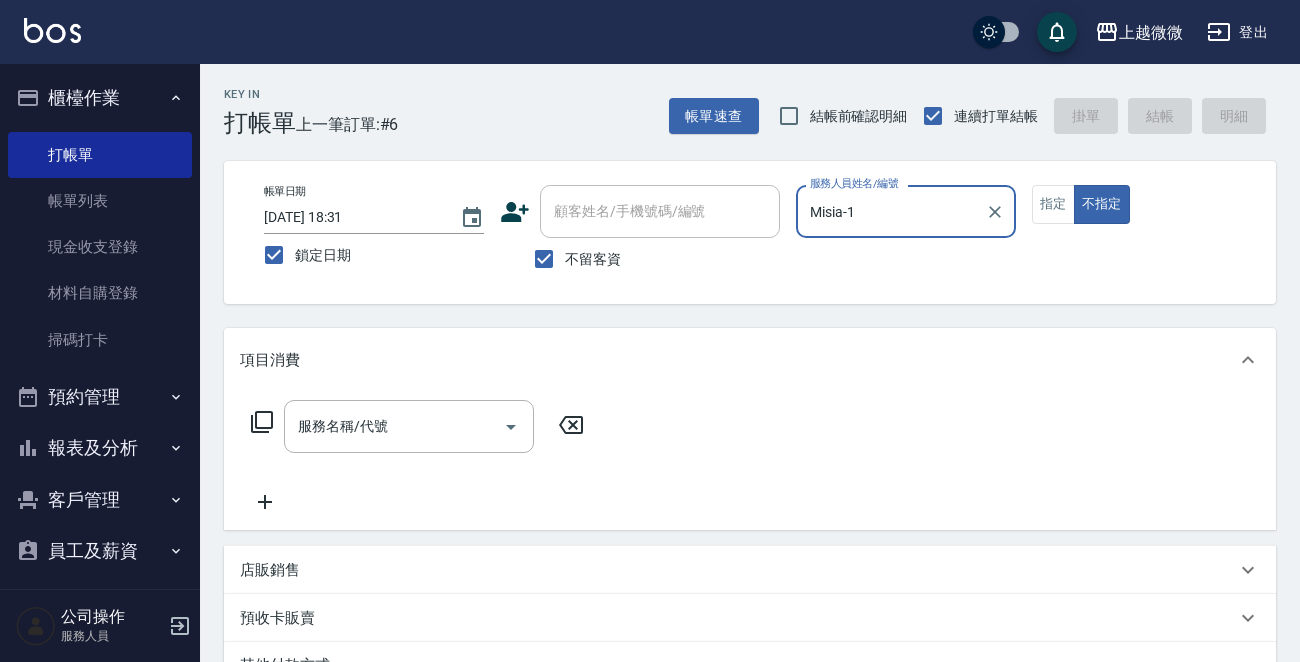 type on "Misia-1" 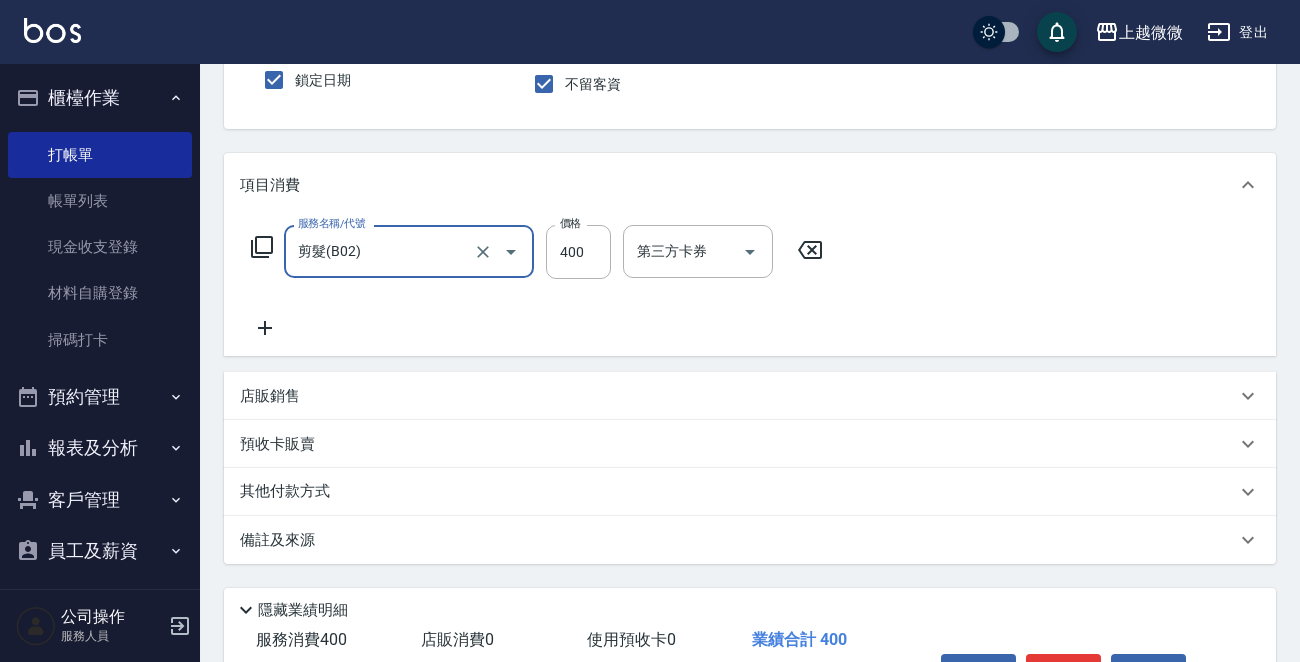 scroll, scrollTop: 299, scrollLeft: 0, axis: vertical 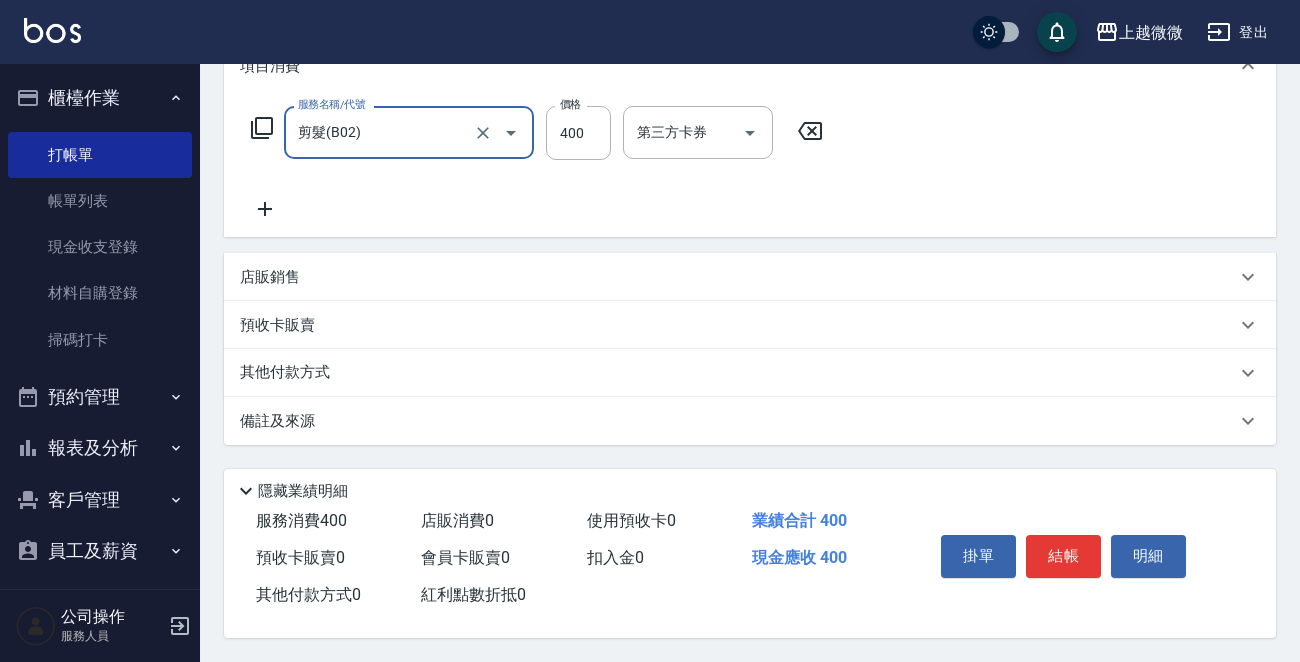 type on "剪髮(B02)" 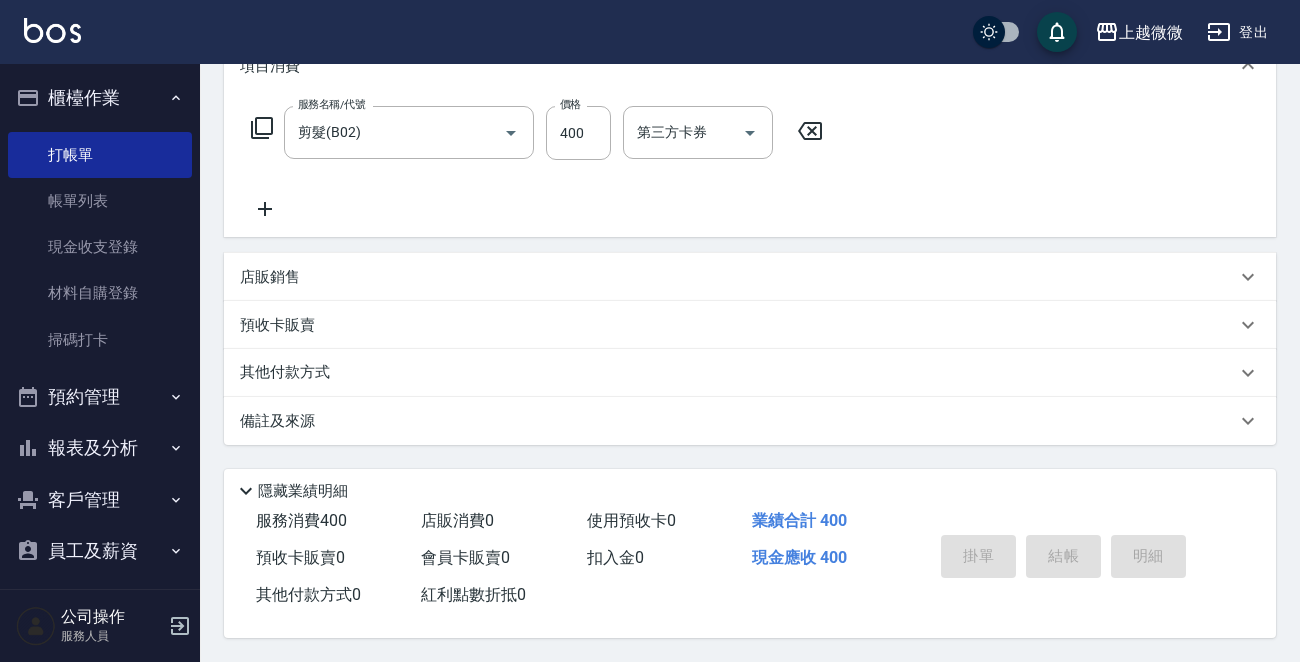 type 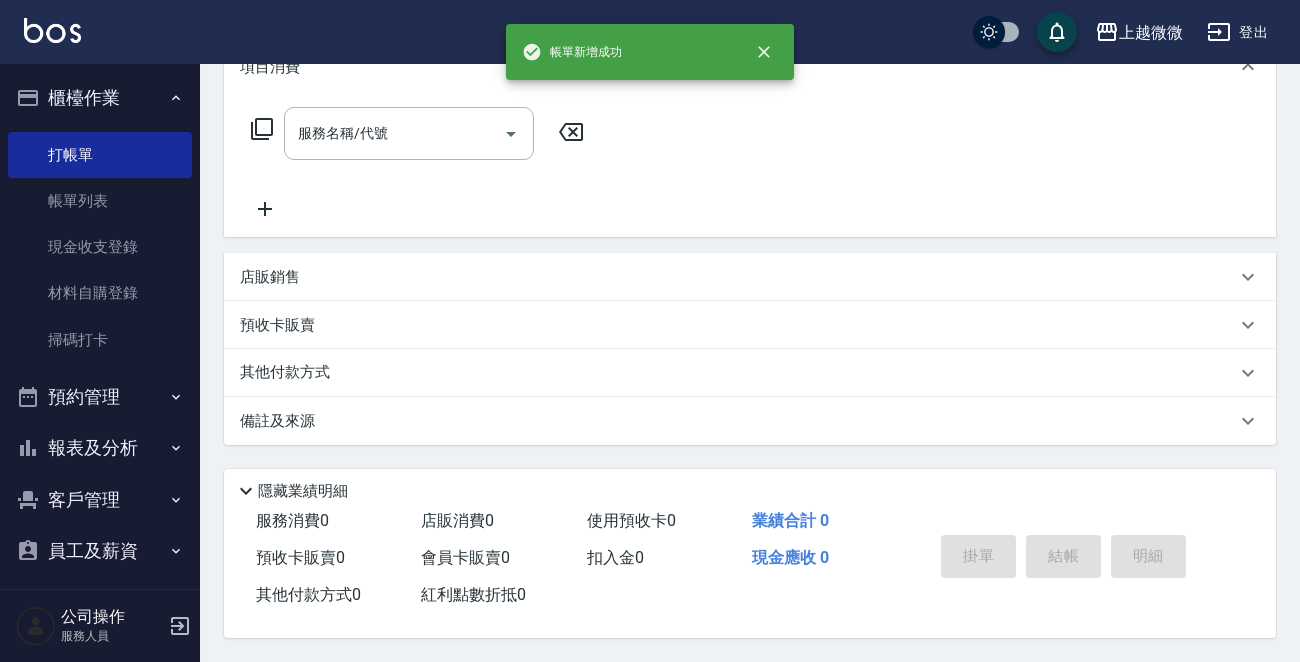 scroll, scrollTop: 0, scrollLeft: 0, axis: both 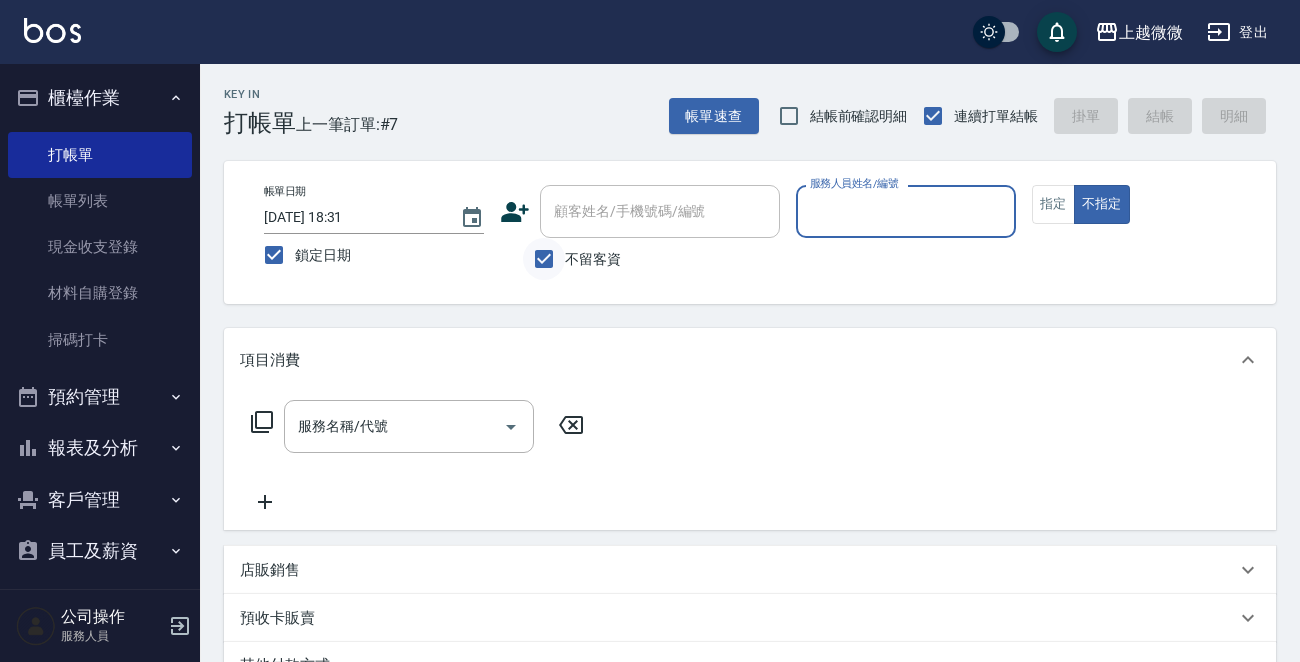 click on "不留客資" at bounding box center [544, 259] 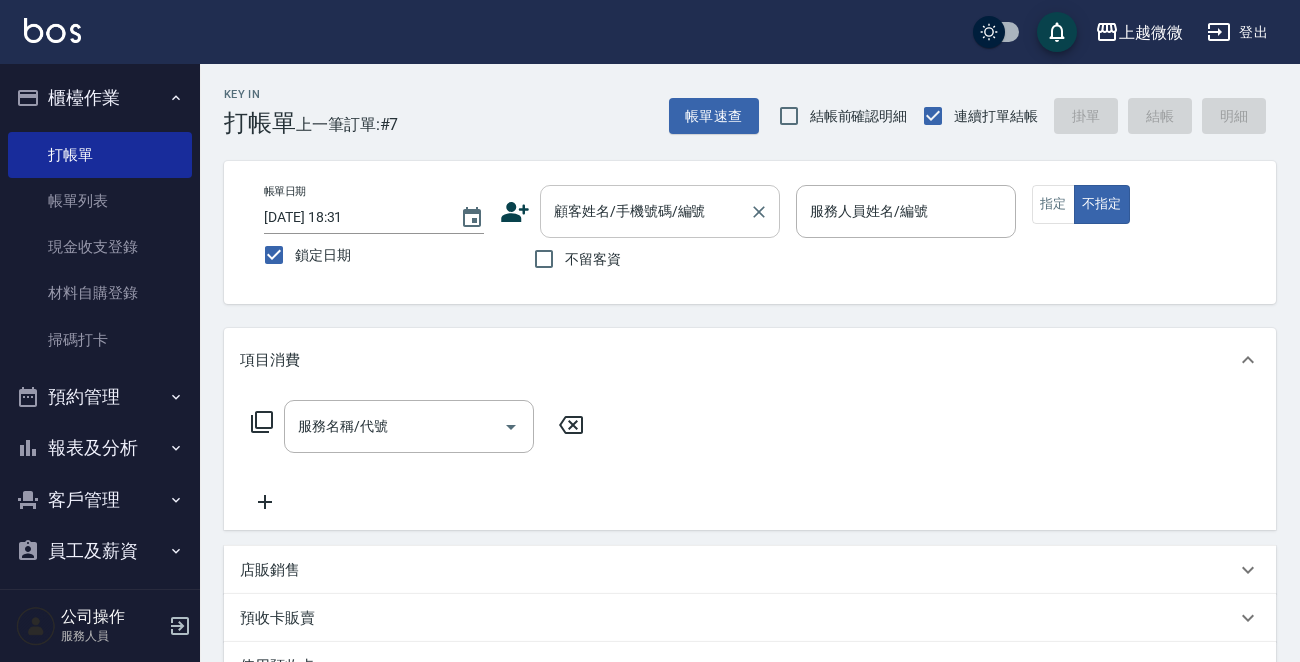 click on "顧客姓名/手機號碼/編號 顧客姓名/手機號碼/編號" at bounding box center (660, 211) 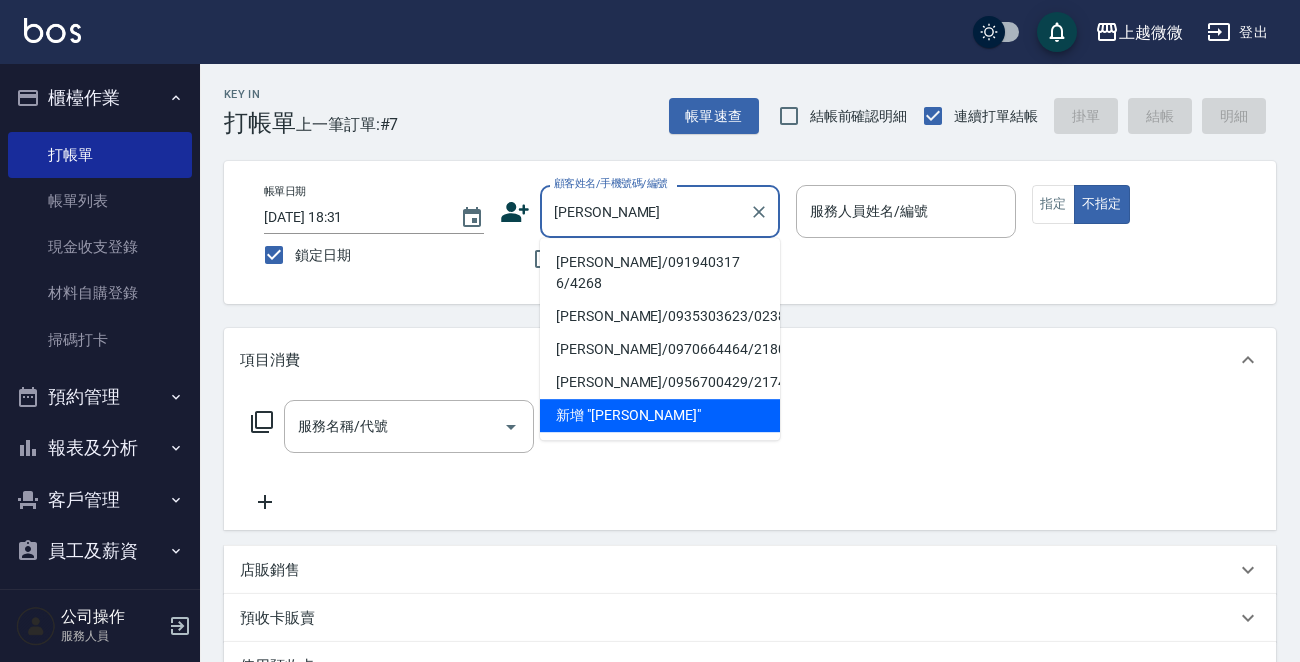 click on "[PERSON_NAME]/091940317 6/4268" at bounding box center [660, 273] 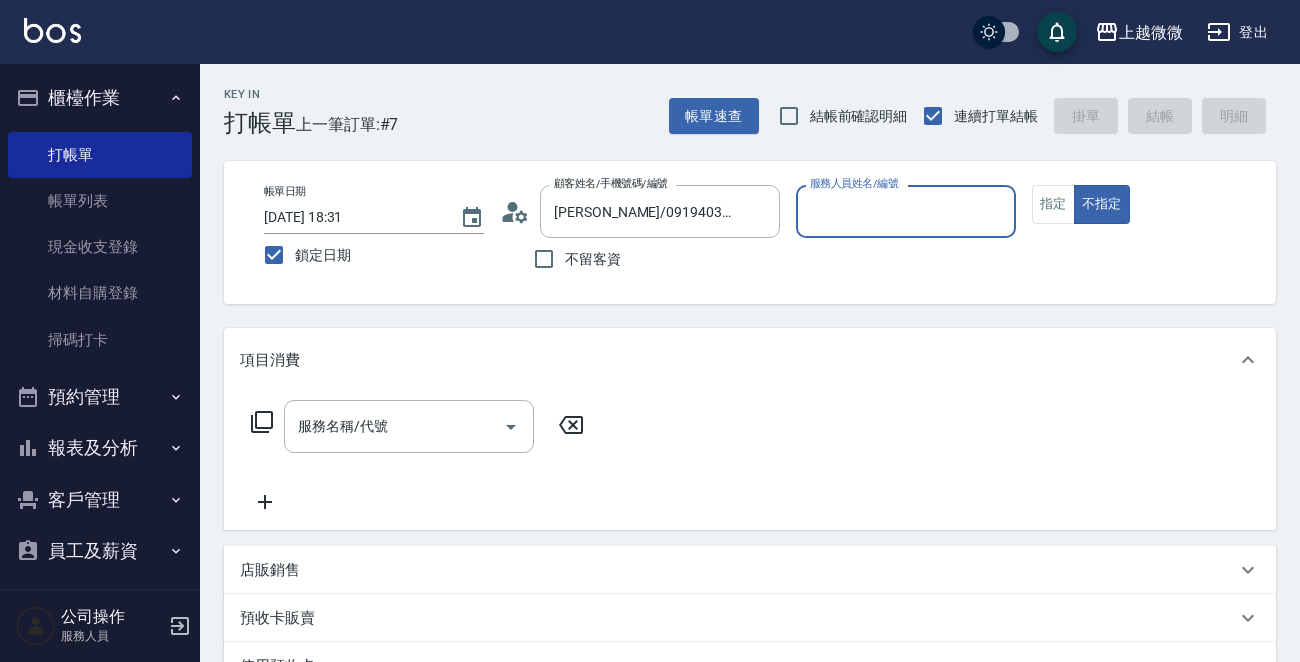 type on "Mini-2" 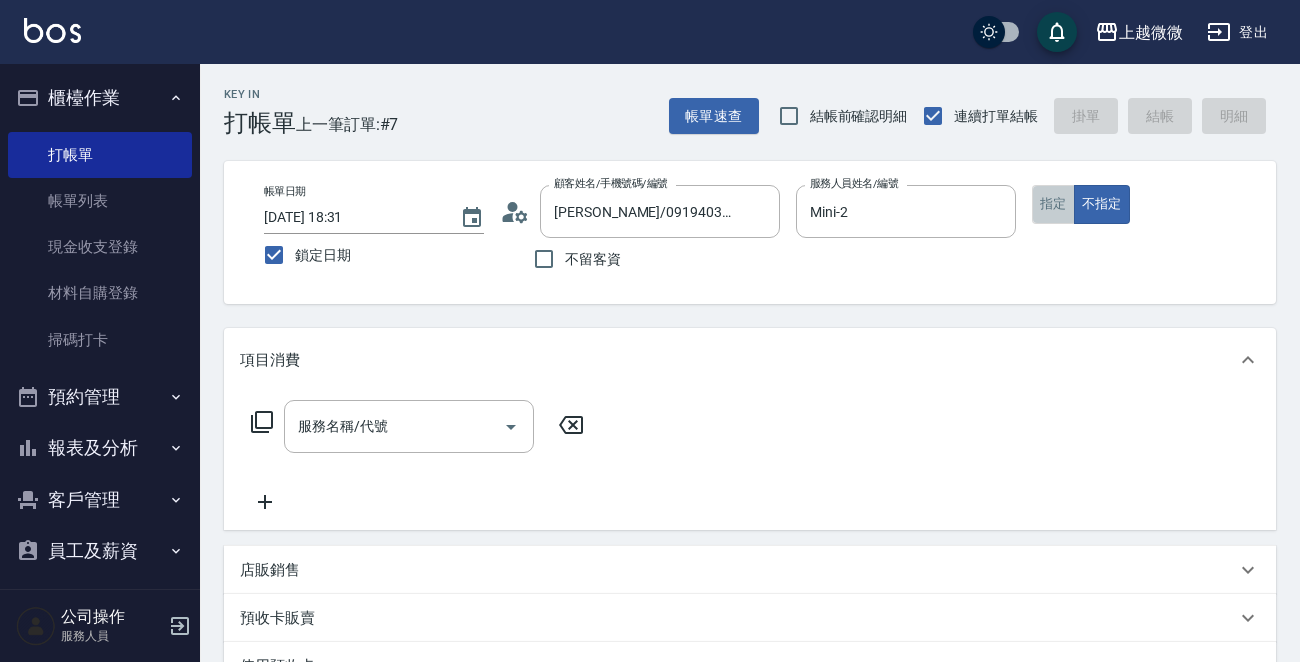 click on "指定" at bounding box center (1053, 204) 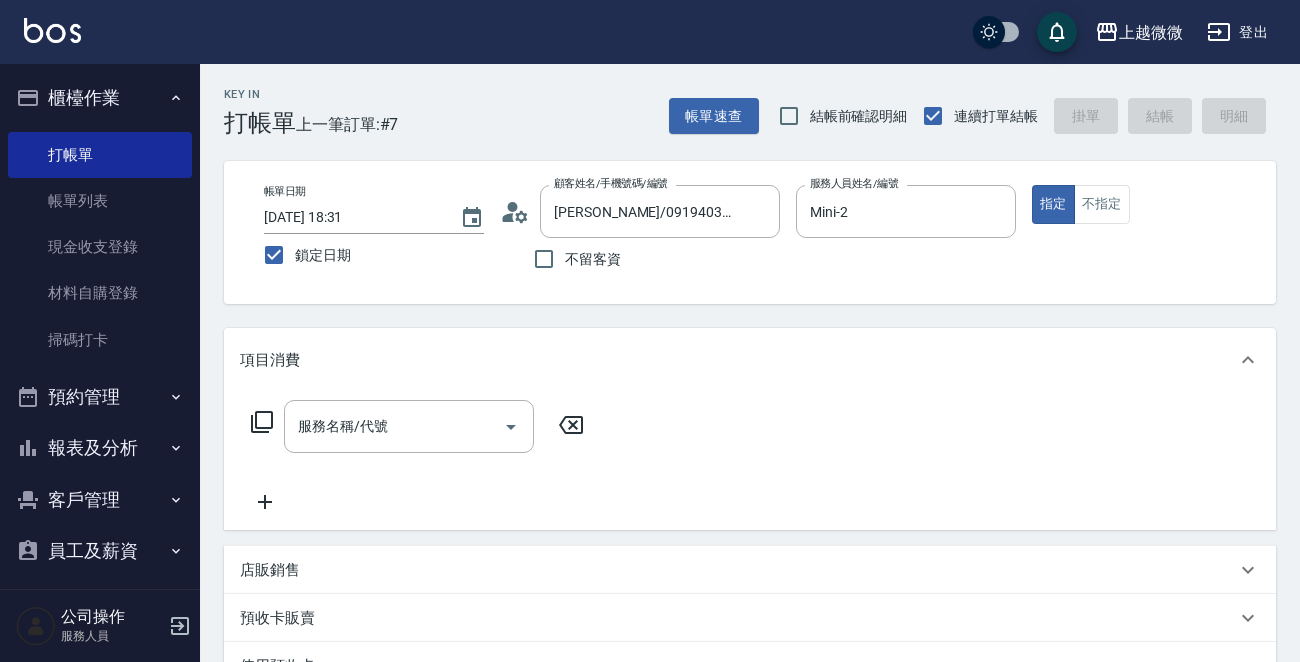 click on "服務名稱/代號 服務名稱/代號" at bounding box center [418, 457] 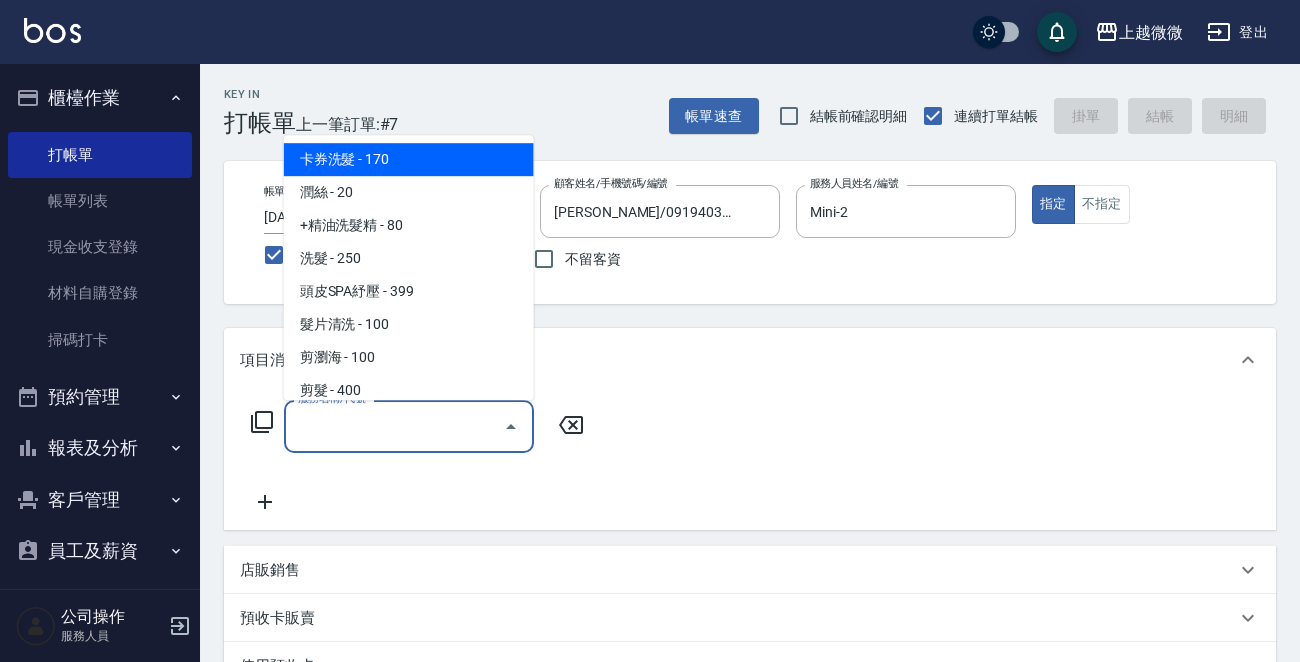 click on "服務名稱/代號" at bounding box center [394, 426] 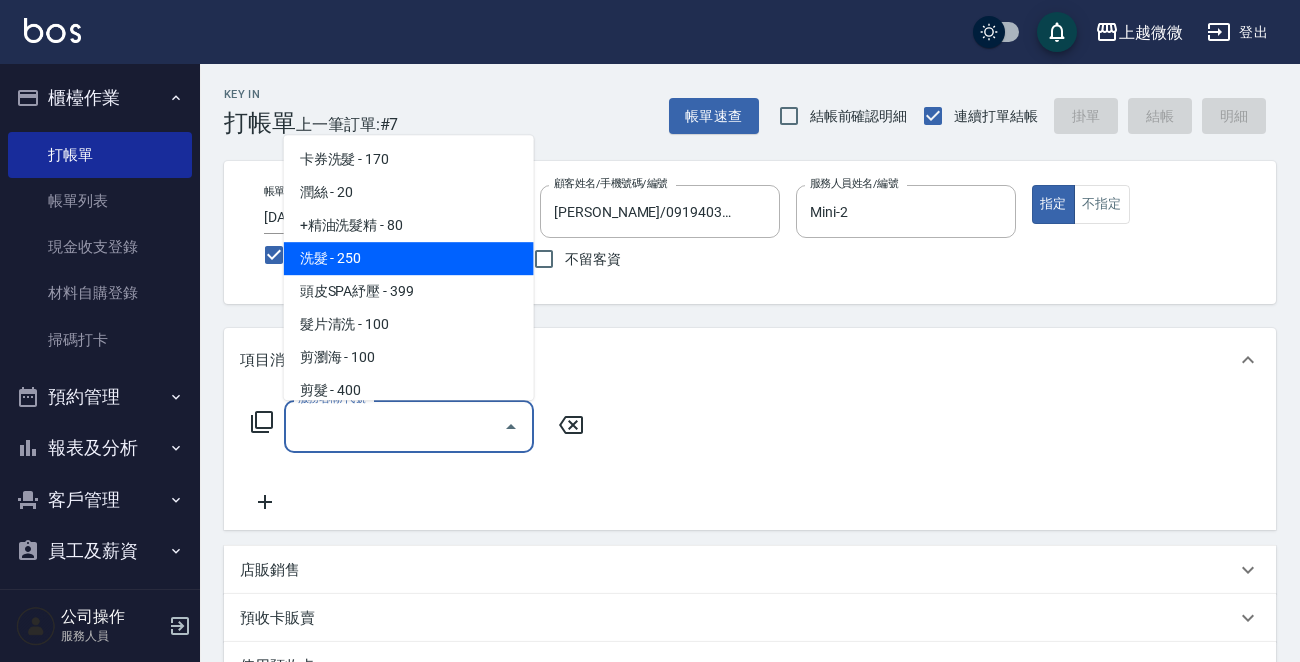 click on "洗髮 - 250" at bounding box center [409, 258] 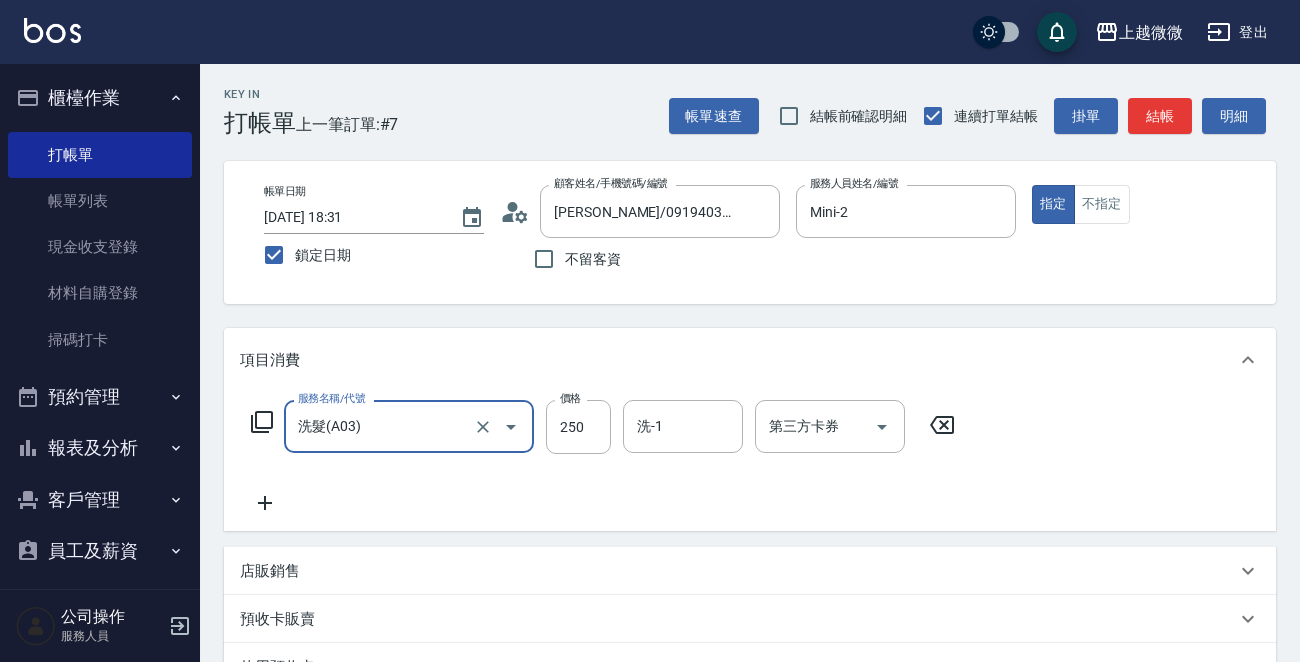 click 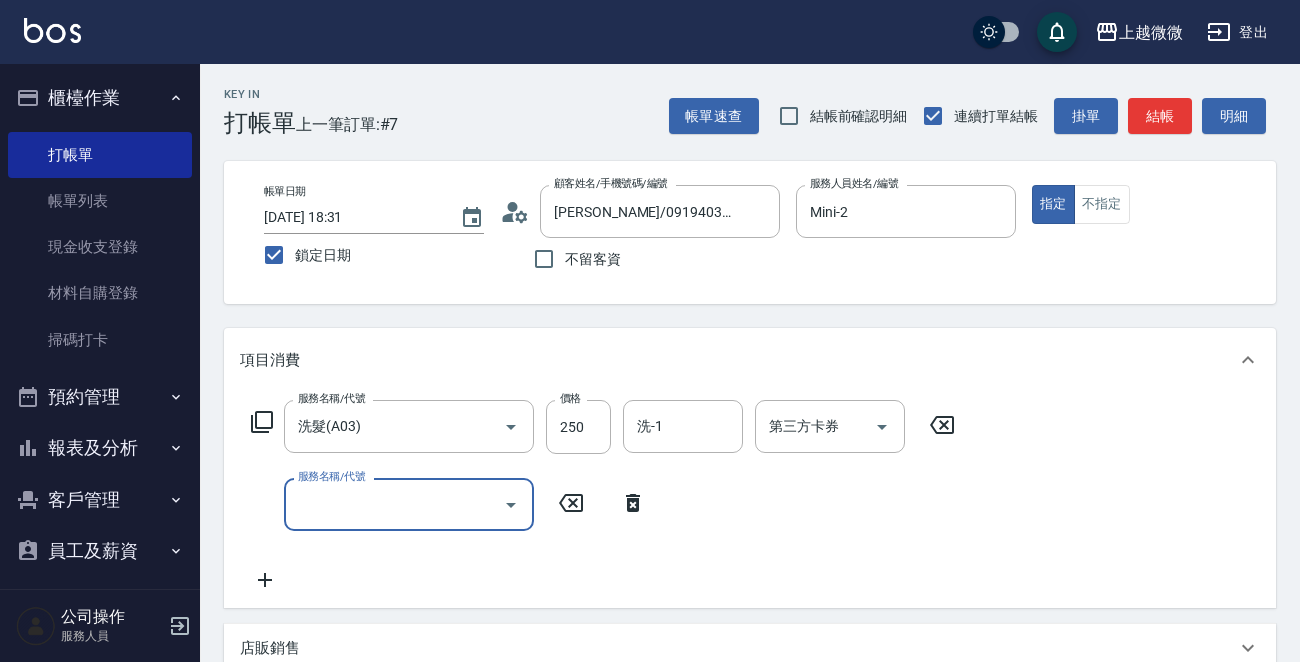 click on "服務名稱/代號" at bounding box center [394, 504] 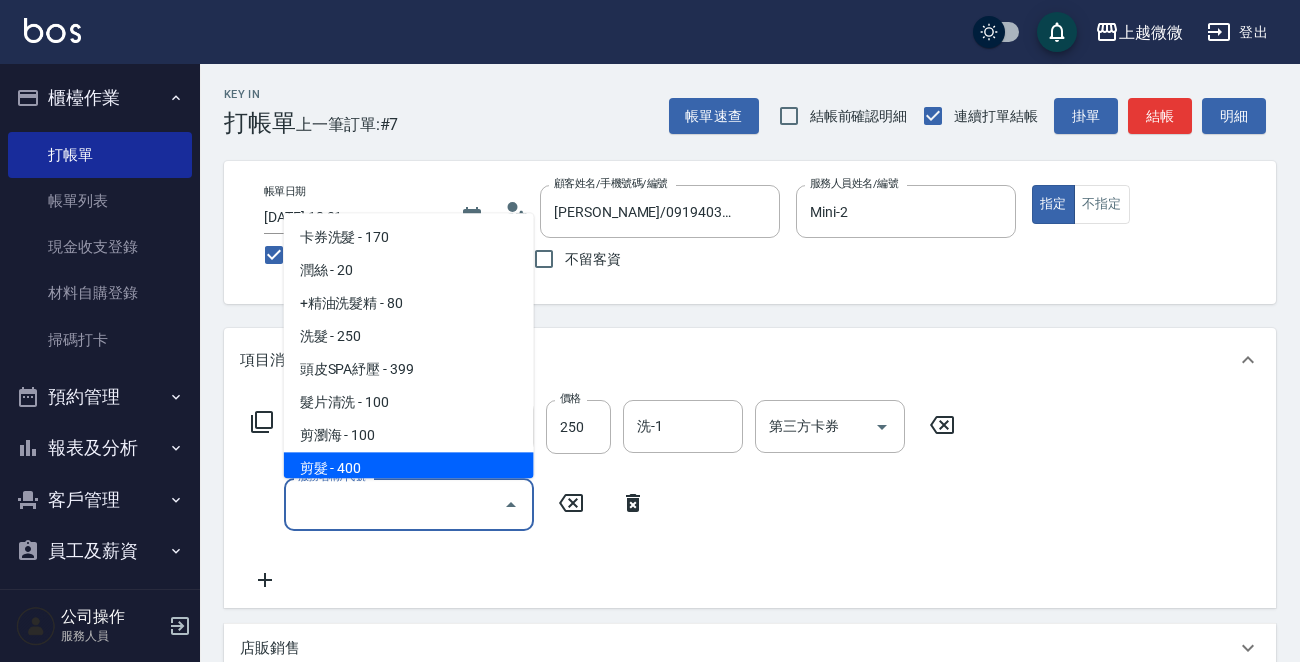 click on "剪髮 - 400" at bounding box center [409, 469] 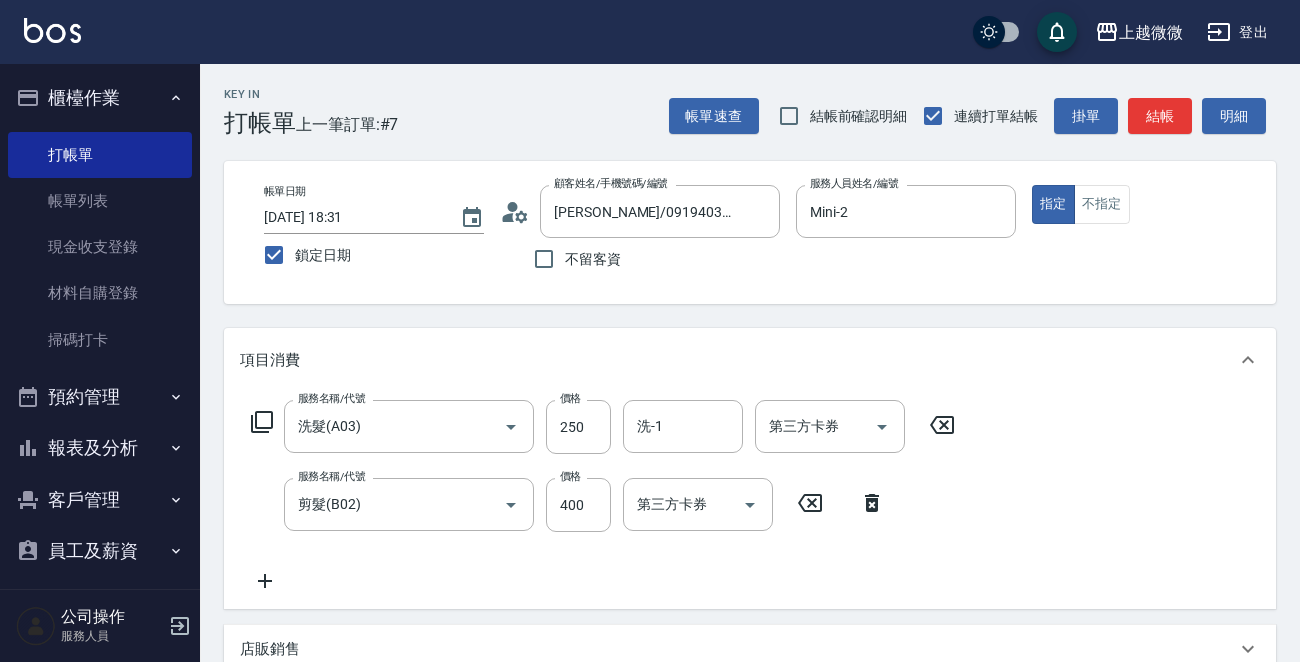 click 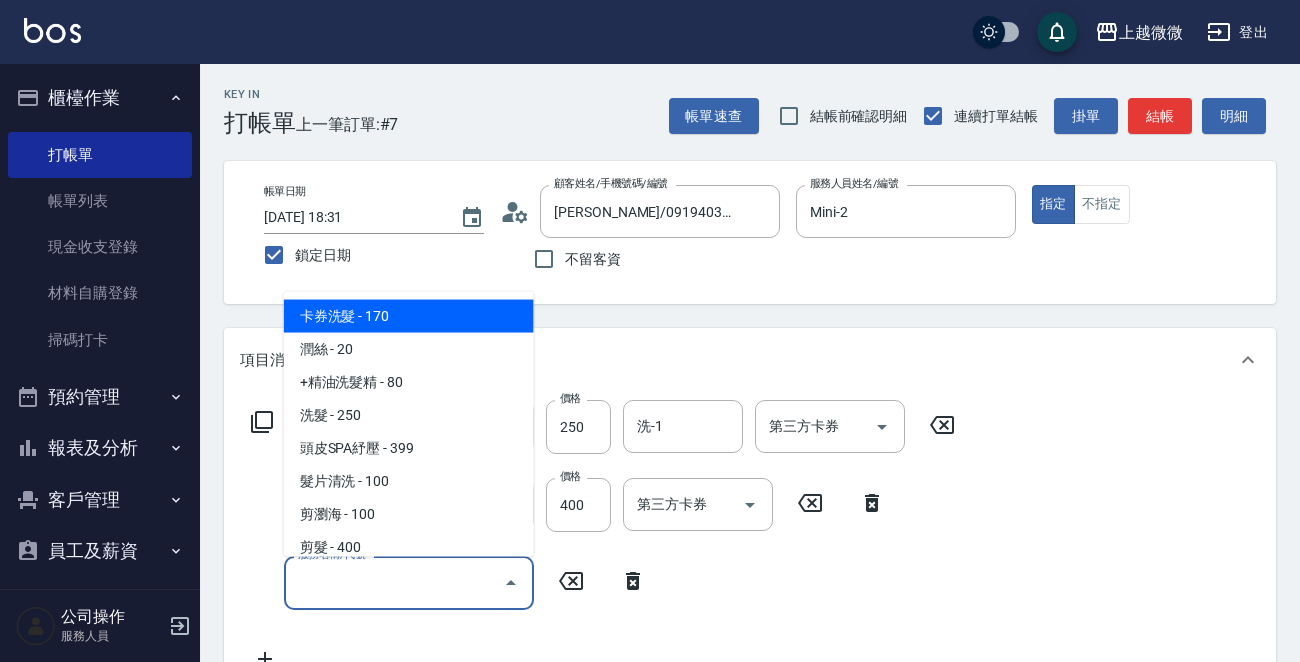 click on "服務名稱/代號" at bounding box center (394, 582) 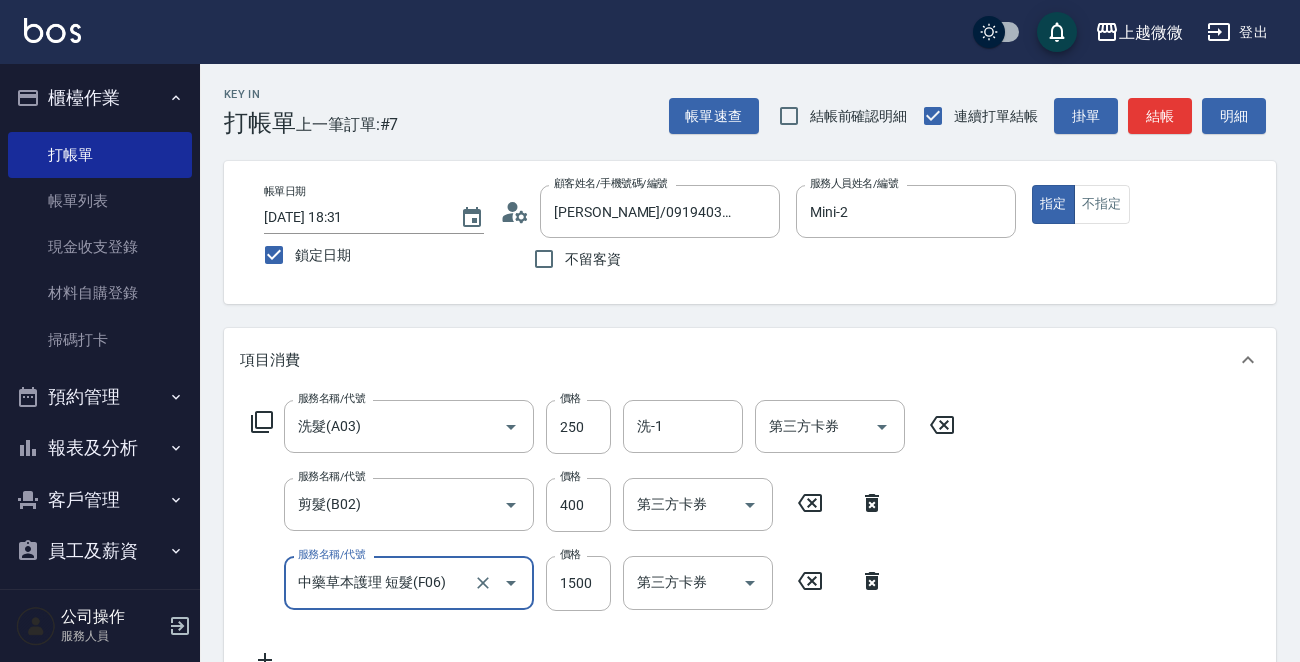 type on "中藥草本護理 短髮(F06)" 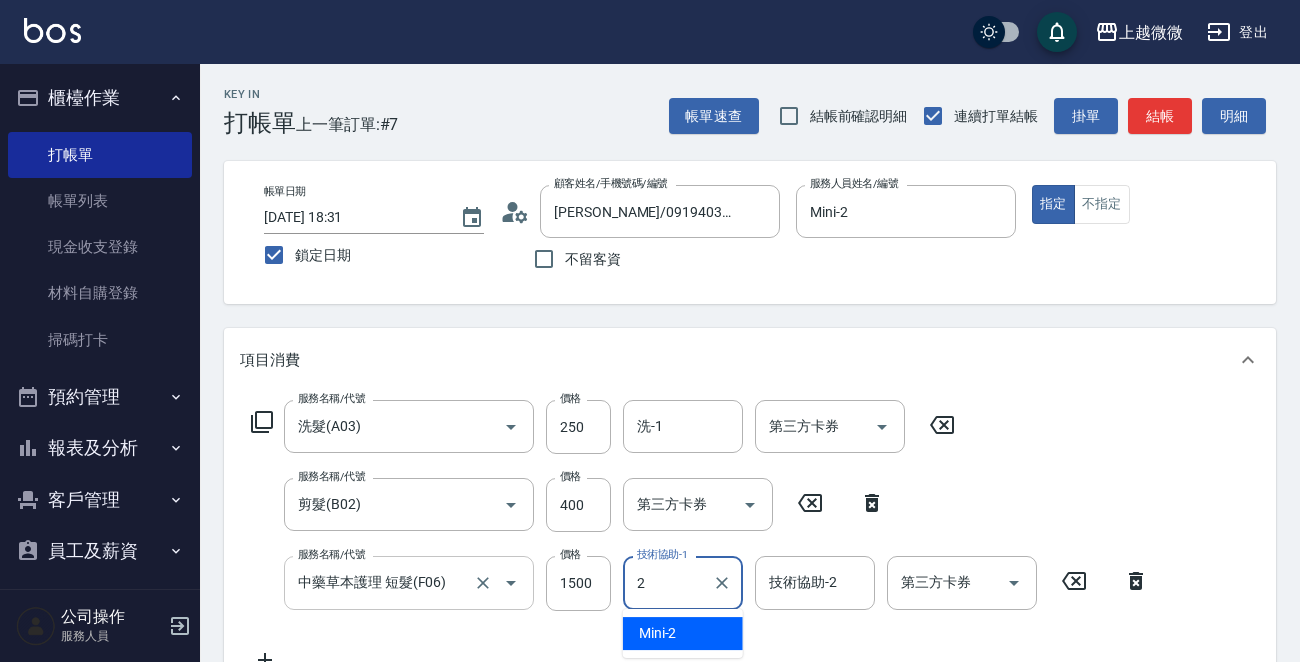 type on "2" 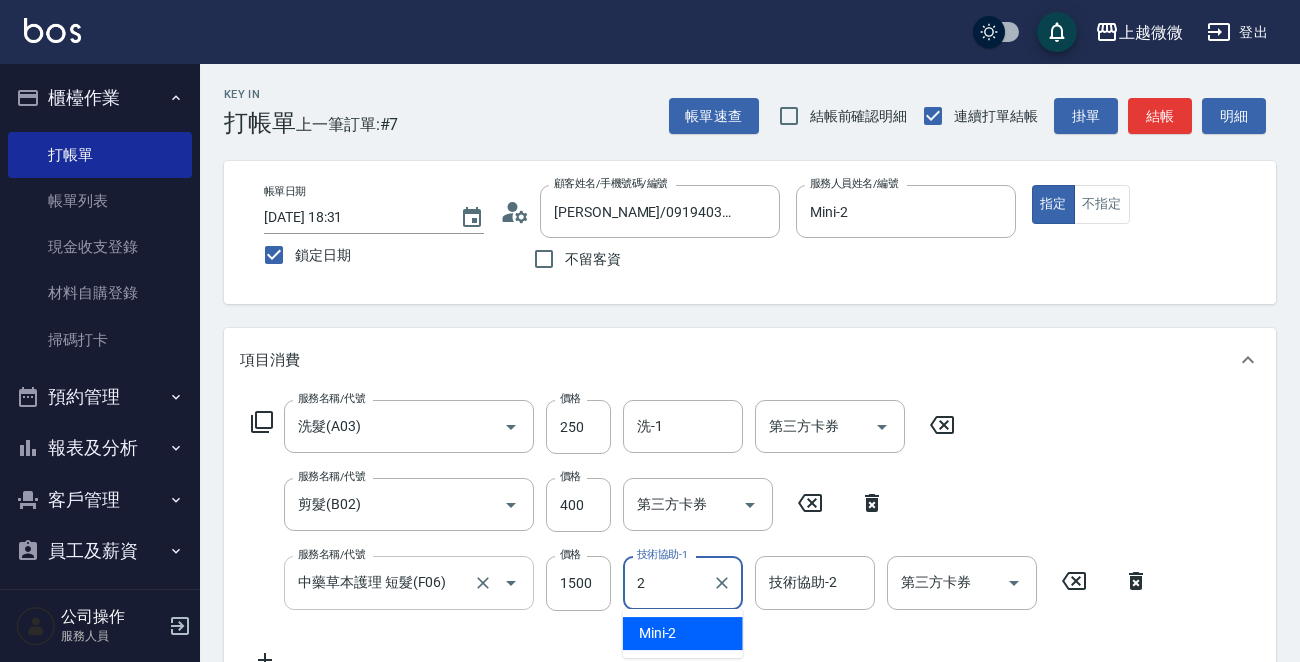type on "2" 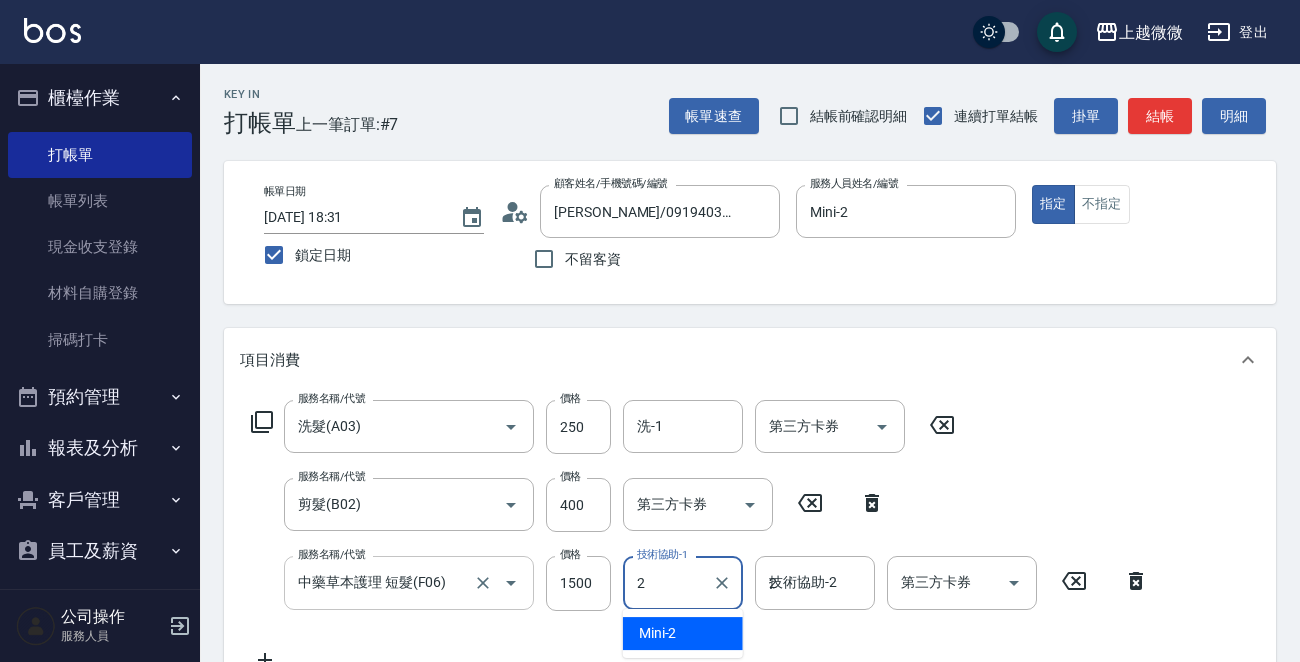 type on "Mini-2" 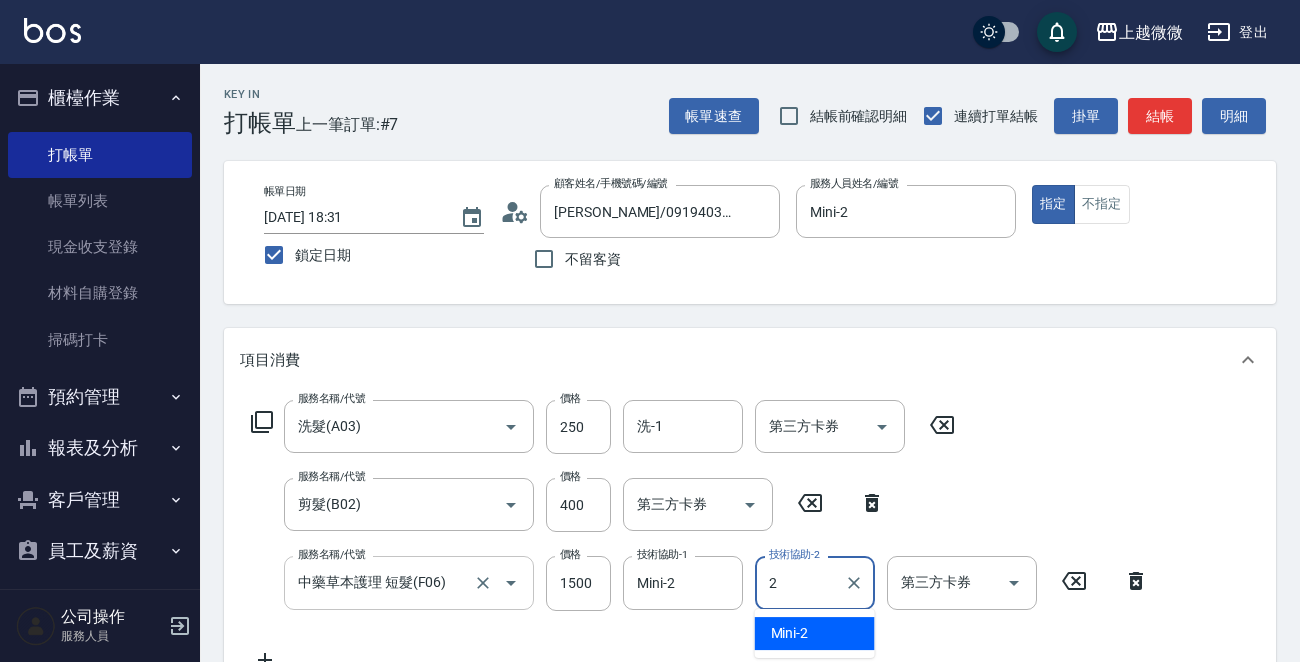 type on "Mini-2" 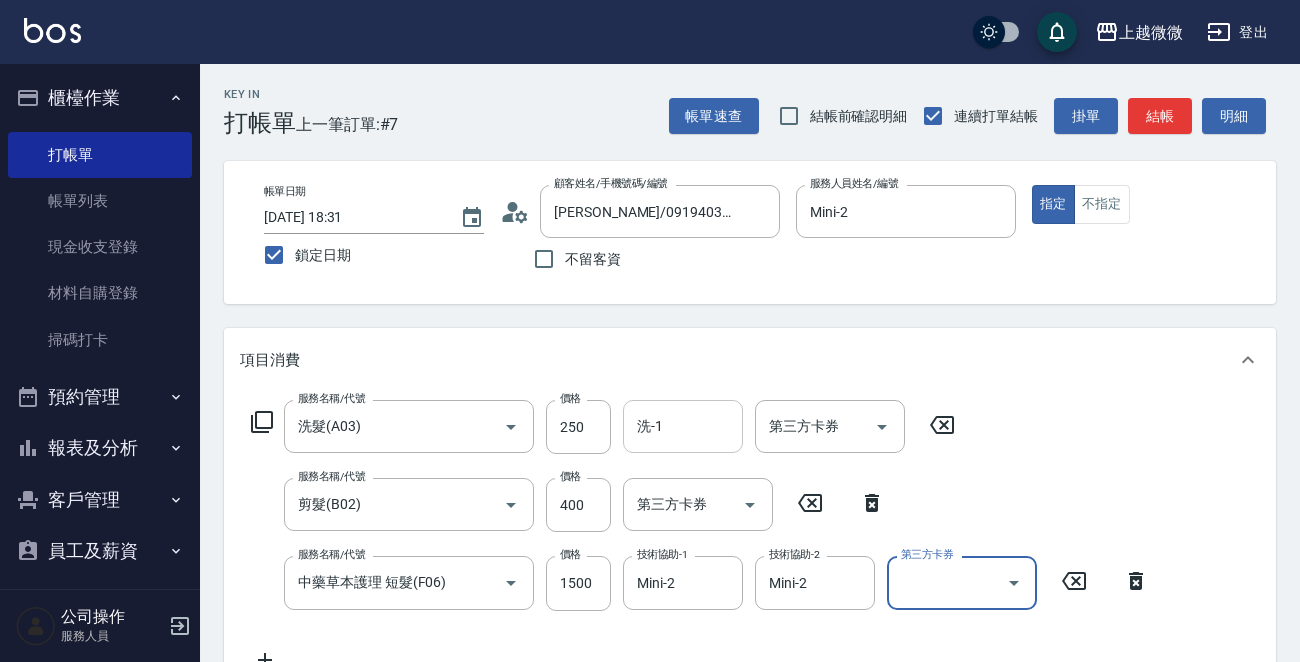 click on "洗-1" at bounding box center (683, 426) 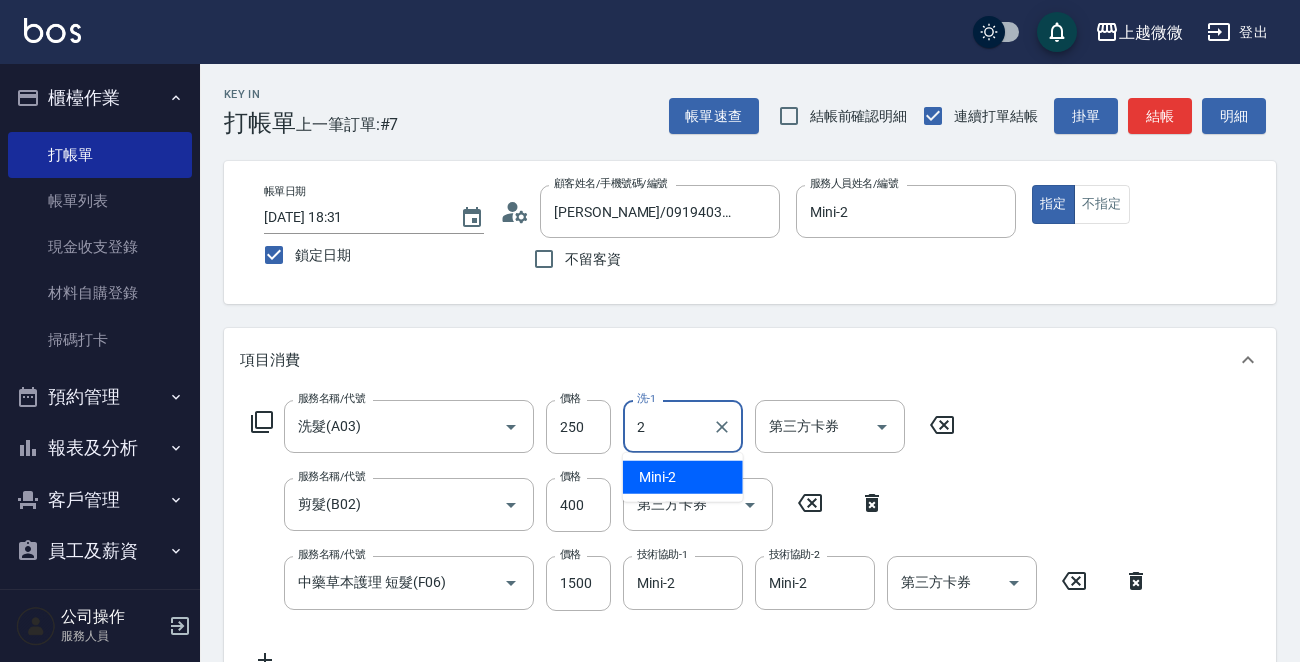 click on "Mini -2" at bounding box center (683, 477) 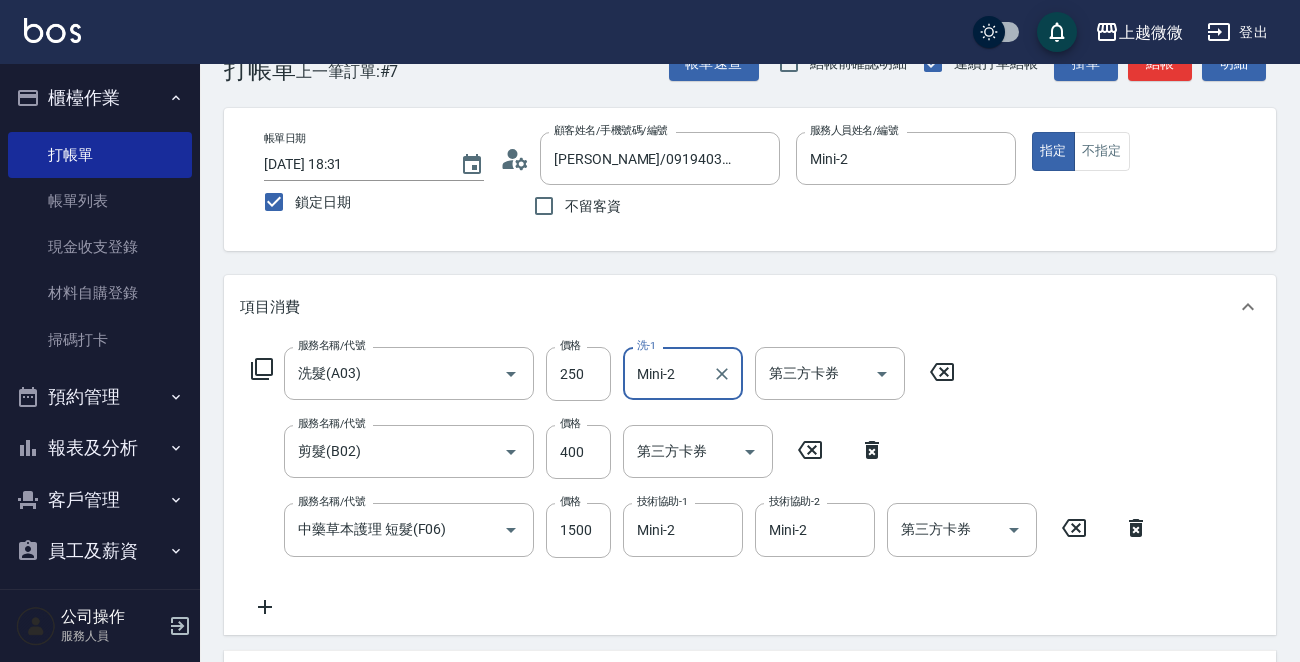 scroll, scrollTop: 100, scrollLeft: 0, axis: vertical 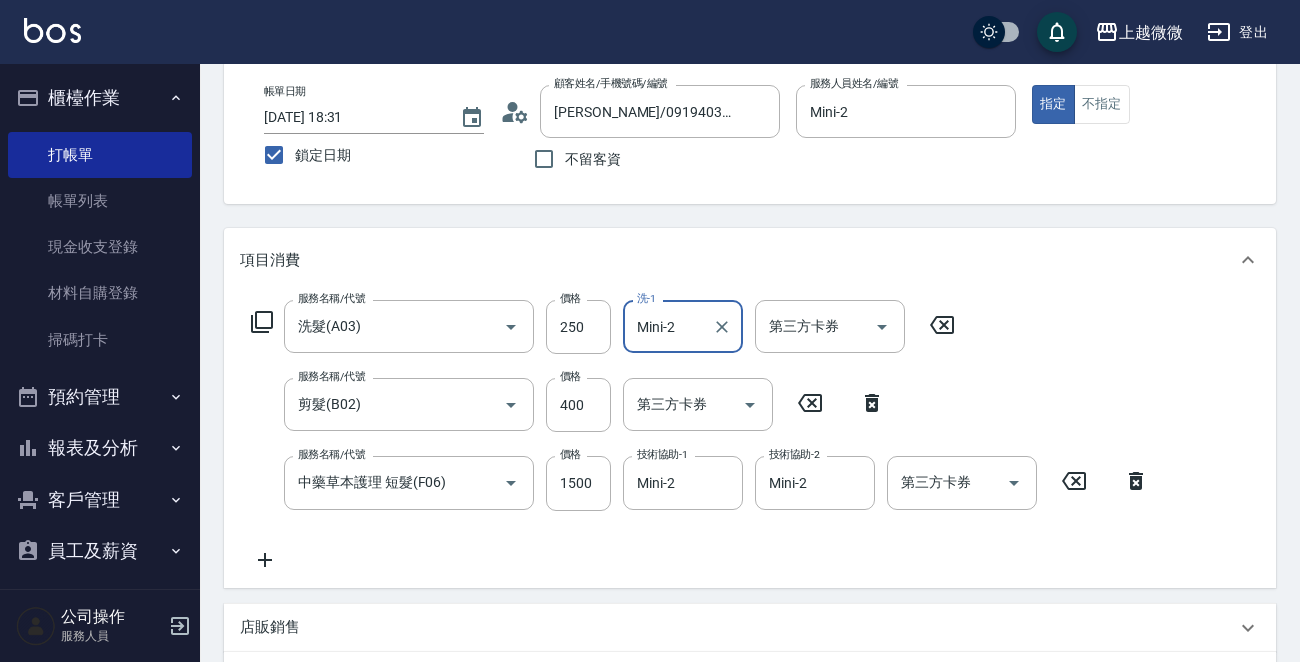 type on "Mini-2" 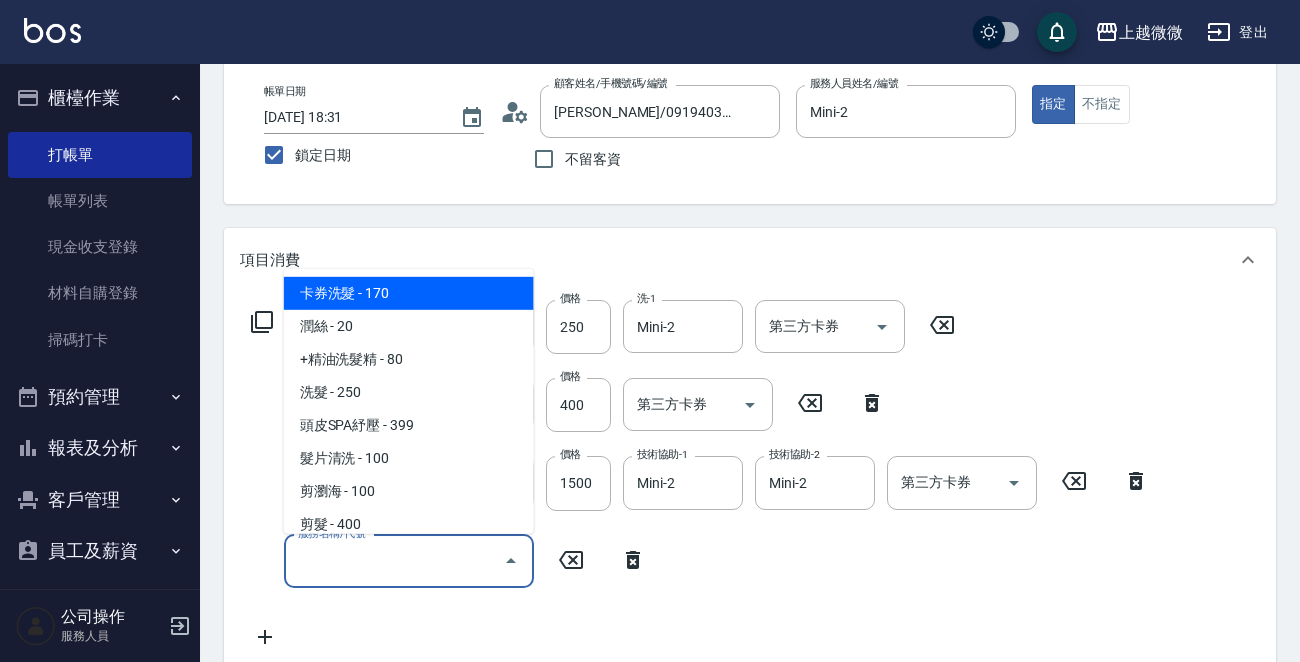 click on "服務名稱/代號" at bounding box center [394, 561] 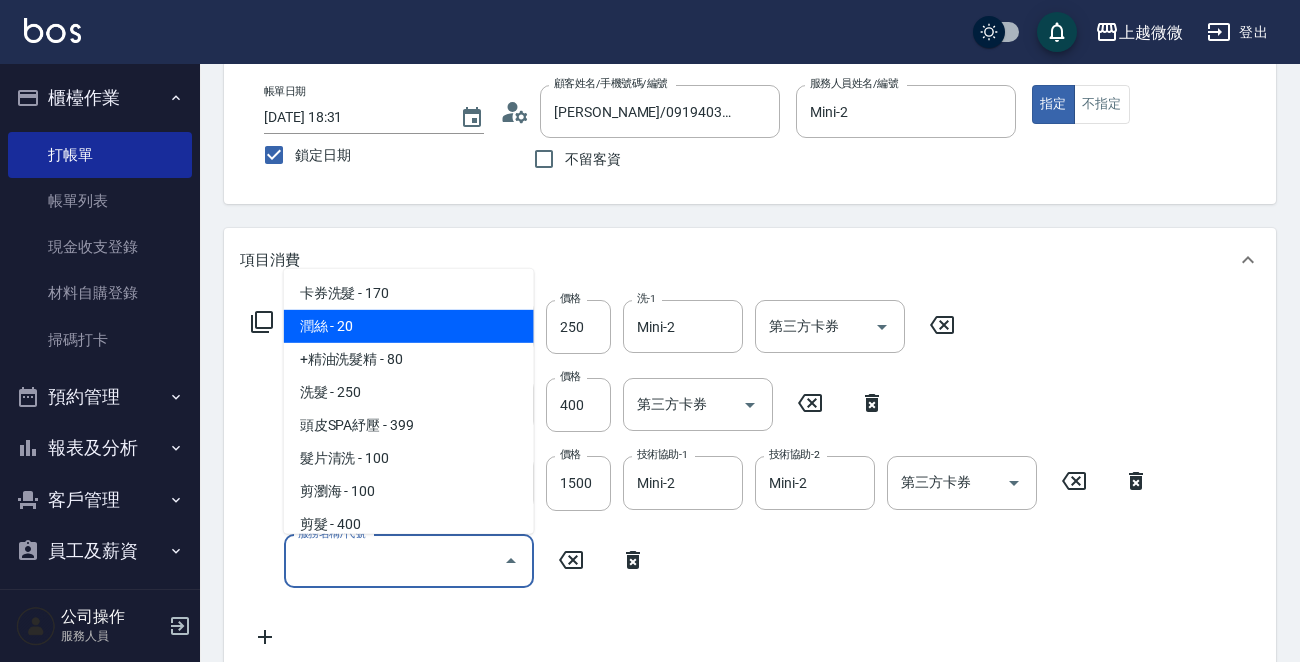 click on "潤絲 - 20" at bounding box center [409, 326] 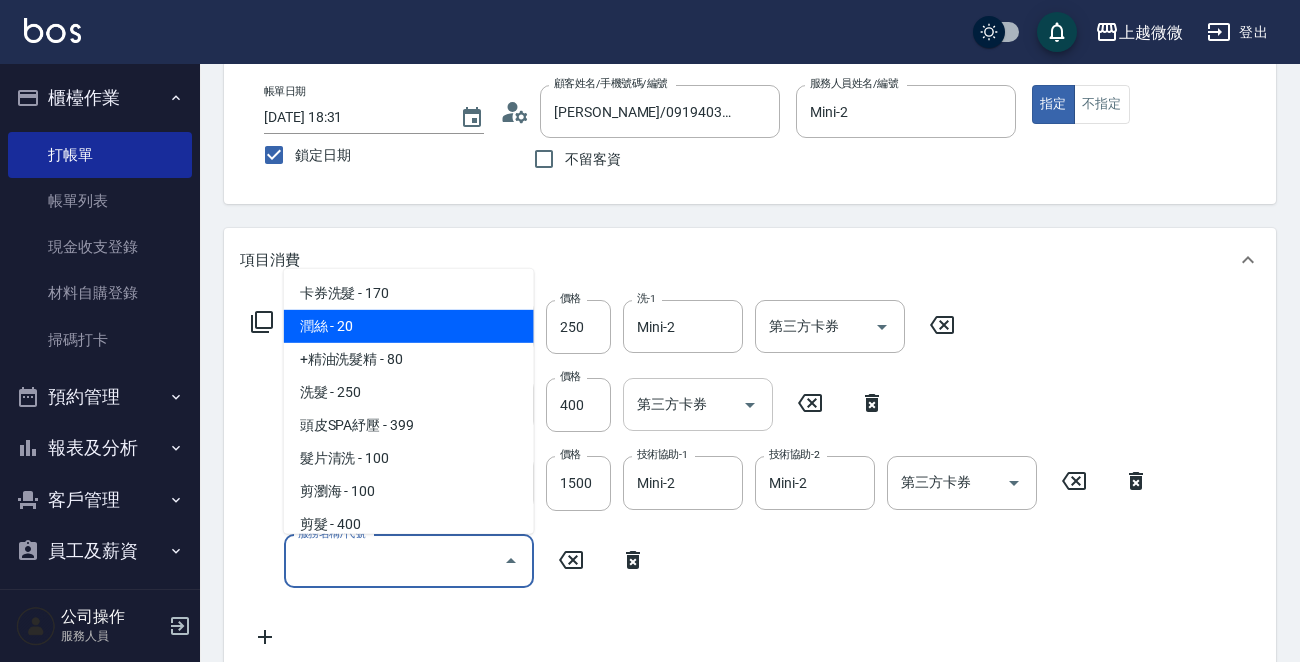 type on "潤絲(A01)" 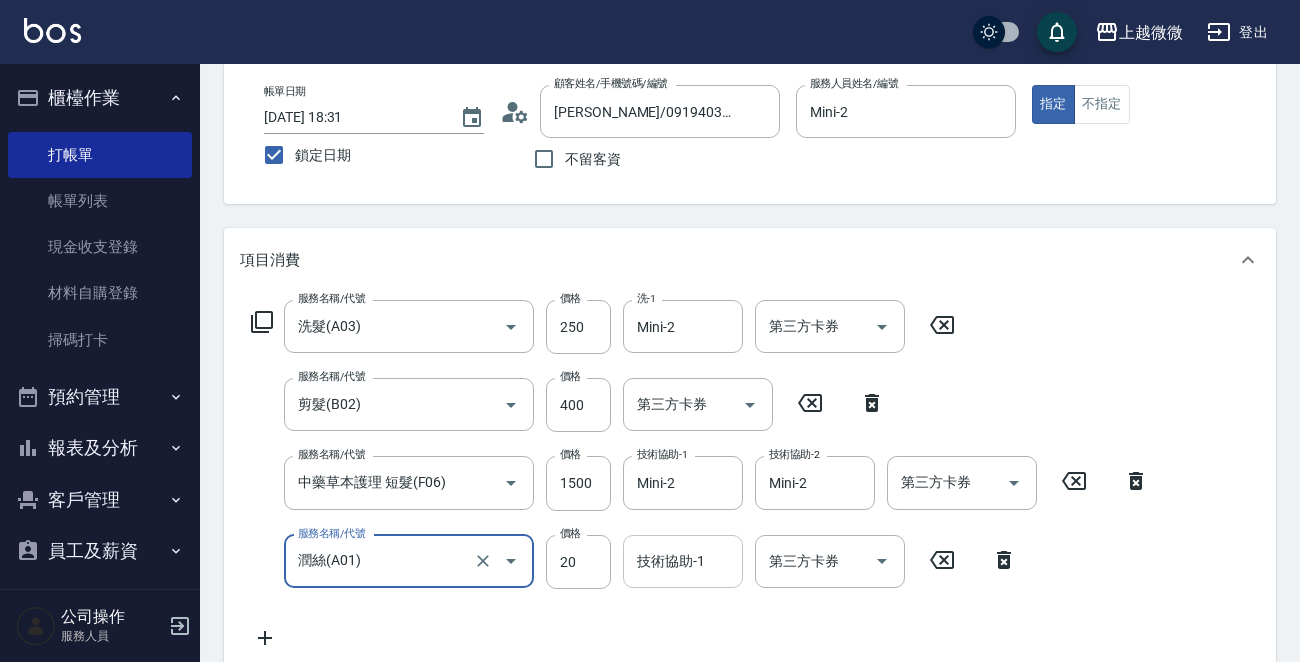click on "技術協助-1 技術協助-1" at bounding box center [683, 561] 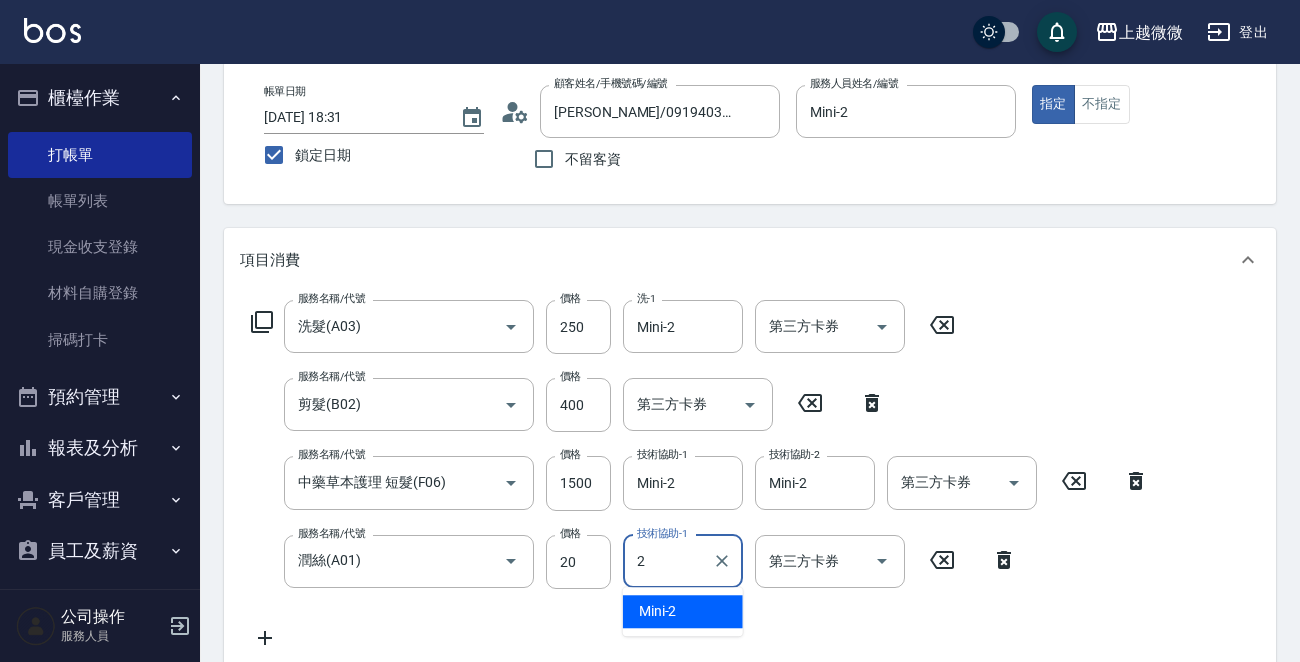click on "Mini -2" at bounding box center (658, 611) 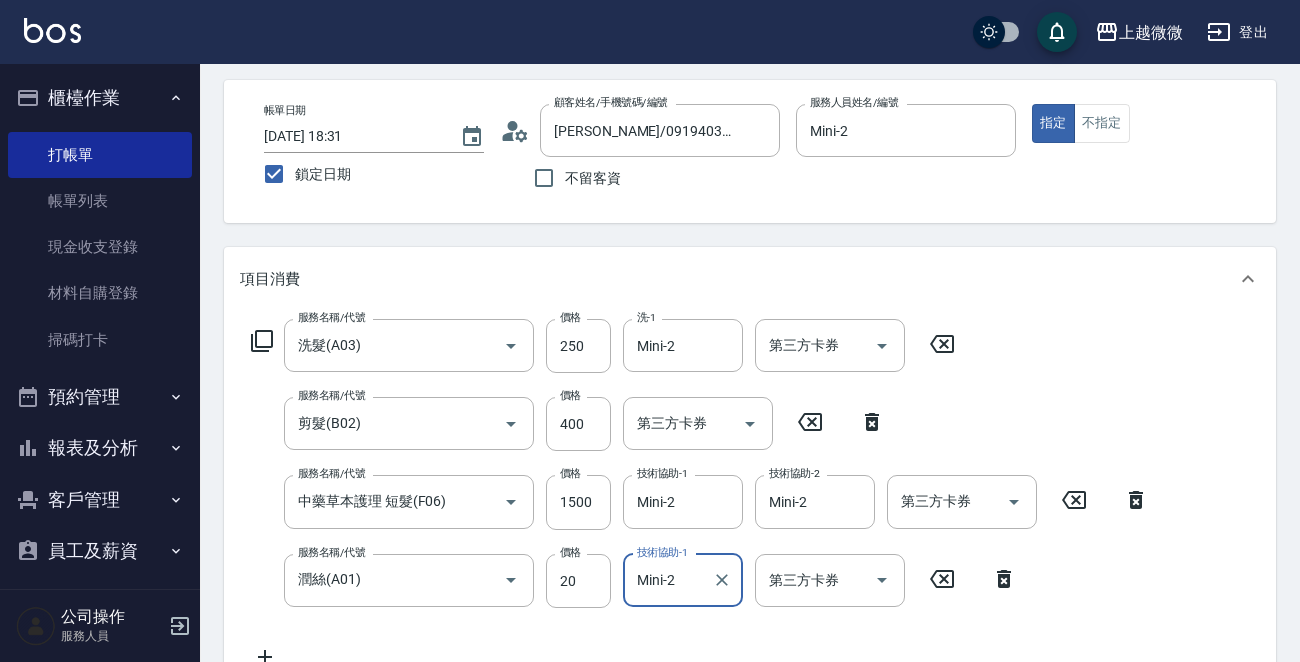 scroll, scrollTop: 481, scrollLeft: 0, axis: vertical 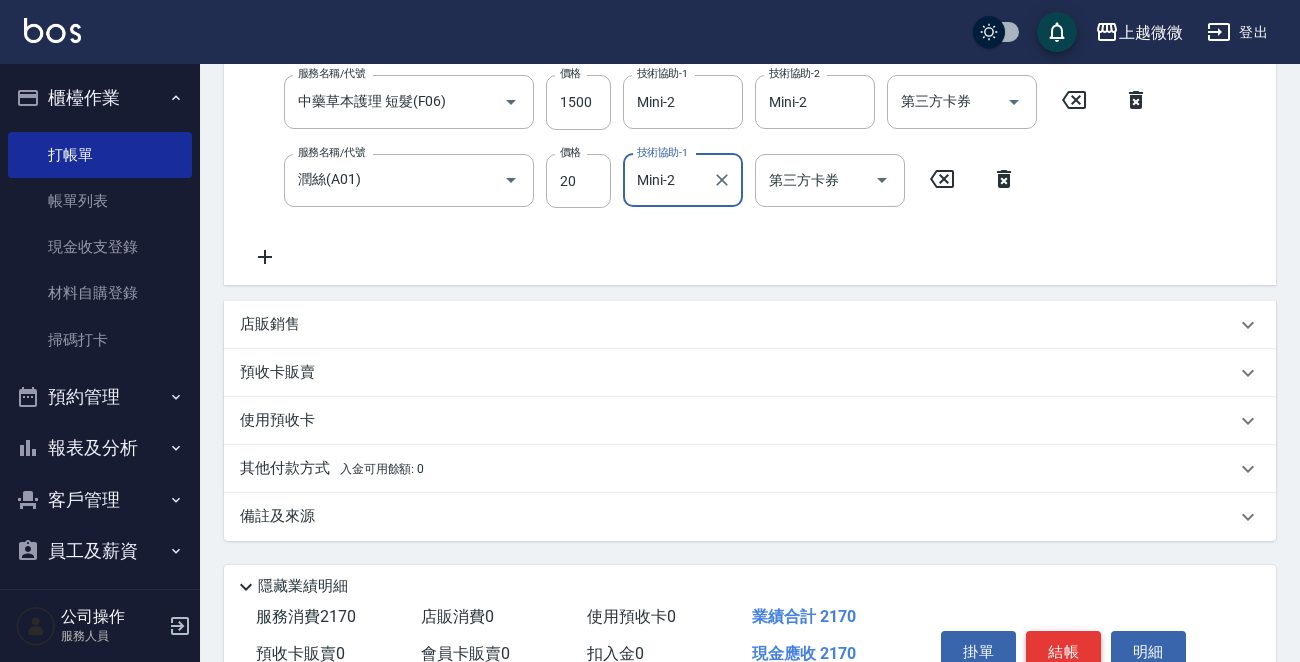 type on "Mini-2" 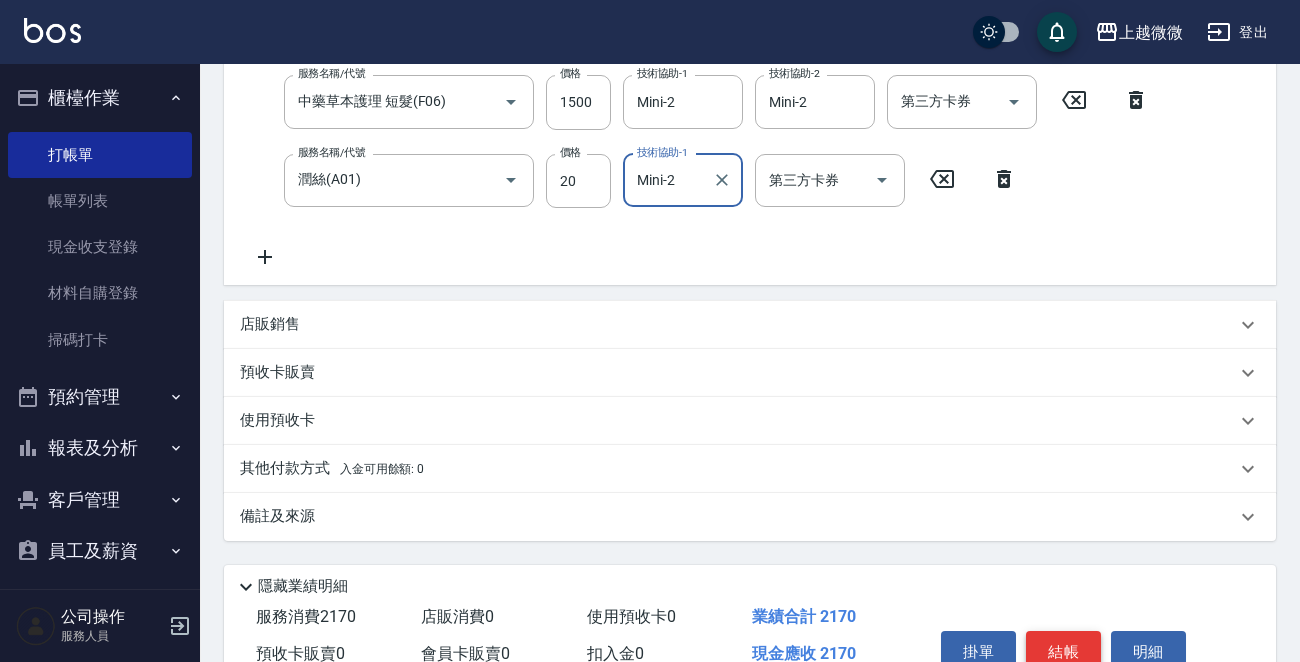click on "結帳" at bounding box center [1063, 652] 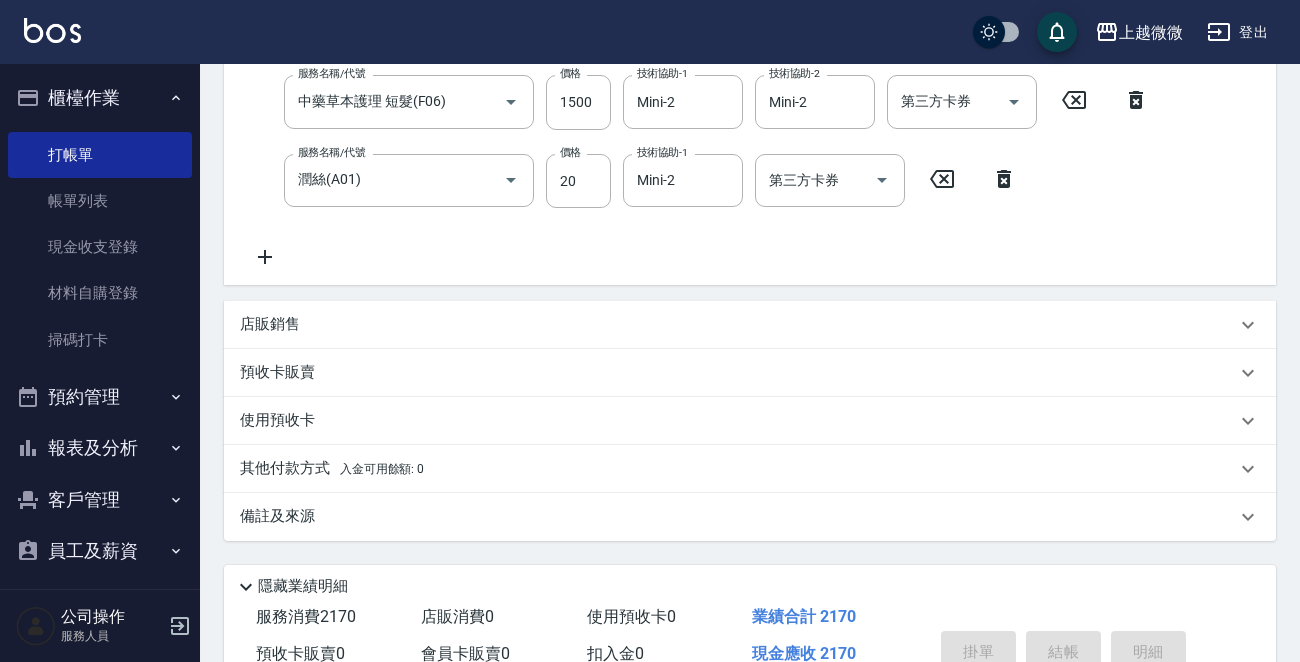type 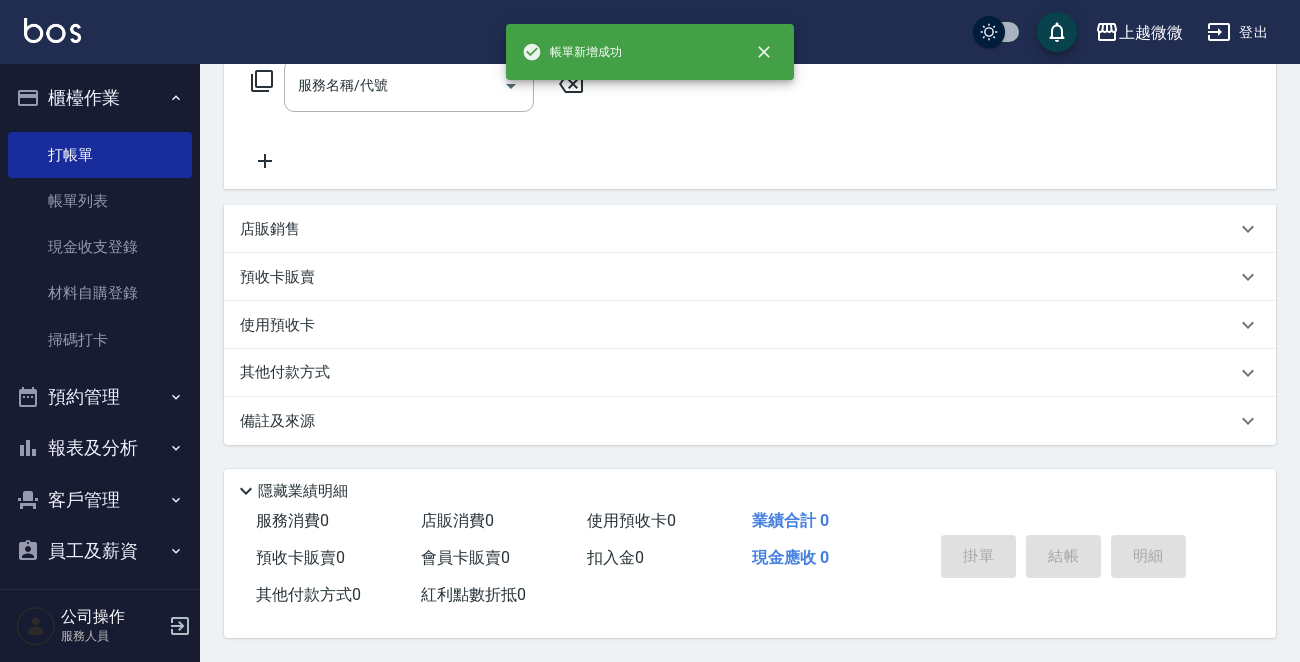 scroll, scrollTop: 0, scrollLeft: 0, axis: both 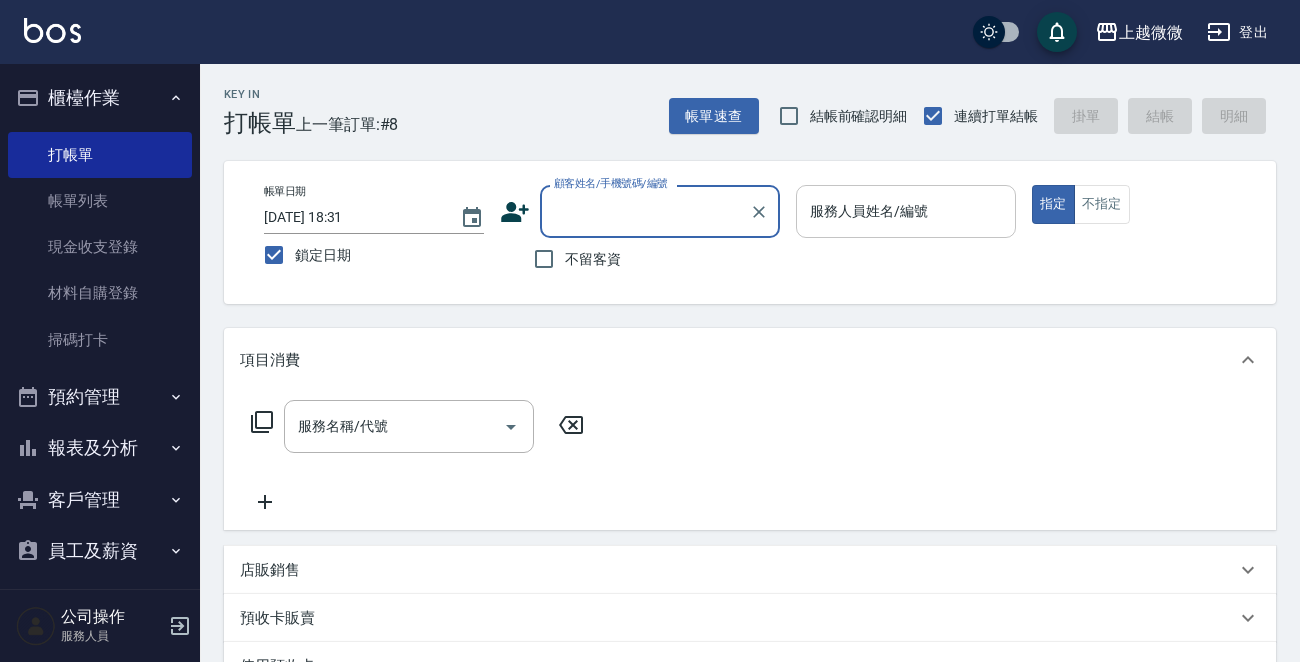click on "服務人員姓名/編號 服務人員姓名/編號" at bounding box center [906, 211] 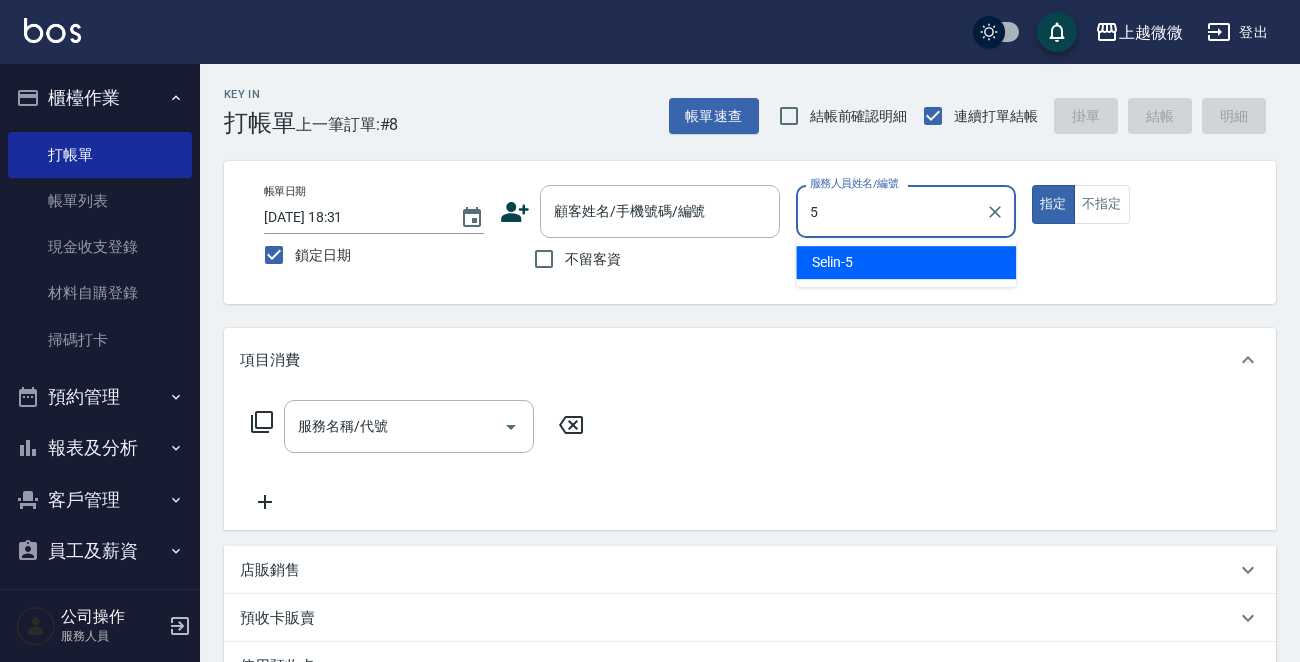 click on "Selin -5" at bounding box center [906, 262] 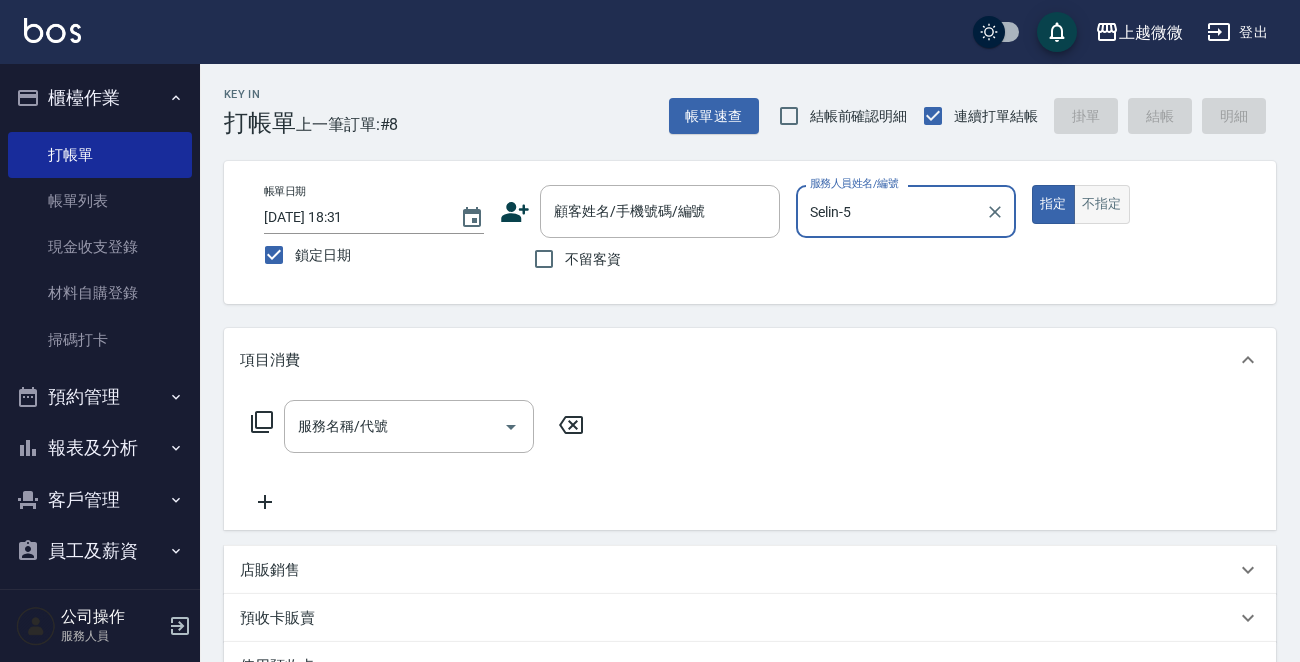 type on "Selin-5" 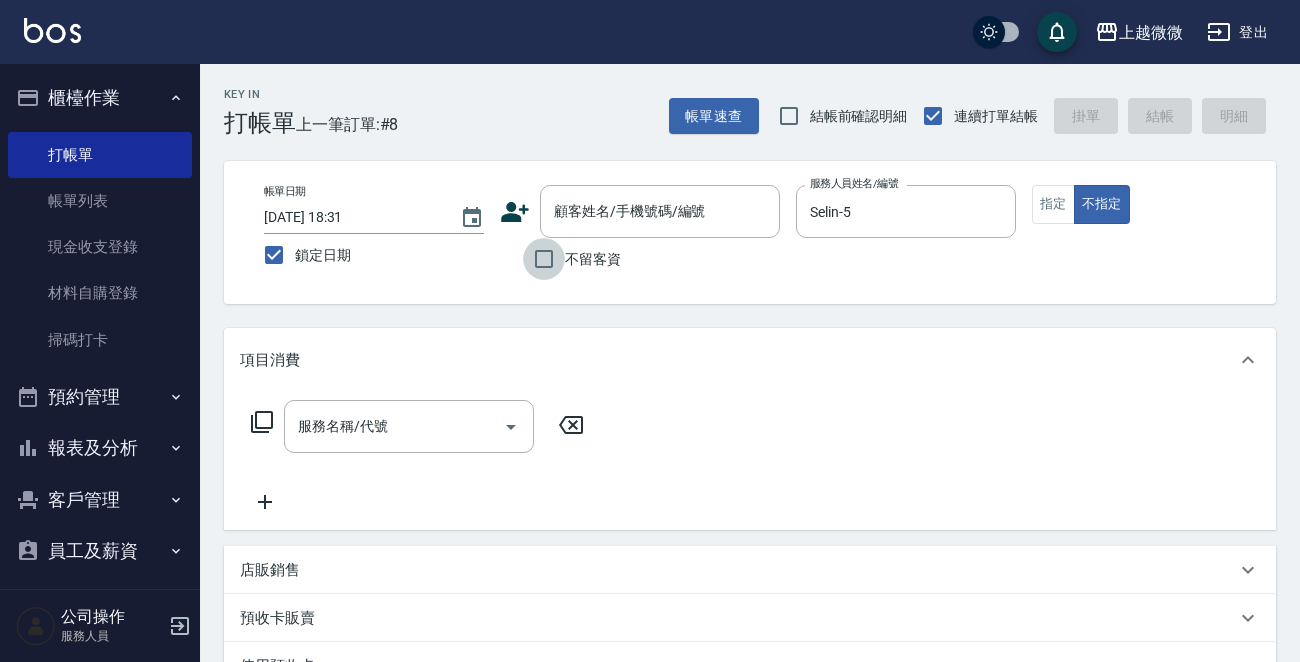 drag, startPoint x: 558, startPoint y: 250, endPoint x: 496, endPoint y: 334, distance: 104.40307 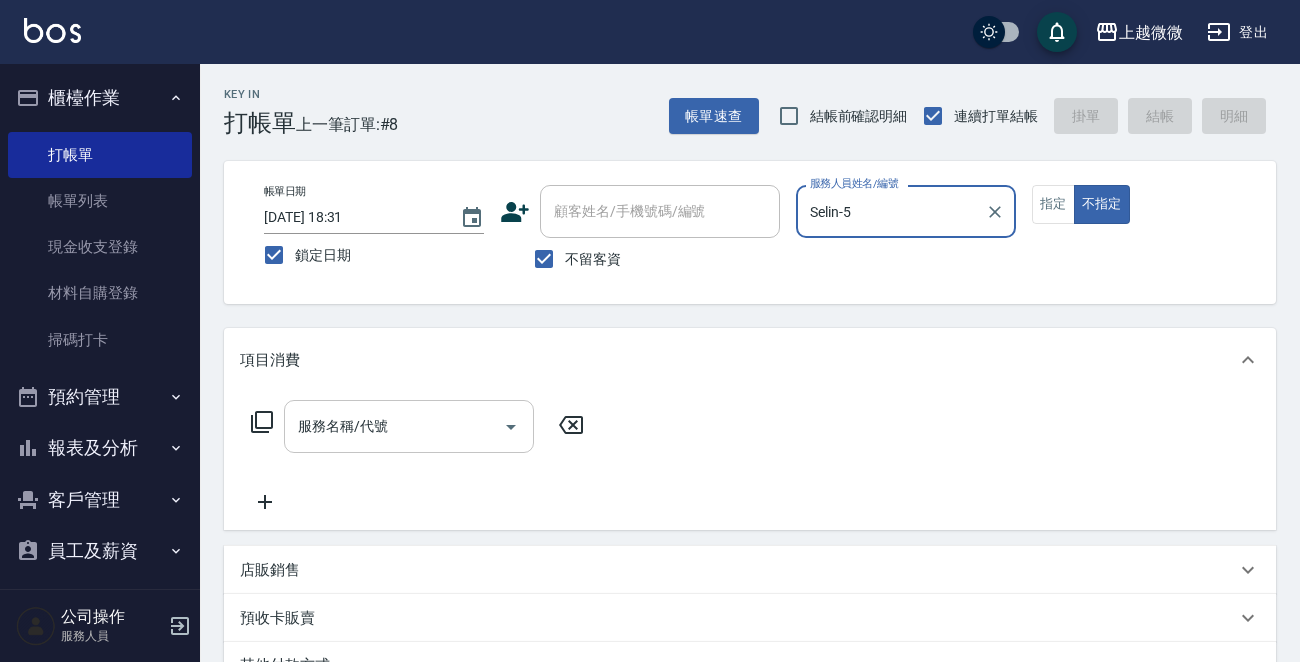 click on "服務名稱/代號" at bounding box center (394, 426) 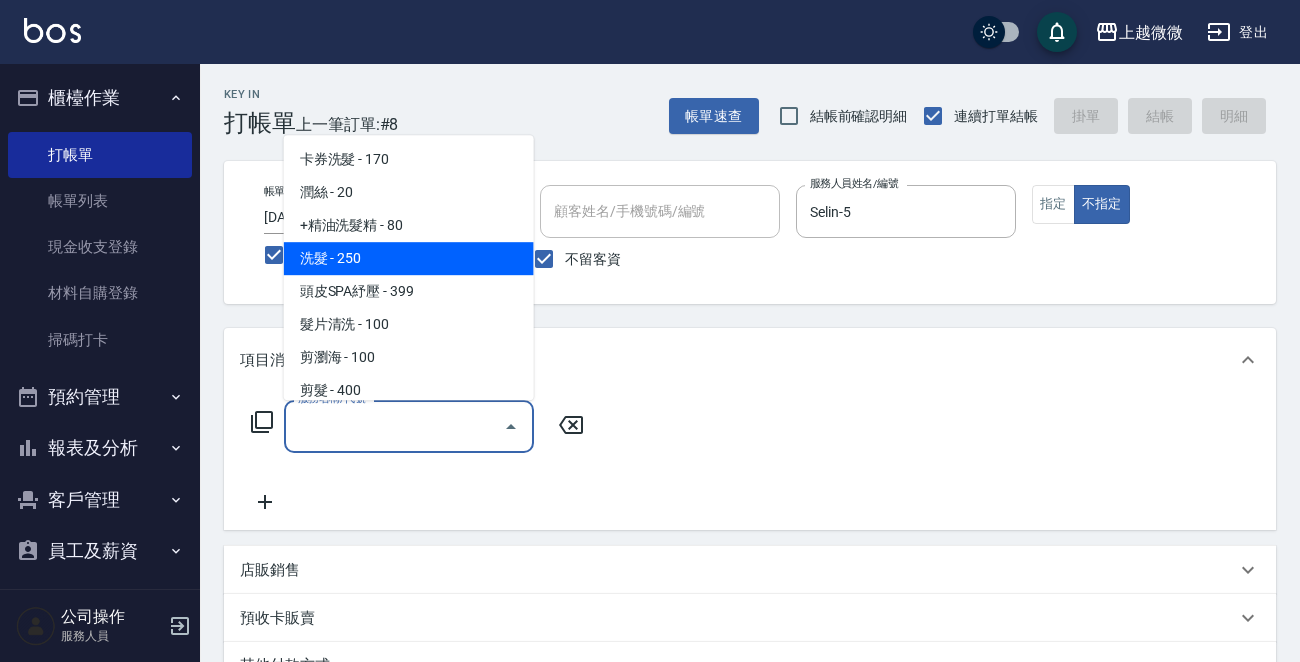 click on "洗髮 - 250" at bounding box center (409, 258) 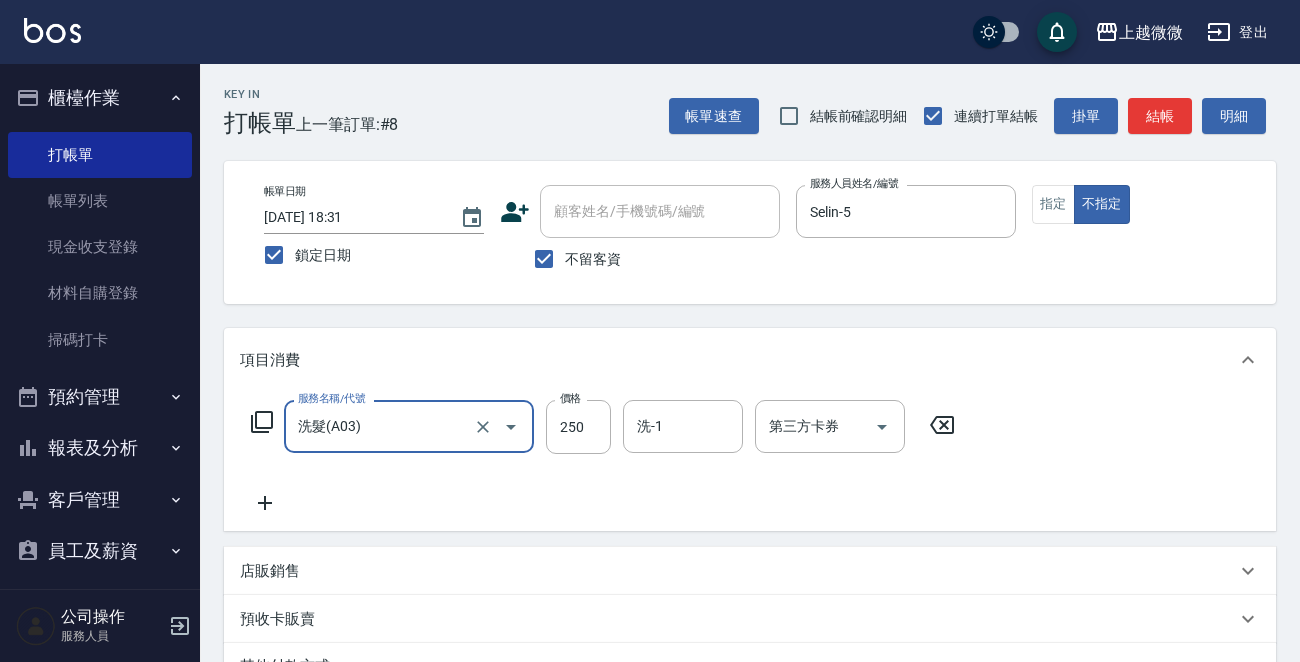 click 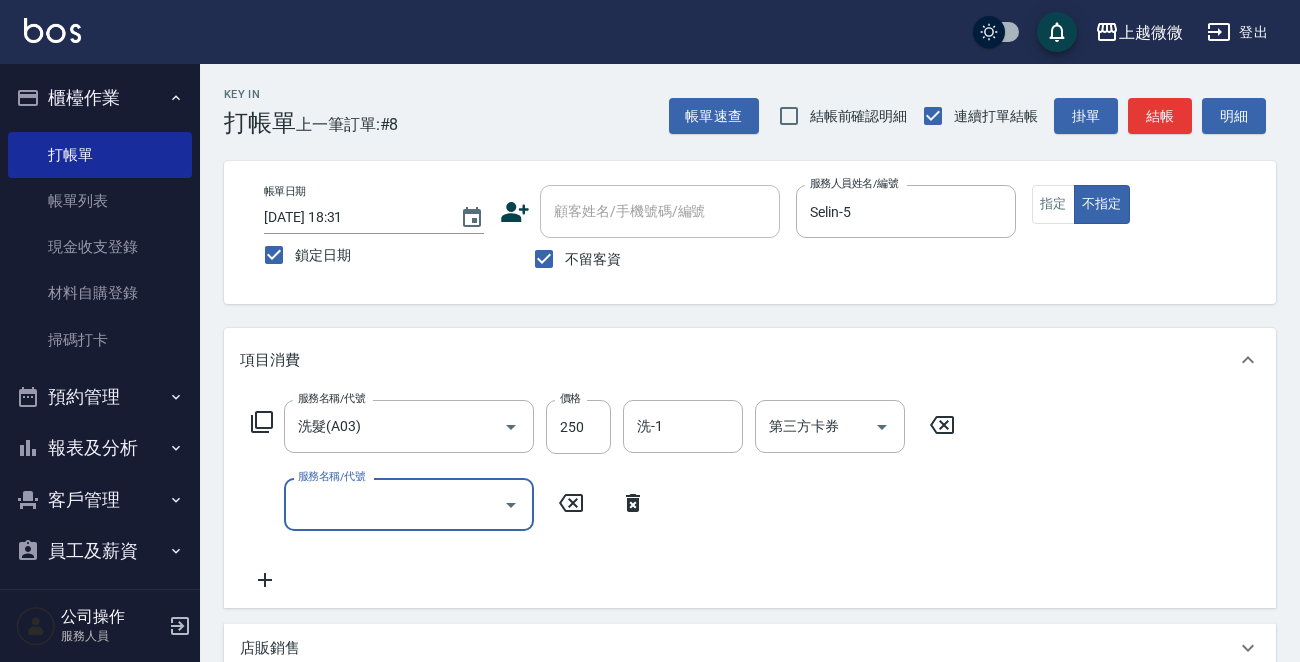 click on "服務名稱/代號" at bounding box center [394, 504] 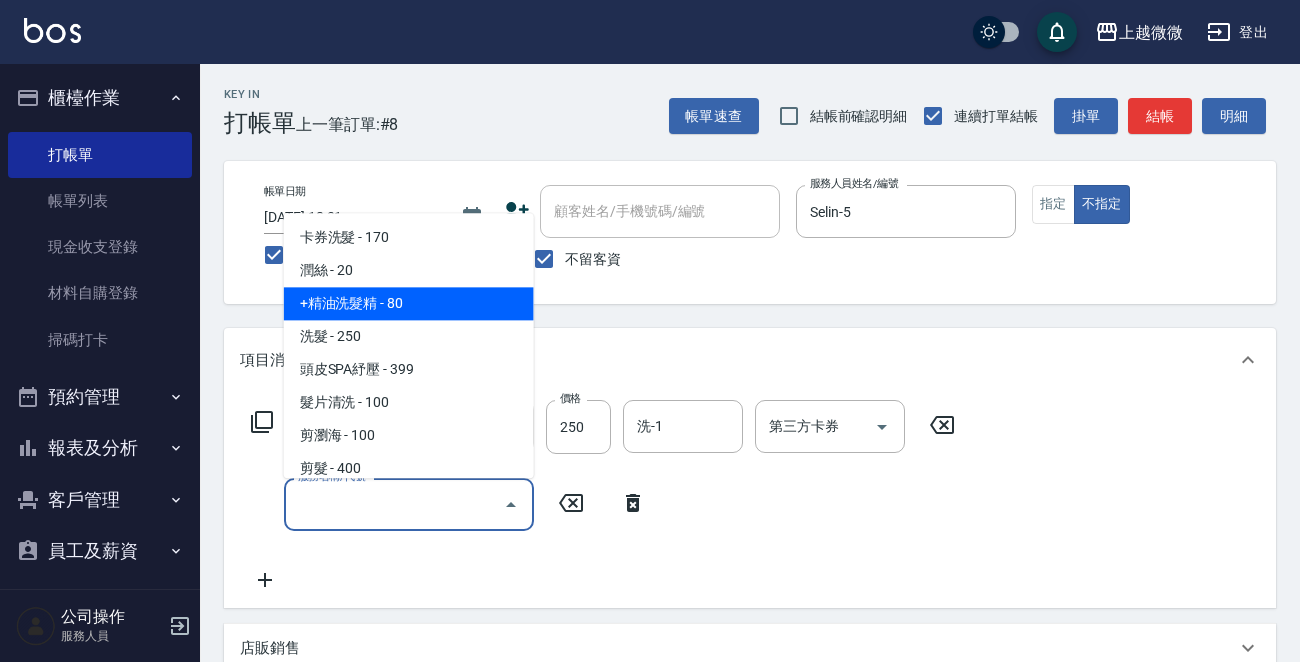 click on "+精油洗髮精 - 80" at bounding box center [409, 304] 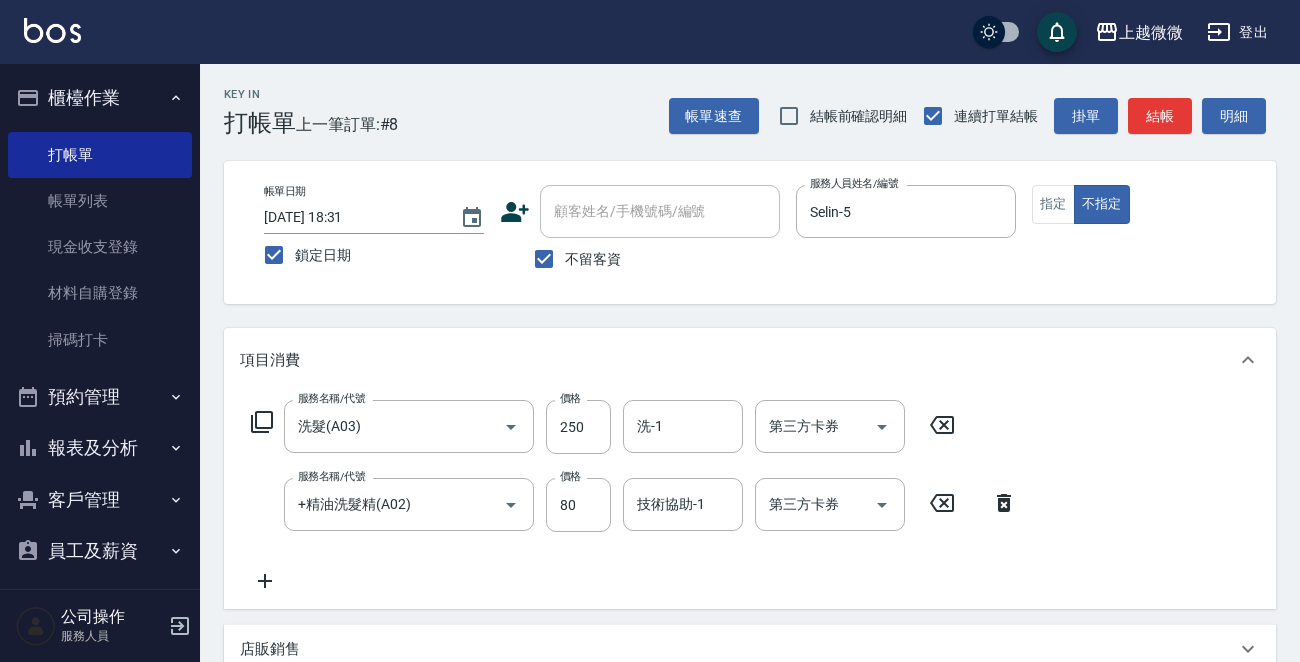 click 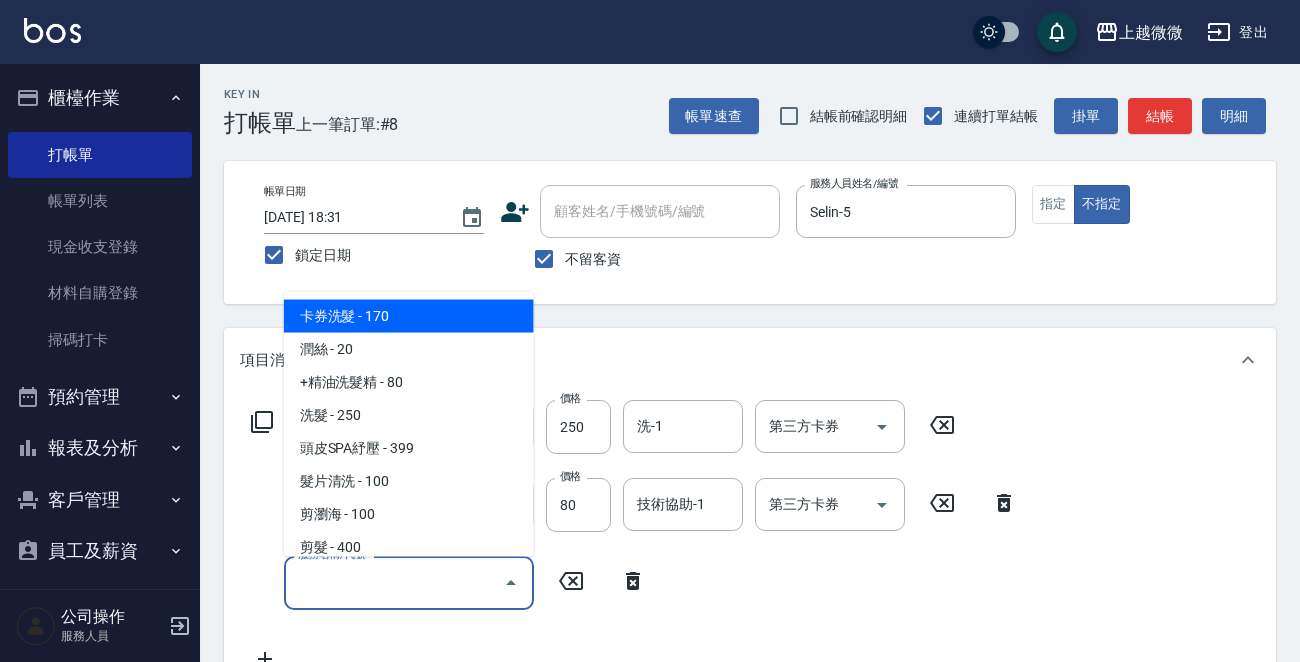 click on "服務名稱/代號" at bounding box center [394, 582] 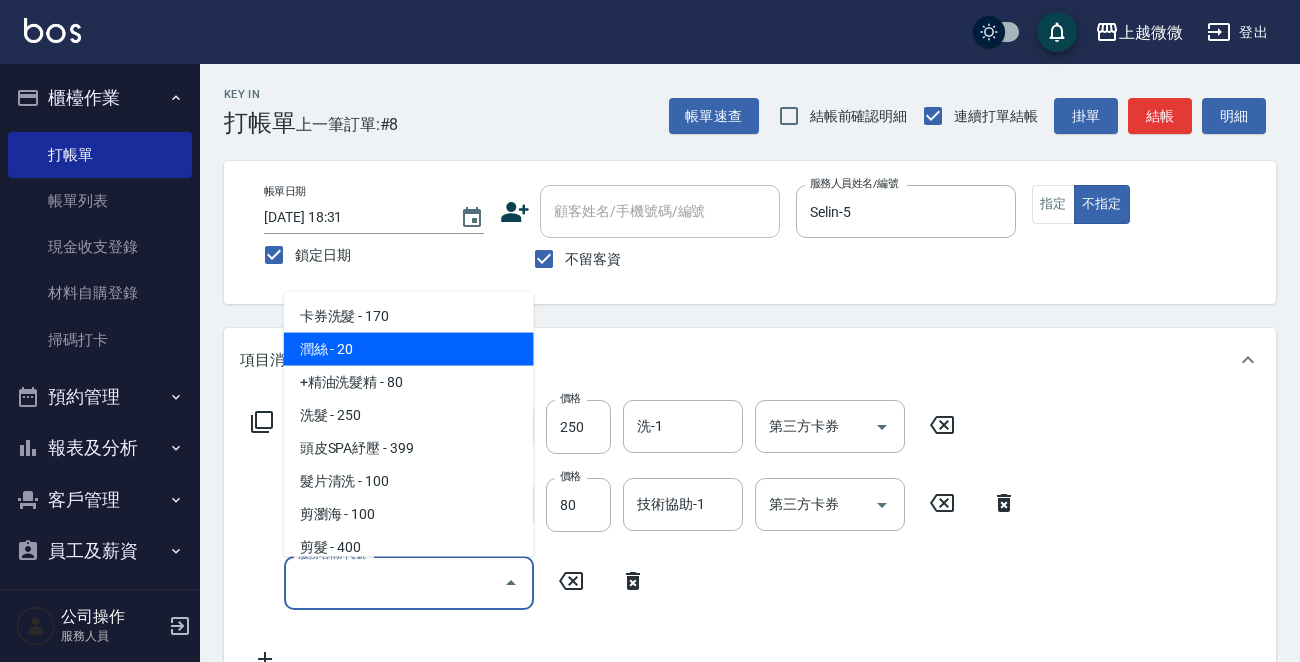 click on "潤絲 - 20" at bounding box center [409, 349] 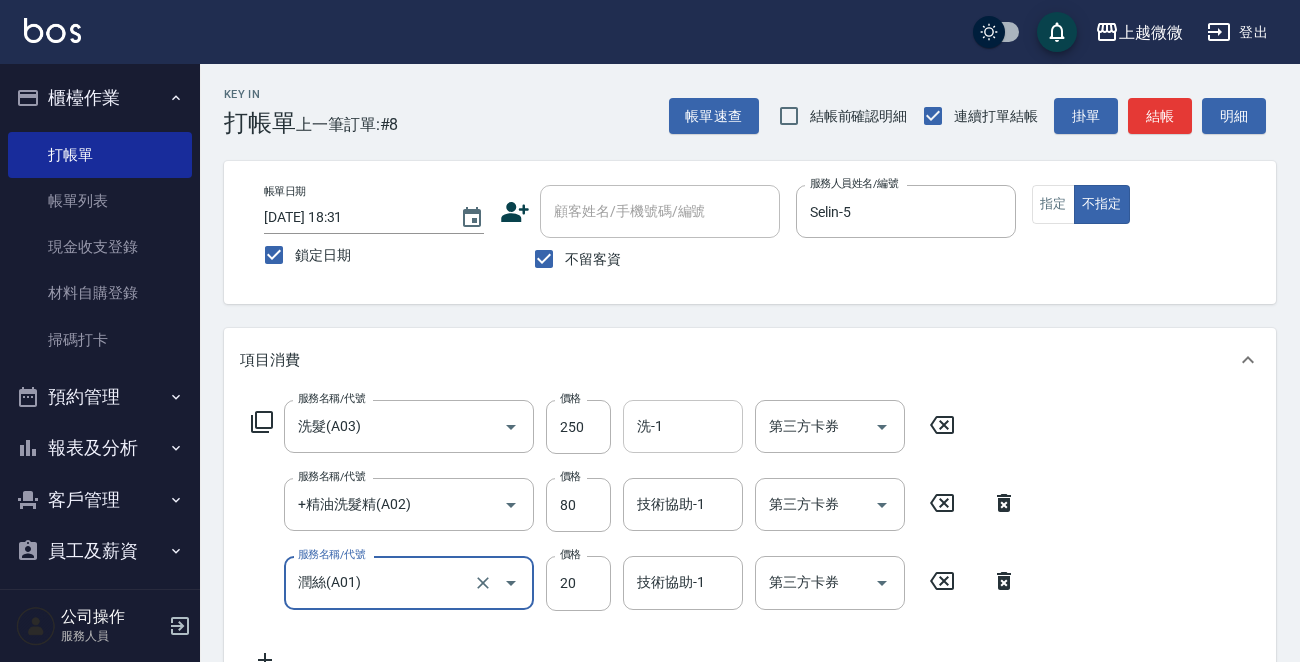 click on "洗-1" at bounding box center (683, 426) 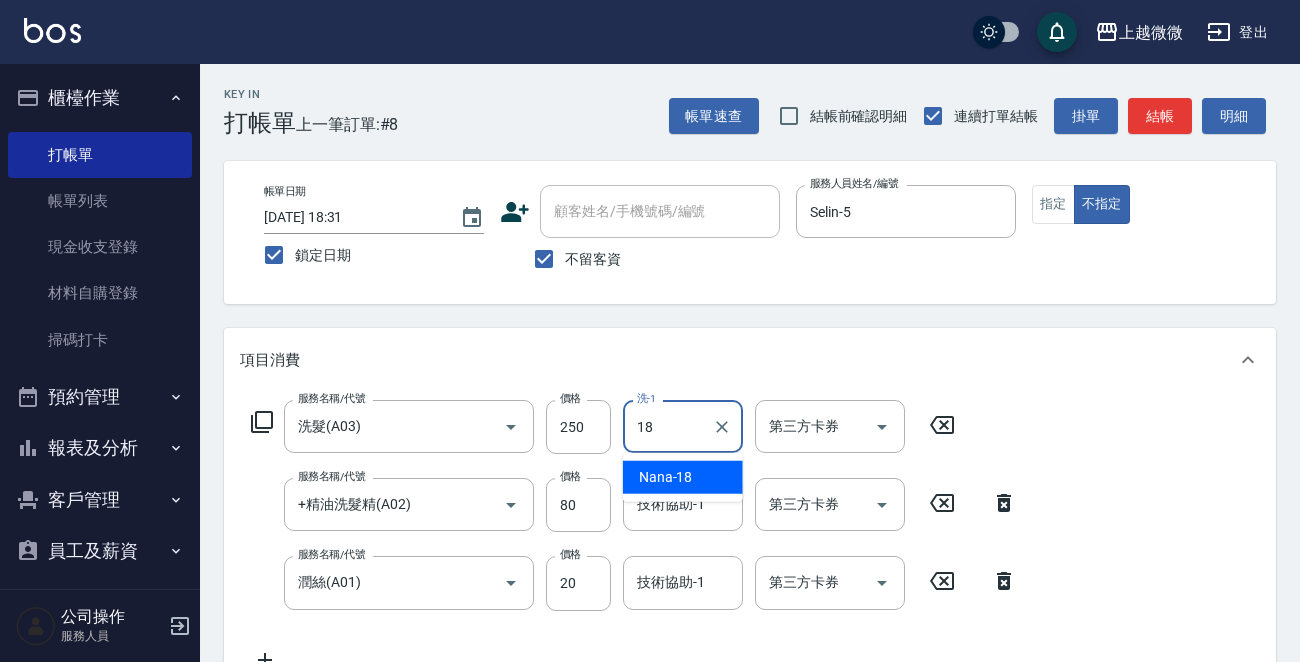 click on "Nana -18" at bounding box center [666, 477] 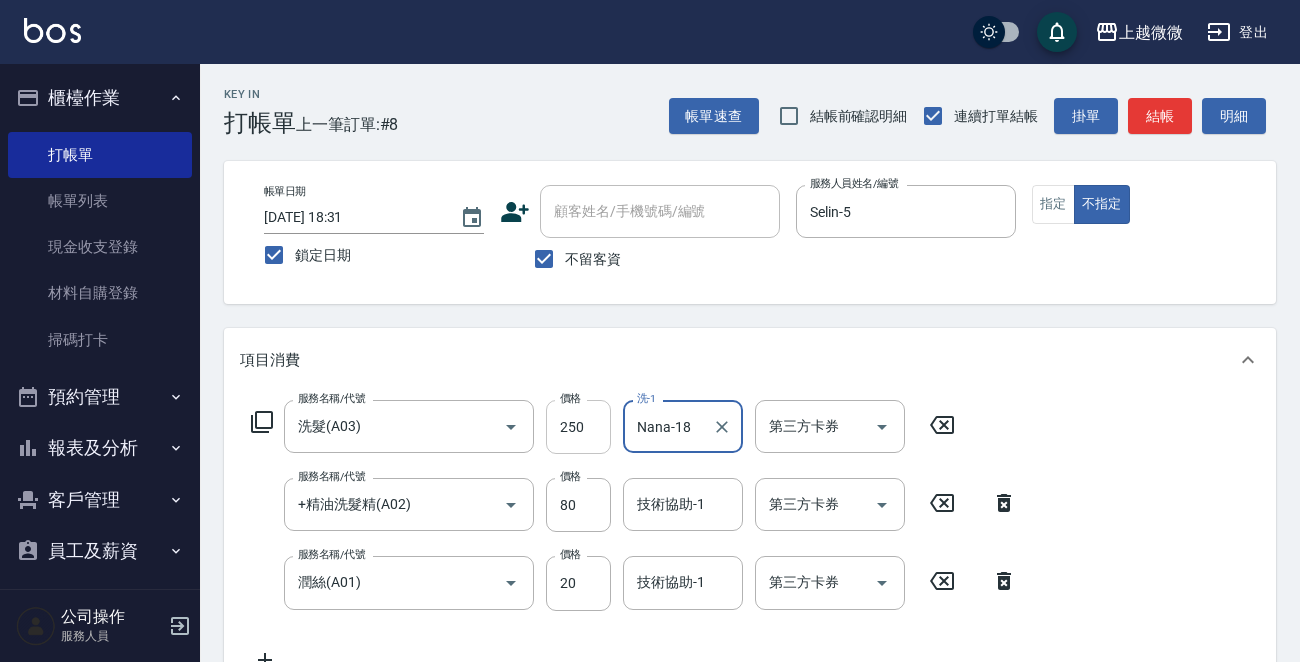type on "Nana-18" 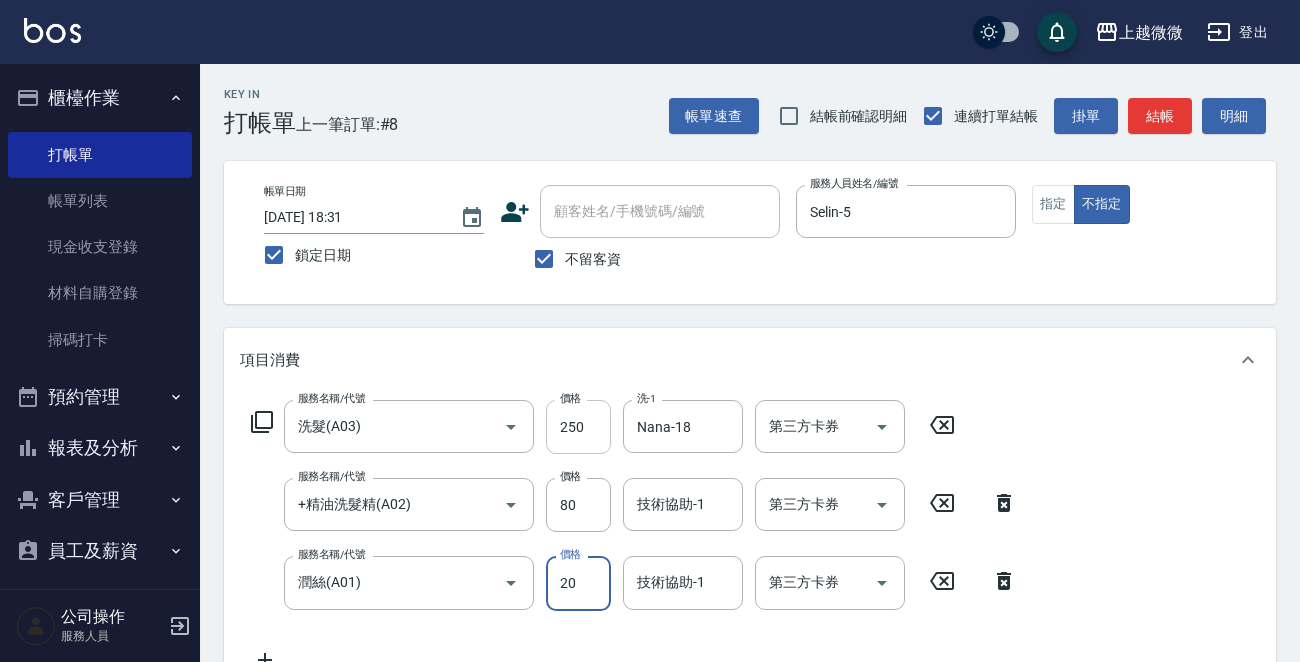 click on "250" at bounding box center [578, 427] 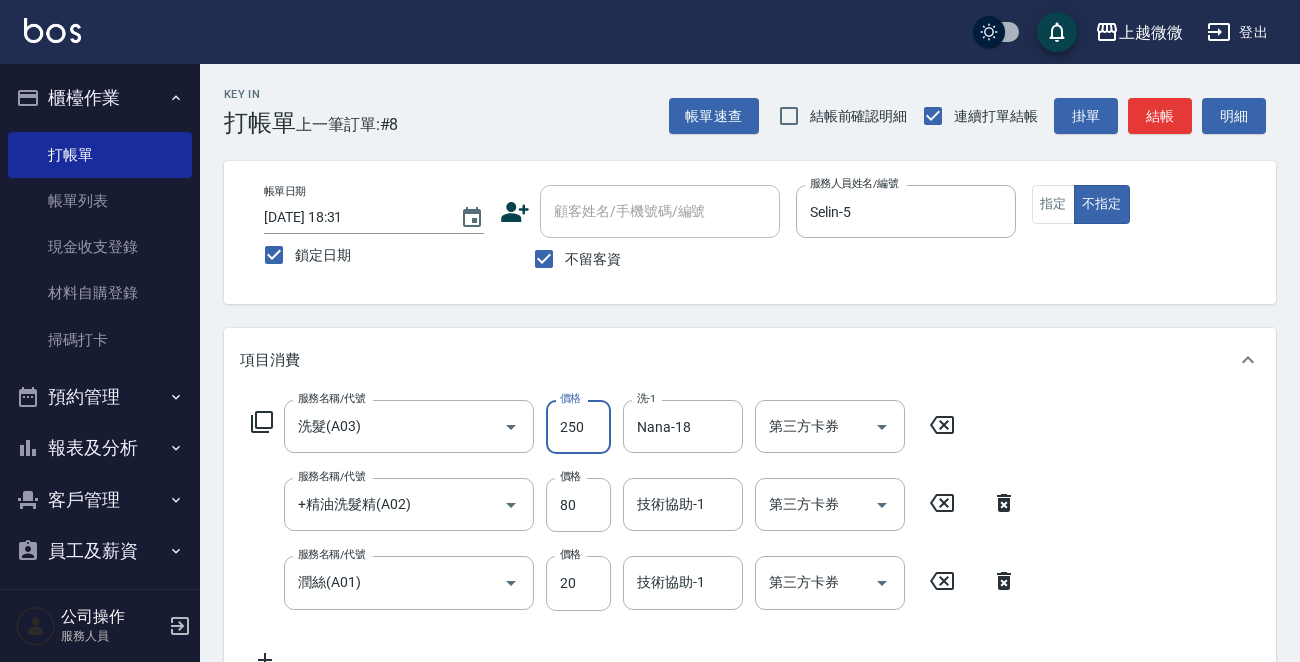 click on "250" at bounding box center (578, 427) 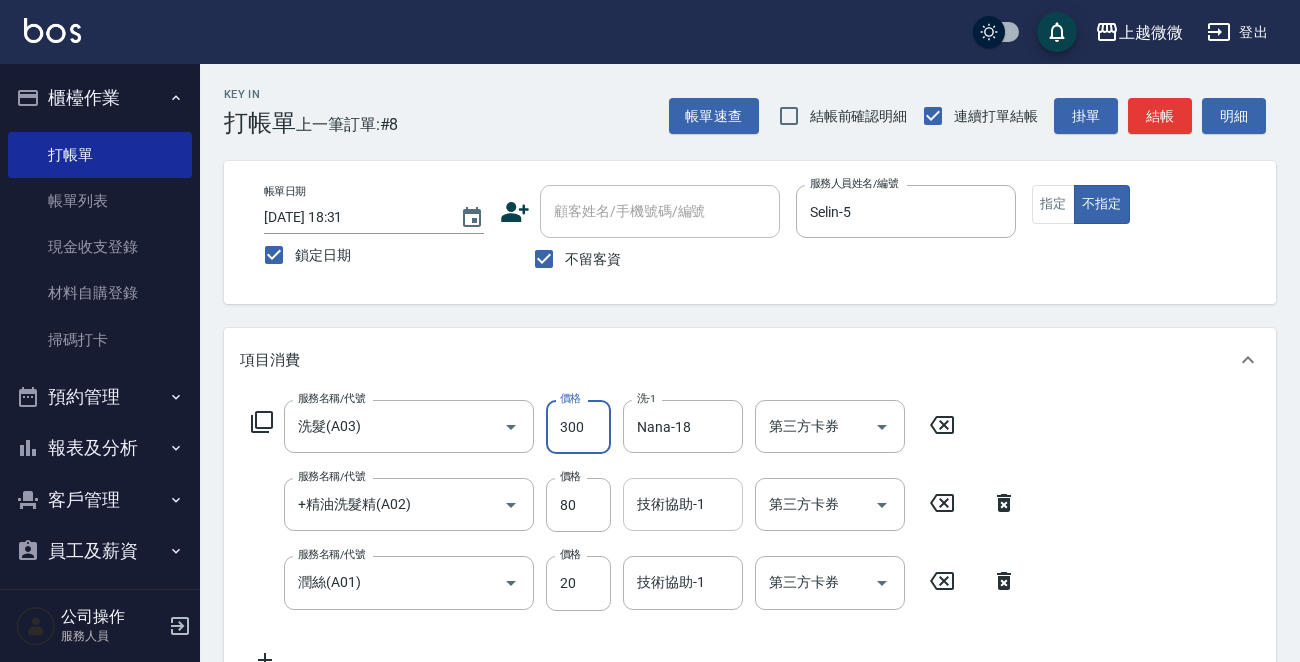 type on "300" 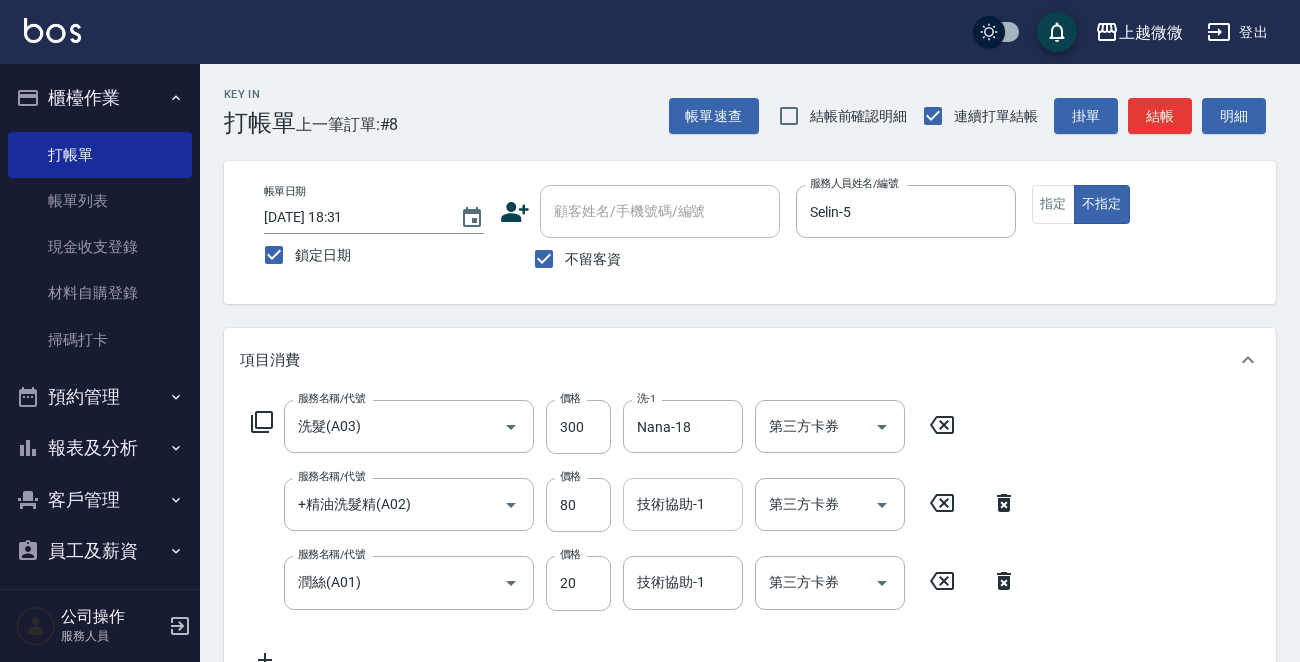 click on "技術協助-1 技術協助-1" at bounding box center (689, 504) 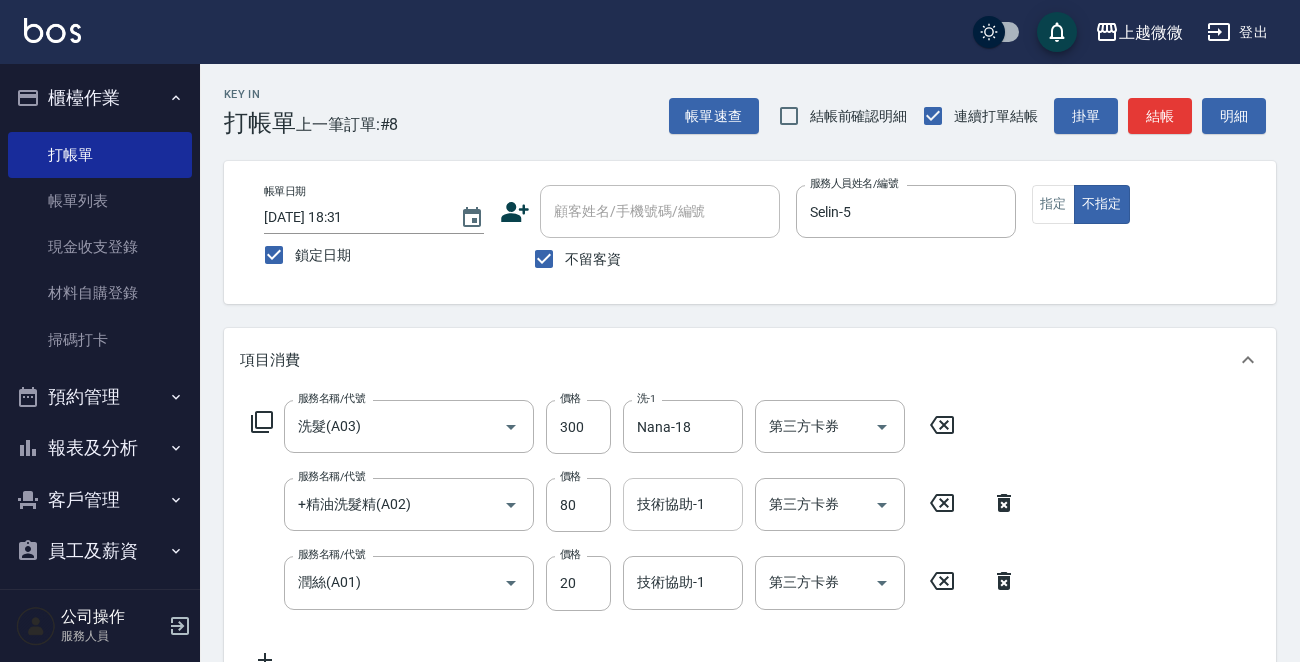 click on "技術協助-1" at bounding box center [683, 504] 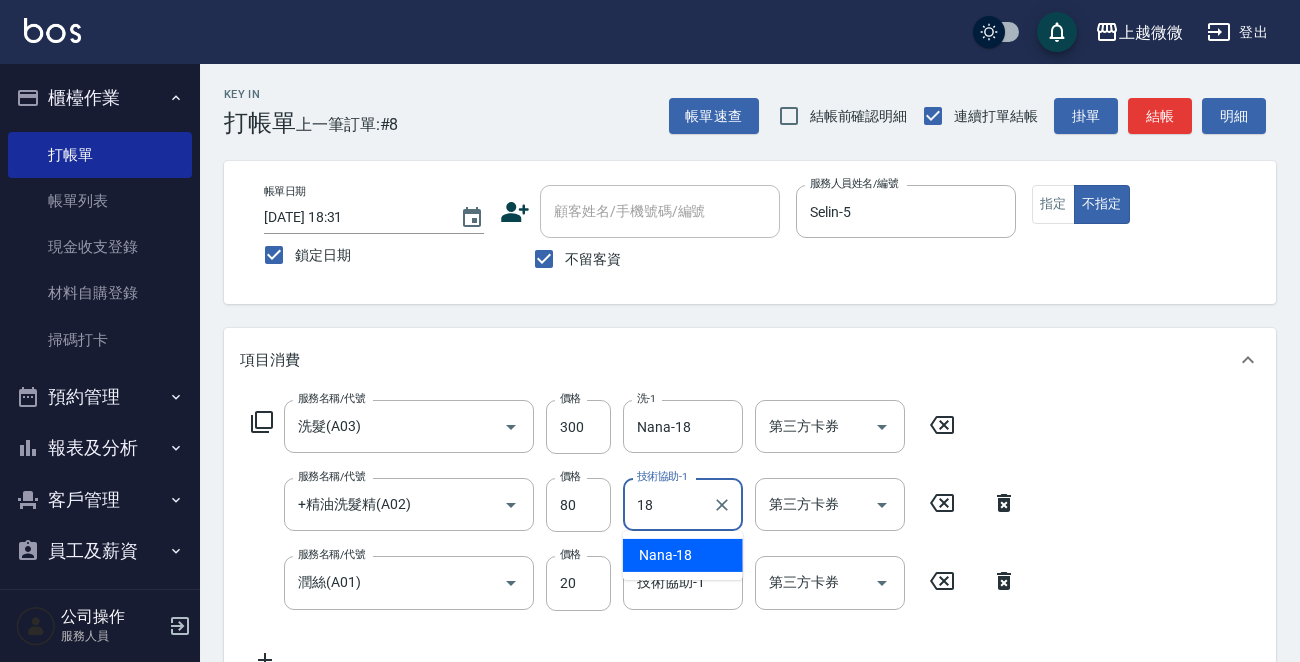click on "Nana -18" at bounding box center (666, 555) 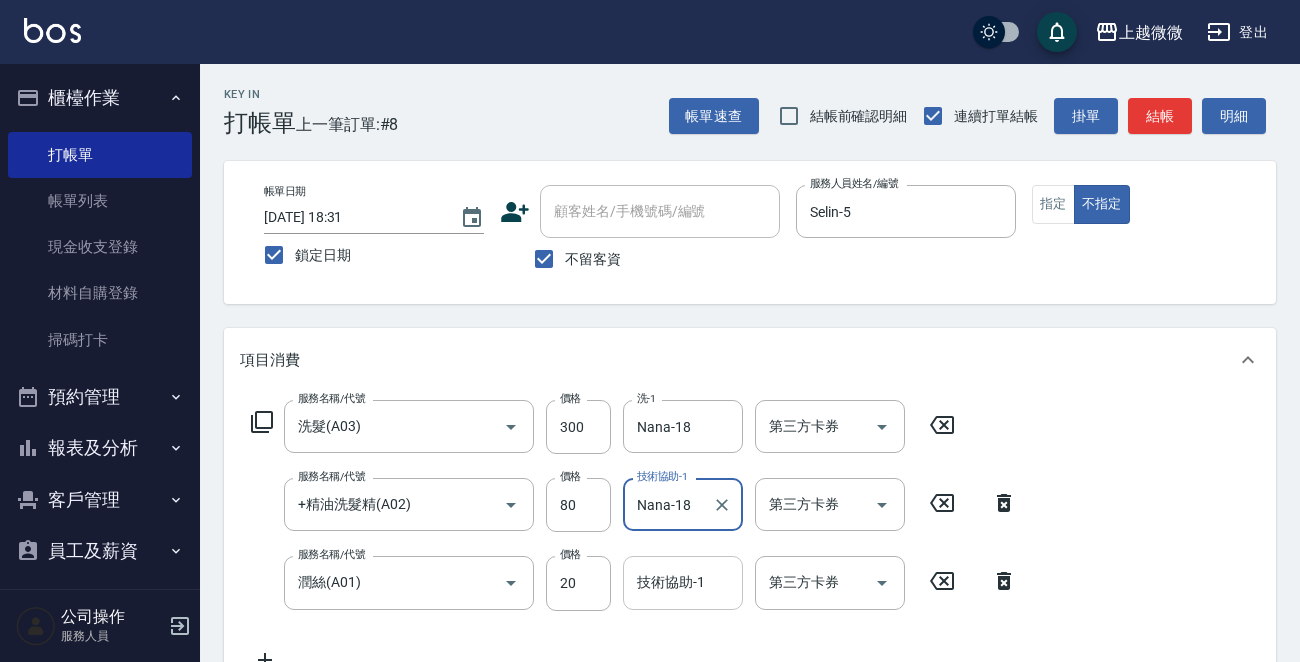 type on "Nana-18" 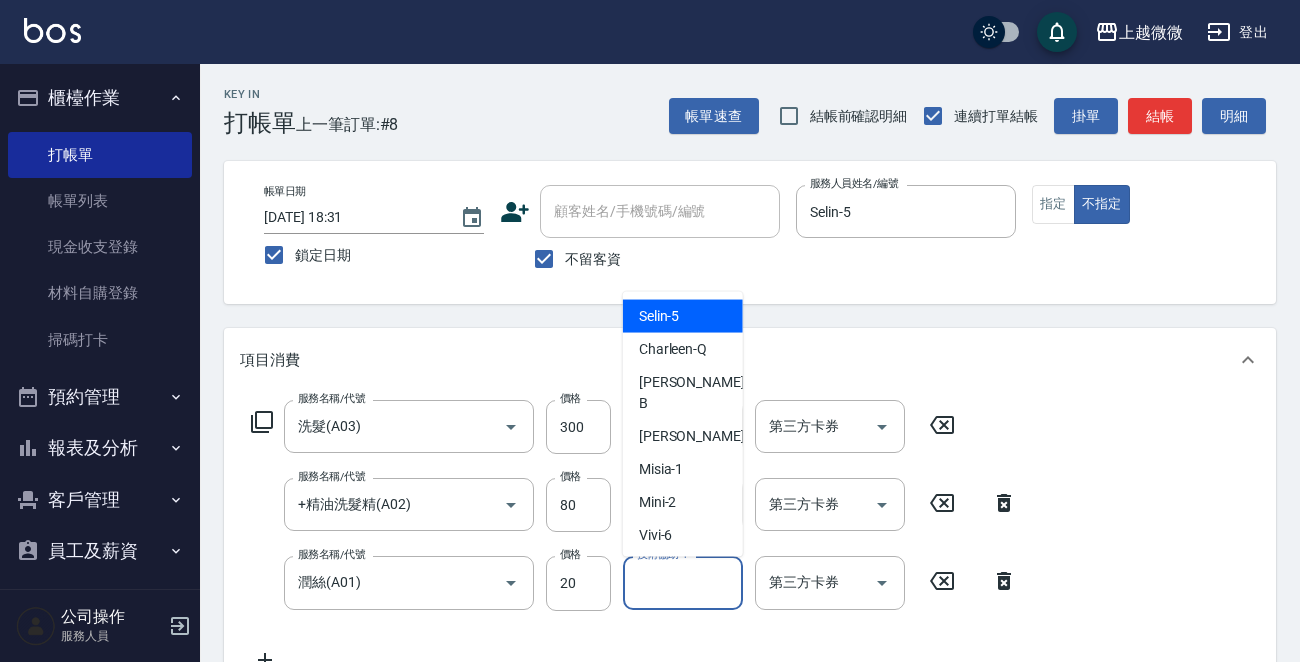 click on "技術協助-1" at bounding box center (683, 582) 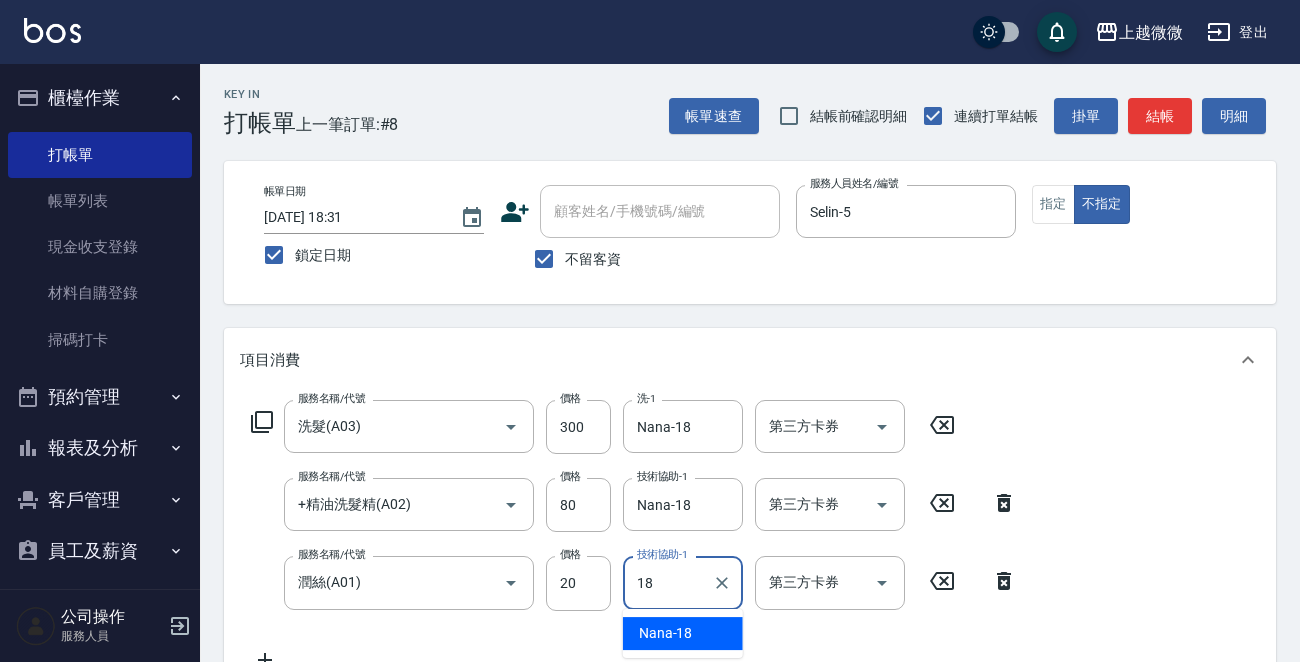 click on "Nana -18" at bounding box center (683, 633) 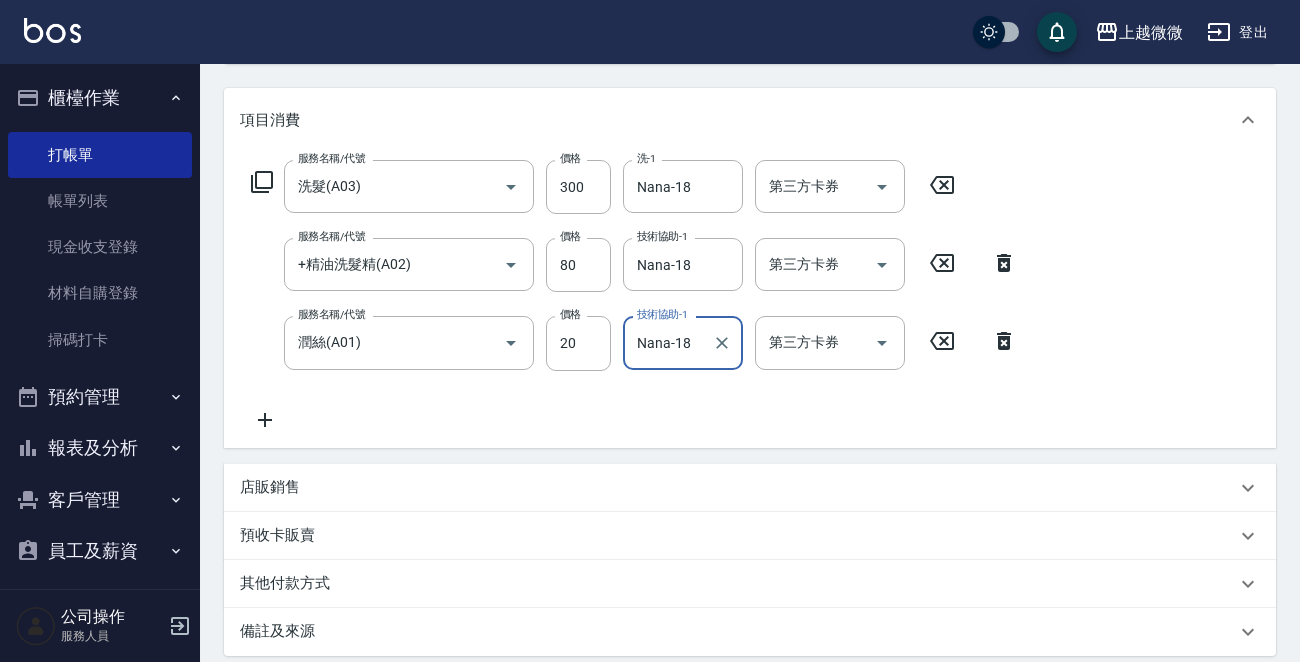 scroll, scrollTop: 455, scrollLeft: 0, axis: vertical 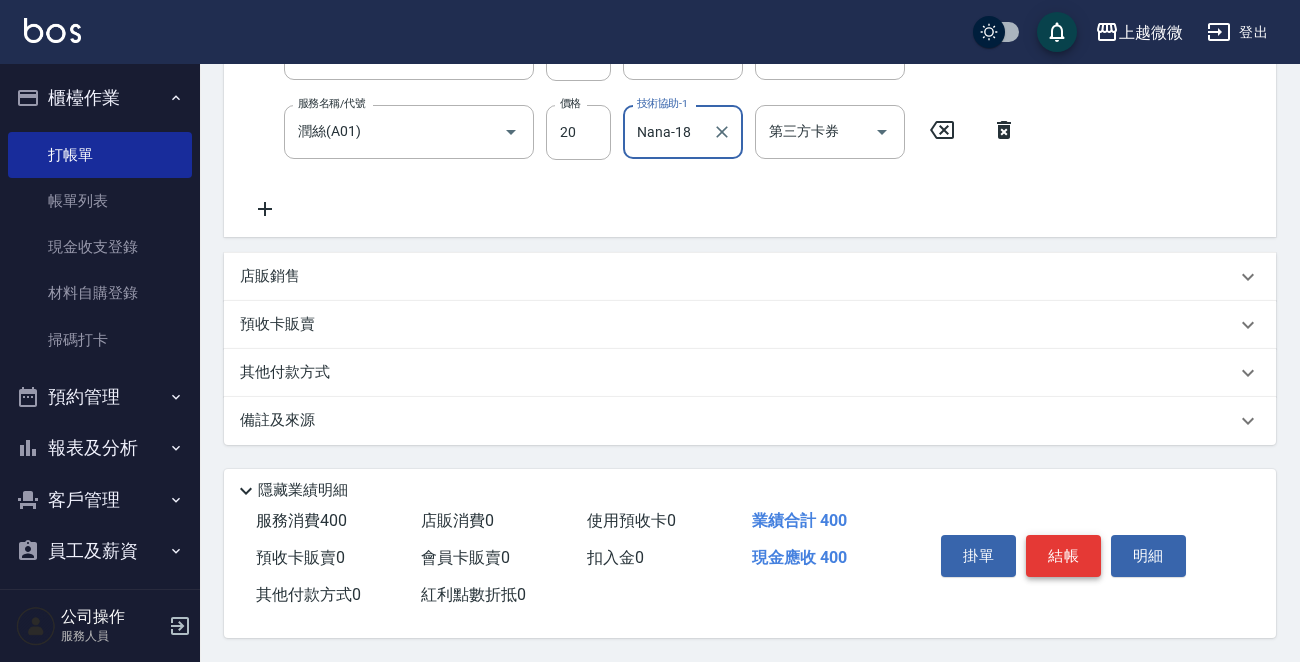 type on "Nana-18" 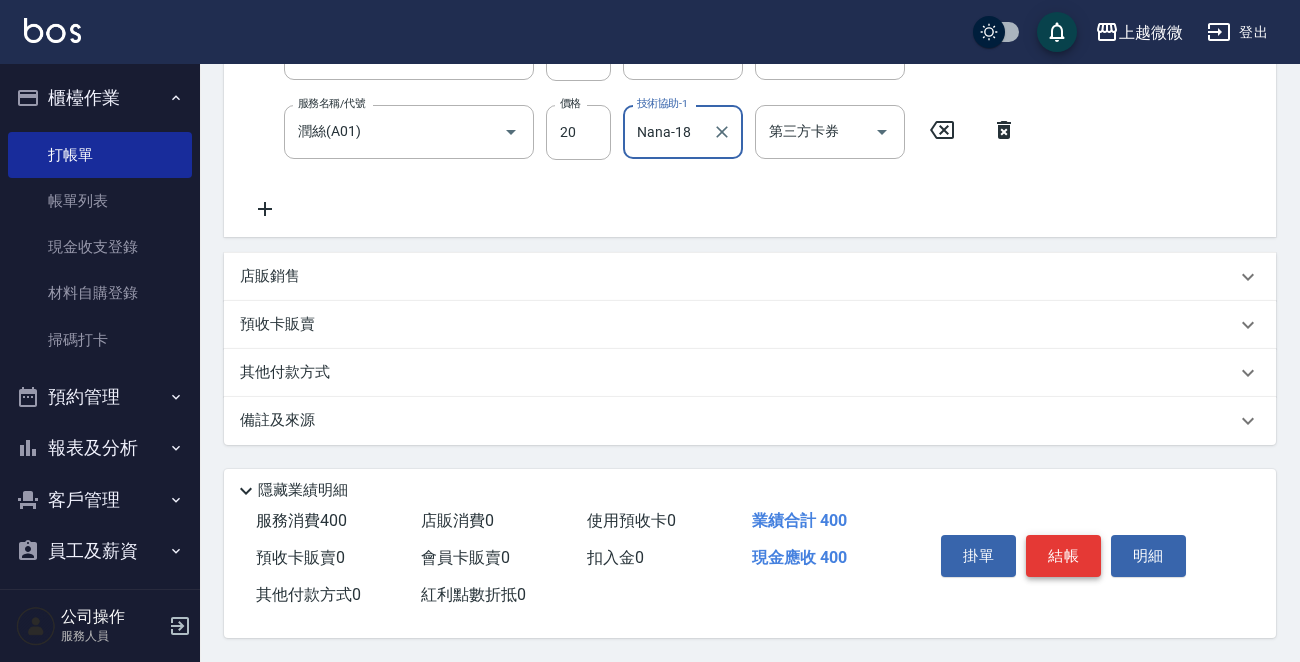 click on "結帳" at bounding box center (1063, 556) 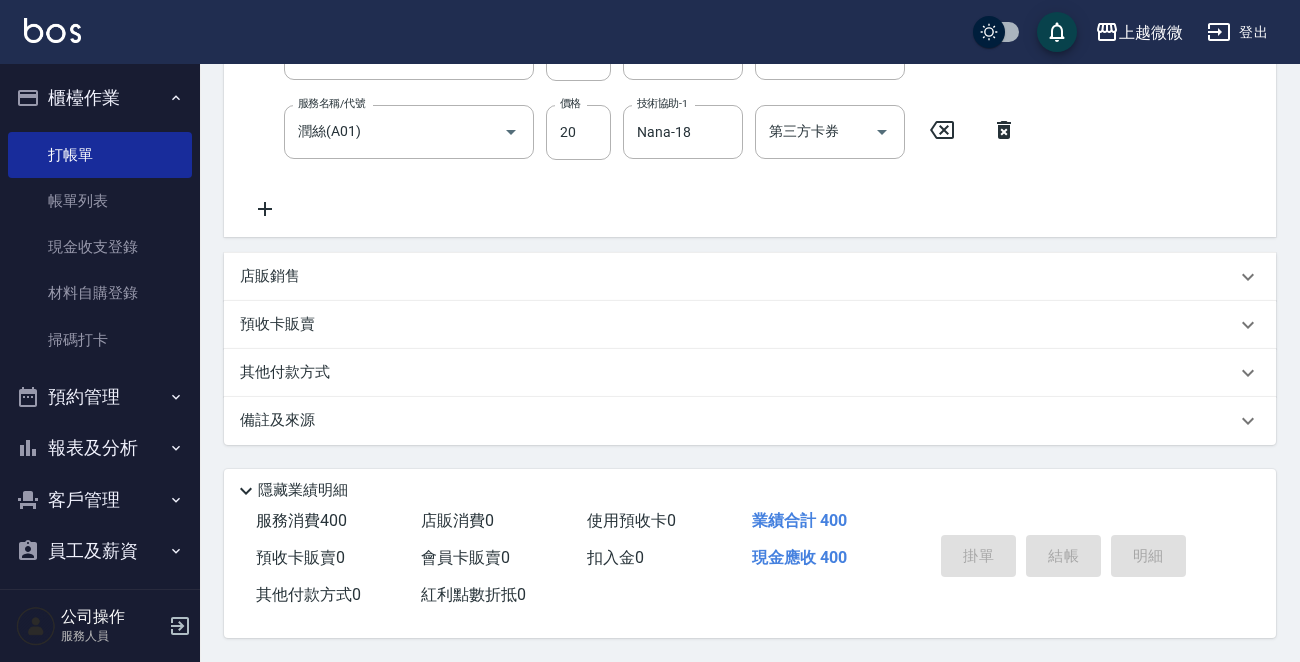 type 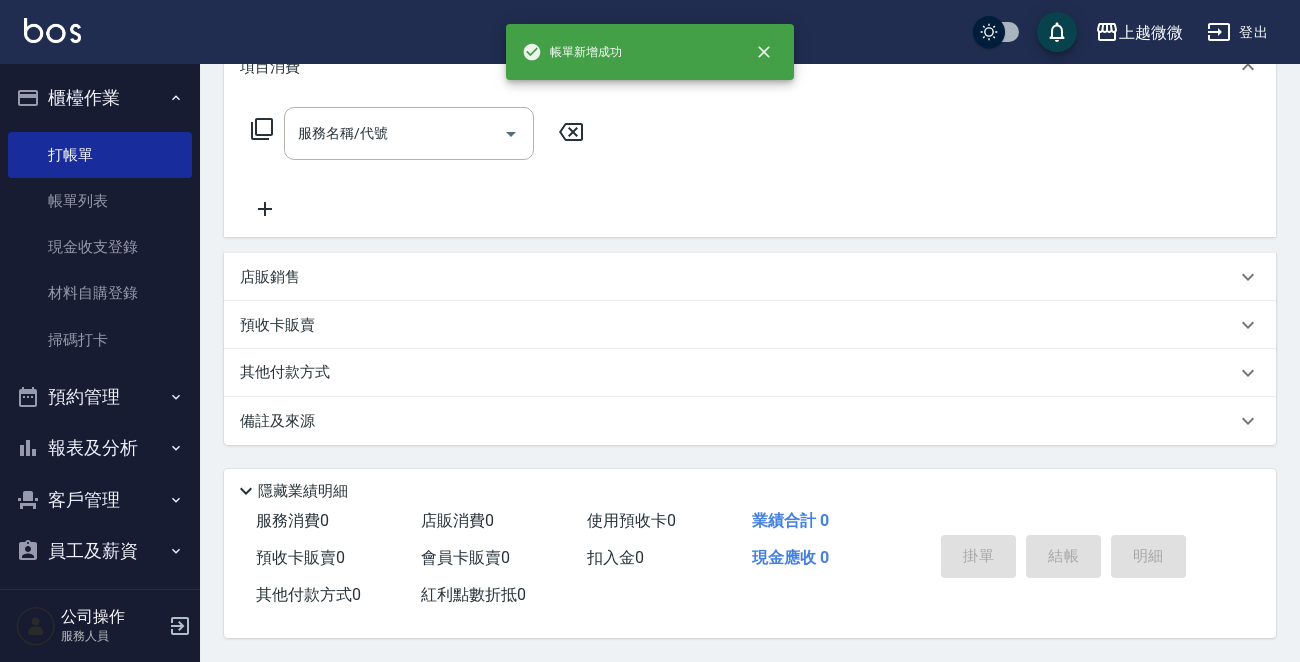scroll, scrollTop: 0, scrollLeft: 0, axis: both 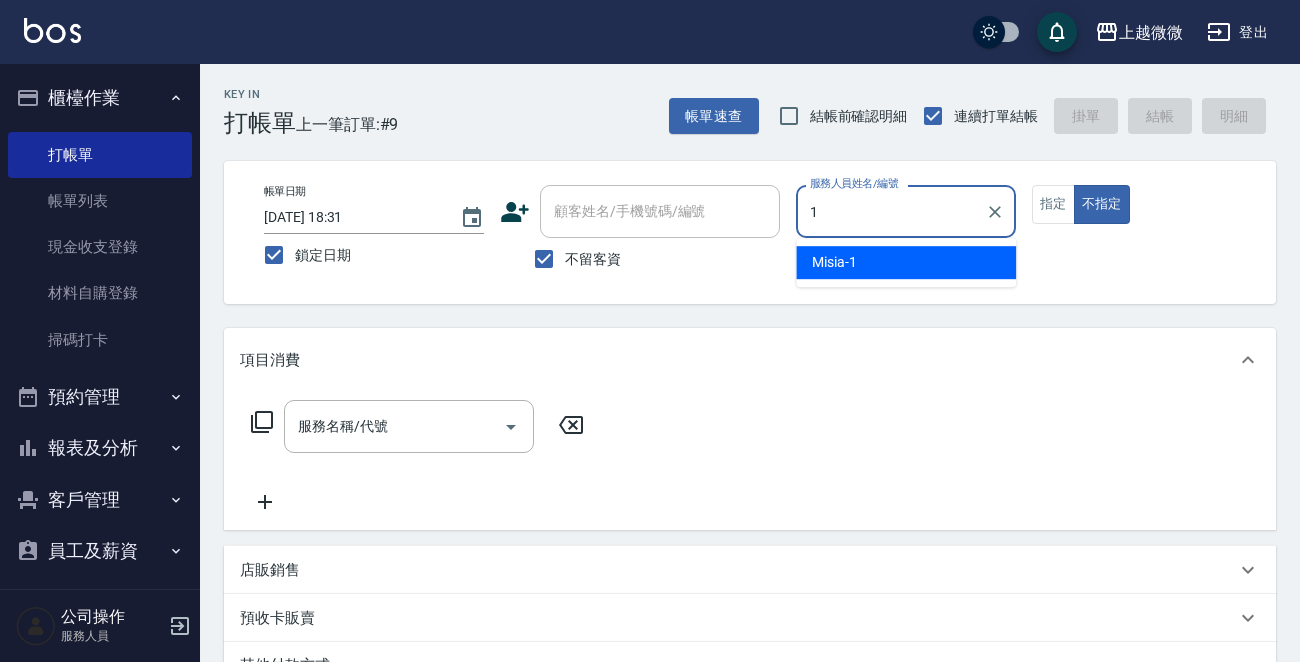 click on "Misia -1" at bounding box center (906, 262) 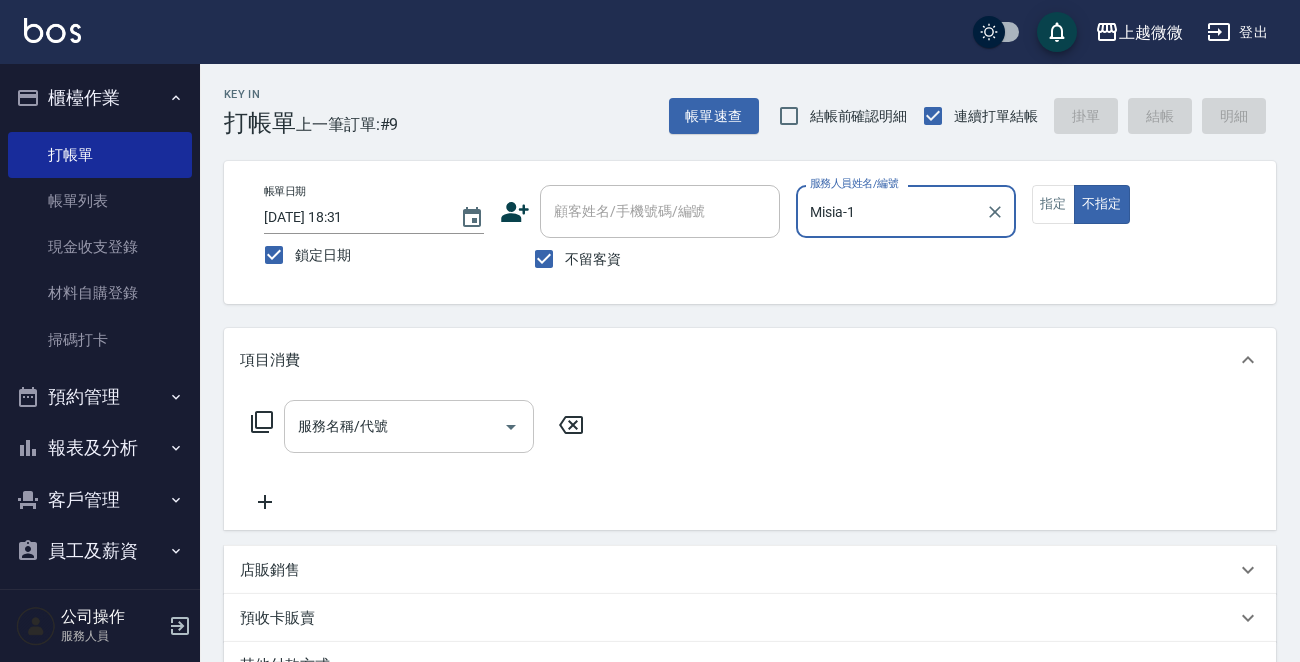 type on "Misia-1" 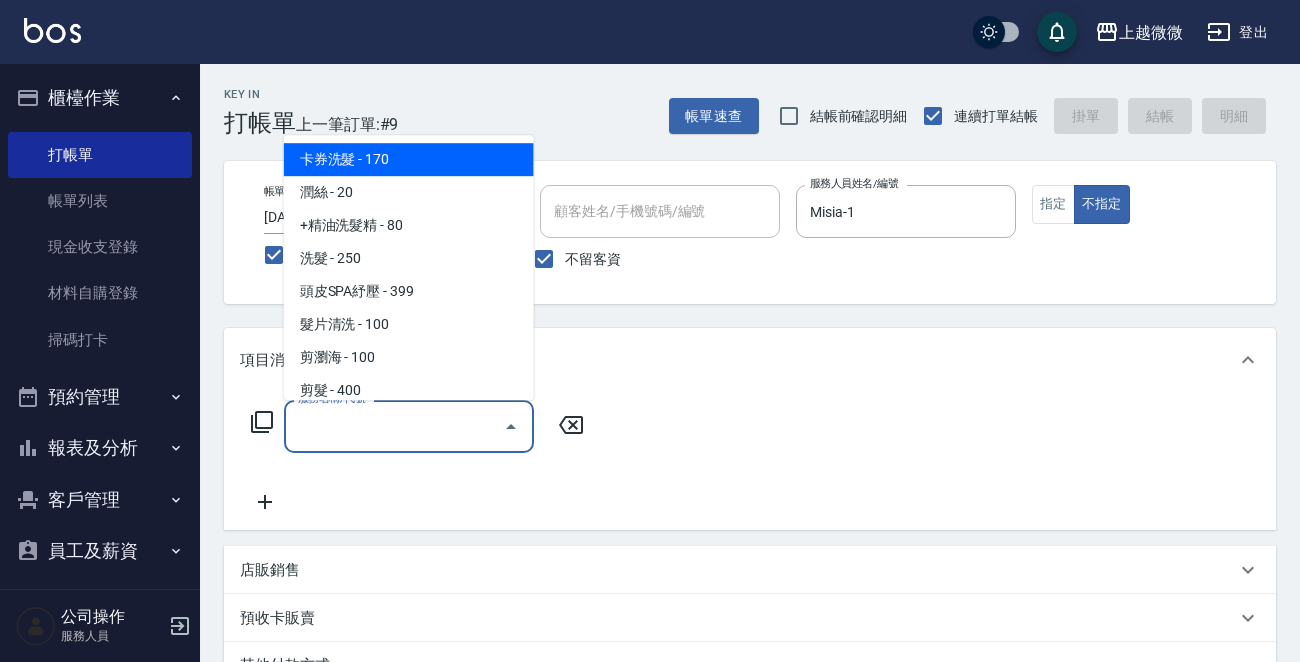 click on "服務名稱/代號" at bounding box center (394, 426) 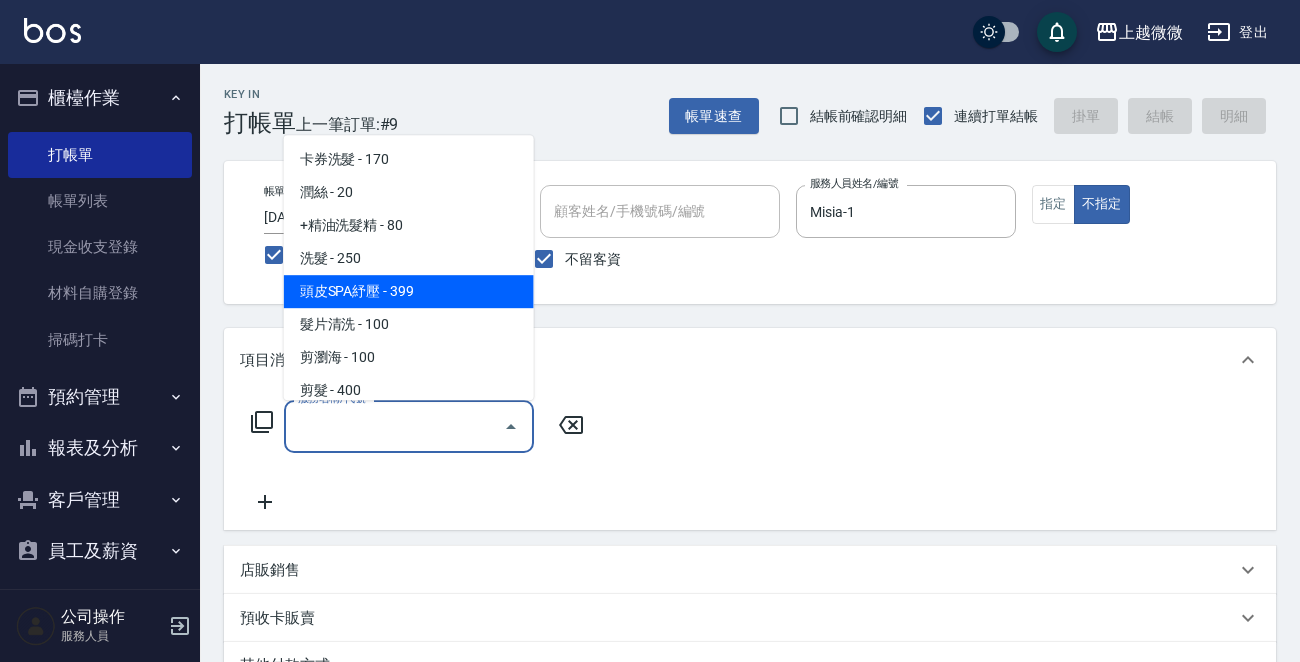 click on "洗髮 - 250" at bounding box center [409, 258] 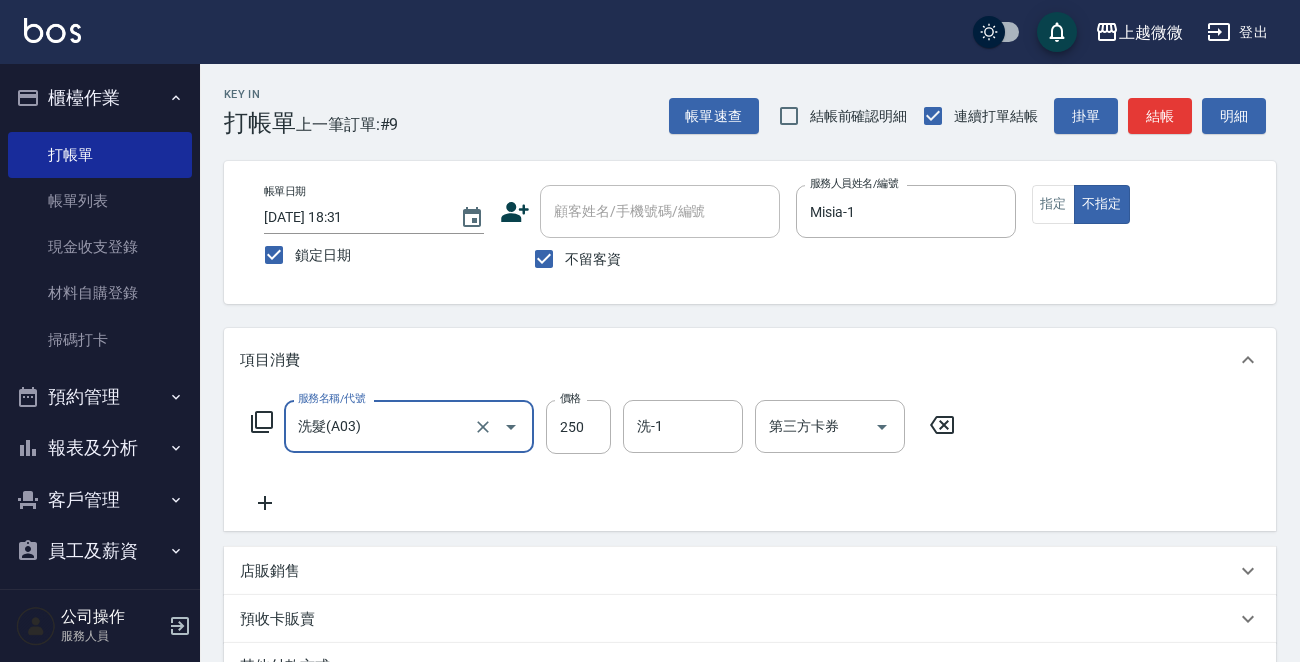 click 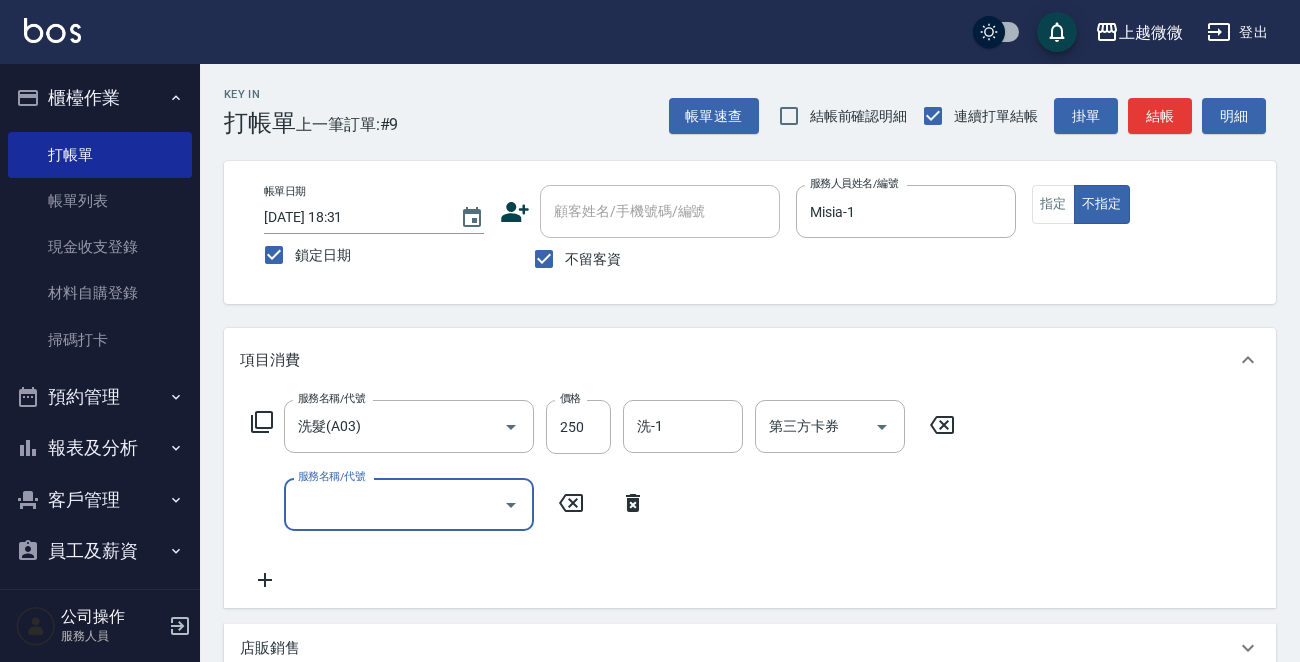click on "服務名稱/代號" at bounding box center [394, 504] 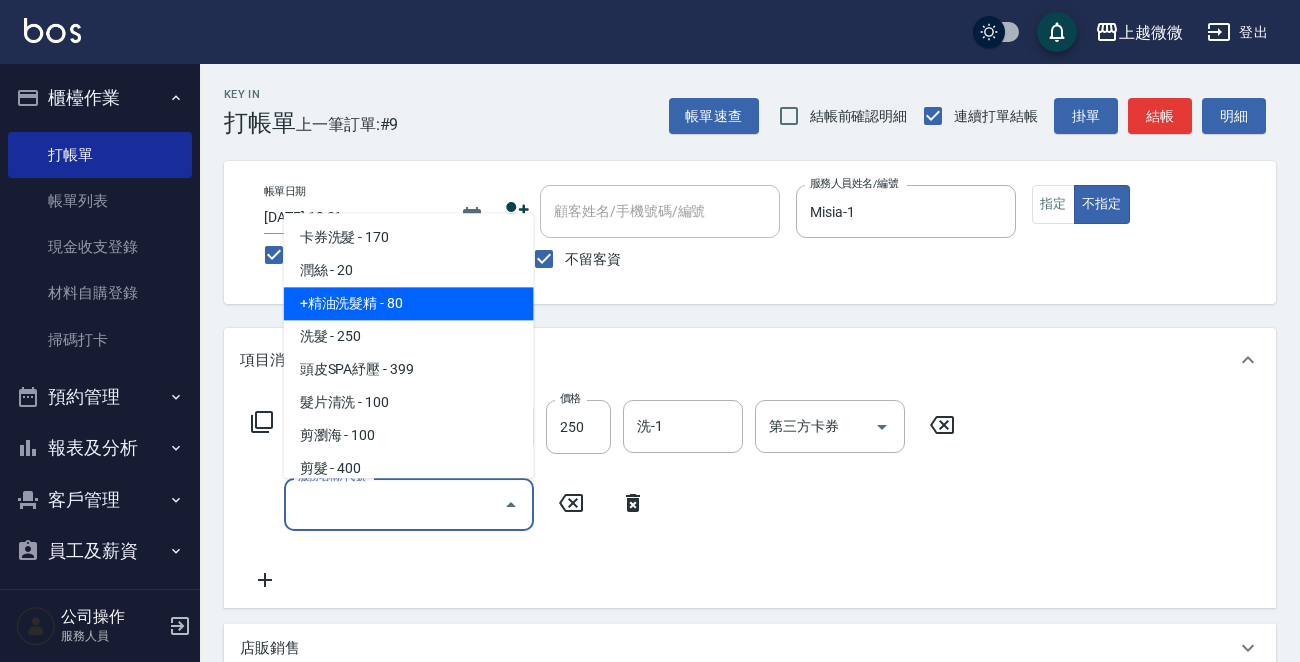 click on "+精油洗髮精 - 80" at bounding box center [409, 304] 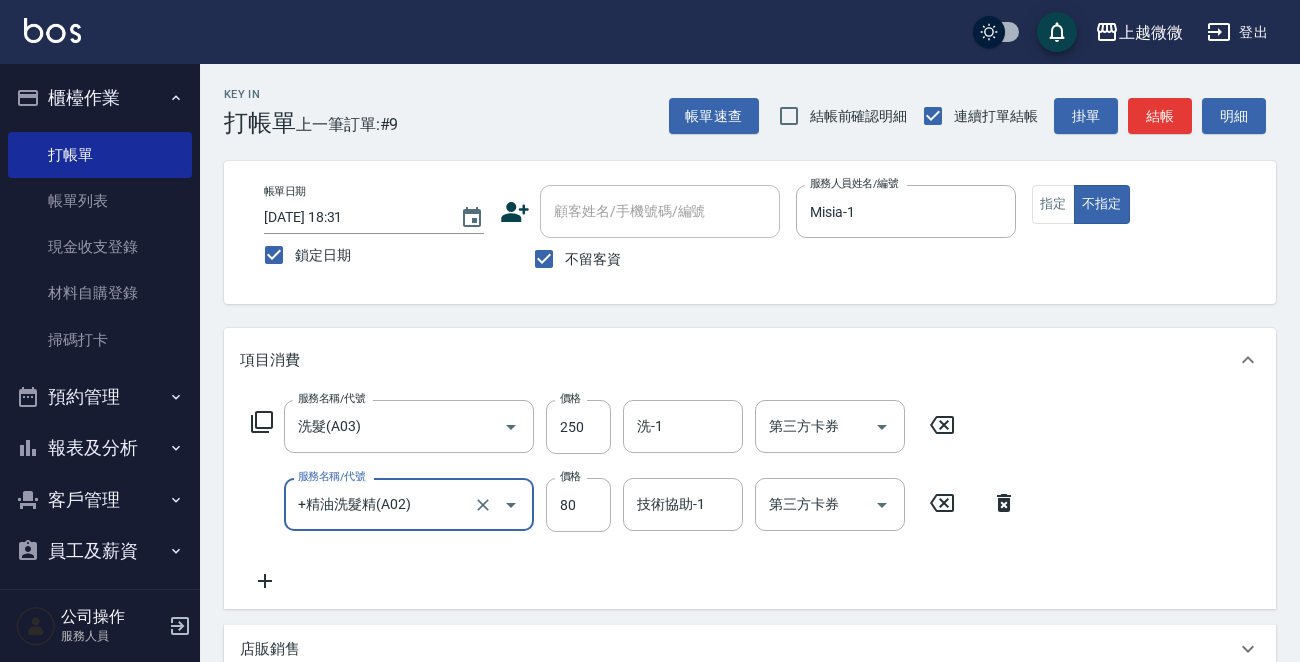 click 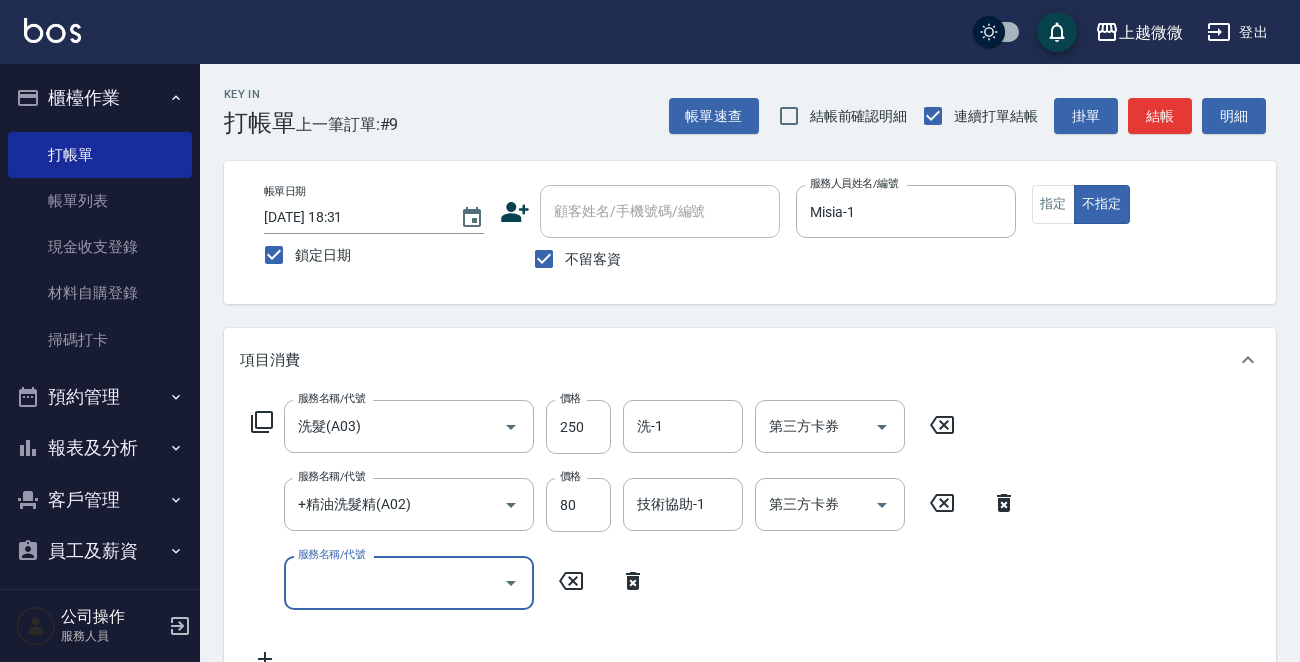 click on "服務名稱/代號" at bounding box center (394, 582) 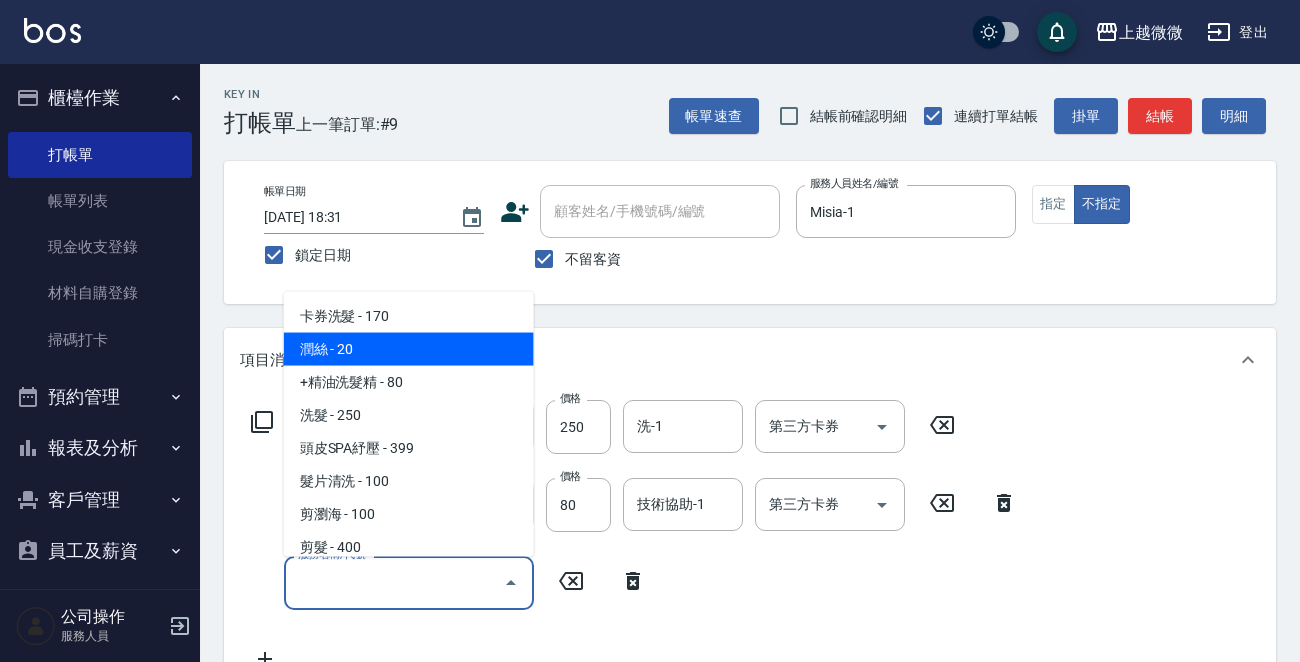 click on "潤絲 - 20" at bounding box center [409, 349] 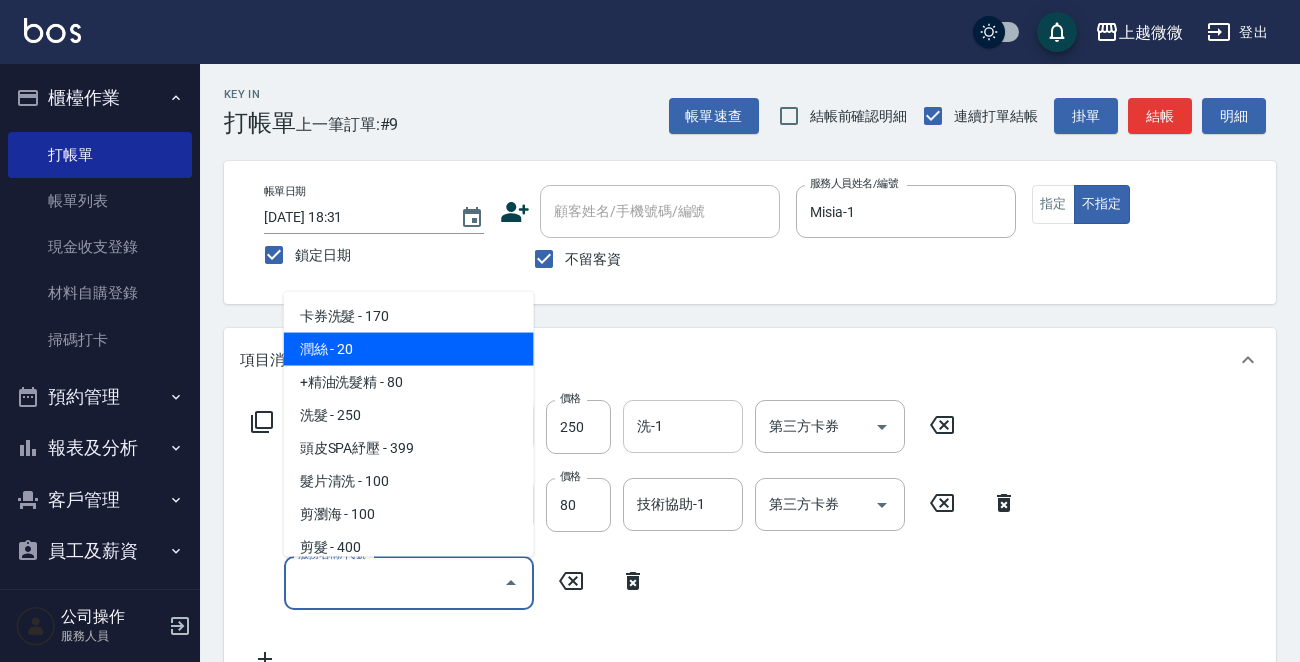 type on "潤絲(A01)" 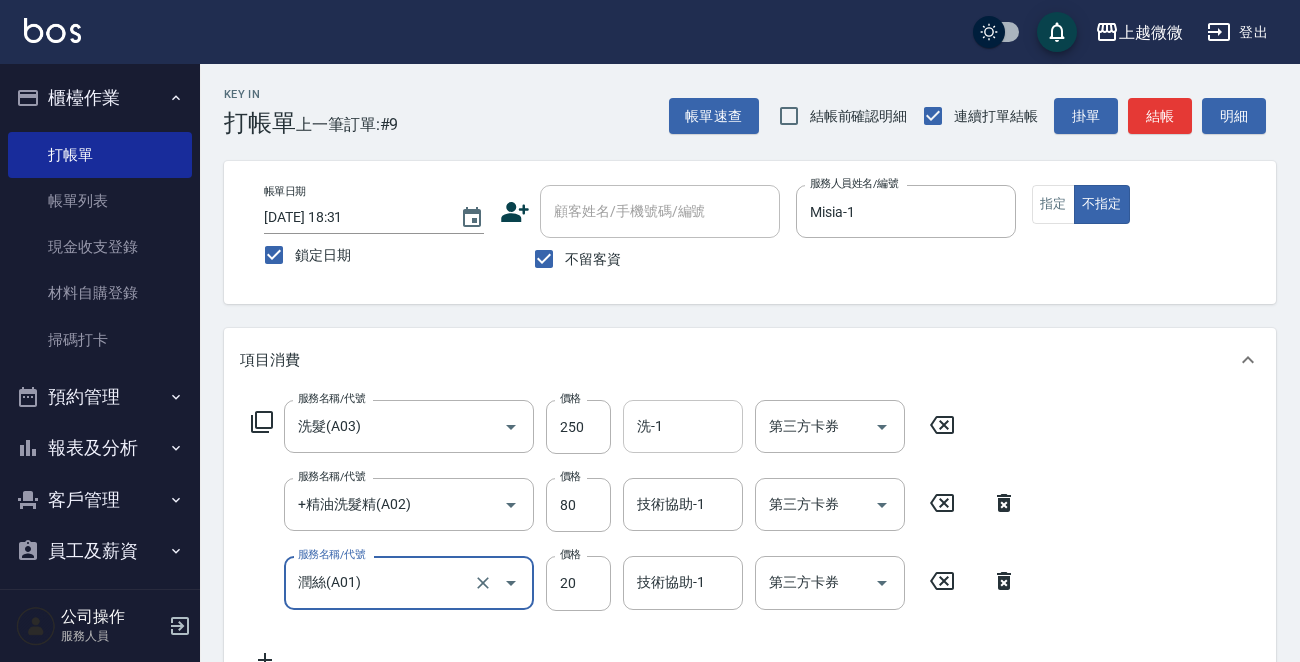 click on "洗-1" at bounding box center (683, 426) 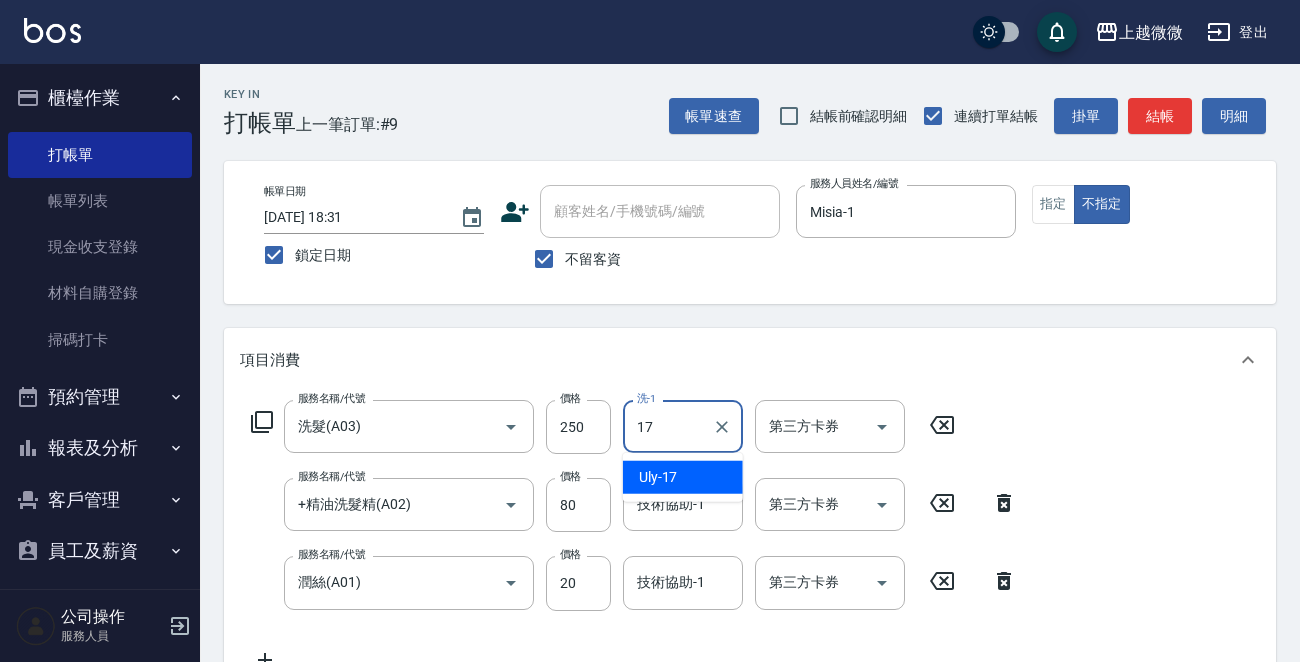 click on "Uly -17" at bounding box center [683, 477] 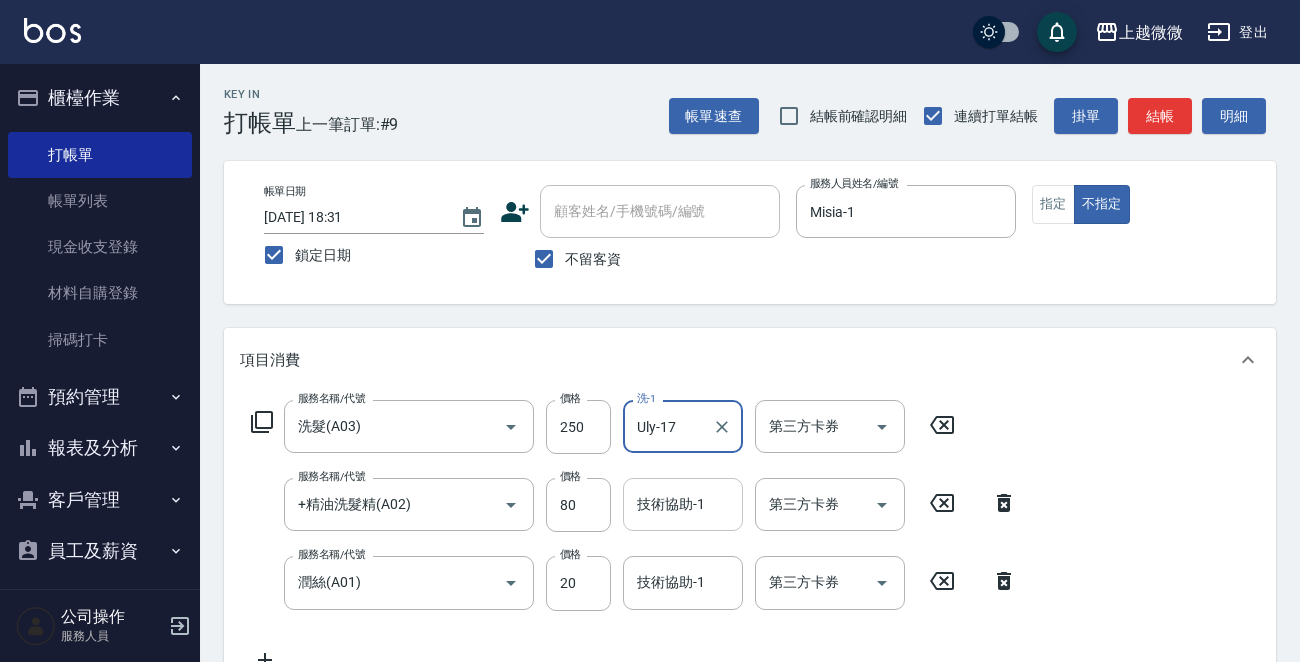 type on "Uly-17" 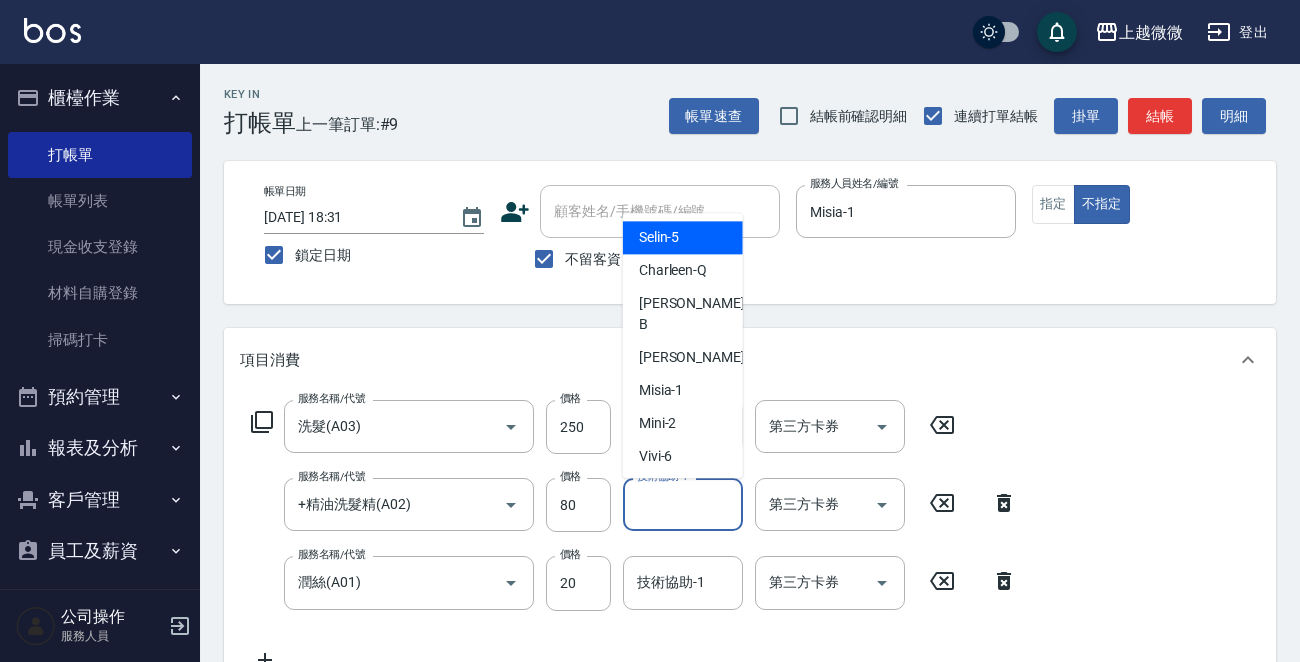 click on "技術協助-1" at bounding box center [683, 504] 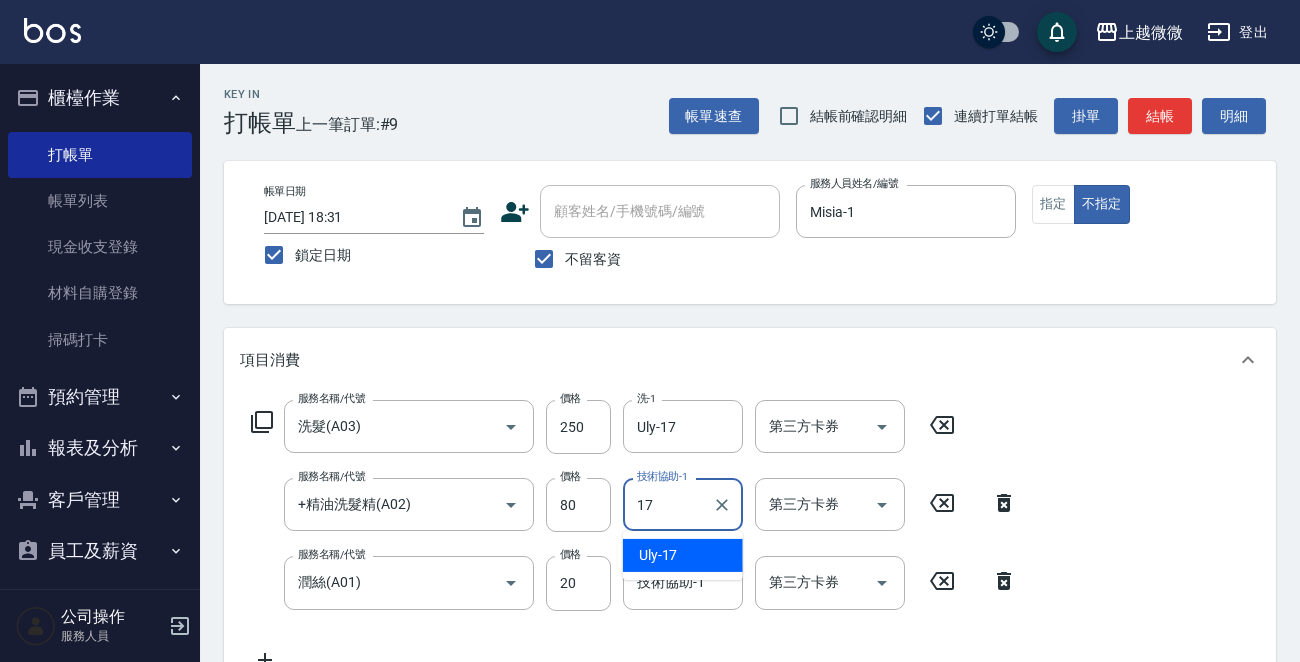click on "Uly -17" at bounding box center (683, 555) 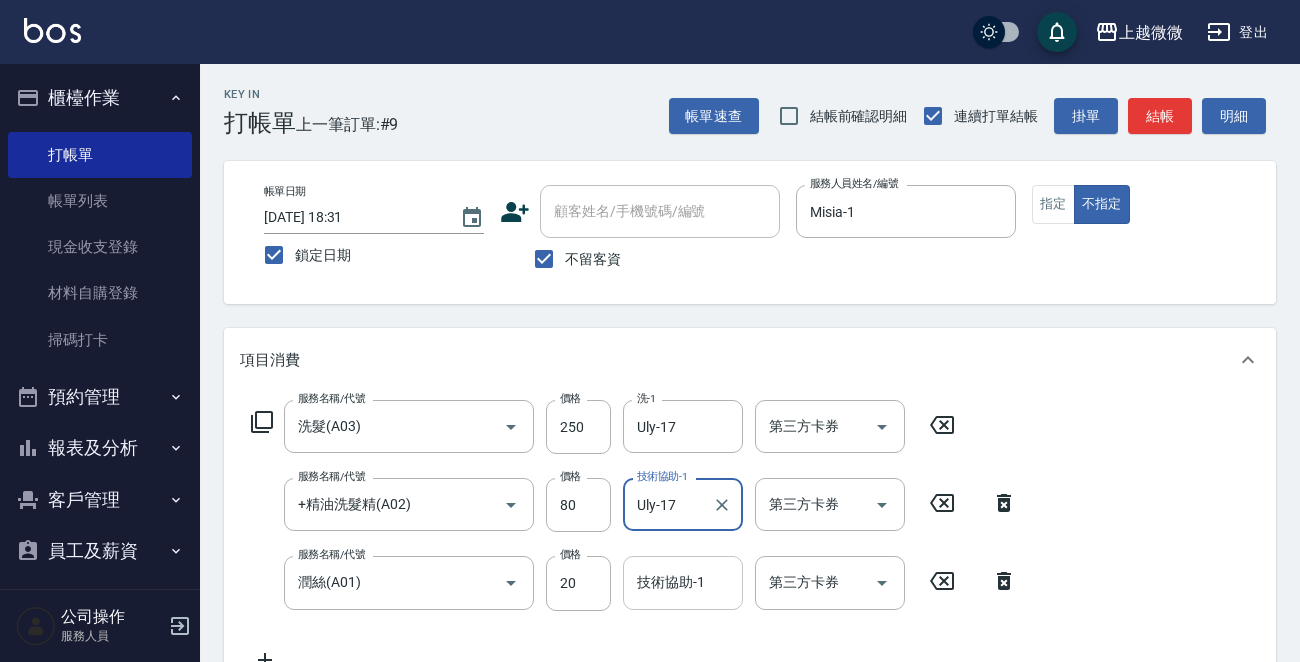 type on "Uly-17" 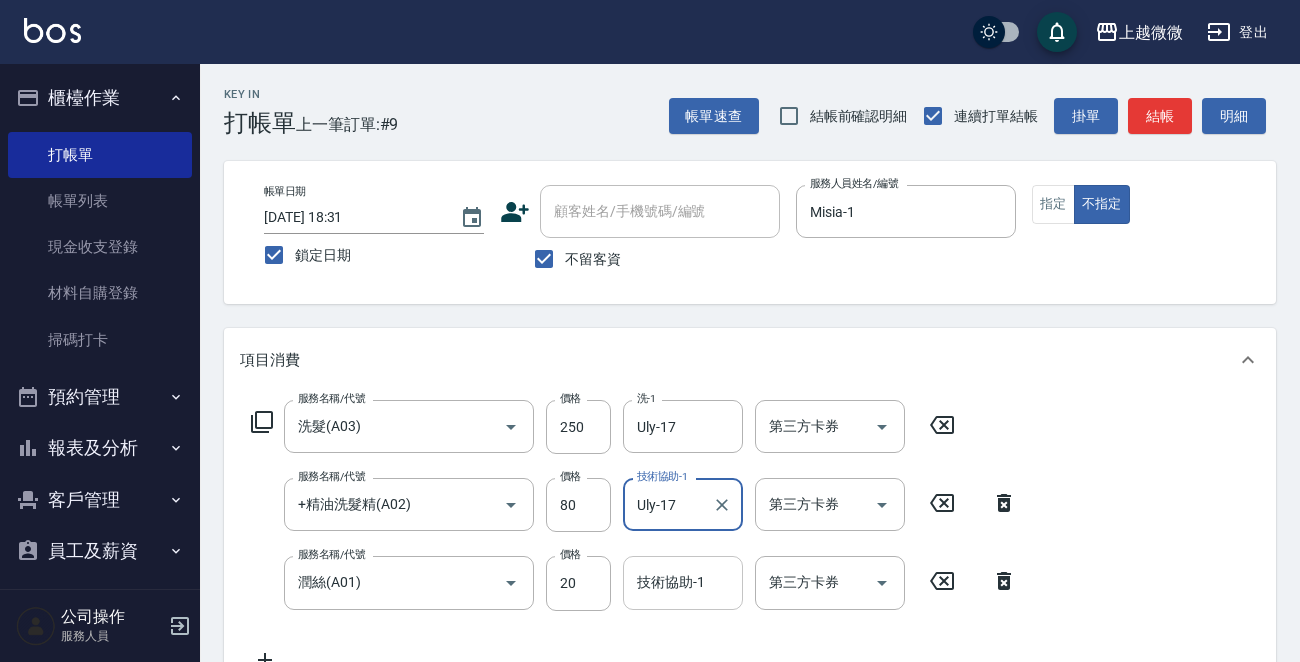click on "技術協助-1" at bounding box center (683, 582) 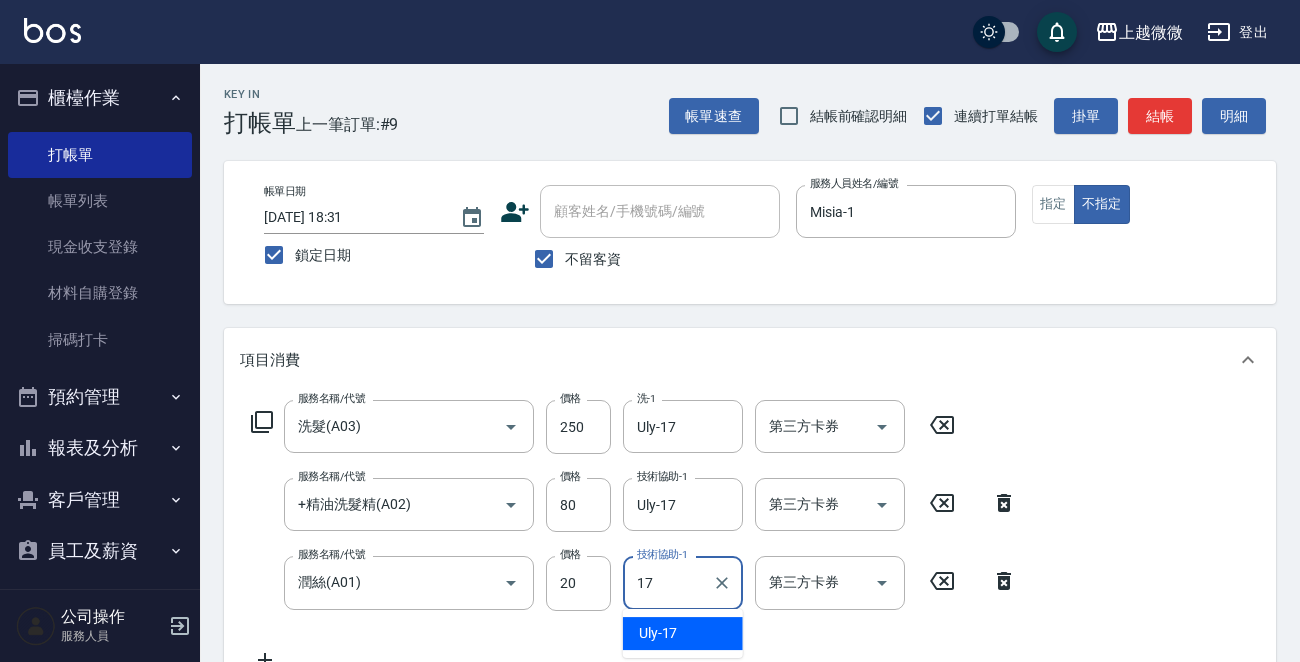 click on "Uly -17" at bounding box center [683, 633] 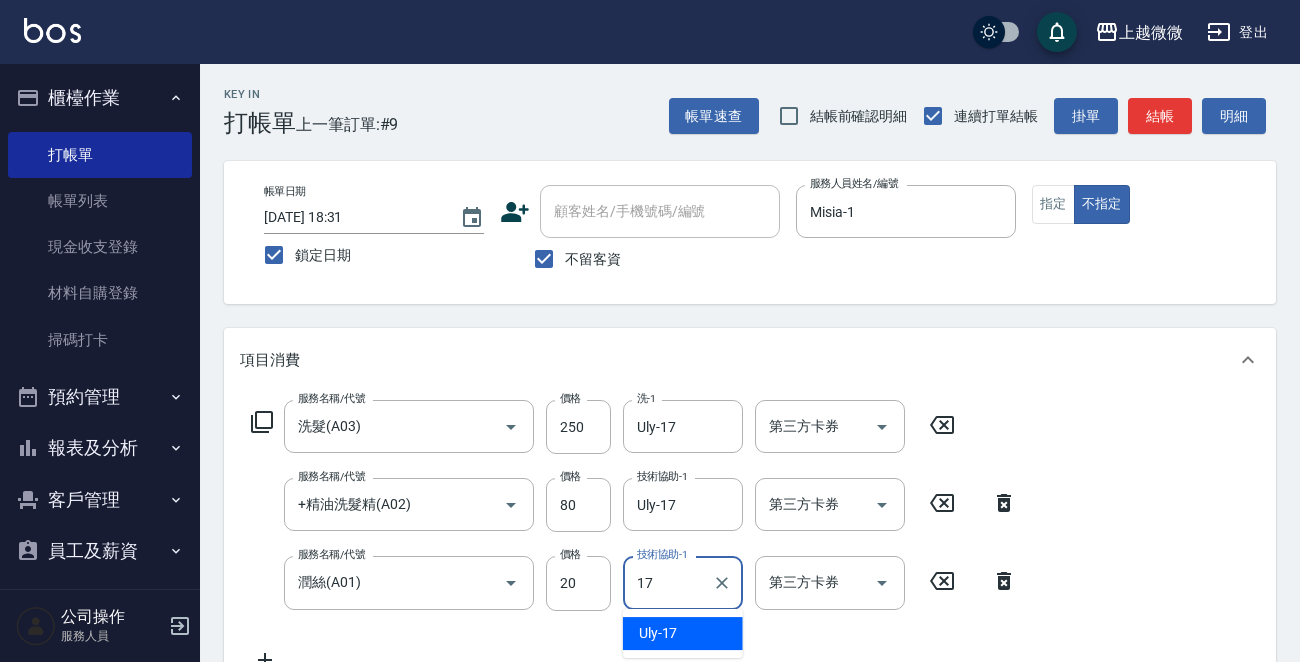 click on "Uly -17" at bounding box center [683, 633] 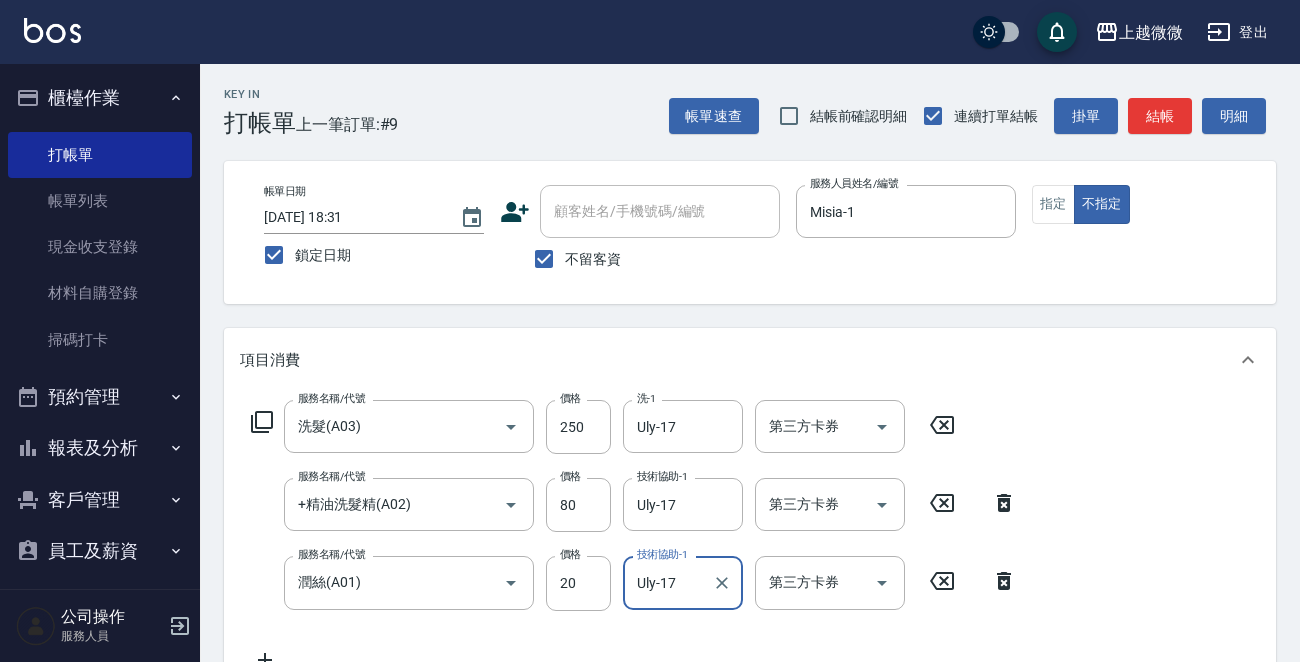 scroll, scrollTop: 455, scrollLeft: 0, axis: vertical 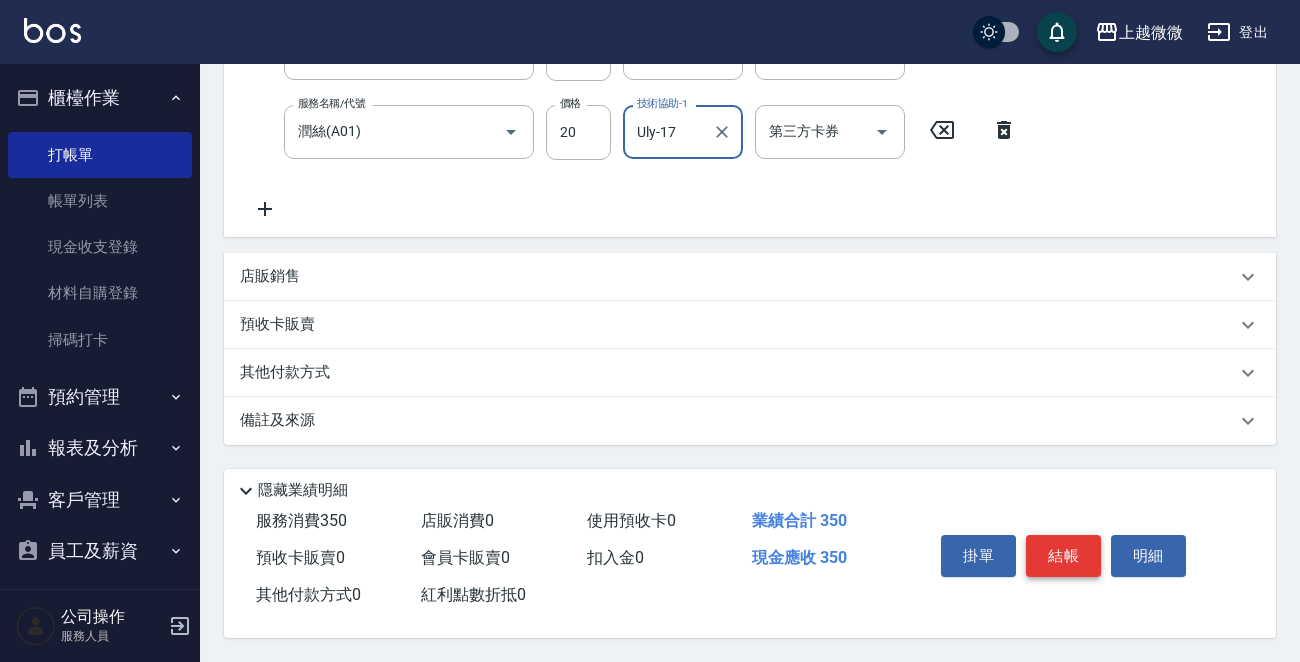 type on "Uly-17" 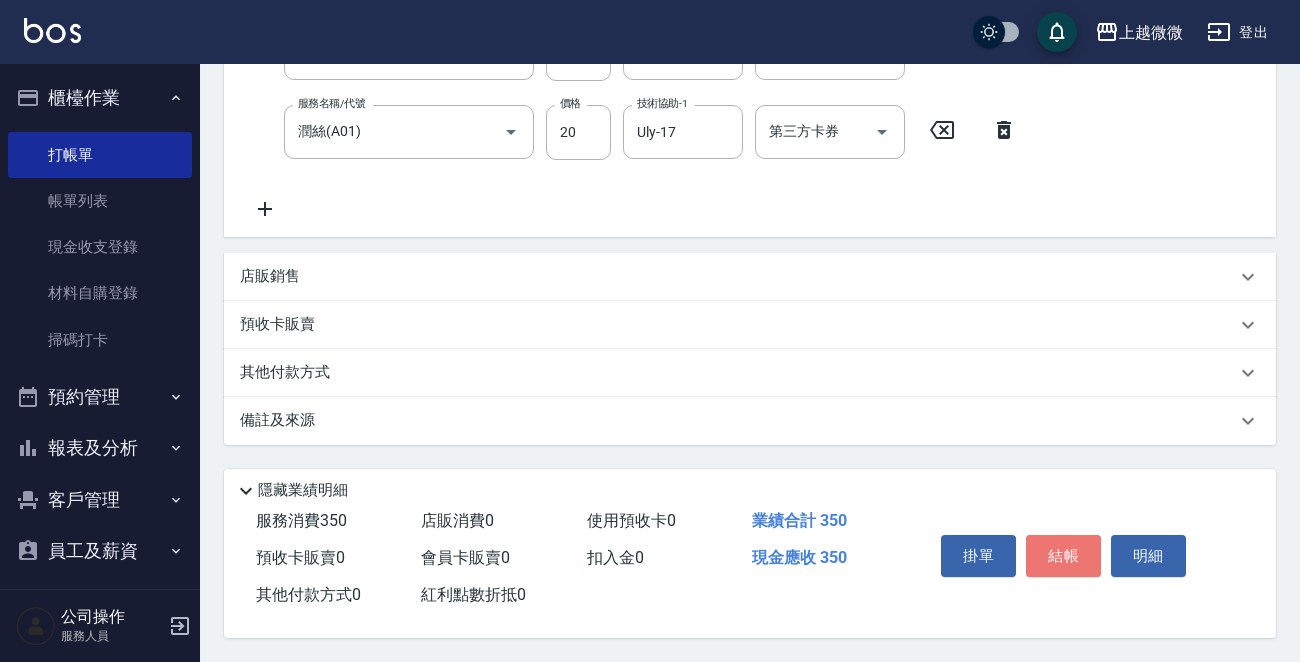 click on "結帳" at bounding box center (1063, 556) 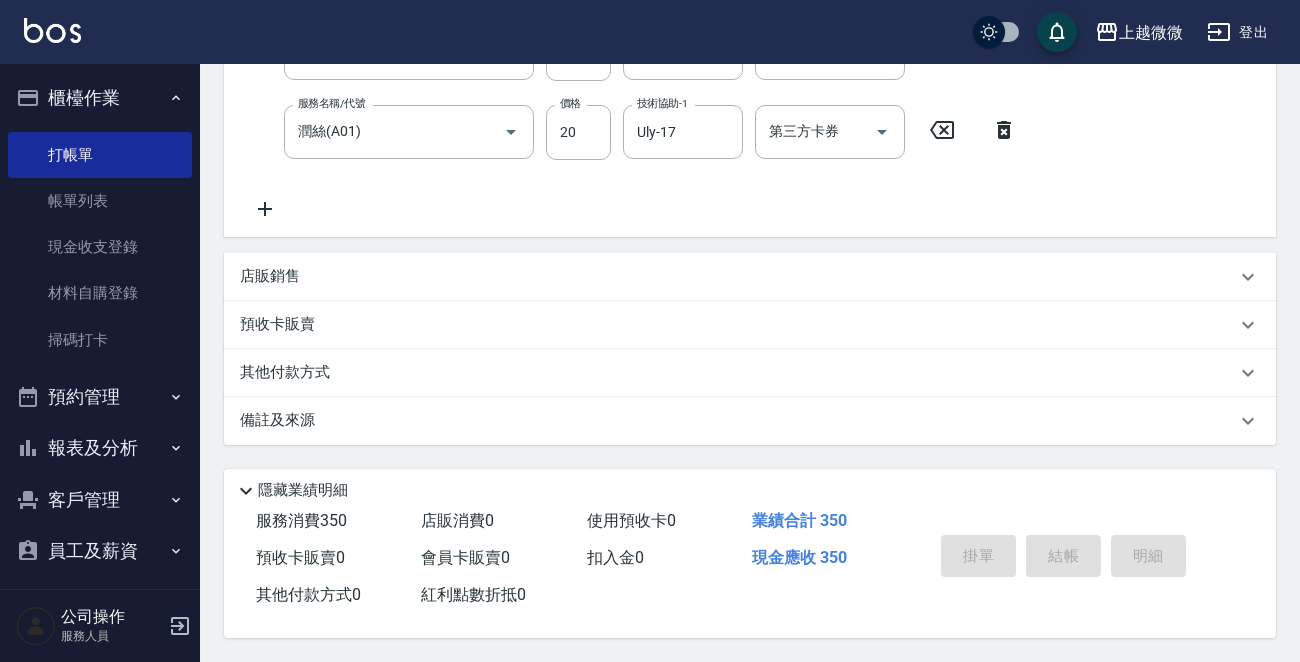 type 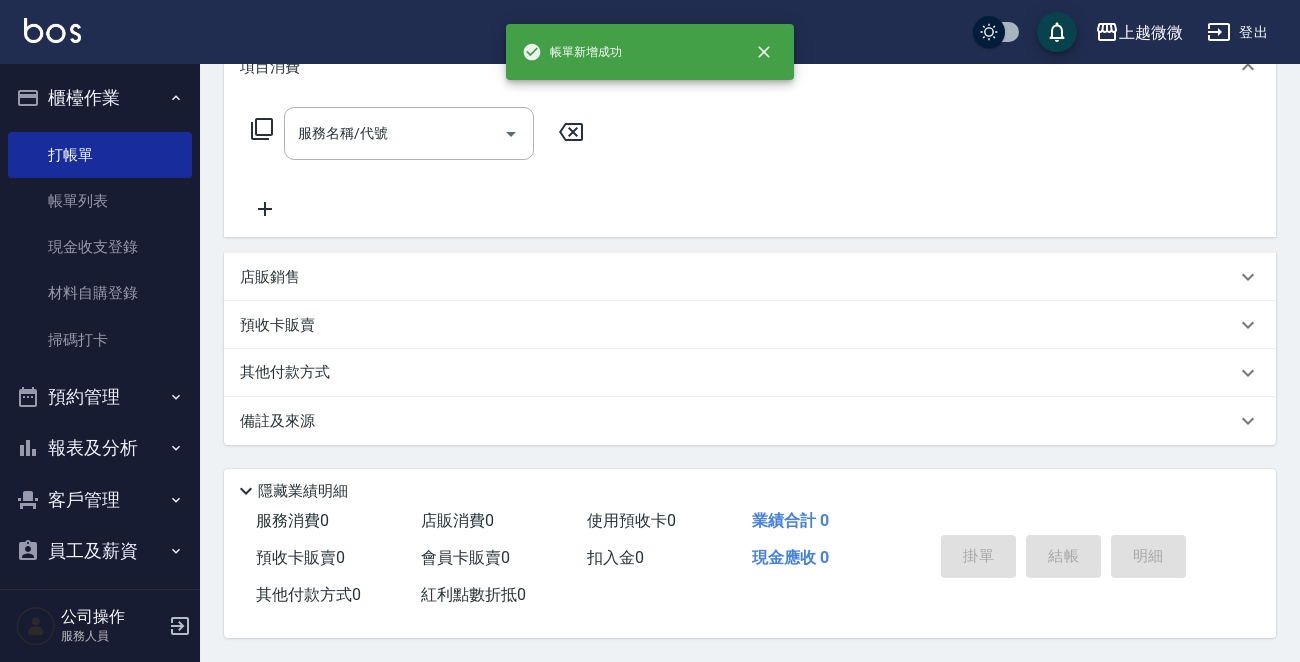 scroll, scrollTop: 0, scrollLeft: 0, axis: both 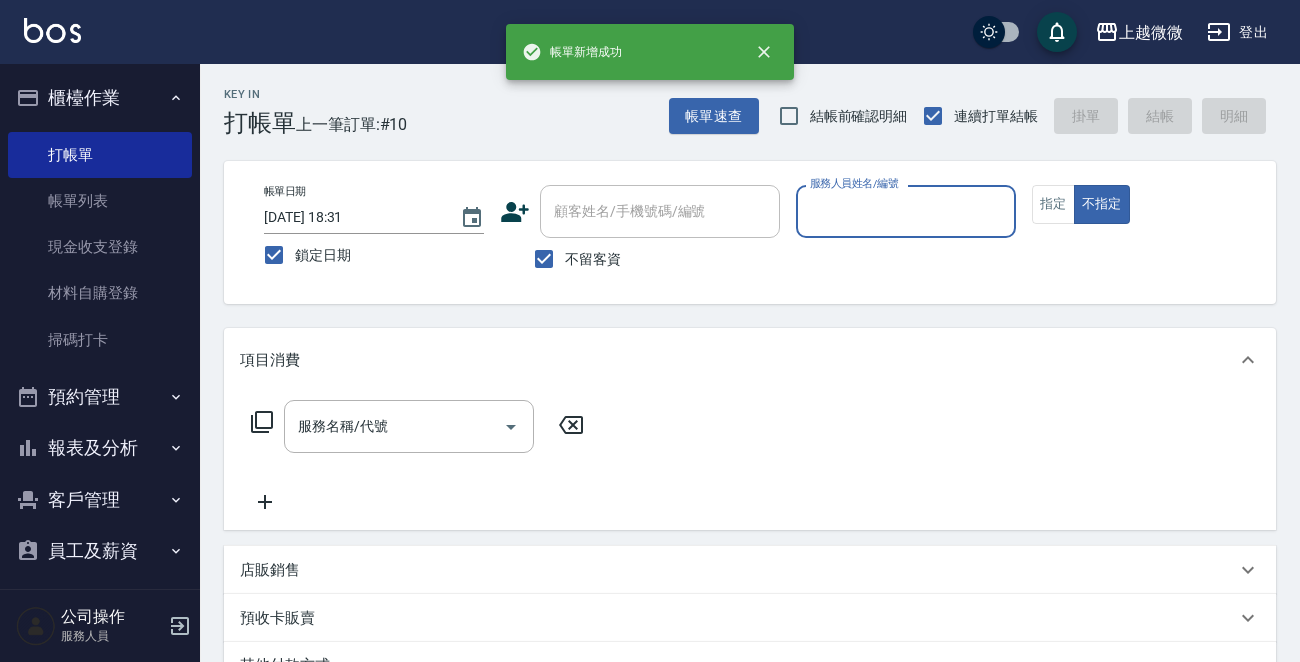 click on "報表及分析" at bounding box center [100, 448] 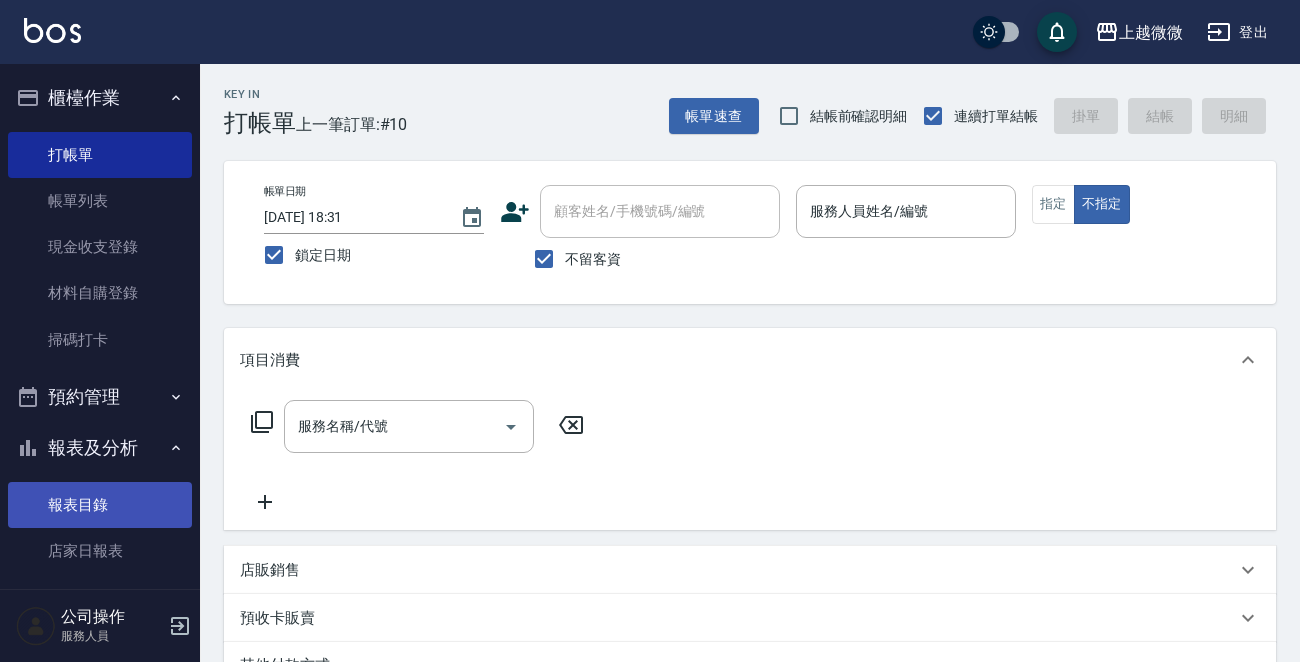 click on "報表目錄" at bounding box center [100, 505] 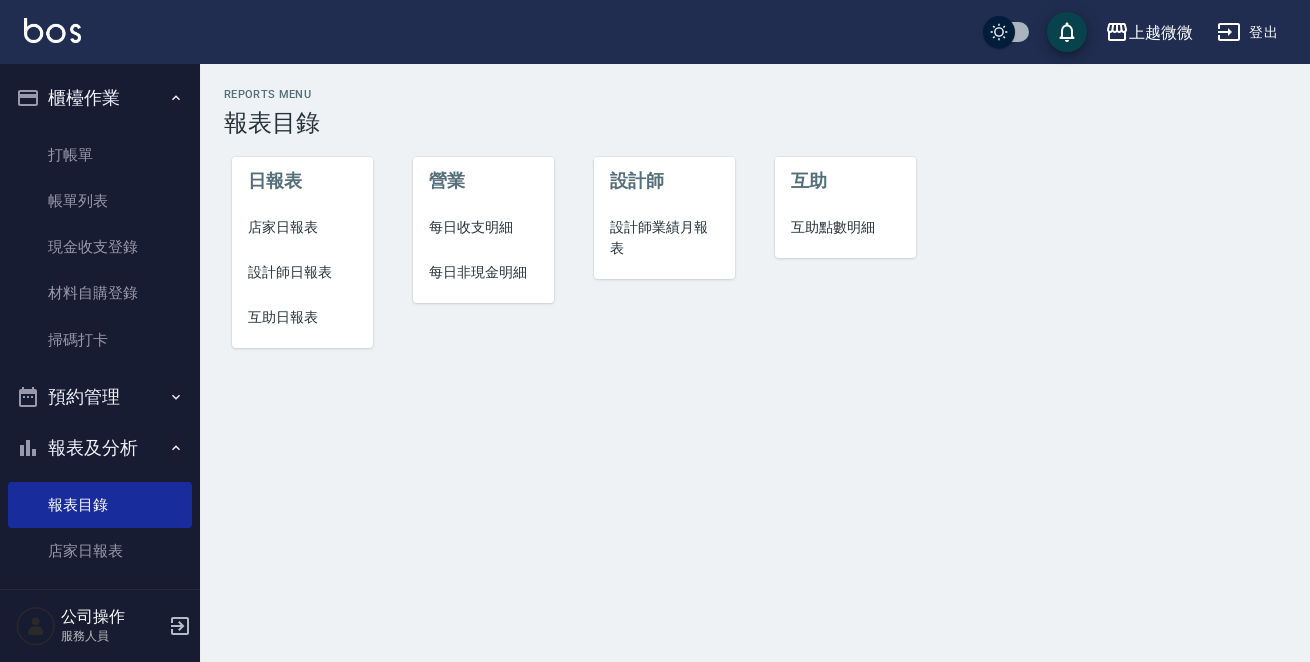 click on "店家日報表" at bounding box center [302, 227] 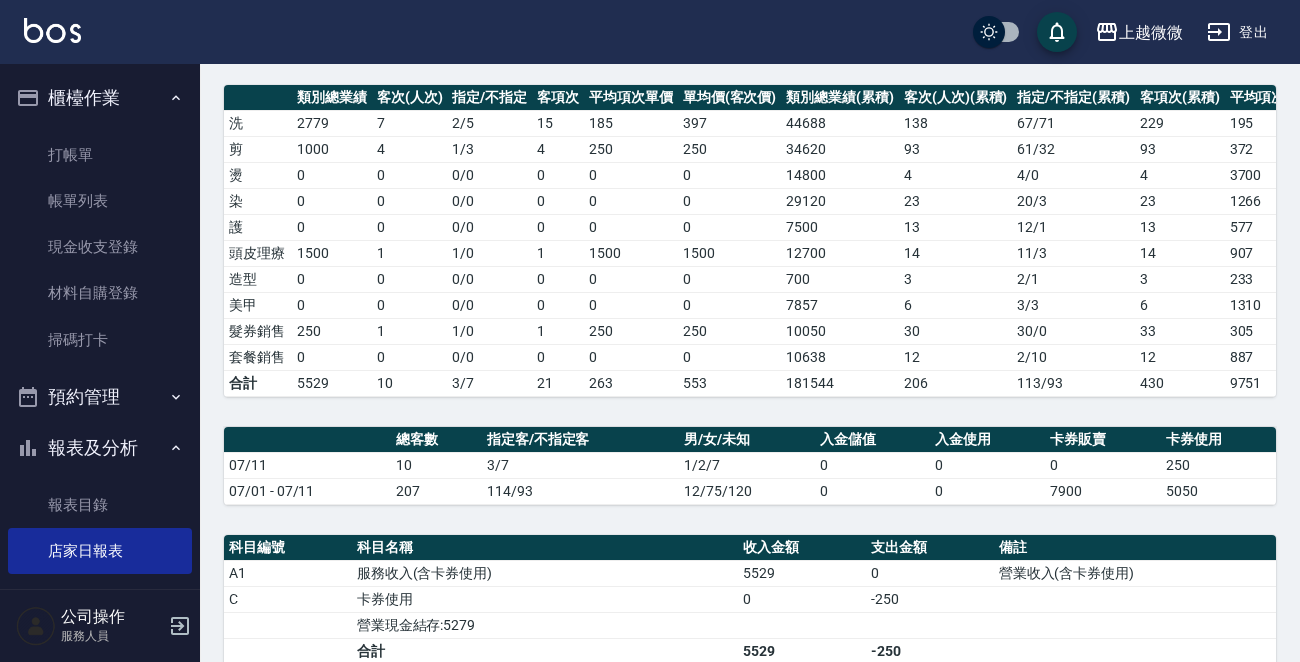 scroll, scrollTop: 619, scrollLeft: 0, axis: vertical 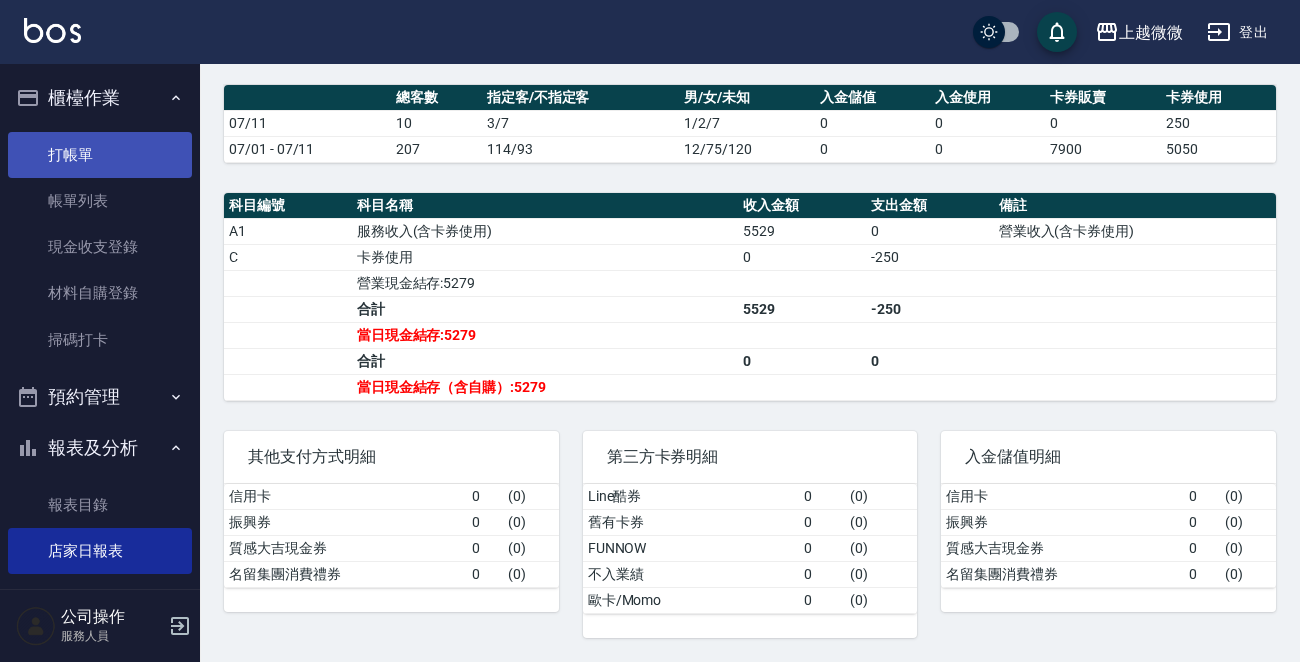 drag, startPoint x: 70, startPoint y: 151, endPoint x: 90, endPoint y: 147, distance: 20.396078 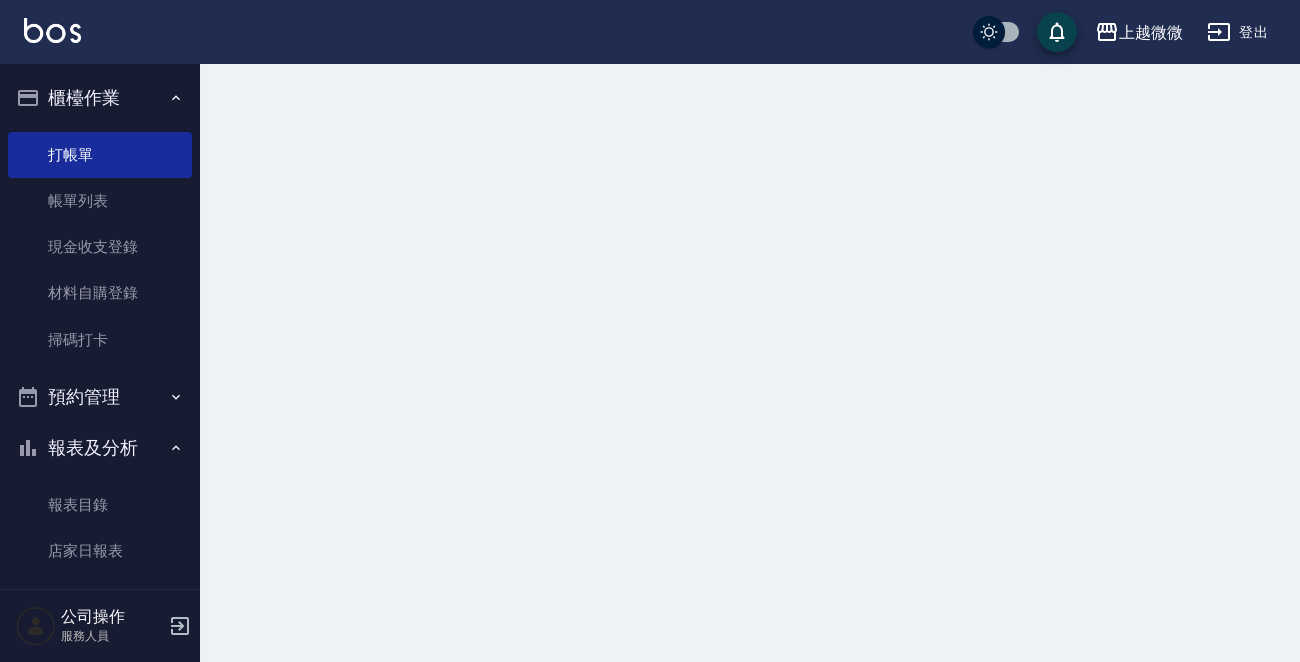 scroll, scrollTop: 0, scrollLeft: 0, axis: both 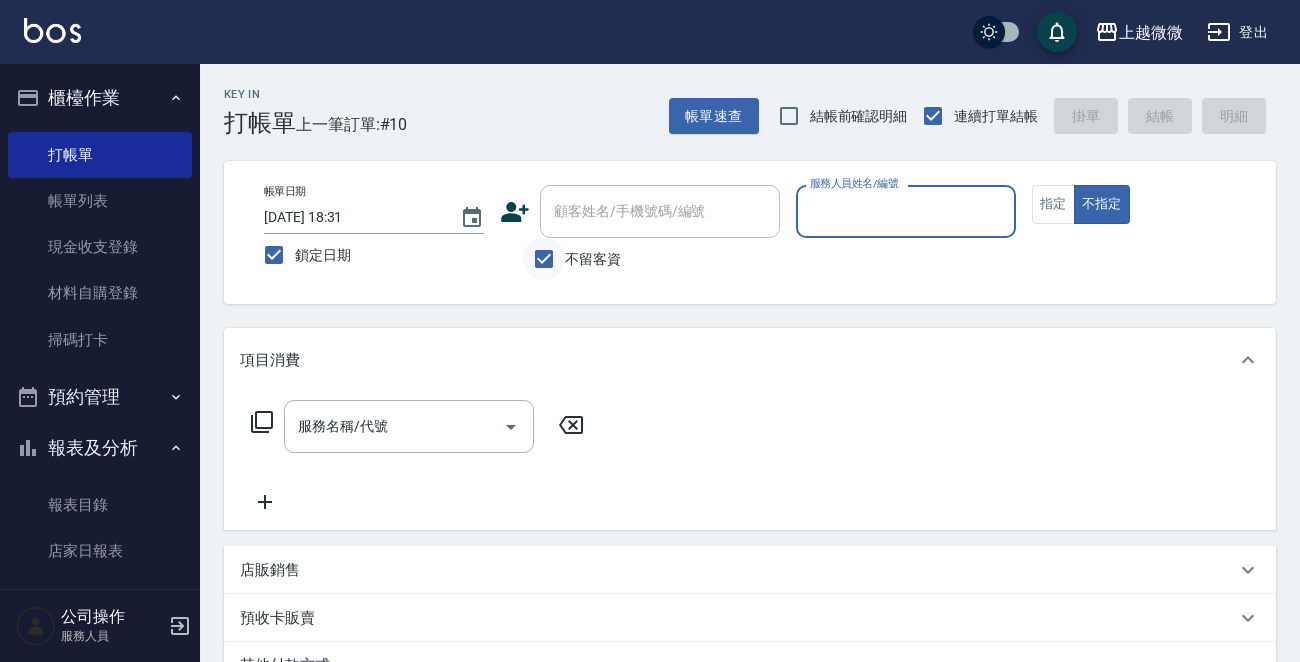 drag, startPoint x: 550, startPoint y: 268, endPoint x: 561, endPoint y: 258, distance: 14.866069 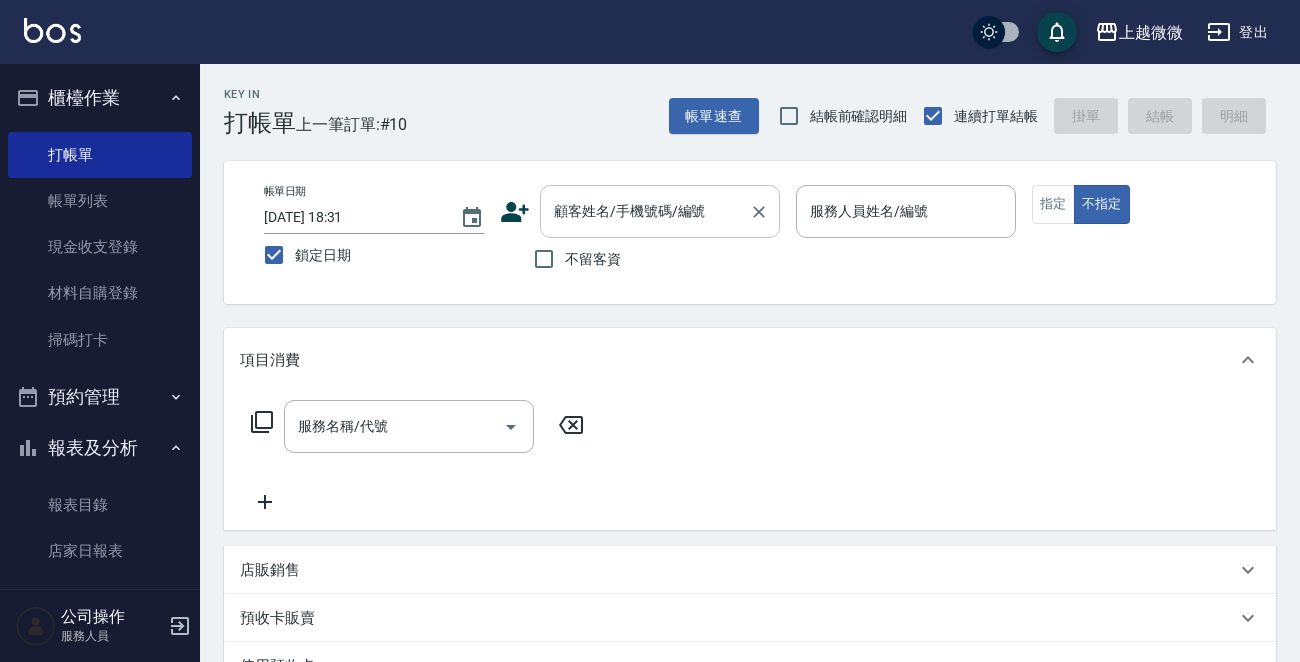 click on "顧客姓名/手機號碼/編號" at bounding box center [645, 211] 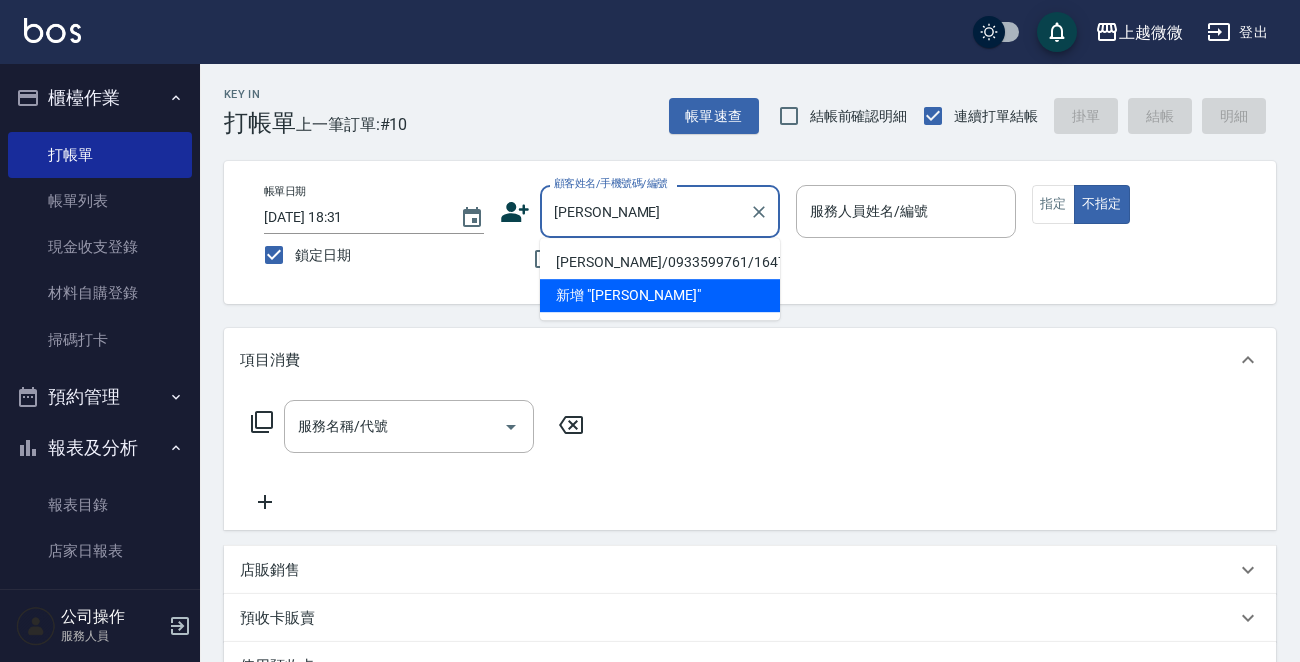 click on "[PERSON_NAME]/0933599761/1647" at bounding box center (660, 262) 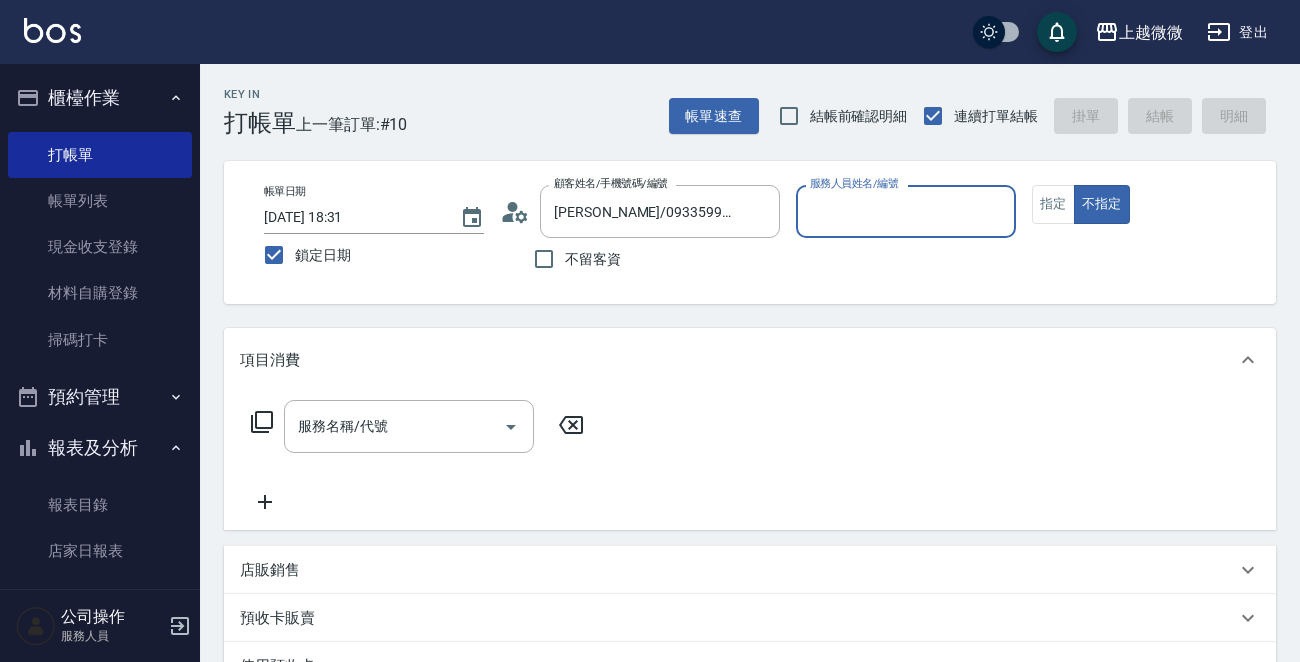 type on "Selin-5" 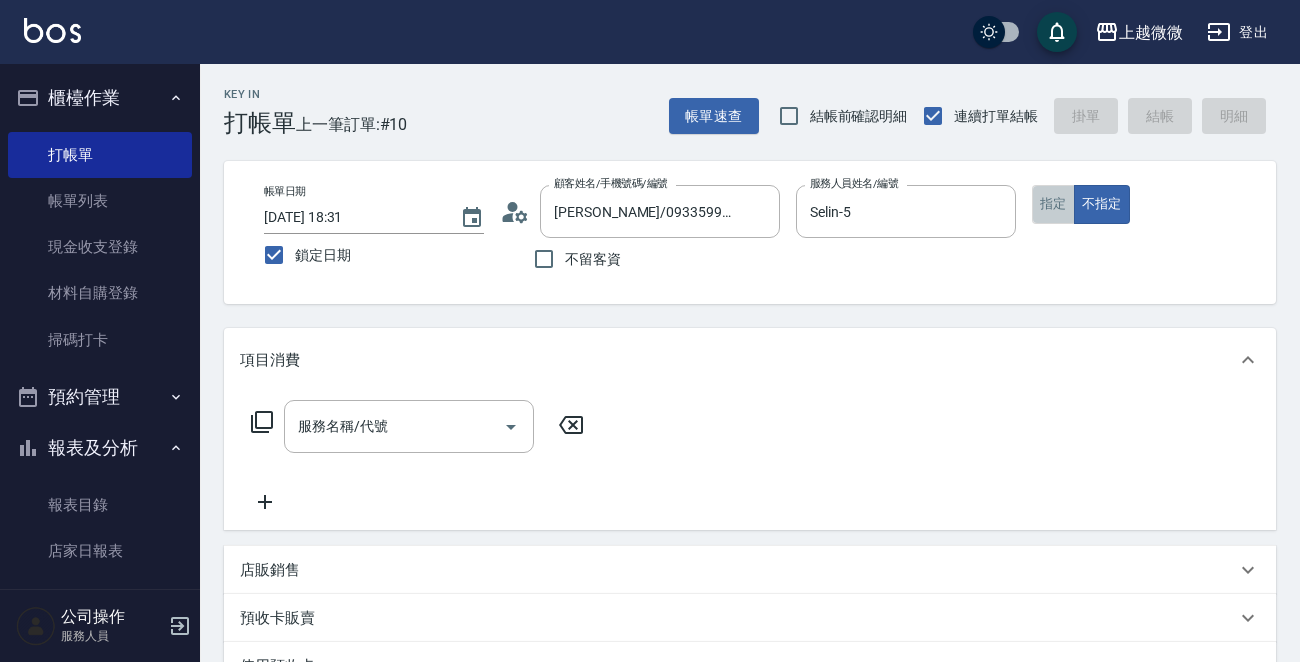 click on "指定" at bounding box center (1053, 204) 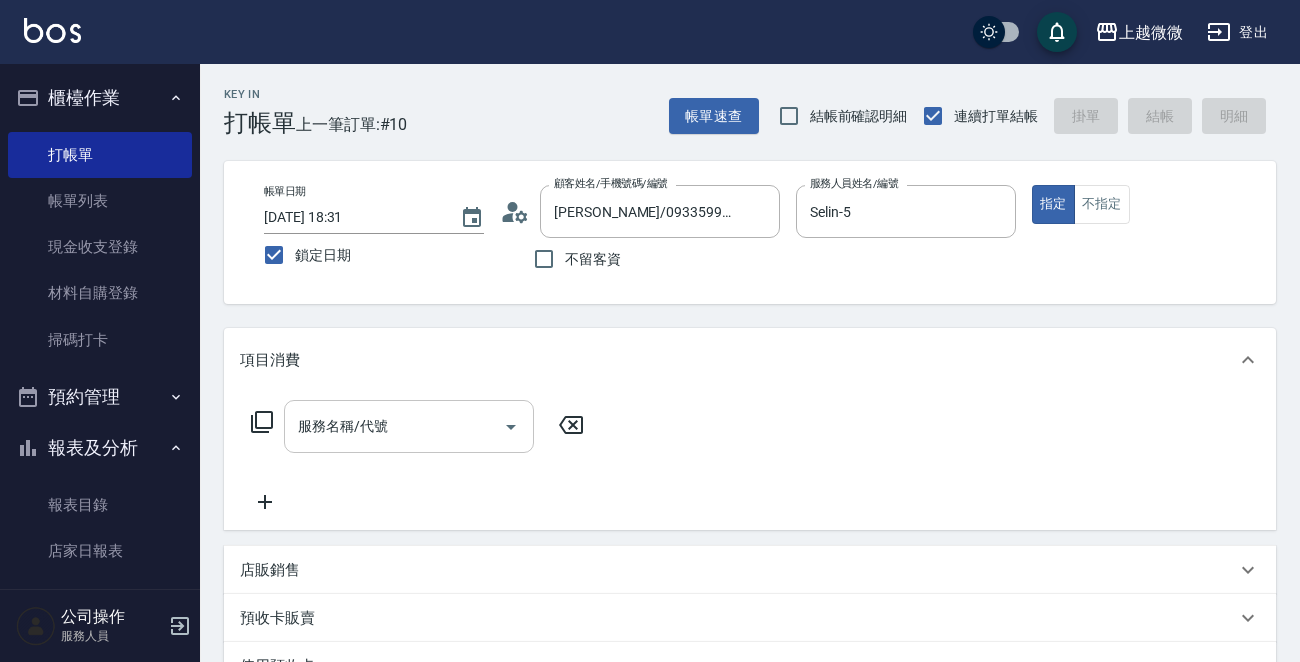 click on "服務名稱/代號" at bounding box center [394, 426] 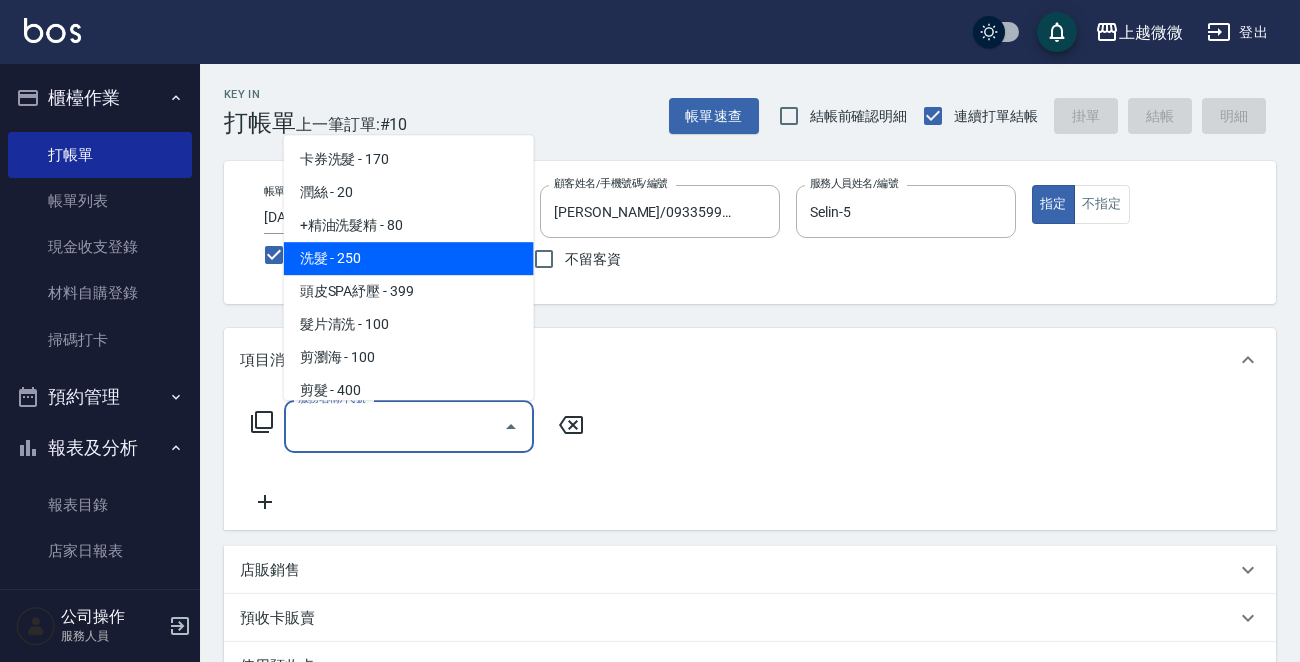 click on "洗髮 - 250" at bounding box center [409, 258] 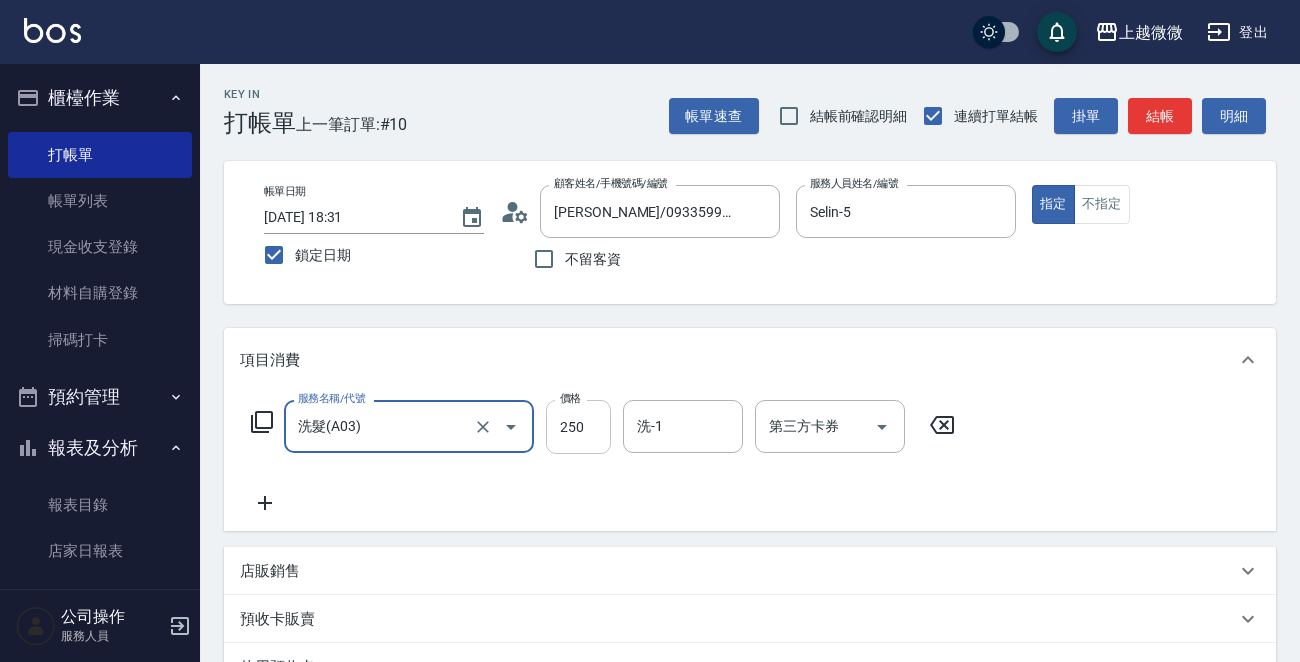 click on "250" at bounding box center [578, 427] 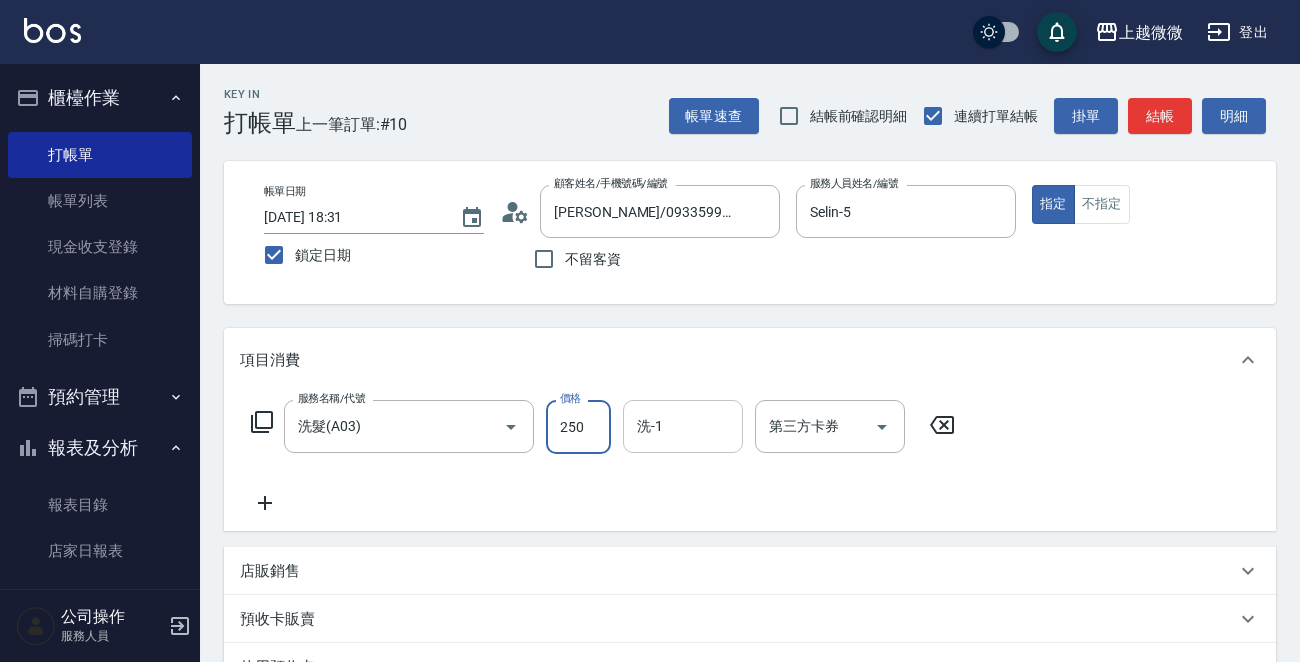 type on "250" 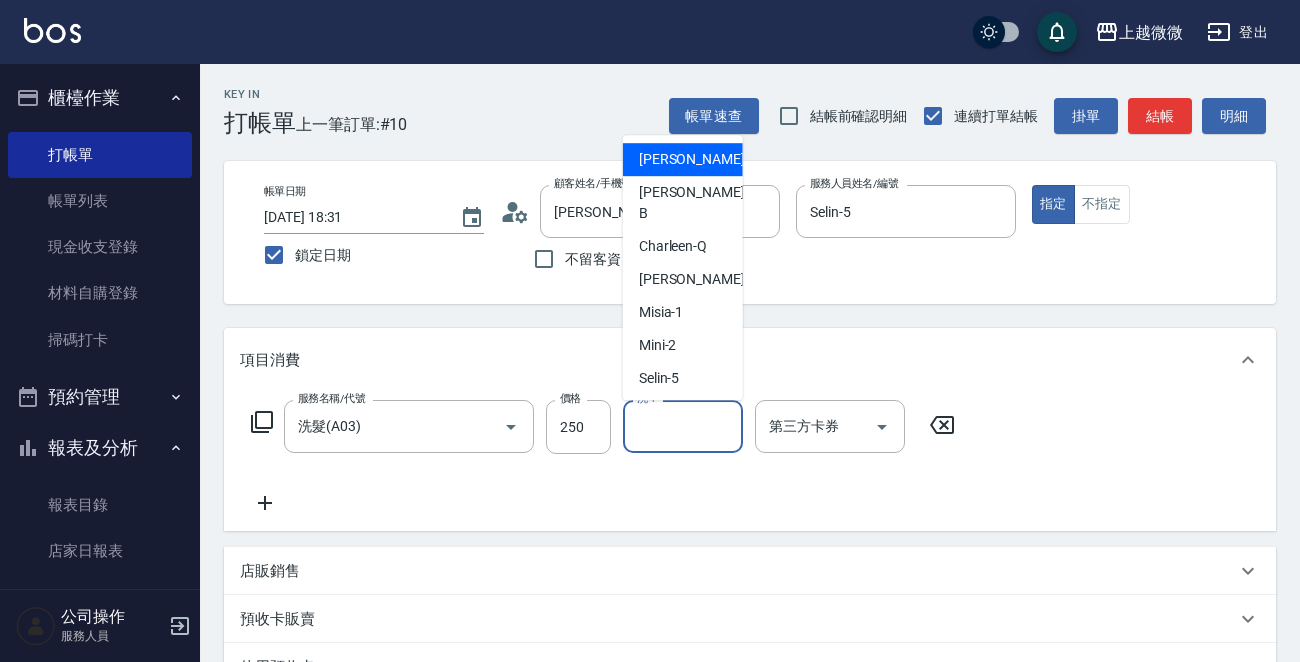 click on "洗-1" at bounding box center (683, 426) 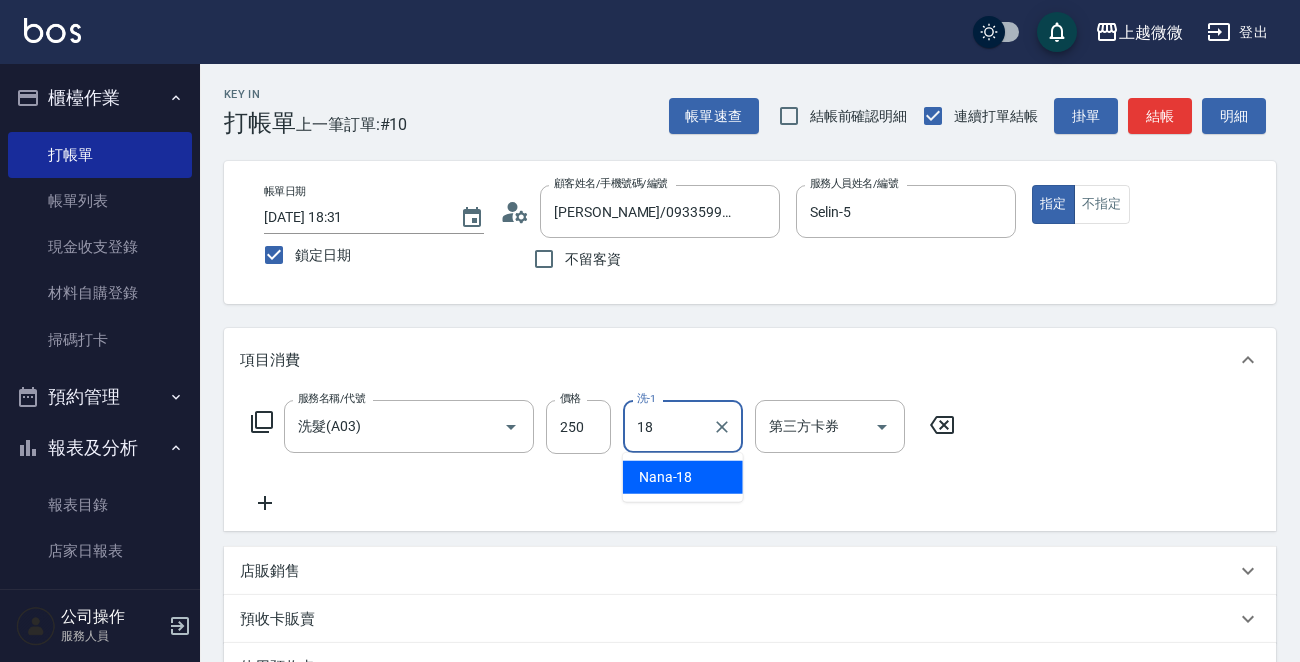 click on "Nana -18" at bounding box center [666, 477] 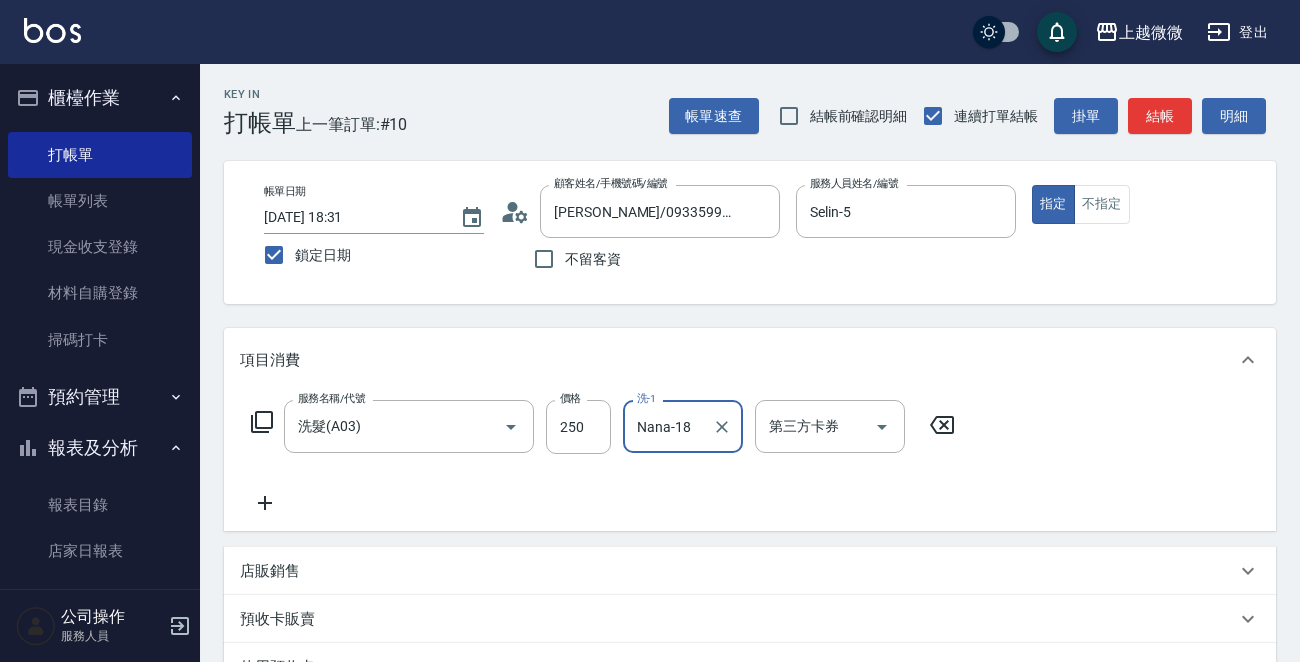 type on "Nana-18" 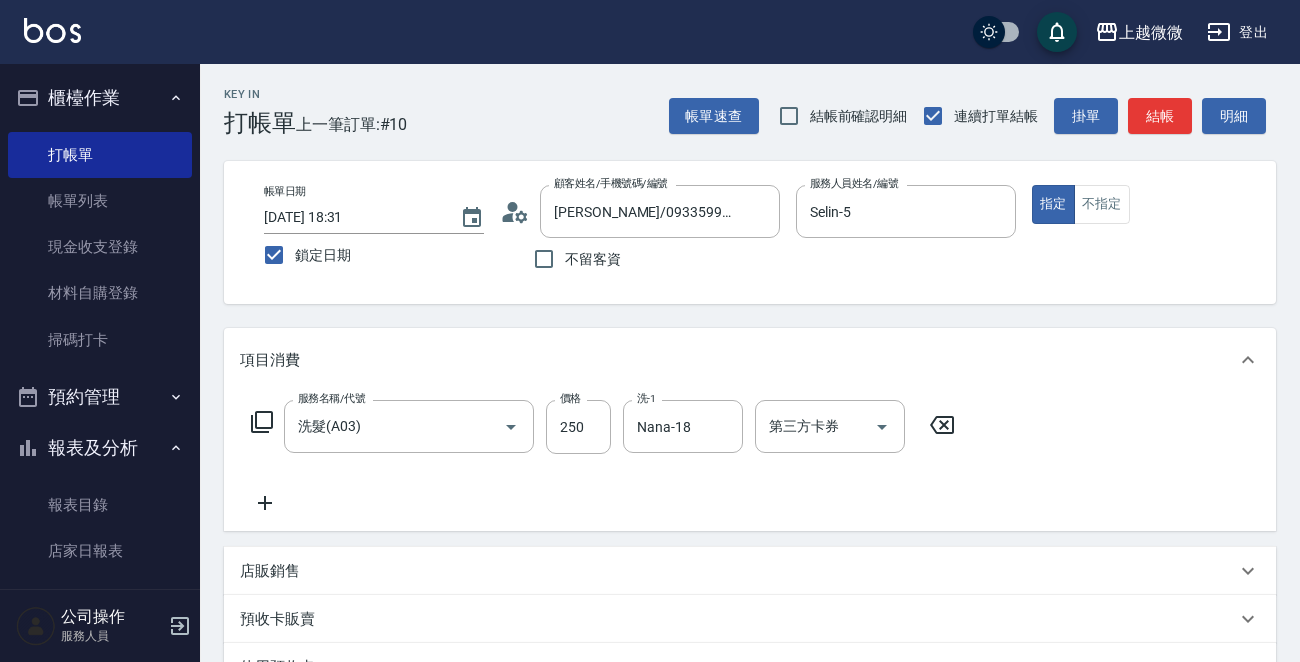 click 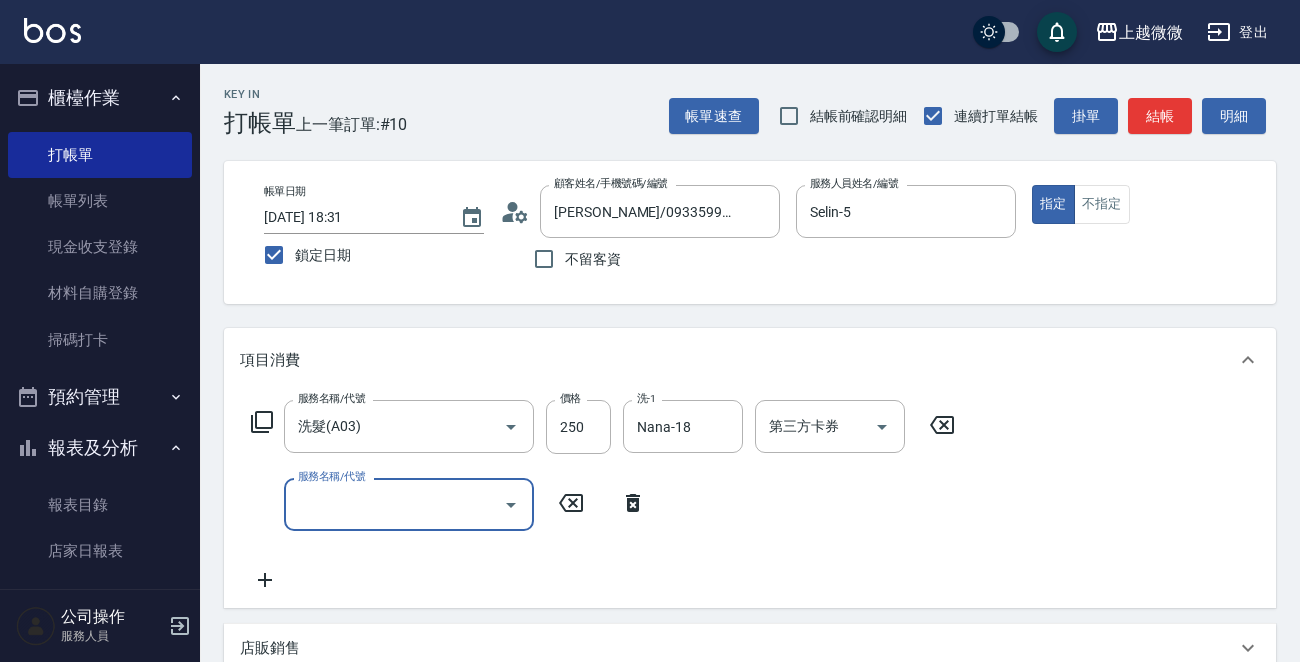 click on "服務名稱/代號" at bounding box center [394, 504] 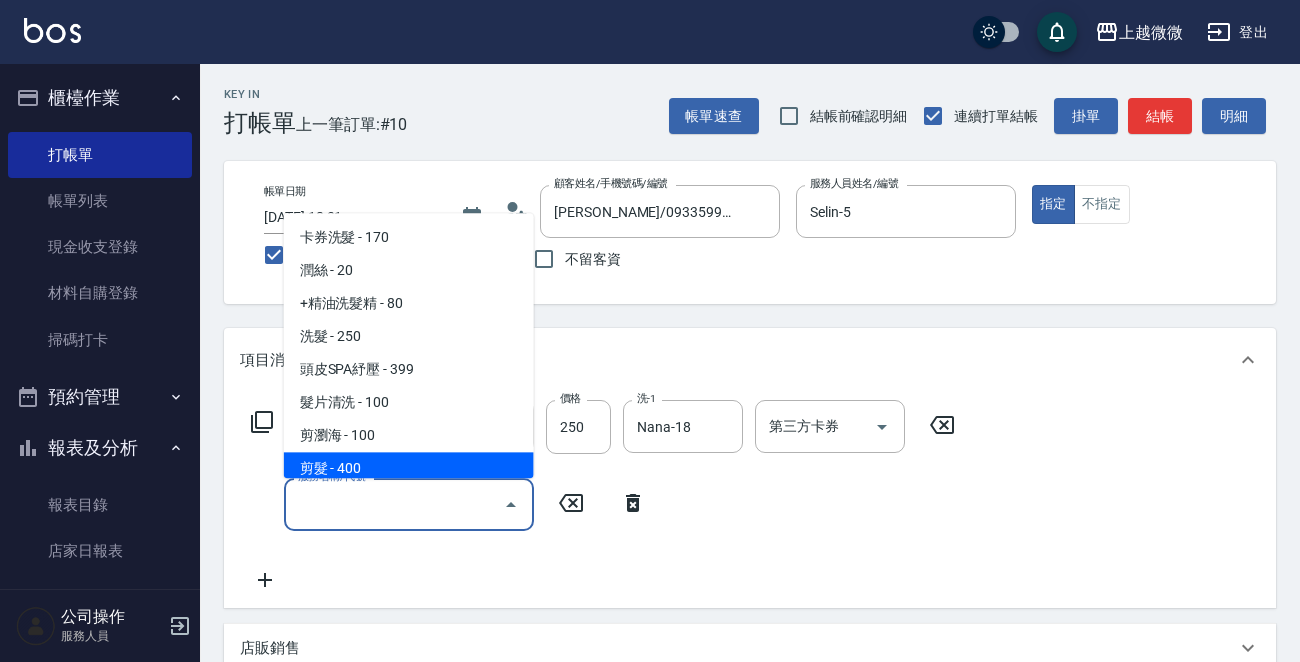 click on "剪髮 - 400" at bounding box center (409, 469) 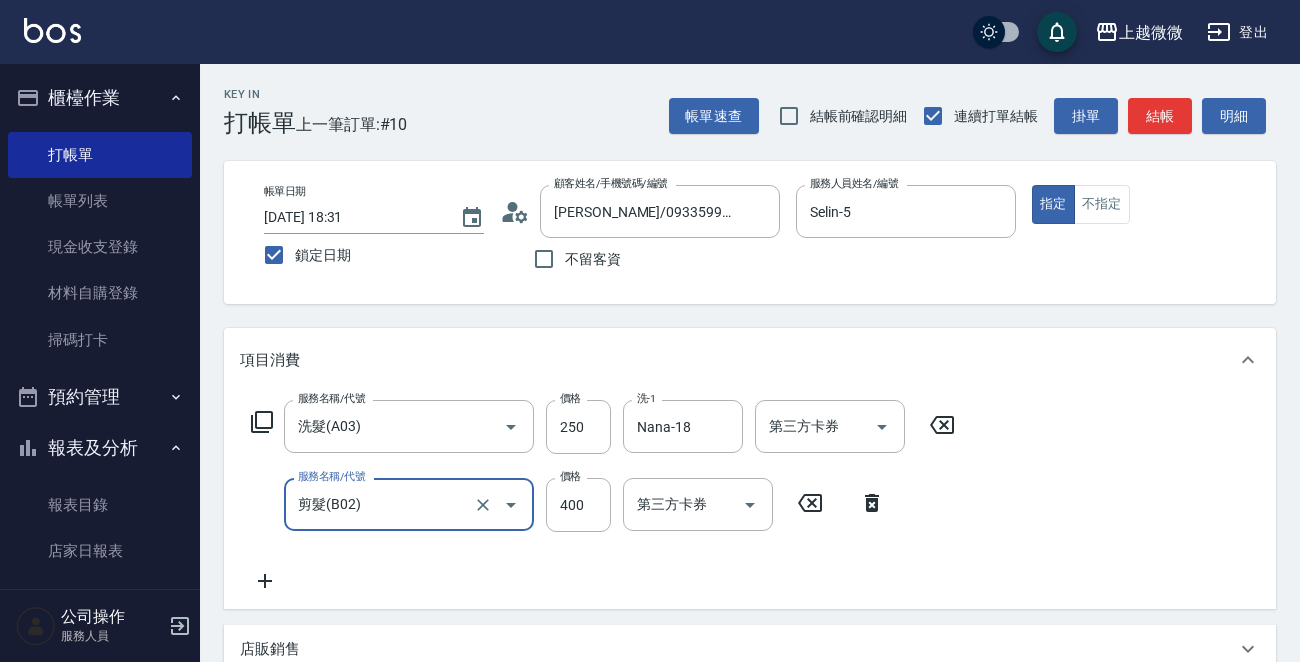 click 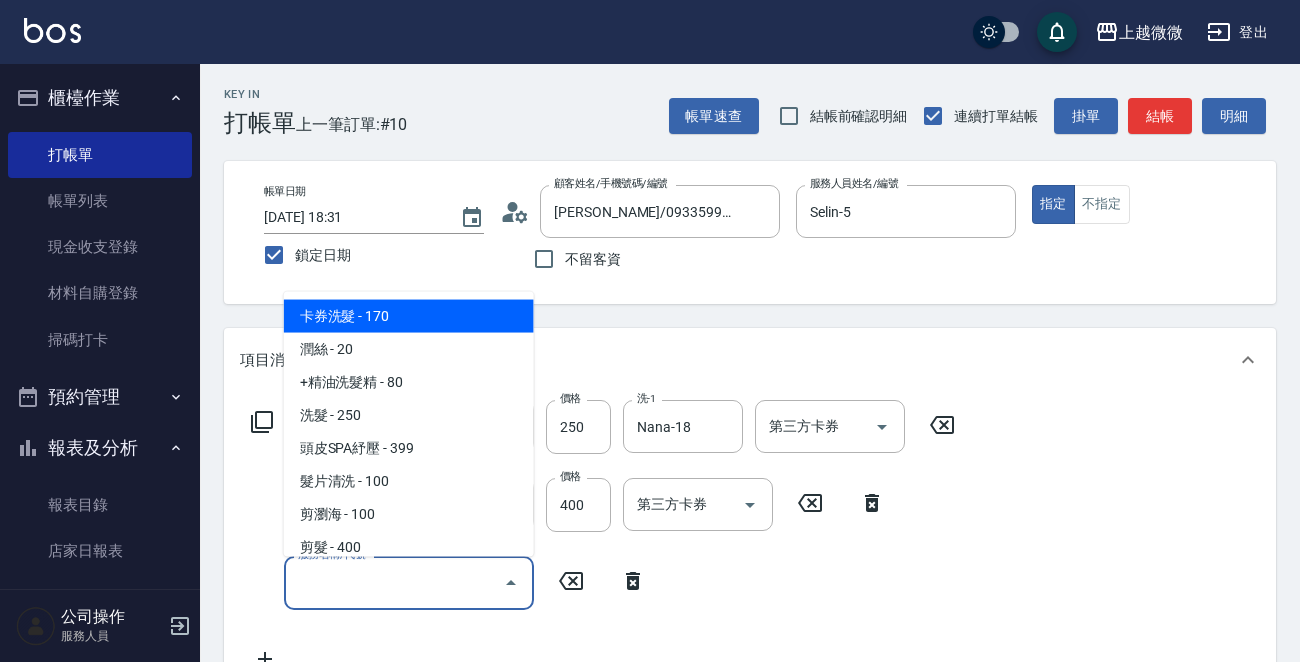 click on "服務名稱/代號" at bounding box center (394, 582) 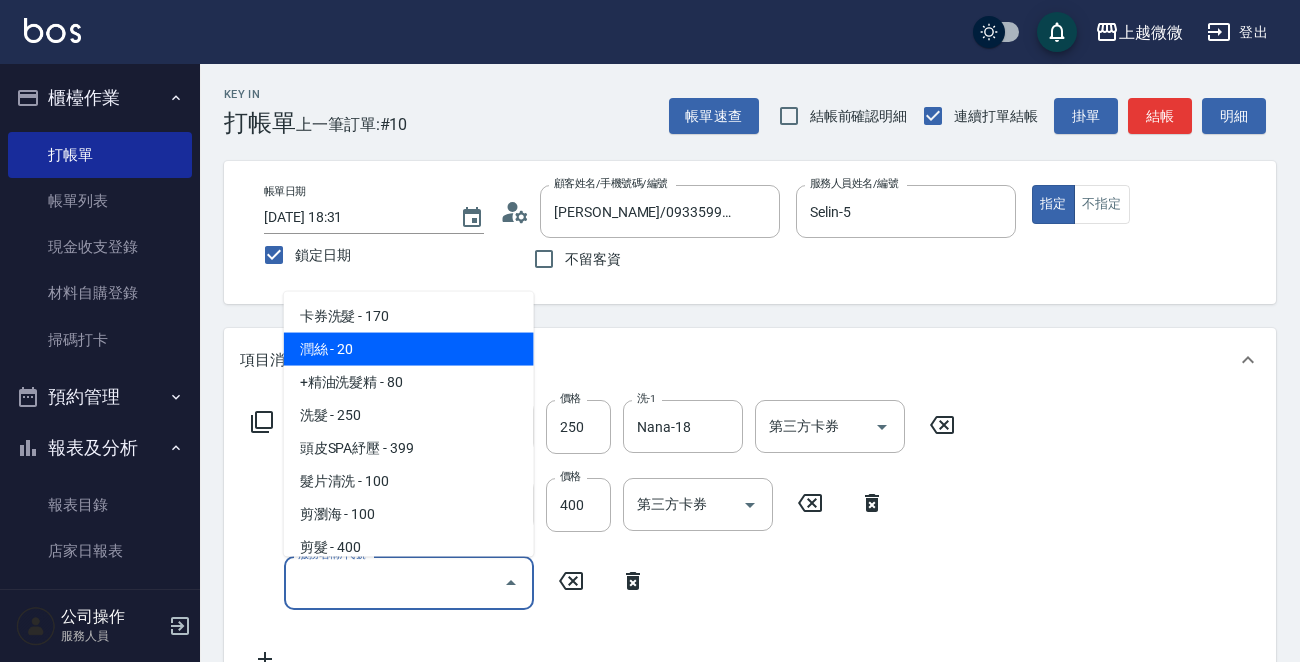 click on "潤絲 - 20" at bounding box center [409, 349] 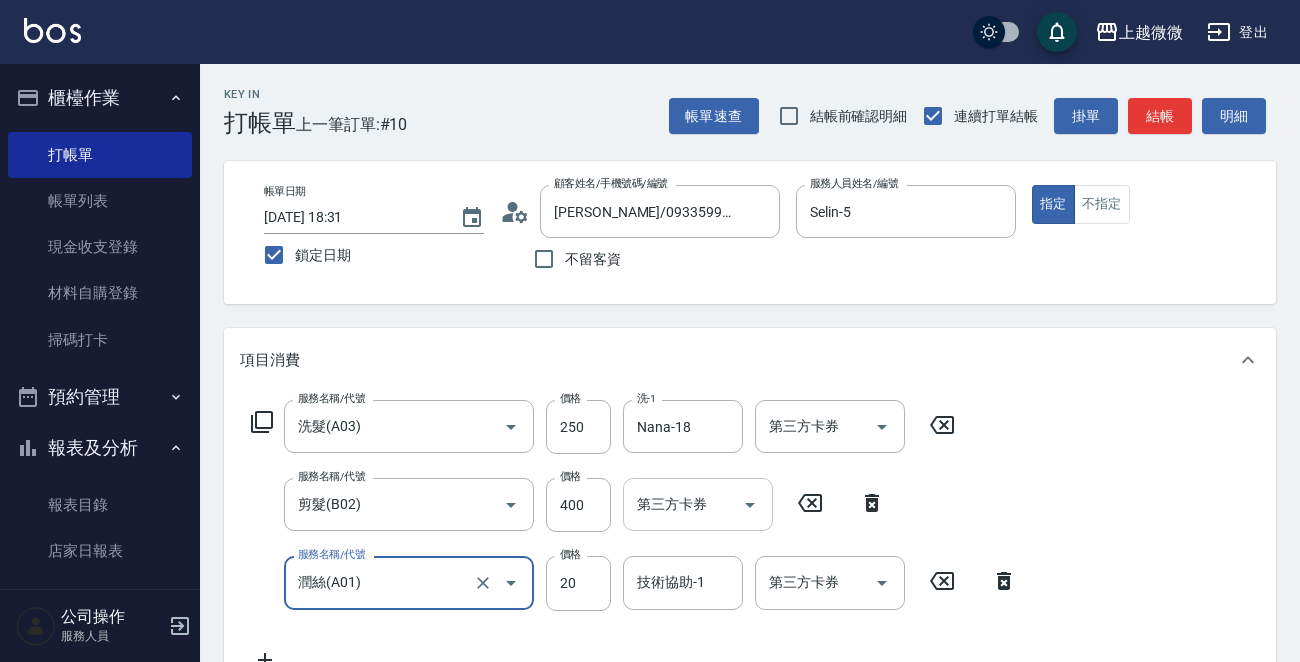 click on "第三方卡券 第三方卡券" at bounding box center [698, 504] 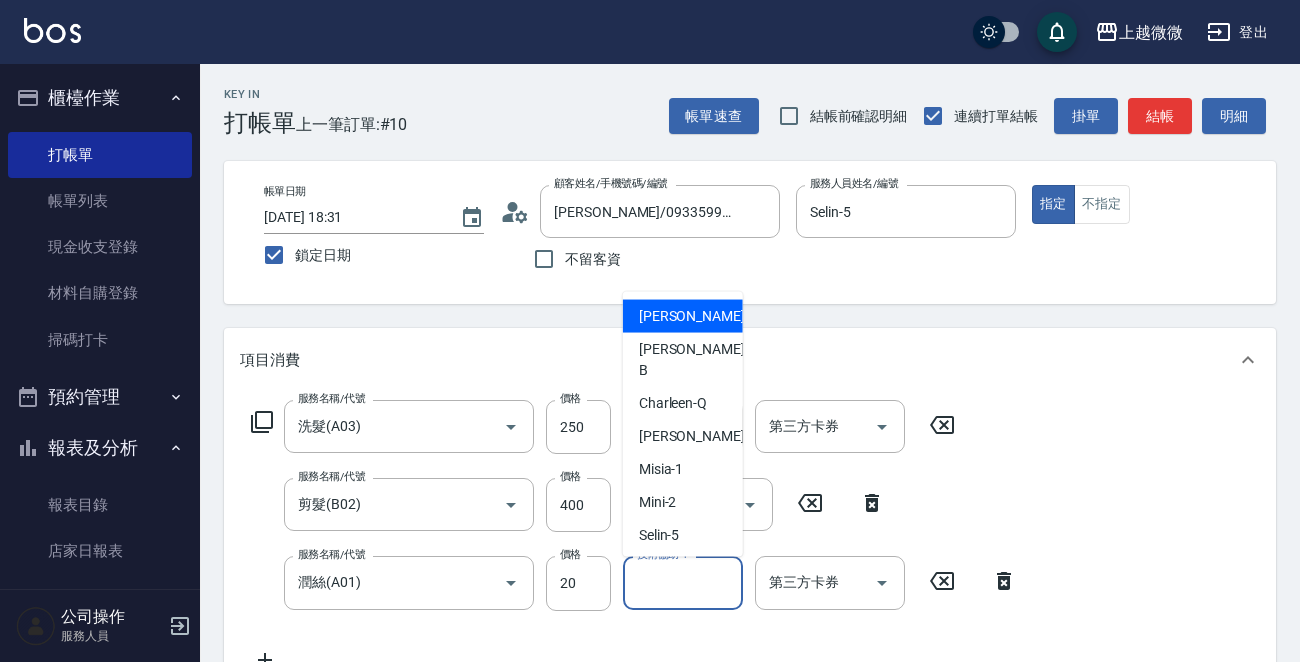 click on "技術協助-1" at bounding box center [683, 582] 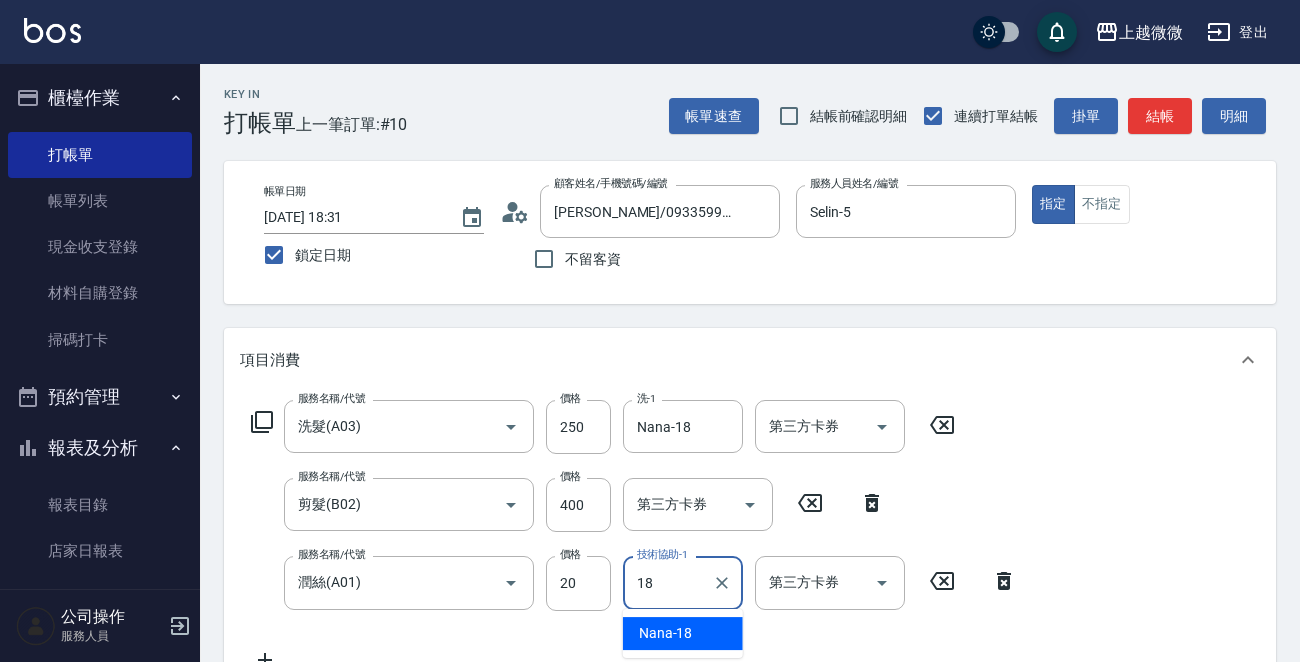 click on "Nana -18" at bounding box center [683, 633] 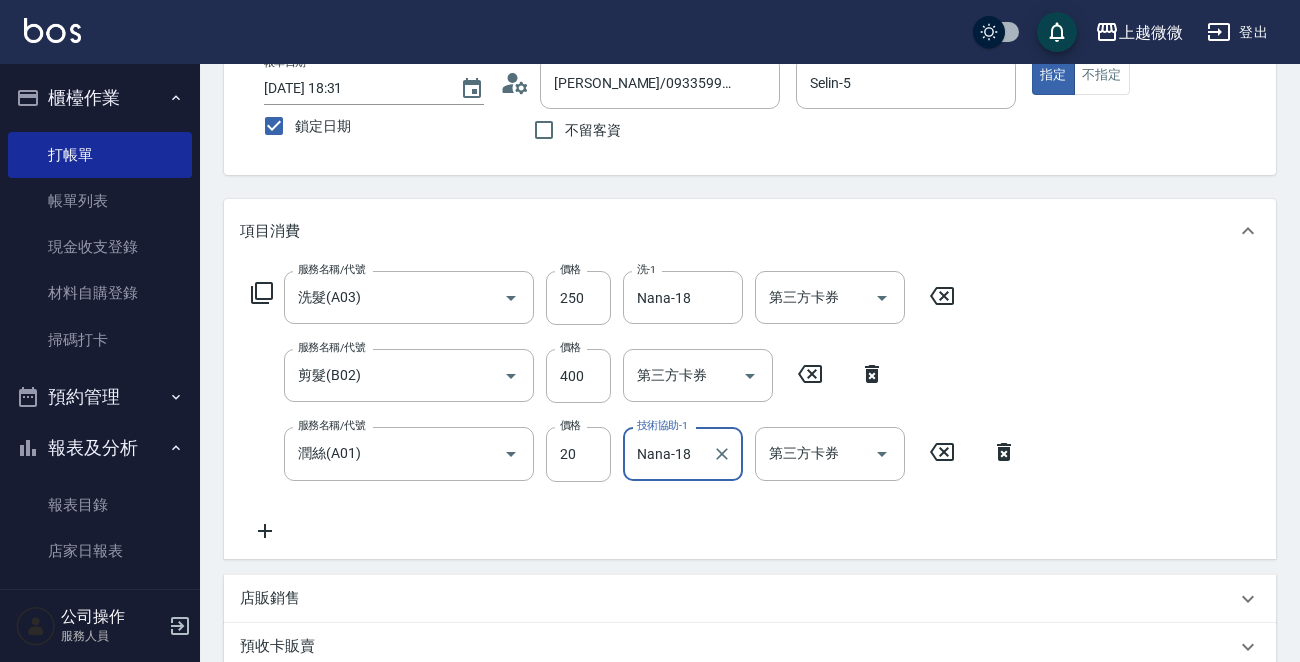 scroll, scrollTop: 300, scrollLeft: 0, axis: vertical 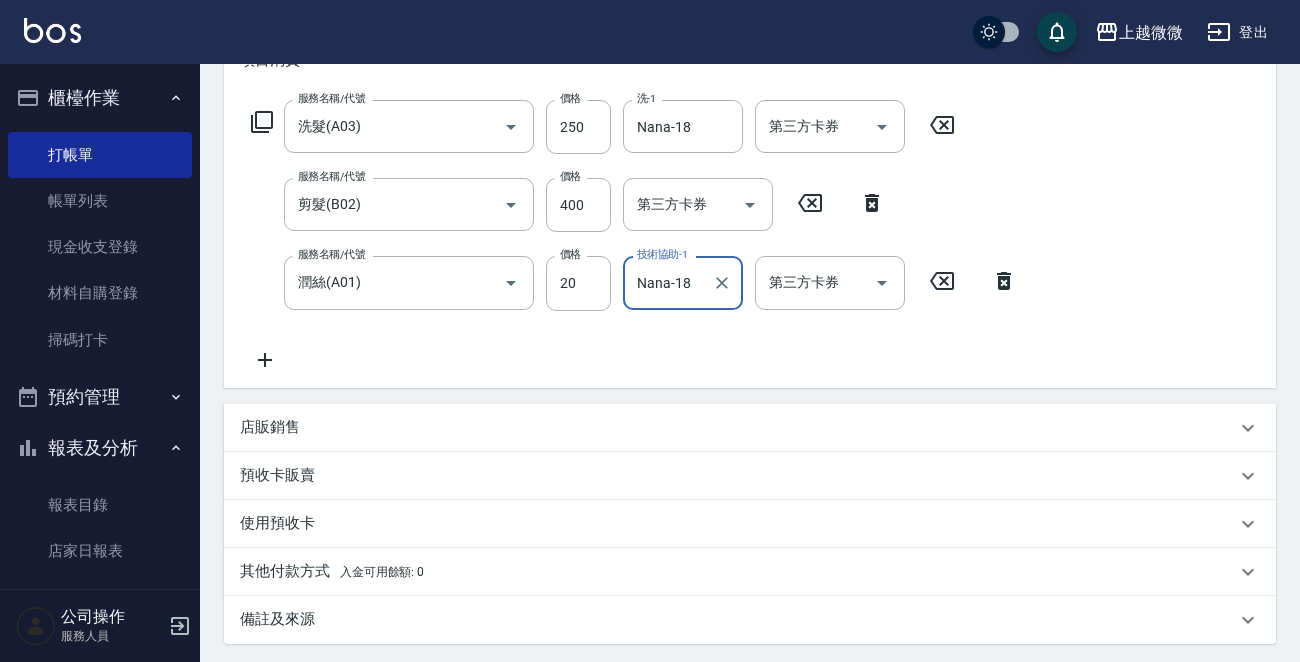 type on "Nana-18" 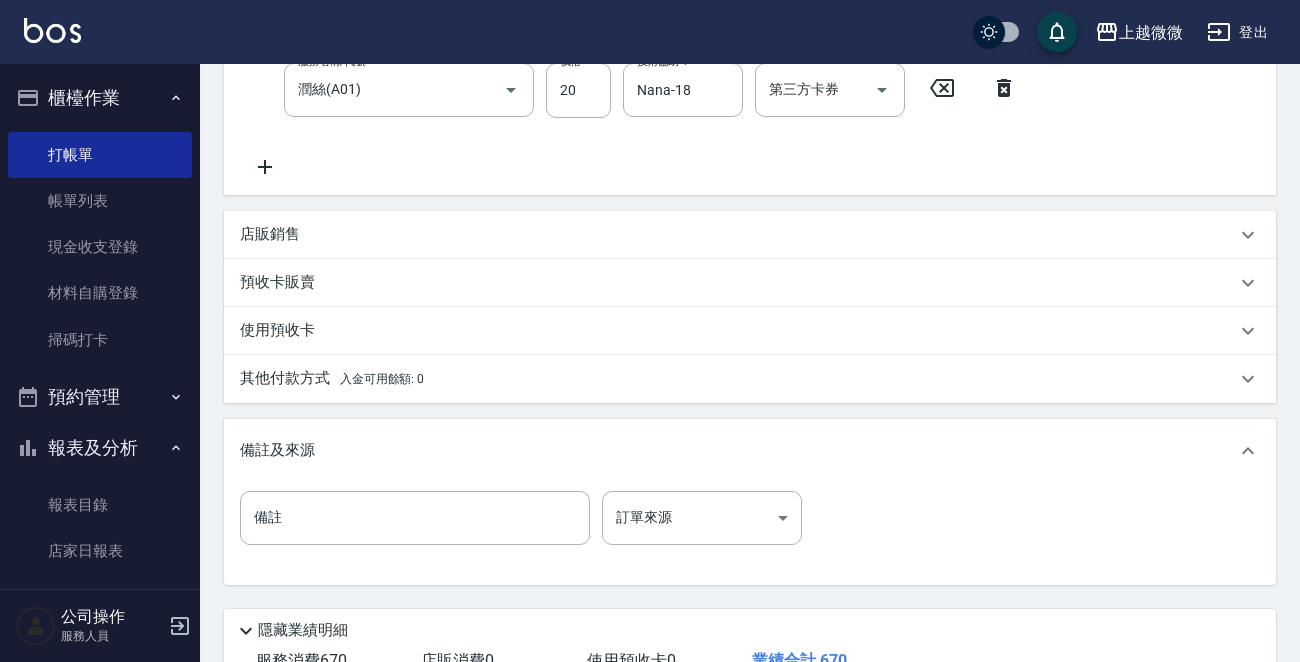 scroll, scrollTop: 600, scrollLeft: 0, axis: vertical 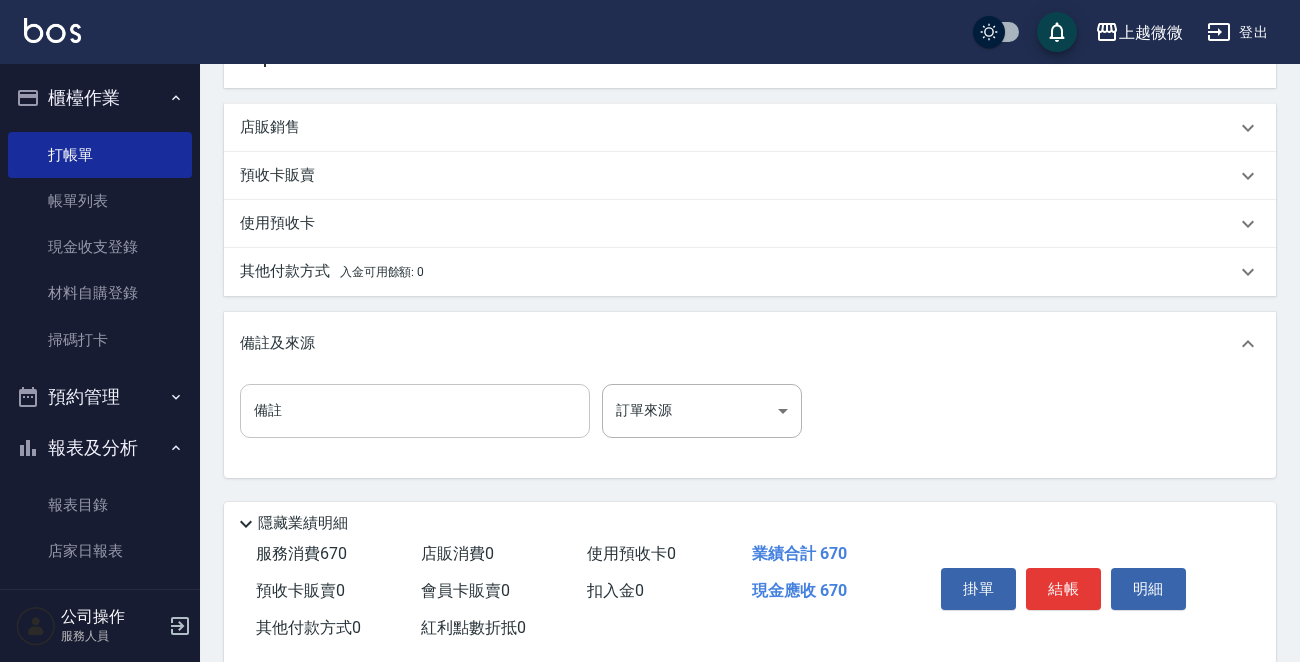 click on "備註" at bounding box center (415, 411) 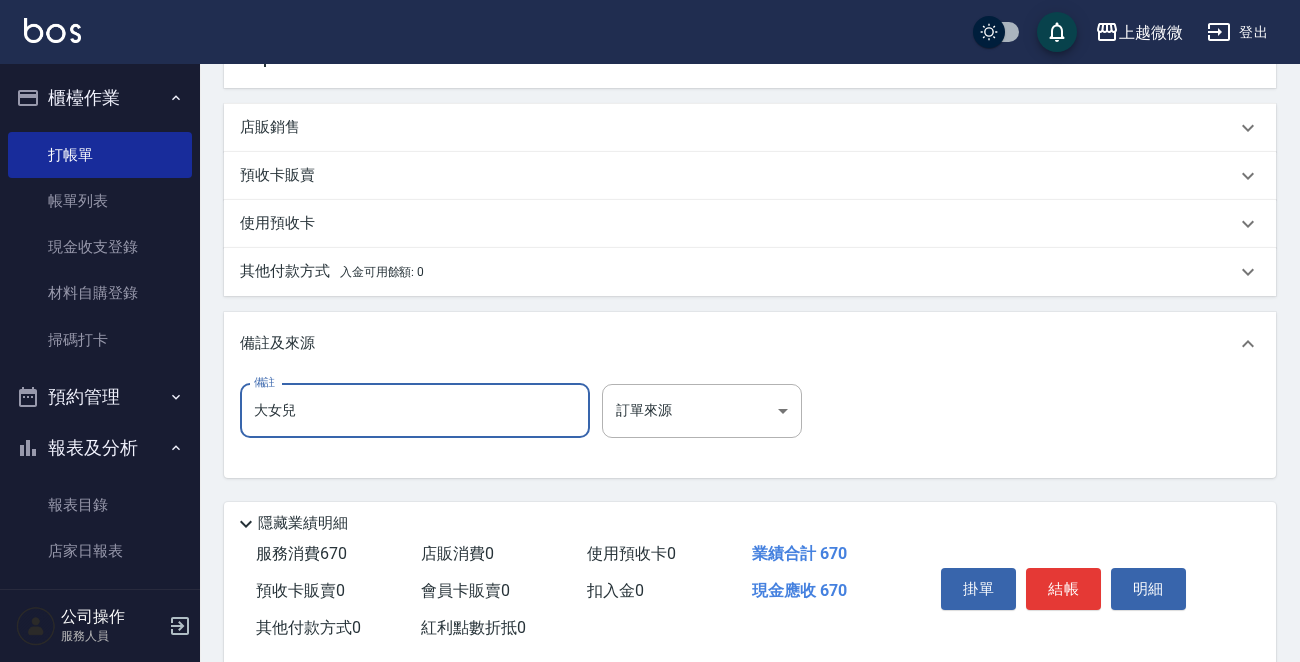 type on "大女兒" 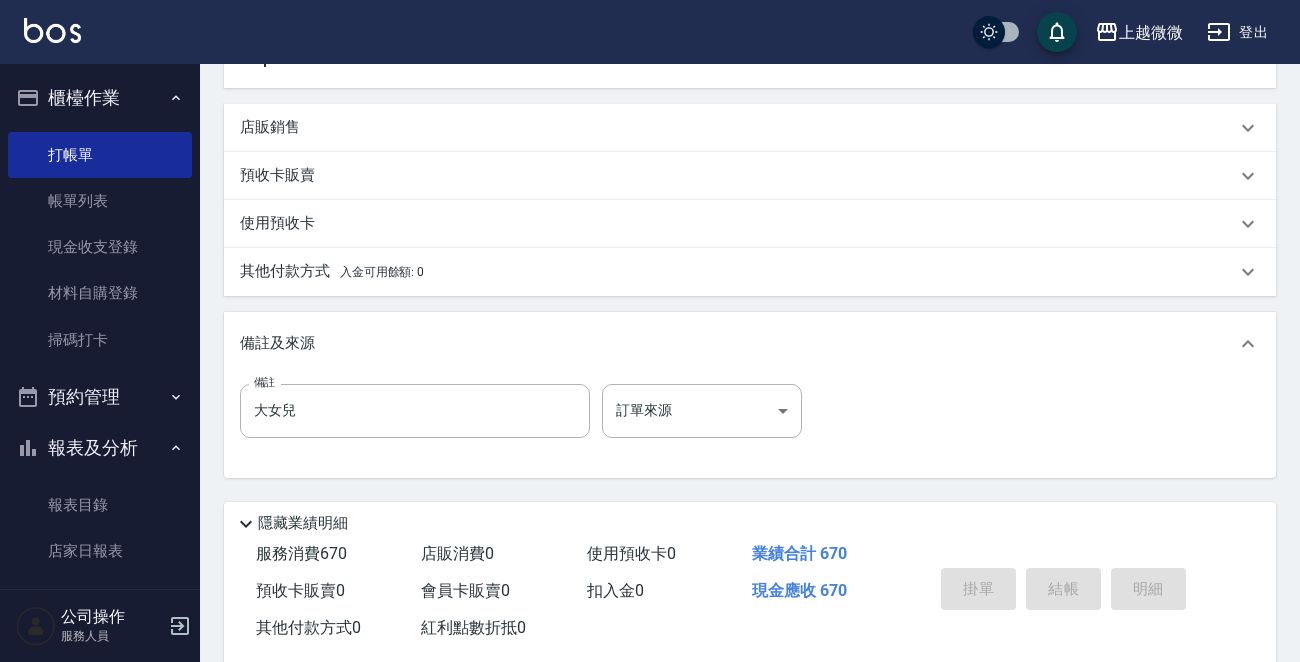 type 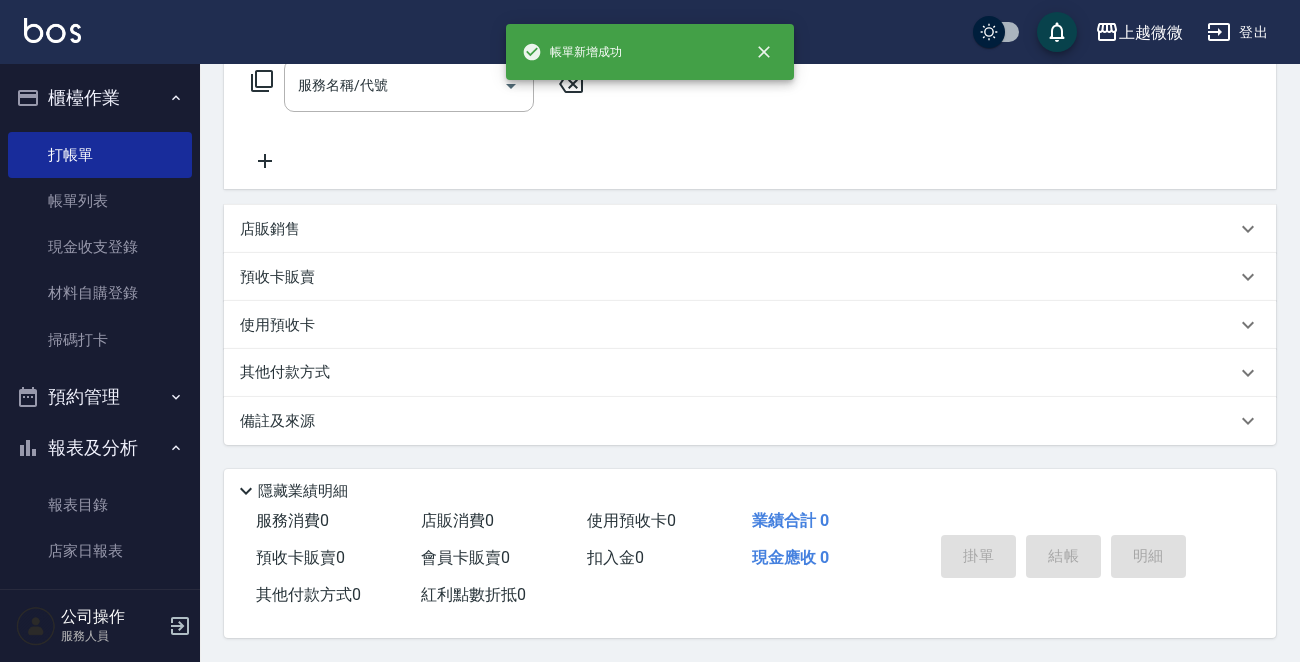 scroll, scrollTop: 0, scrollLeft: 0, axis: both 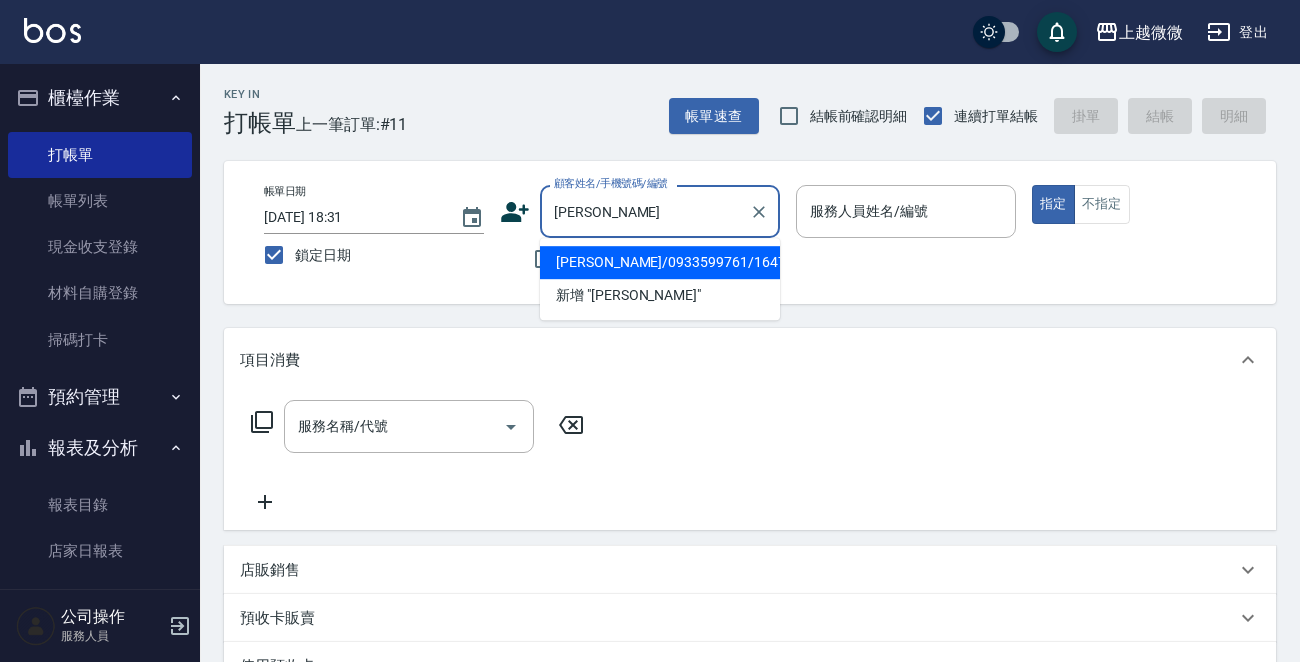 click on "[PERSON_NAME]/0933599761/1647" at bounding box center [660, 262] 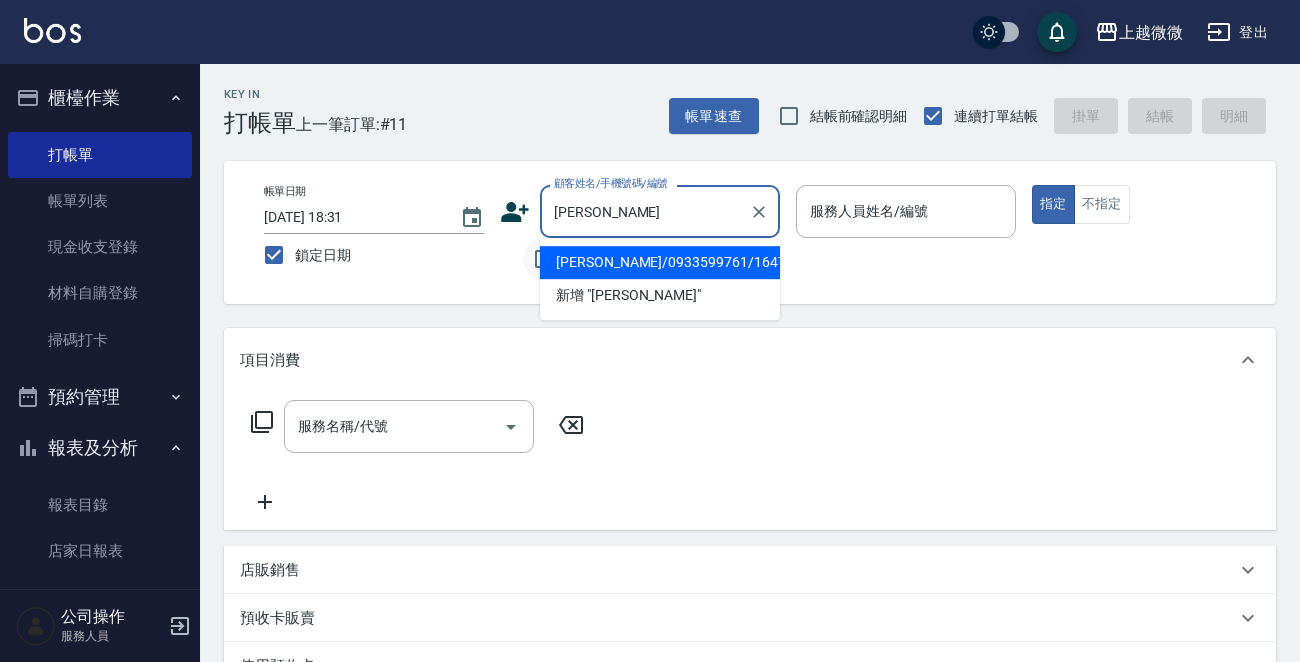 type on "[PERSON_NAME]/0933599761/1647" 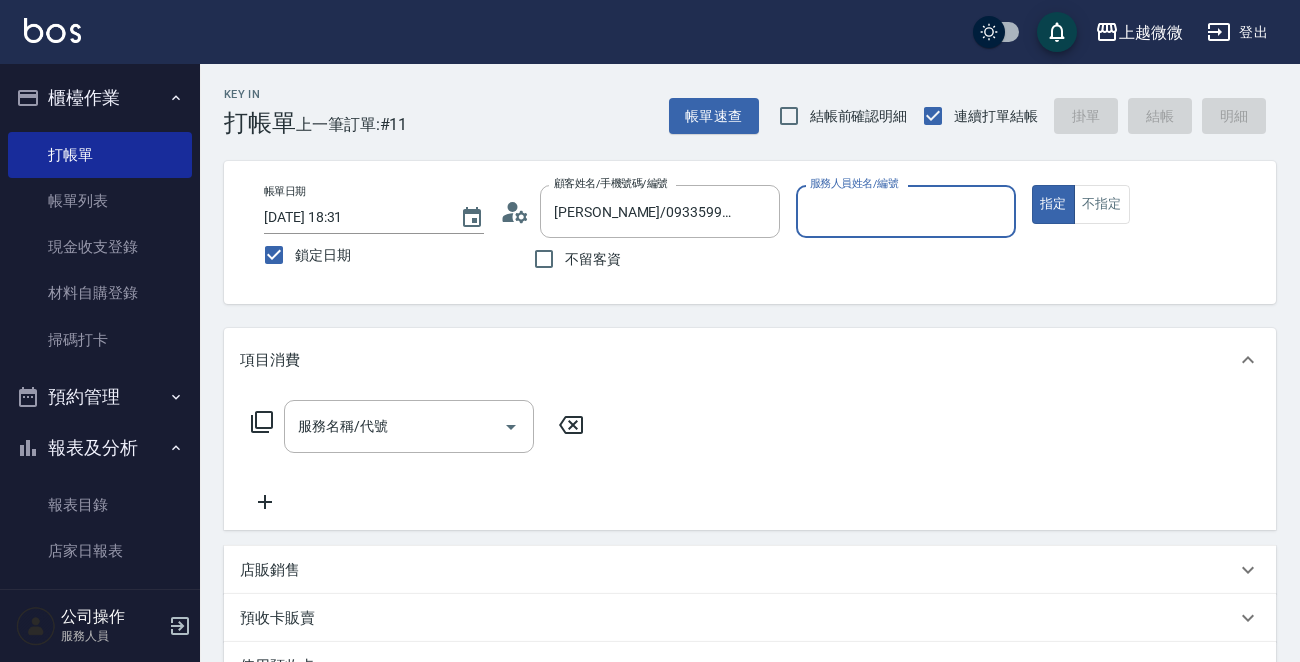 type on "Selin-5" 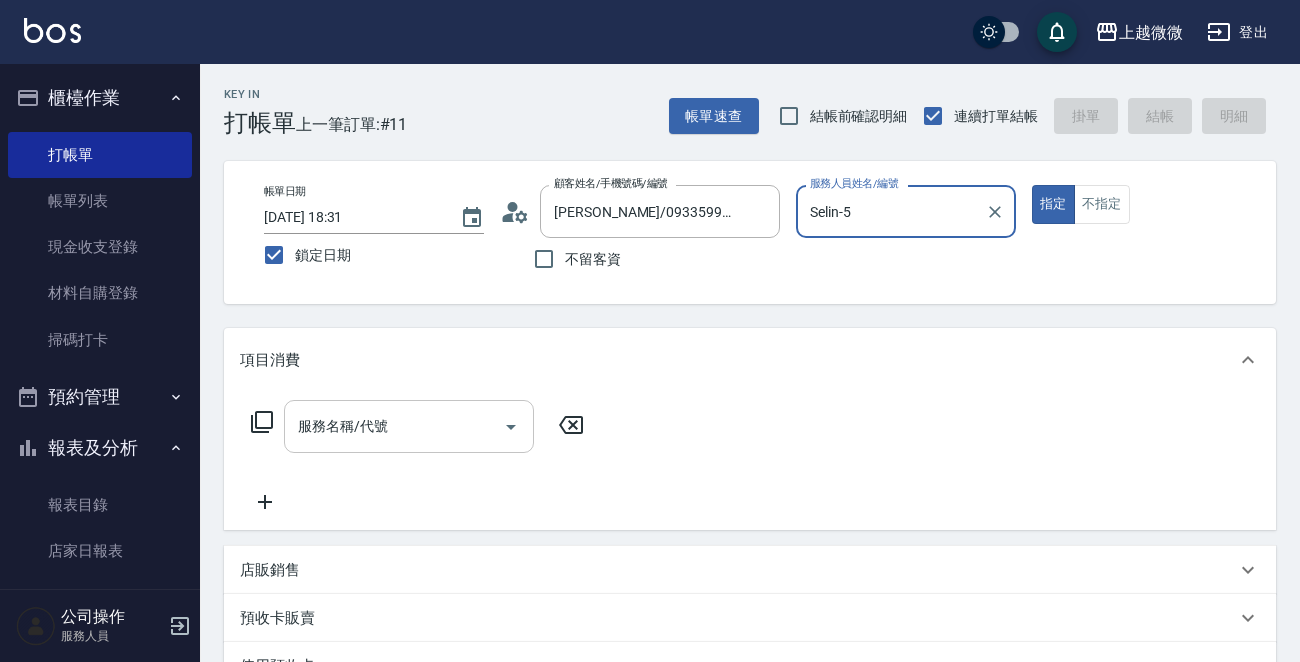 click on "服務名稱/代號" at bounding box center (394, 426) 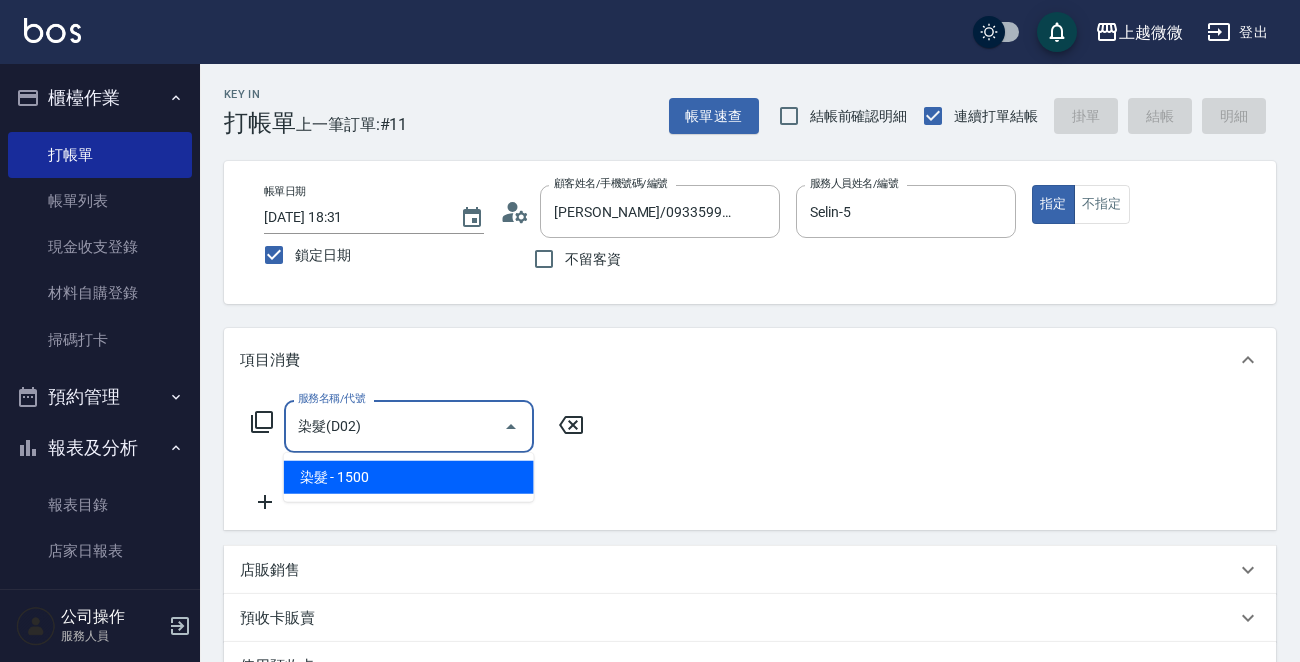 type on "染髮(D02)" 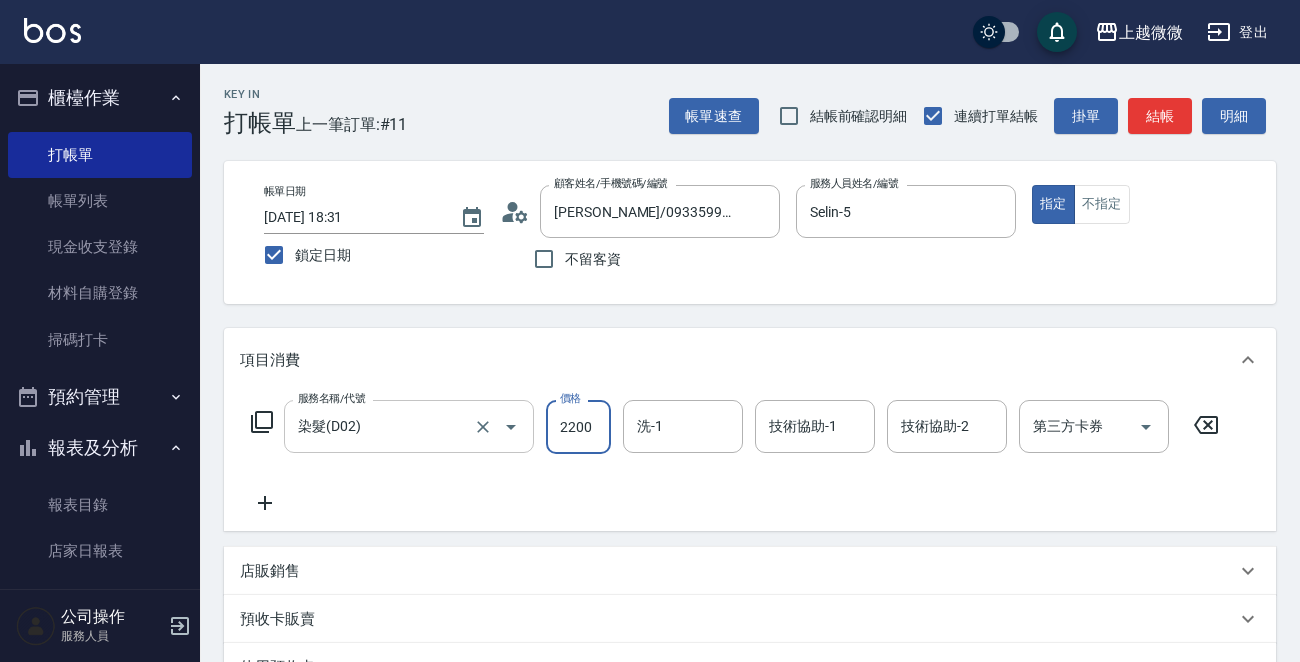 type on "2200" 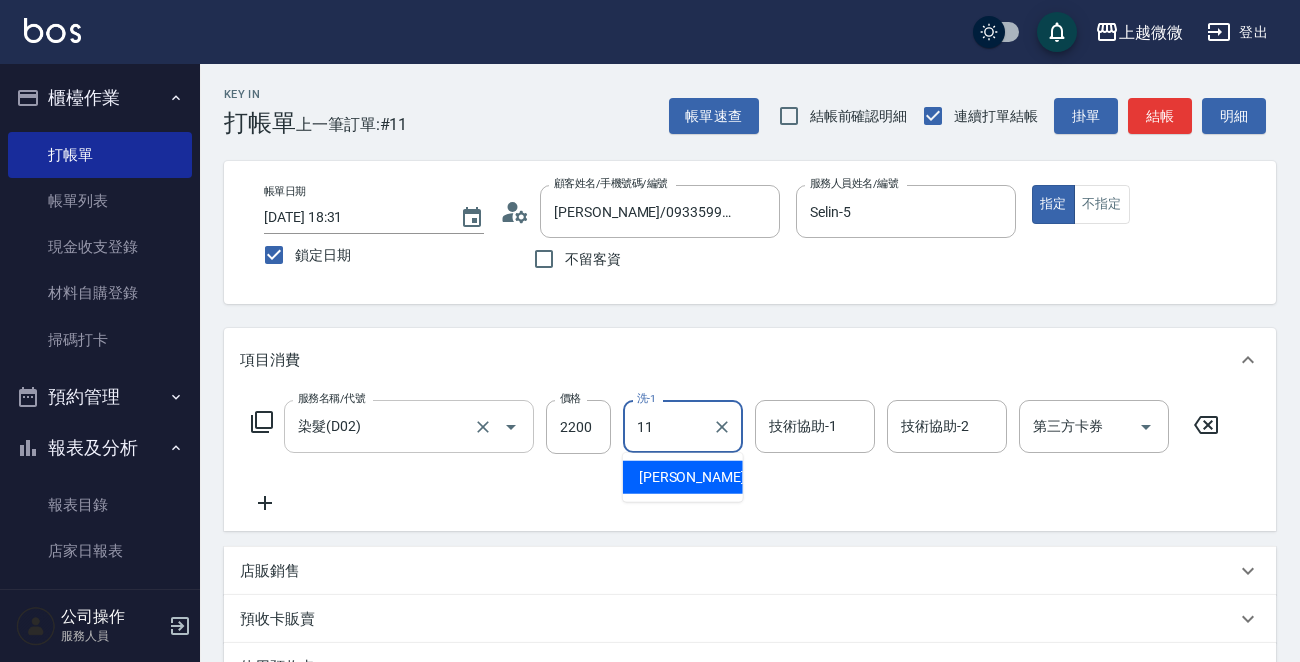 type on "[PERSON_NAME]-11" 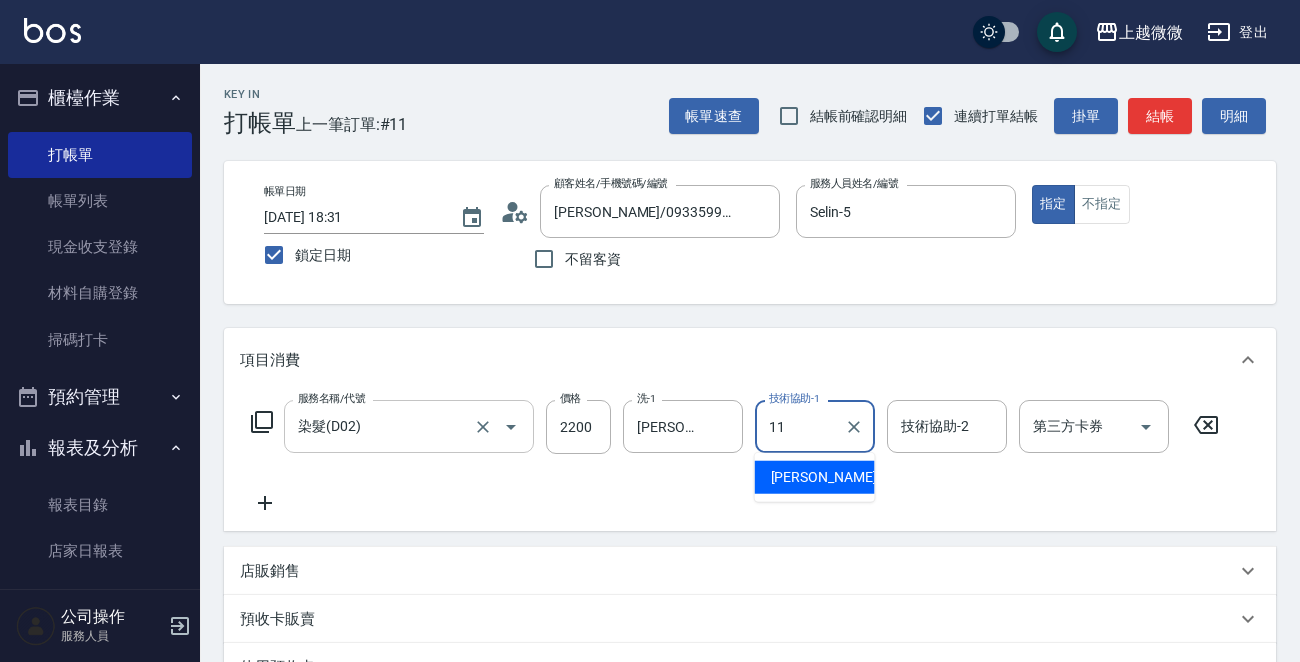 type on "[PERSON_NAME]-11" 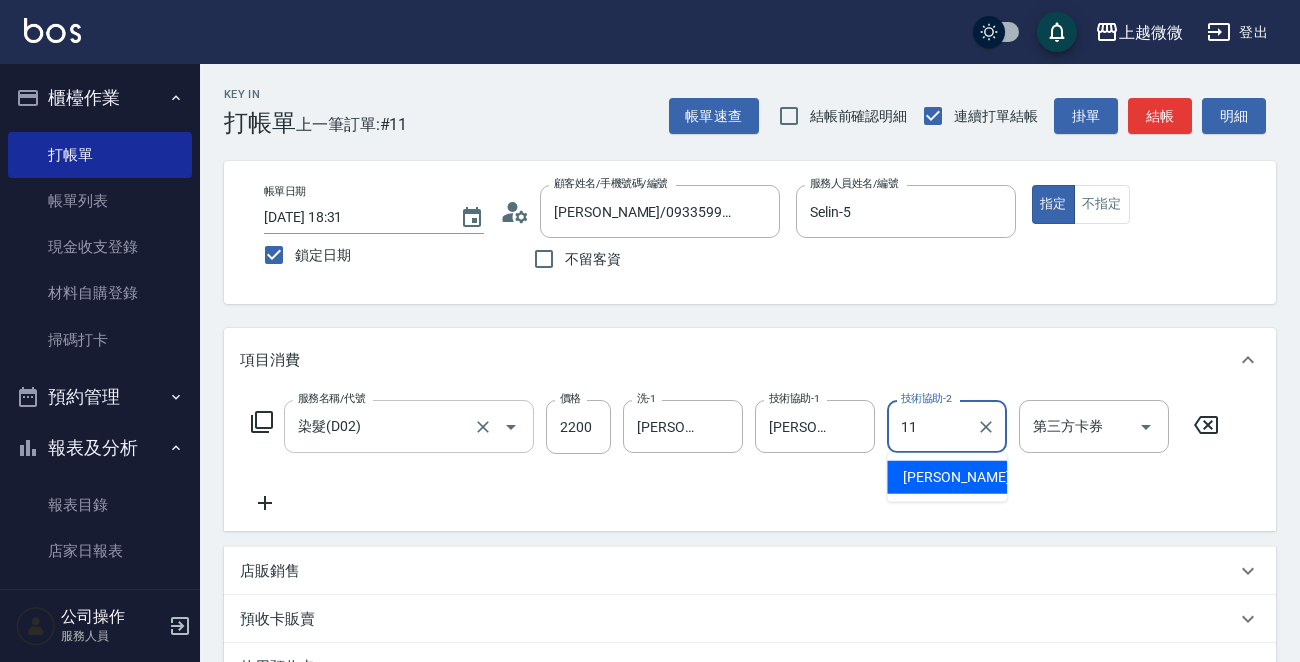 type on "[PERSON_NAME]-11" 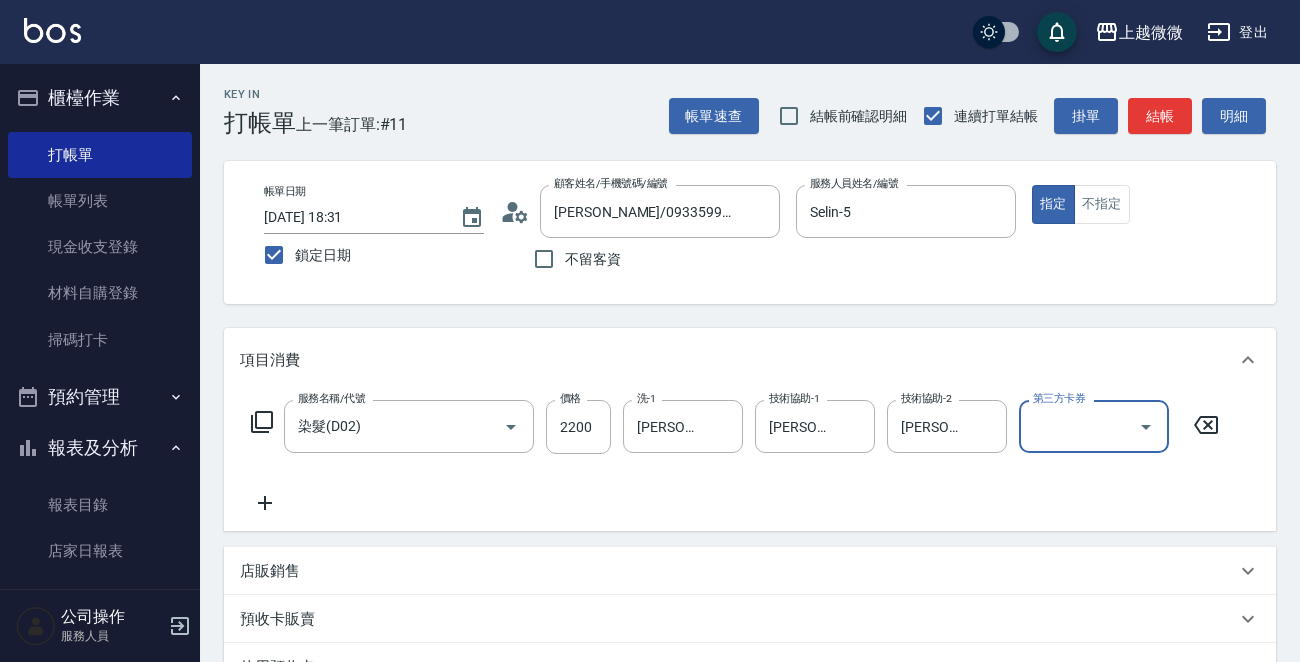 click 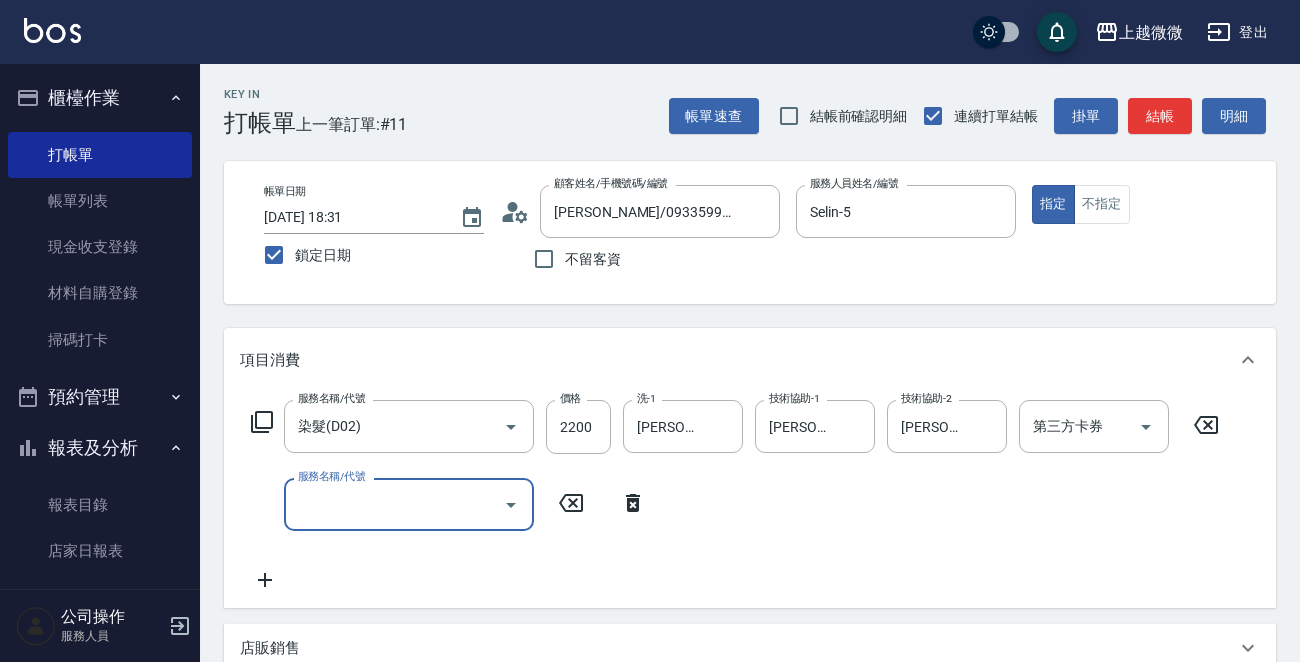 click on "服務名稱/代號" at bounding box center (394, 504) 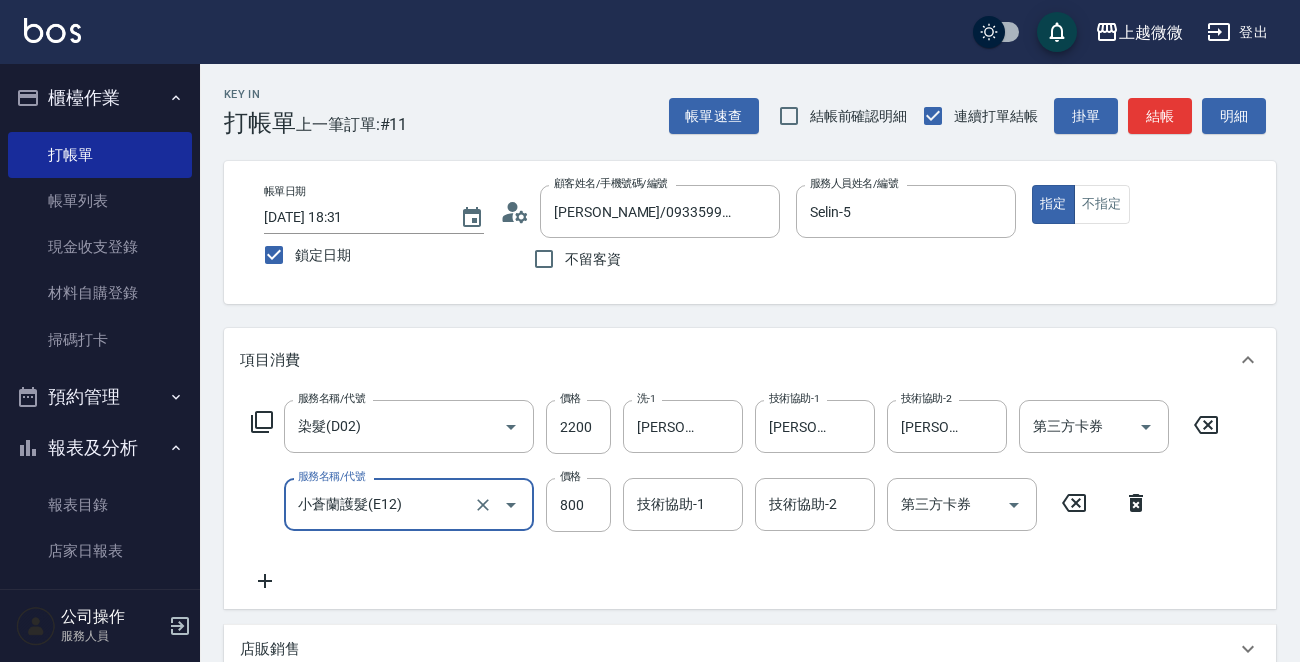 type on "小蒼蘭護髮(E12)" 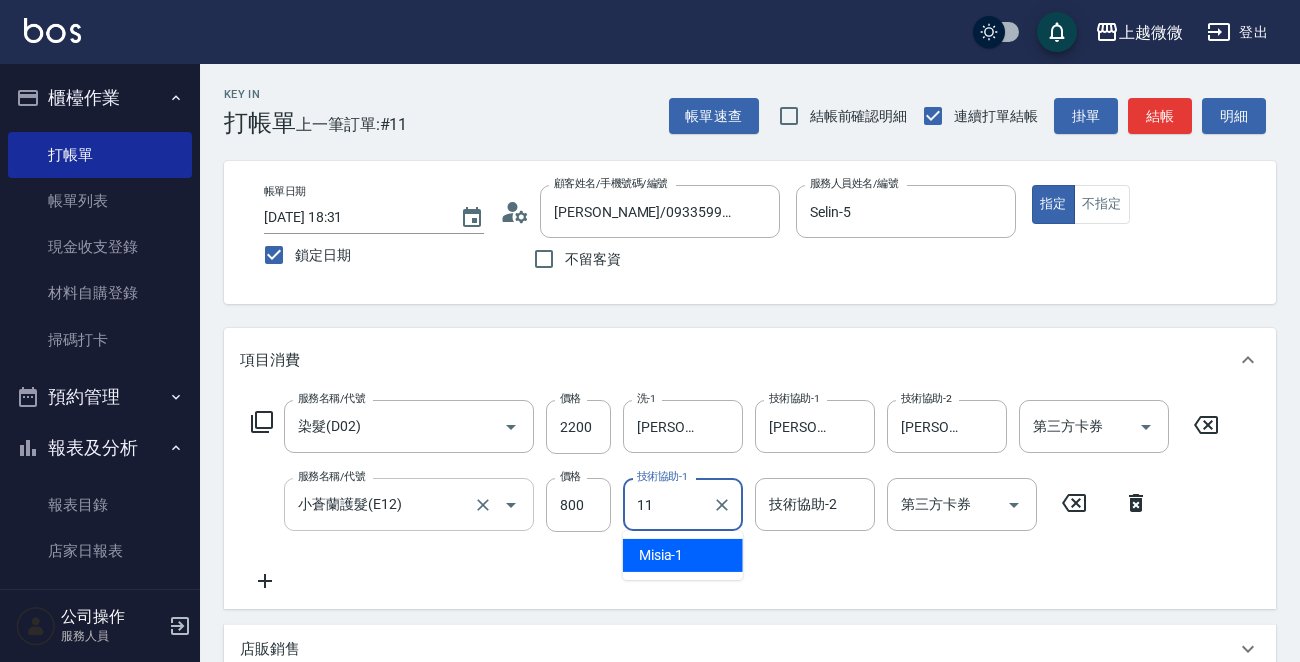 type on "[PERSON_NAME]-11" 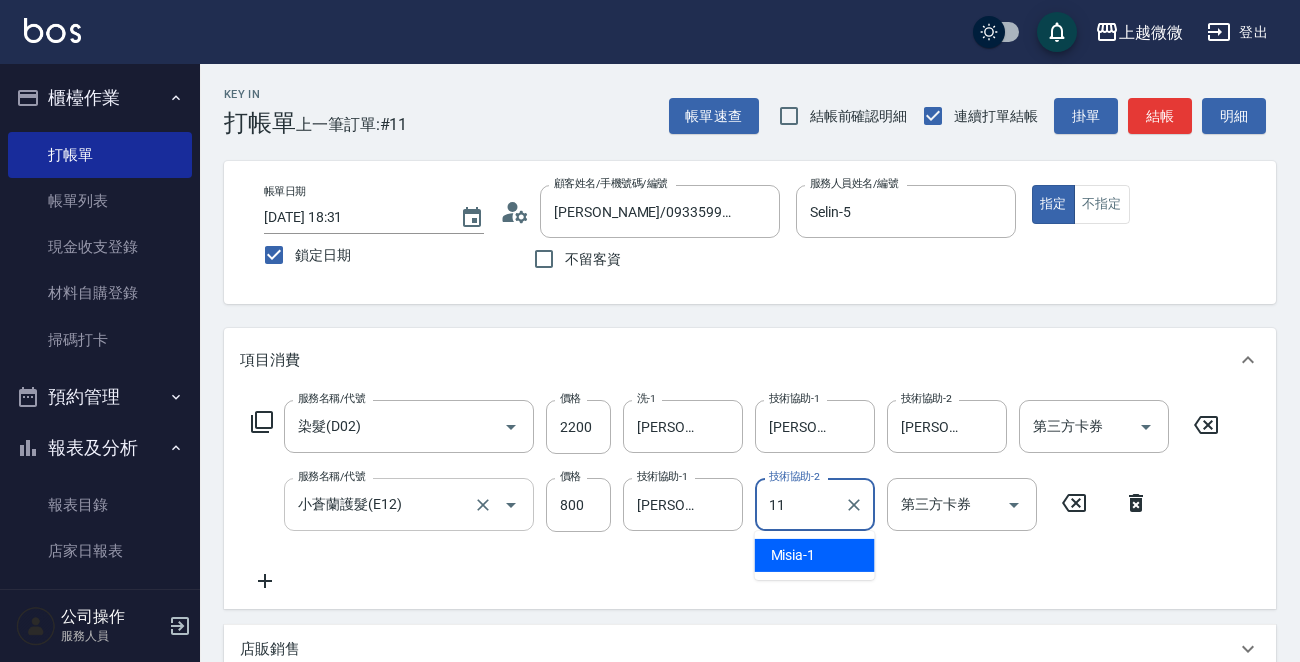 type on "[PERSON_NAME]-11" 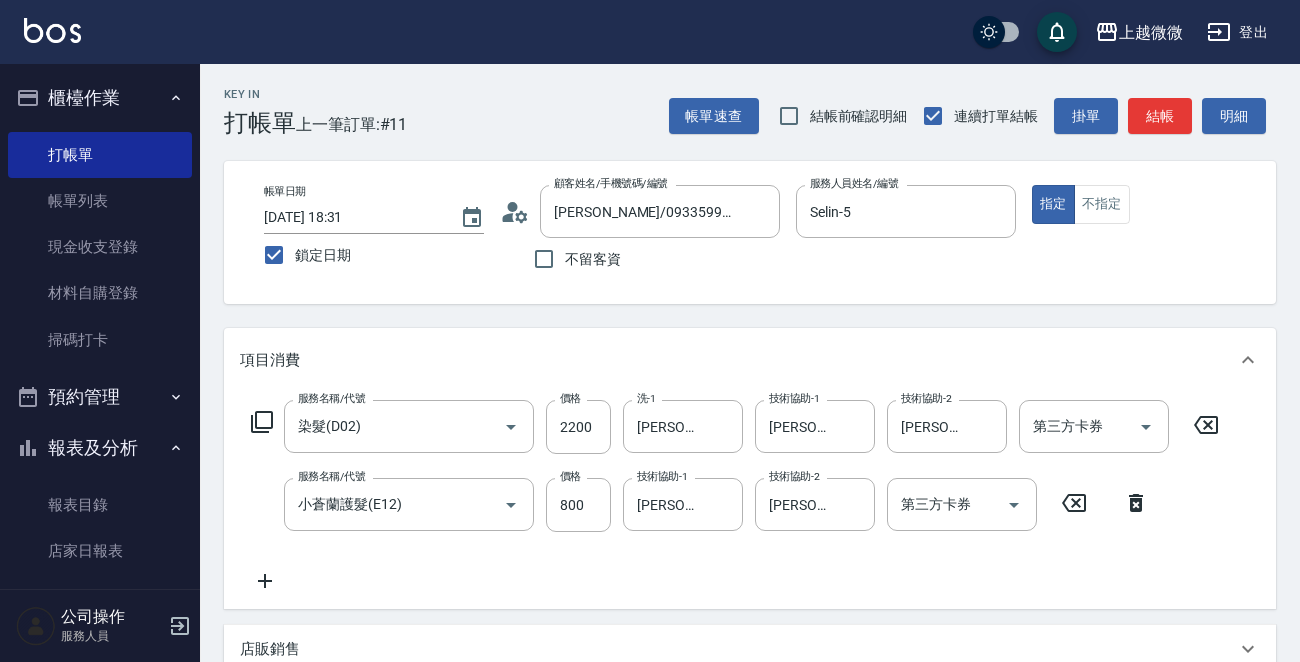 click 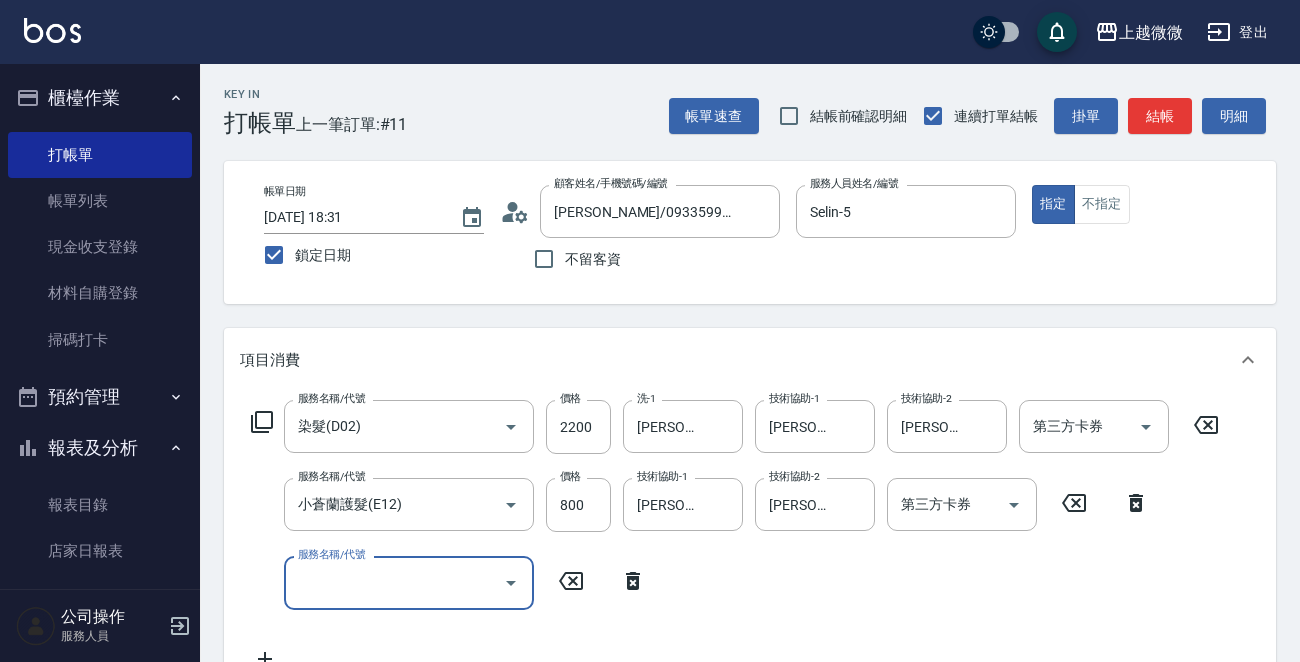 click on "服務名稱/代號" at bounding box center (394, 582) 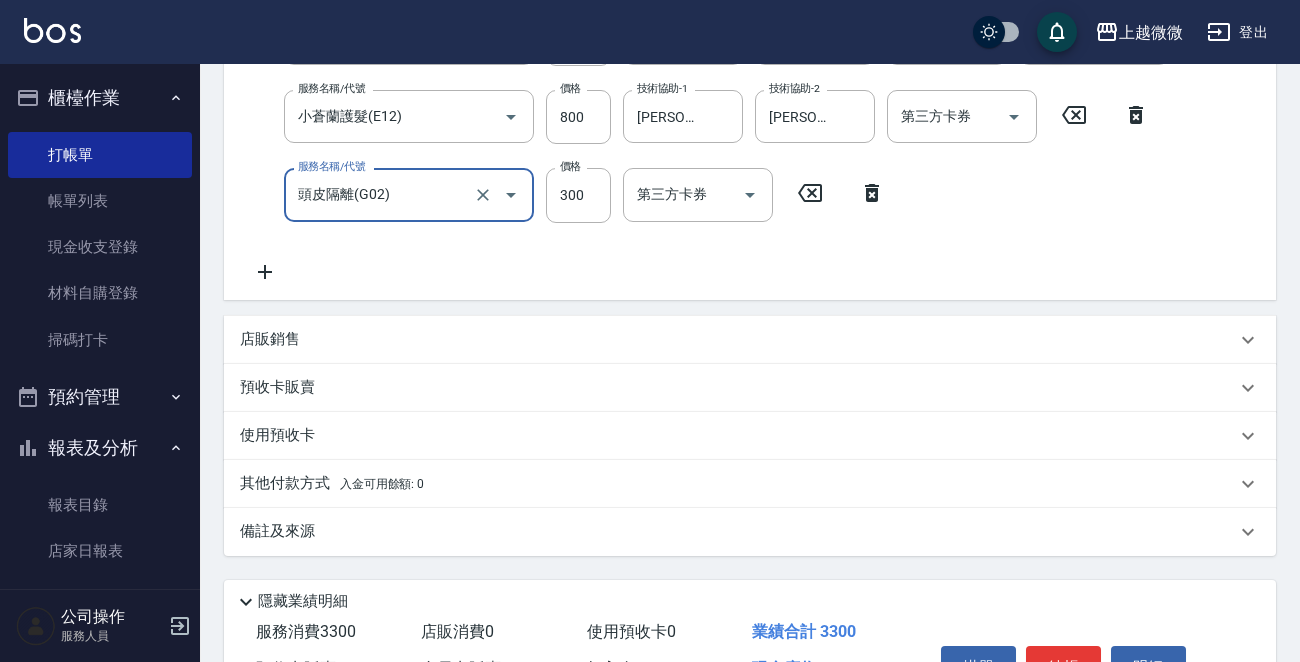 scroll, scrollTop: 503, scrollLeft: 0, axis: vertical 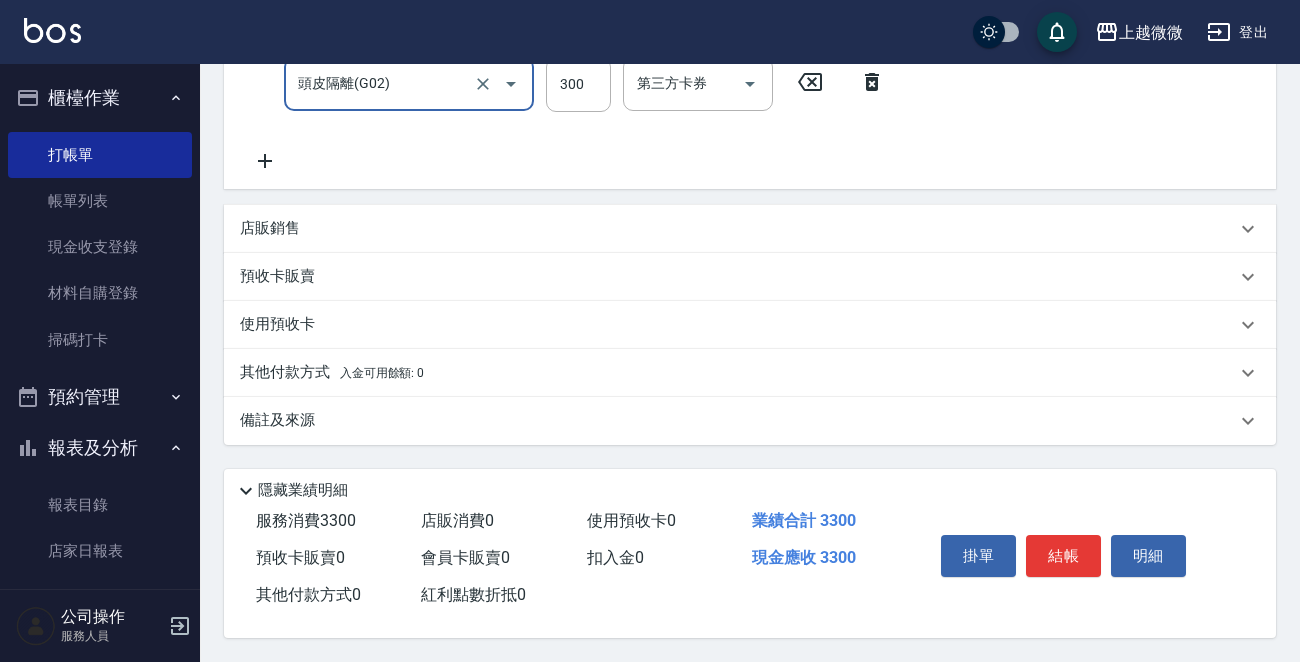 type on "頭皮隔離(G02)" 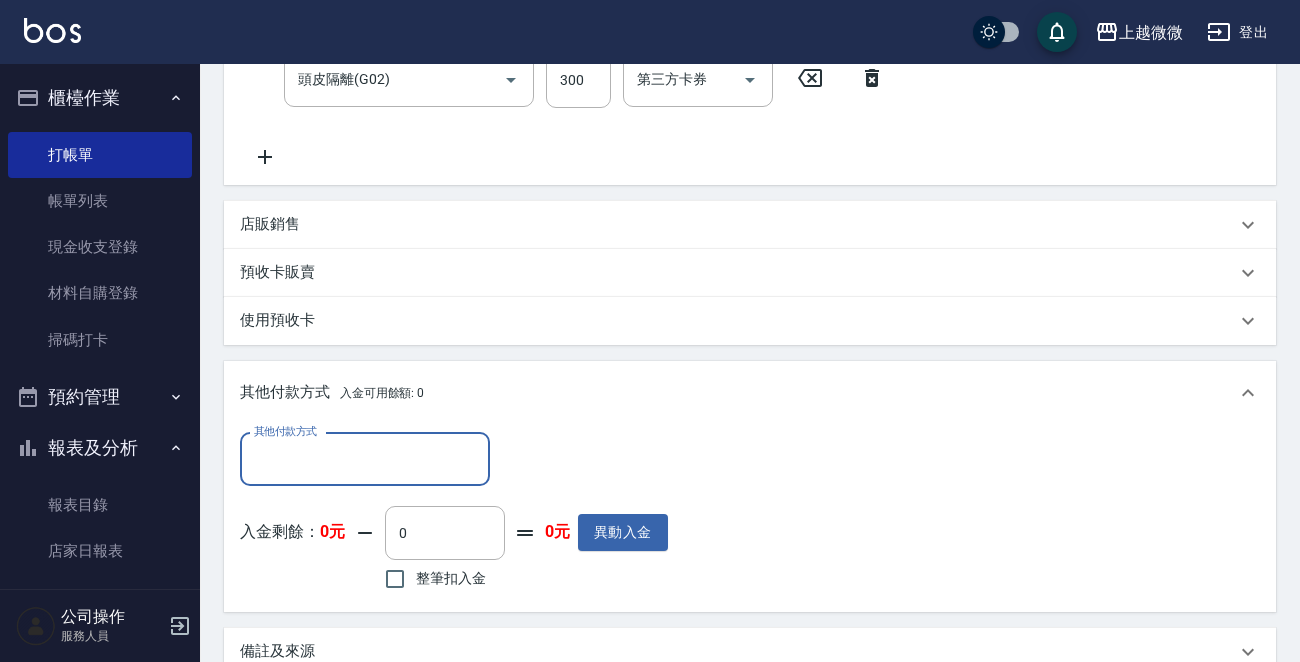 scroll, scrollTop: 0, scrollLeft: 0, axis: both 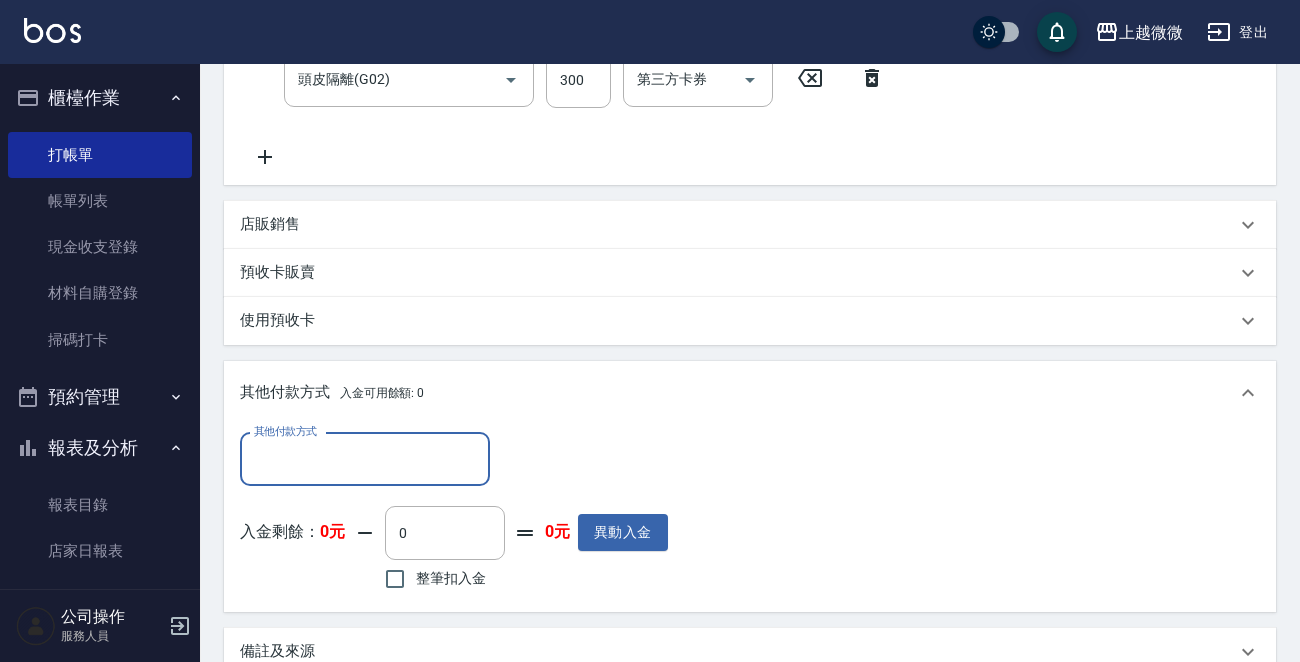 click on "其他付款方式" at bounding box center (365, 459) 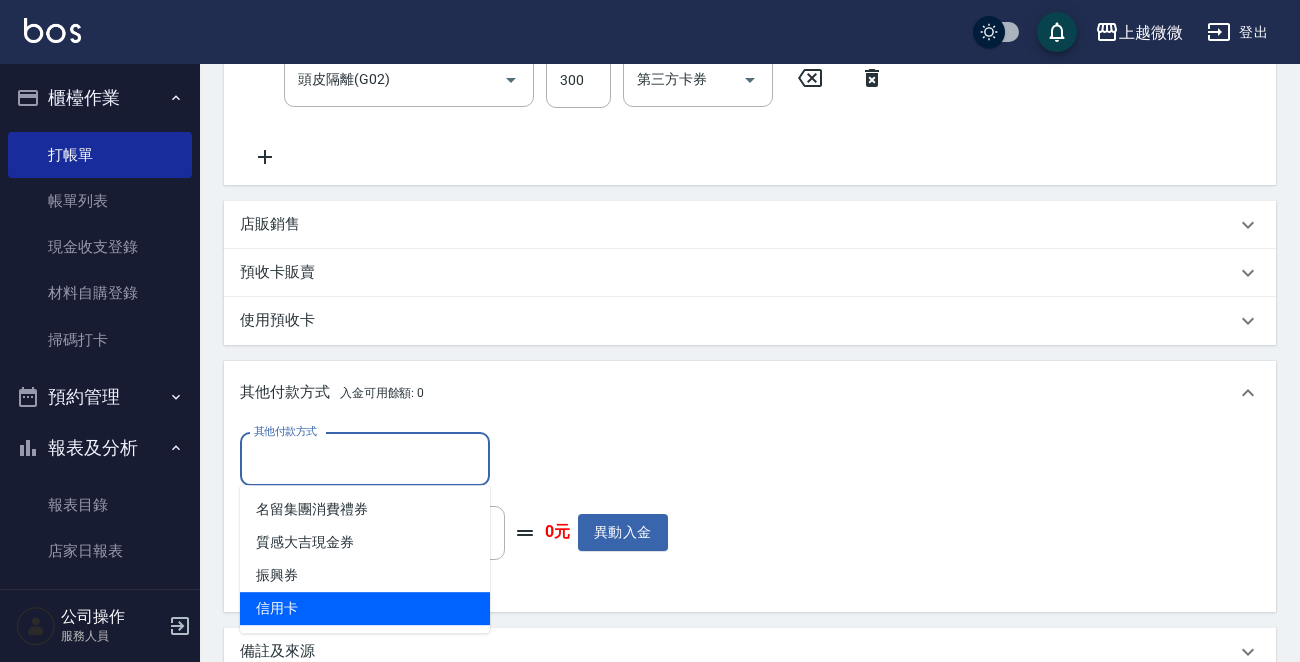 click on "信用卡" at bounding box center (365, 608) 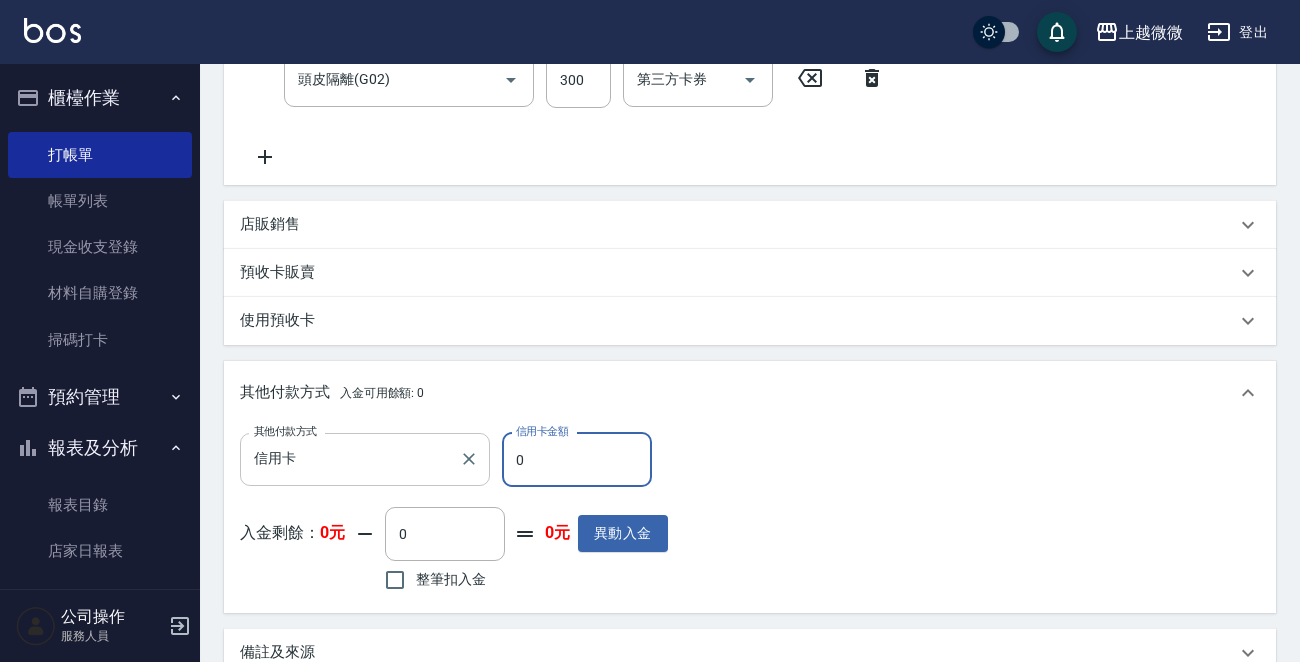 drag, startPoint x: 572, startPoint y: 459, endPoint x: 450, endPoint y: 459, distance: 122 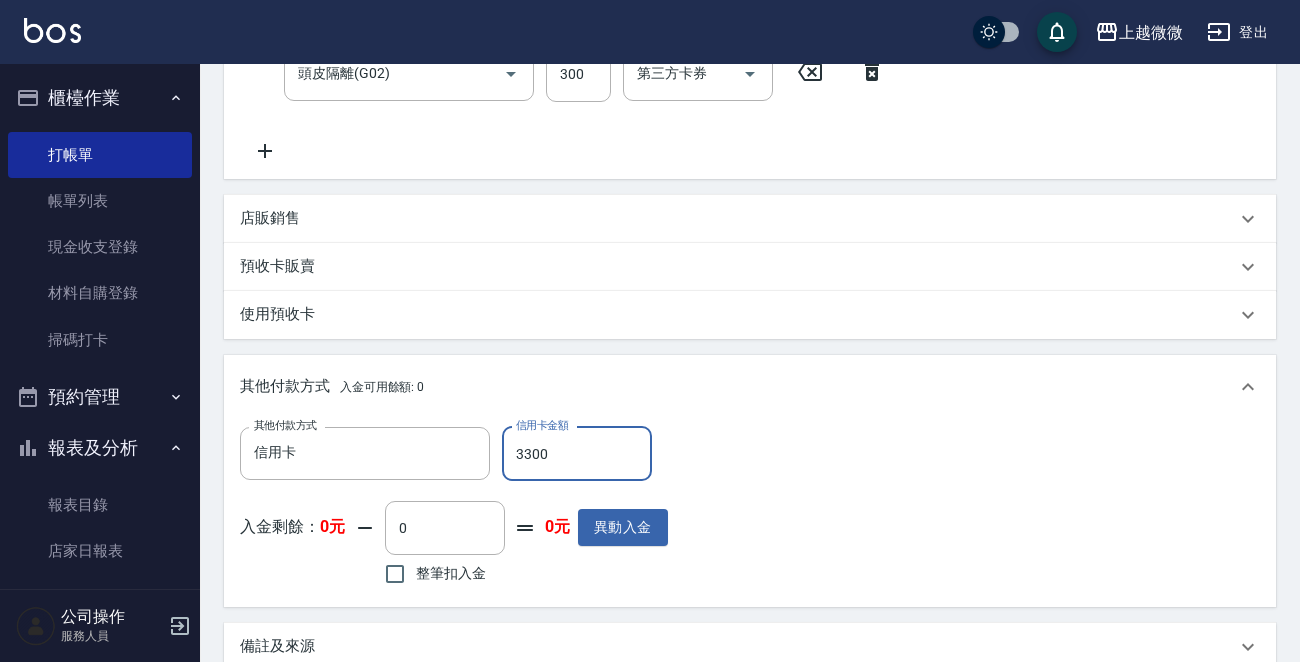 scroll, scrollTop: 740, scrollLeft: 0, axis: vertical 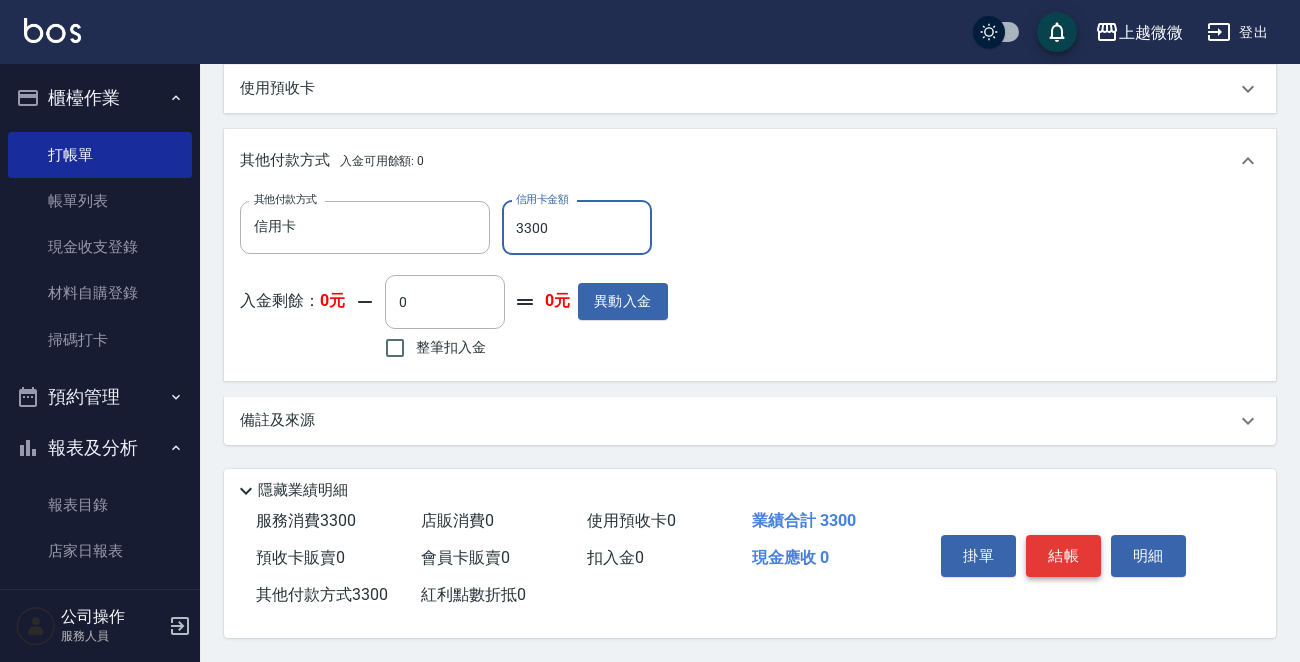 type on "3300" 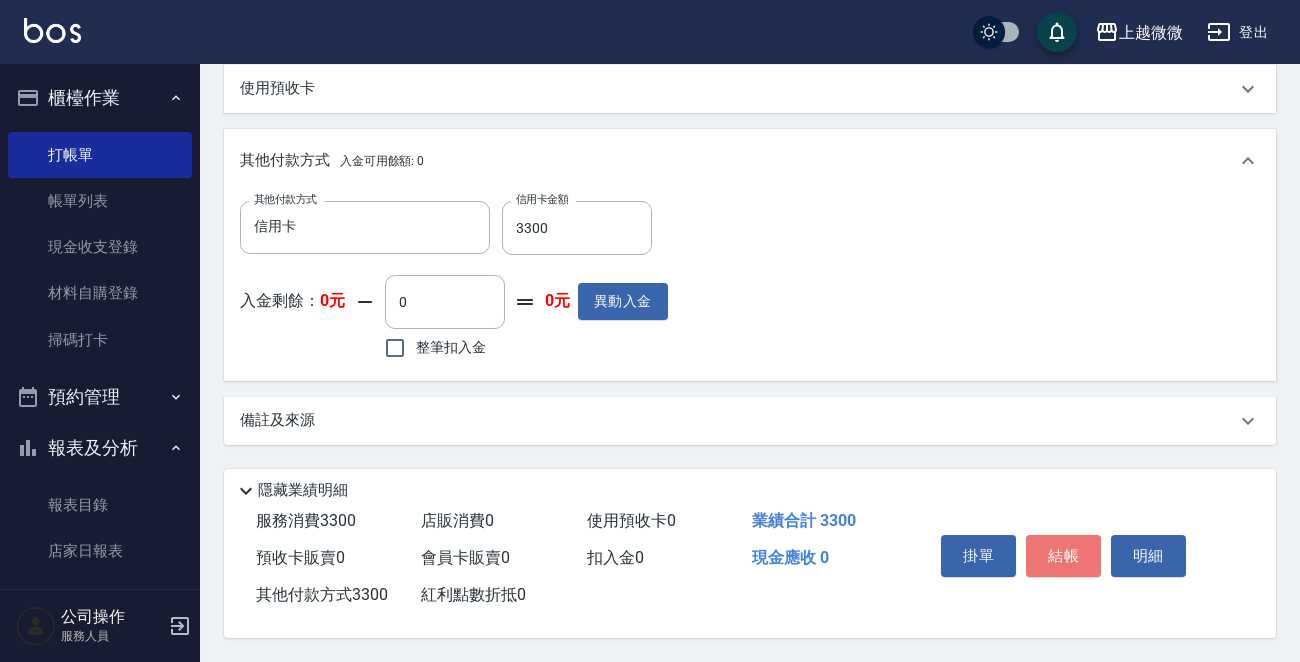 click on "結帳" at bounding box center (1063, 556) 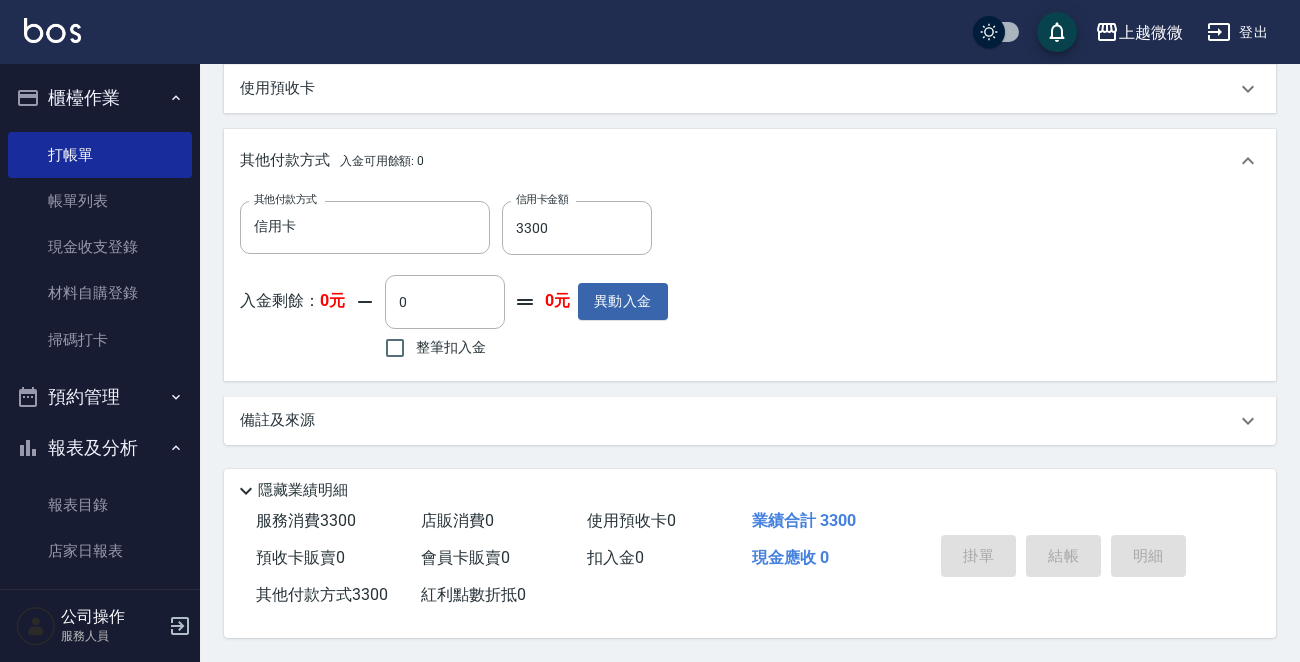 type 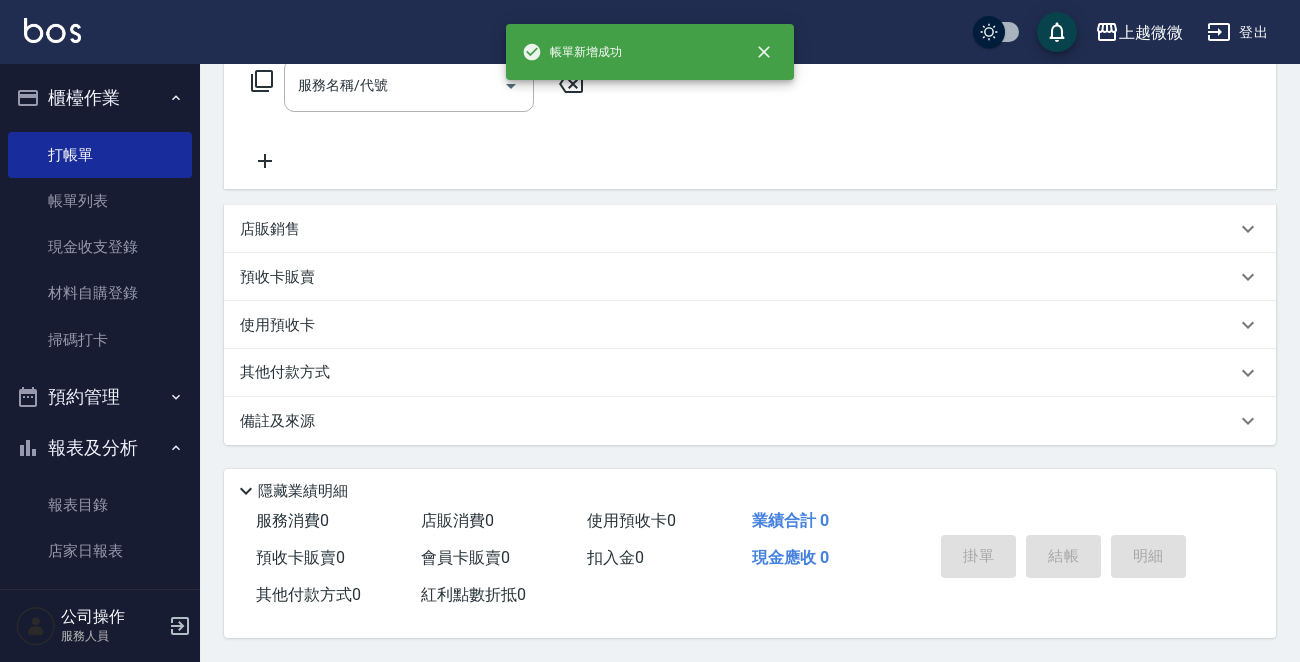 scroll, scrollTop: 0, scrollLeft: 0, axis: both 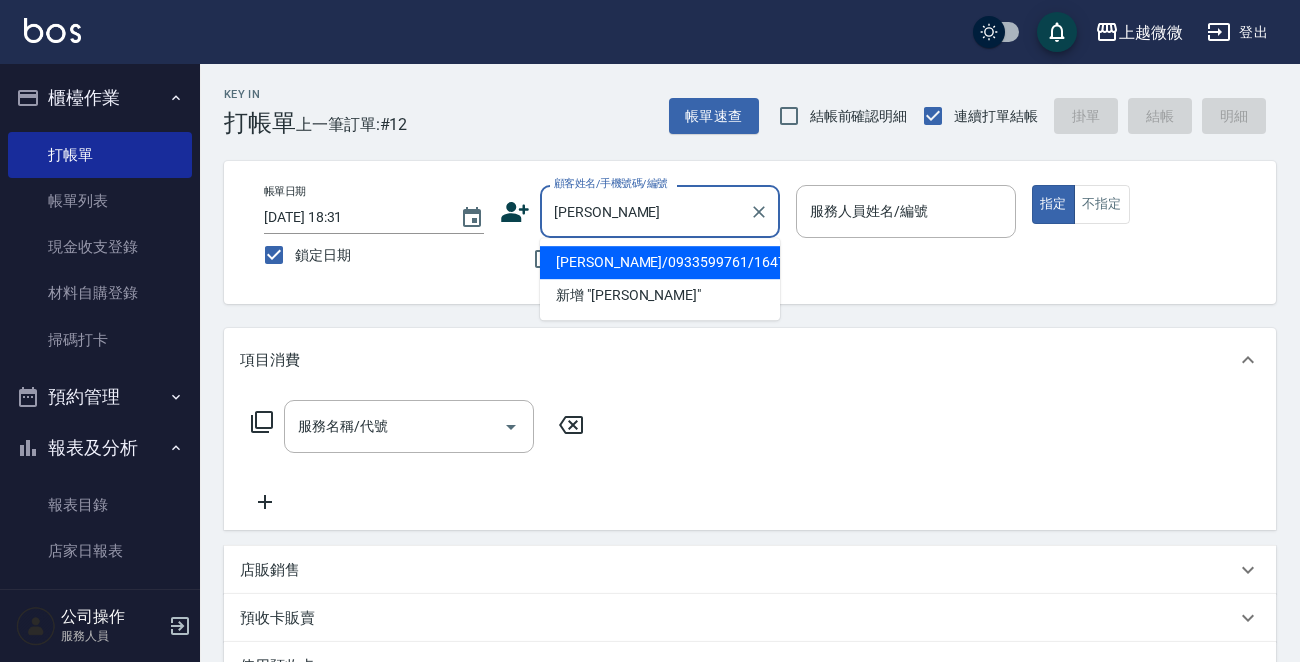 click on "[PERSON_NAME]/0933599761/1647" at bounding box center [660, 262] 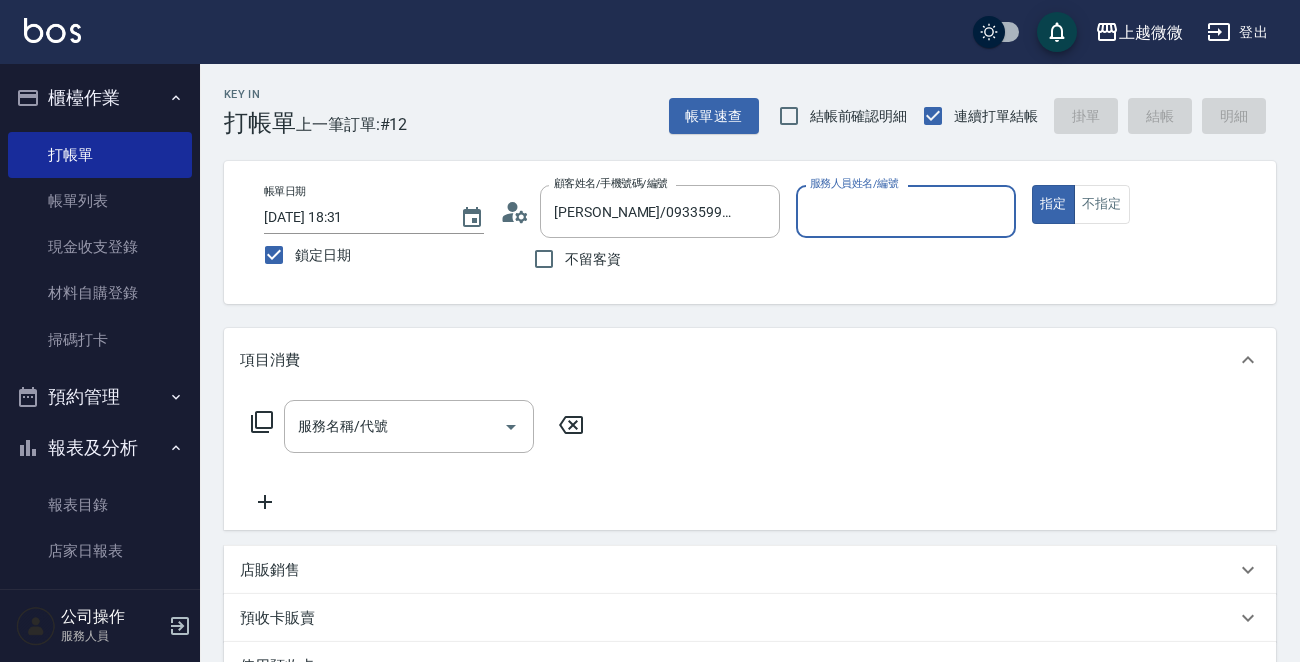 type on "Selin-5" 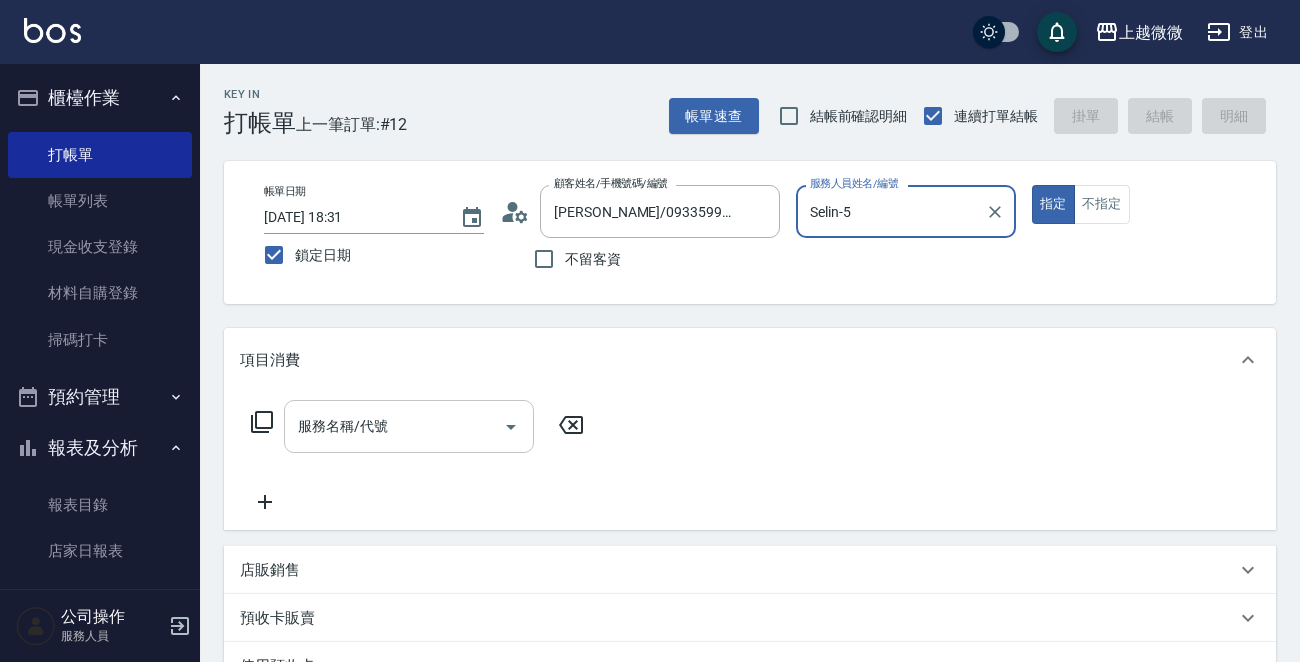 click on "服務名稱/代號" at bounding box center (394, 426) 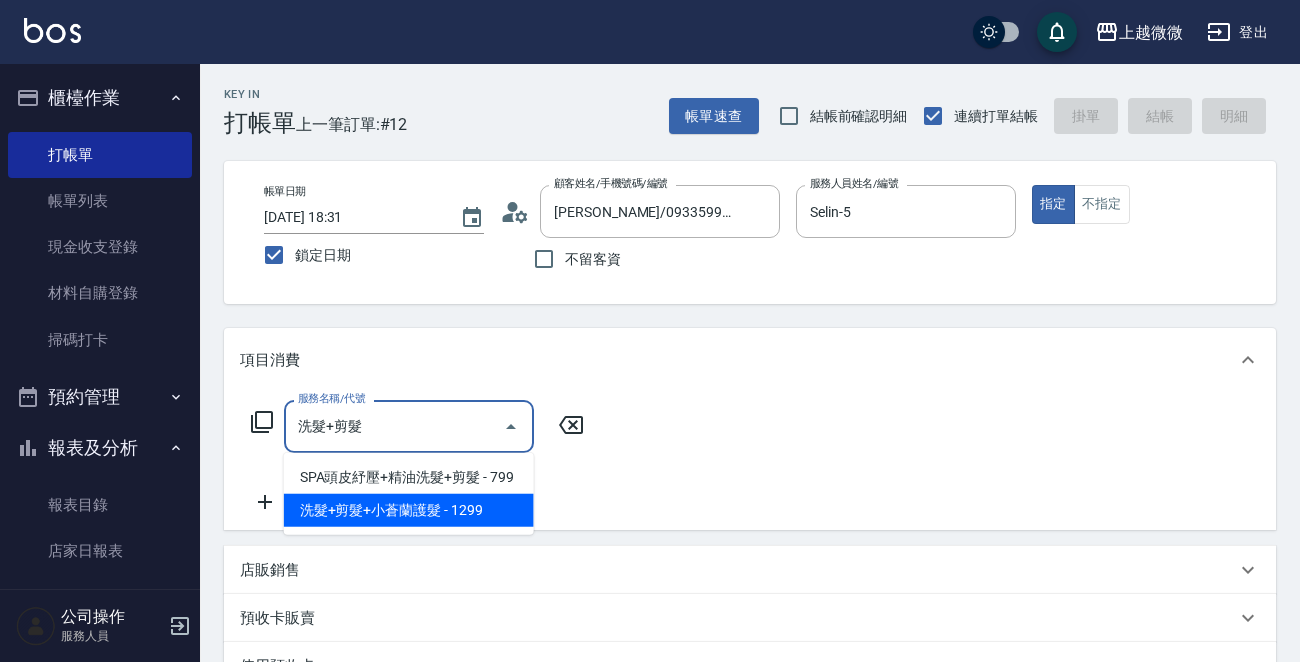 click on "洗髮+剪髮+小蒼蘭護髮 - 1299" at bounding box center (409, 510) 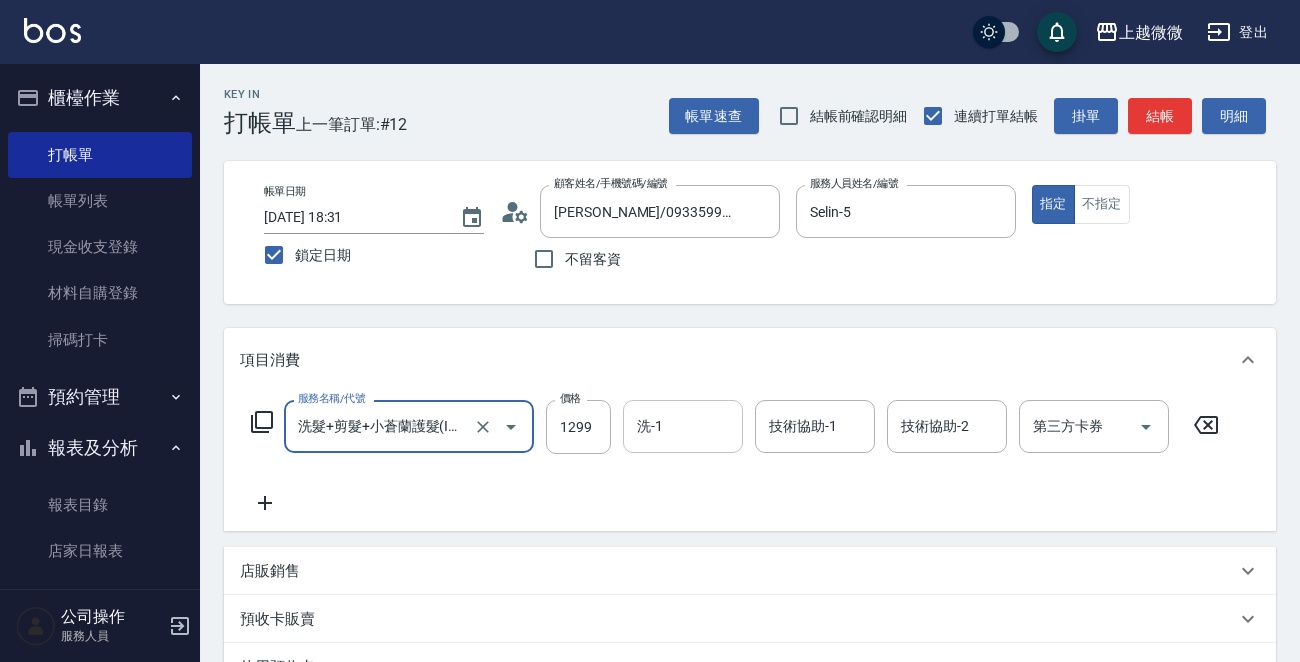 type on "洗髮+剪髮+小蒼蘭護髮(I15)" 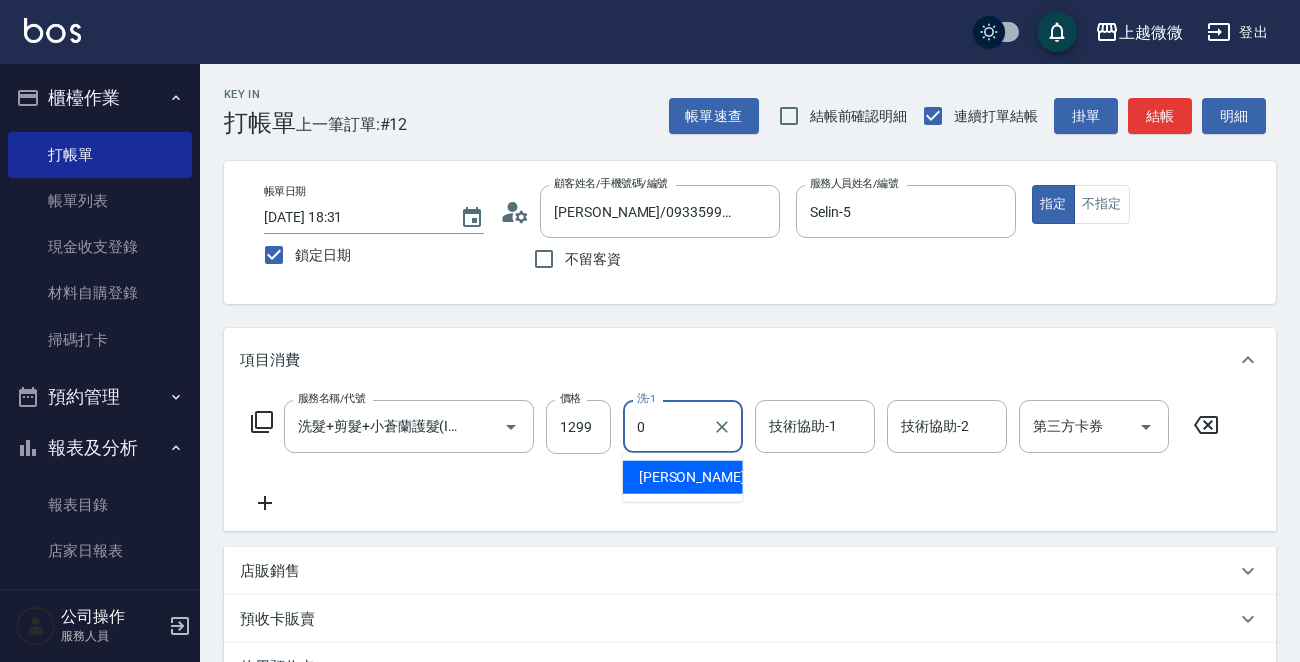 click on "[PERSON_NAME] -0" at bounding box center [683, 477] 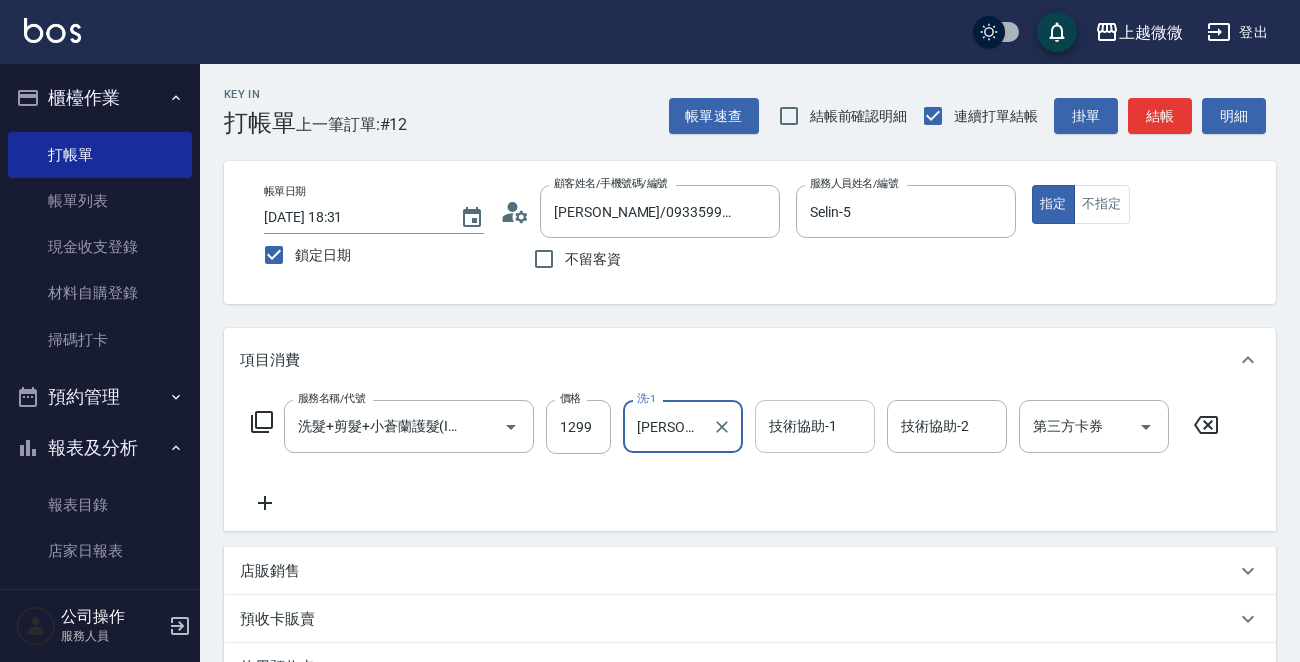 type on "[PERSON_NAME]-0" 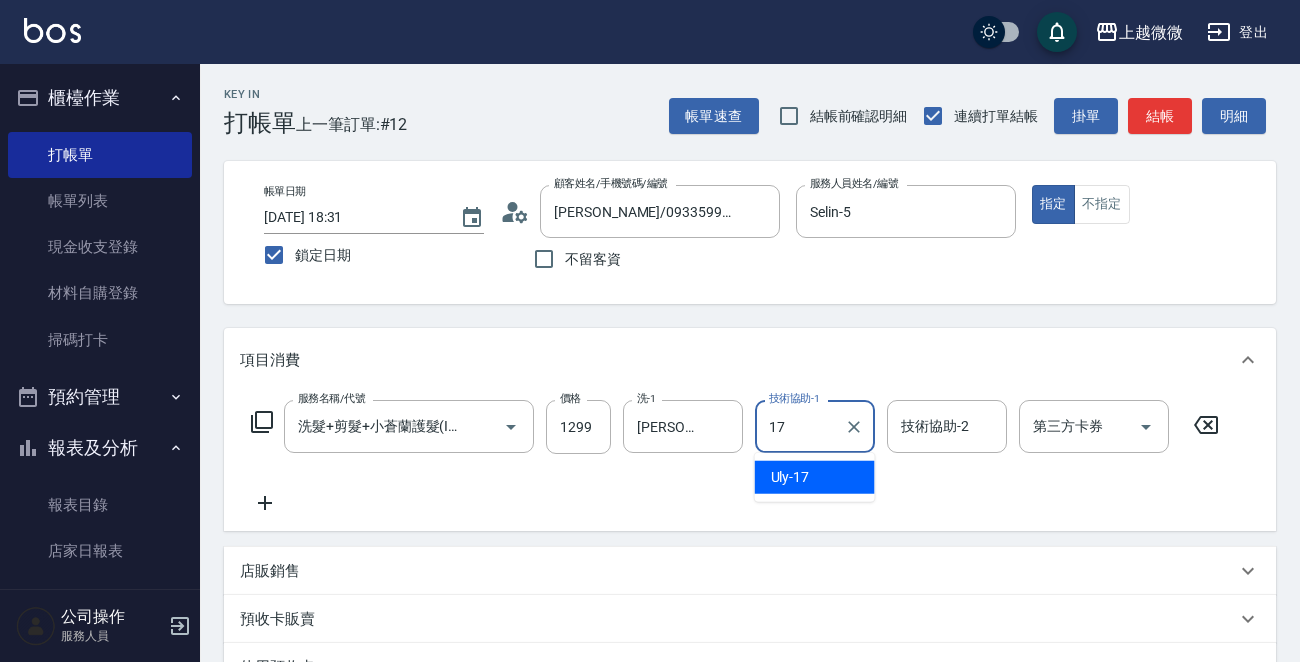 click on "Uly -17" at bounding box center (790, 477) 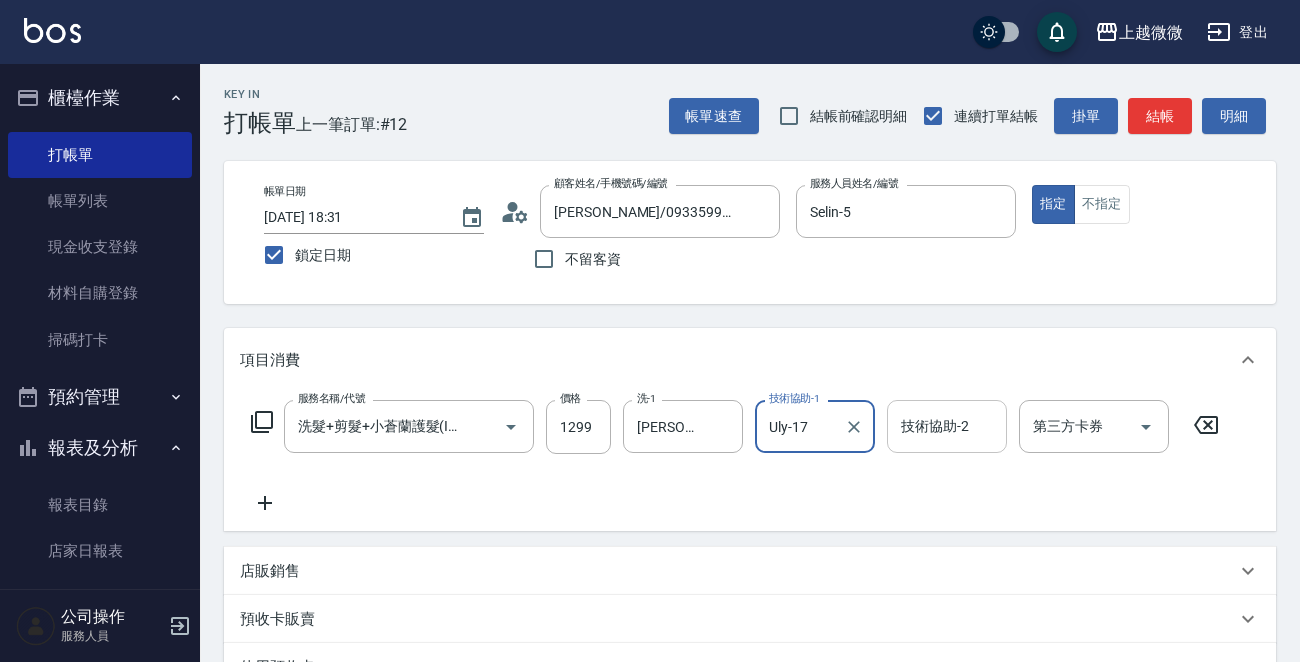 type on "Uly-17" 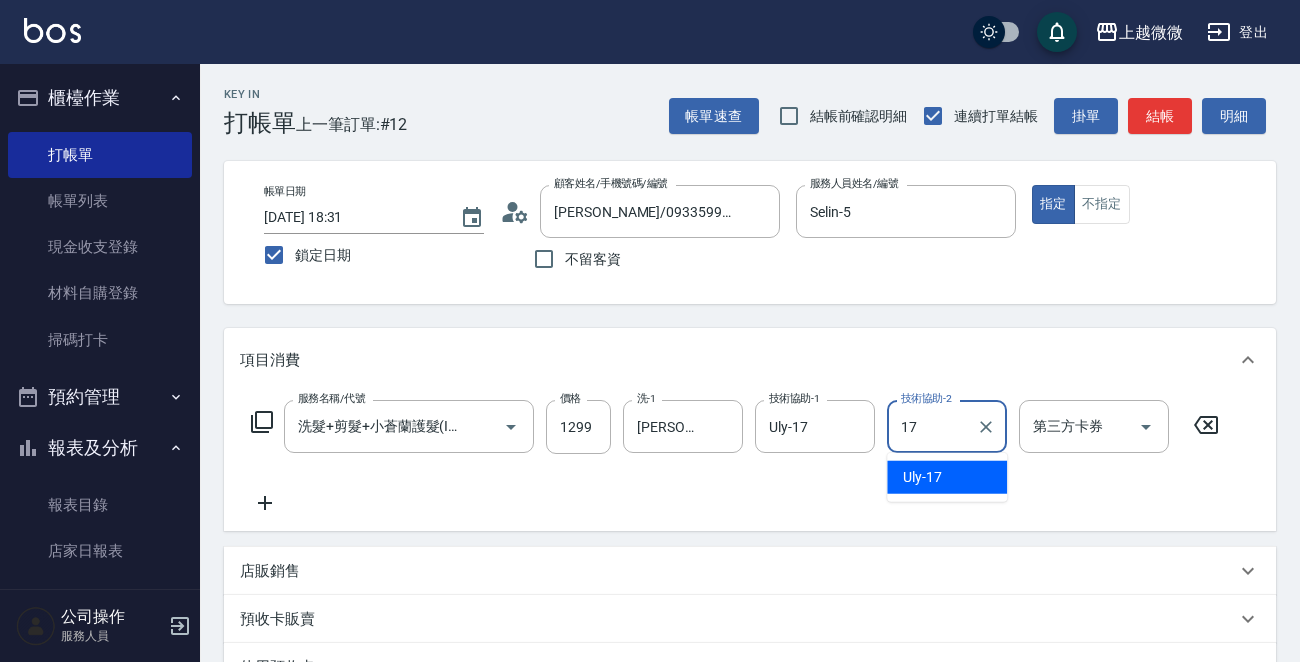click on "Uly -17" at bounding box center (922, 477) 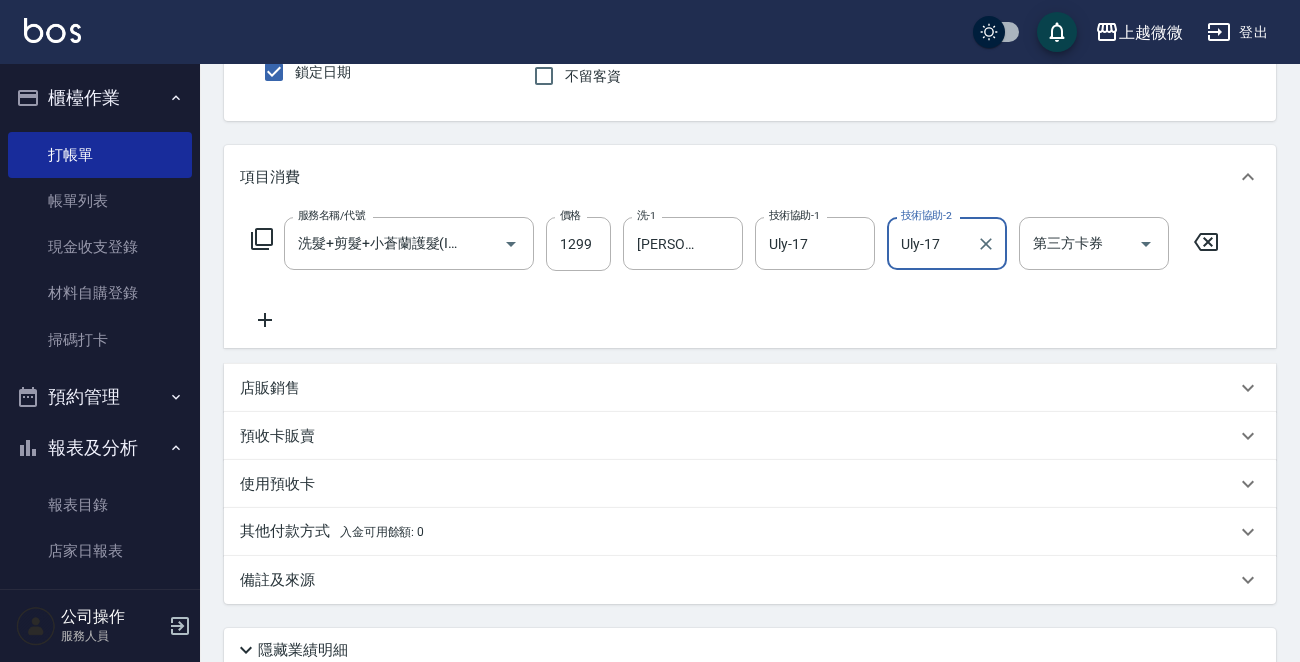 scroll, scrollTop: 200, scrollLeft: 0, axis: vertical 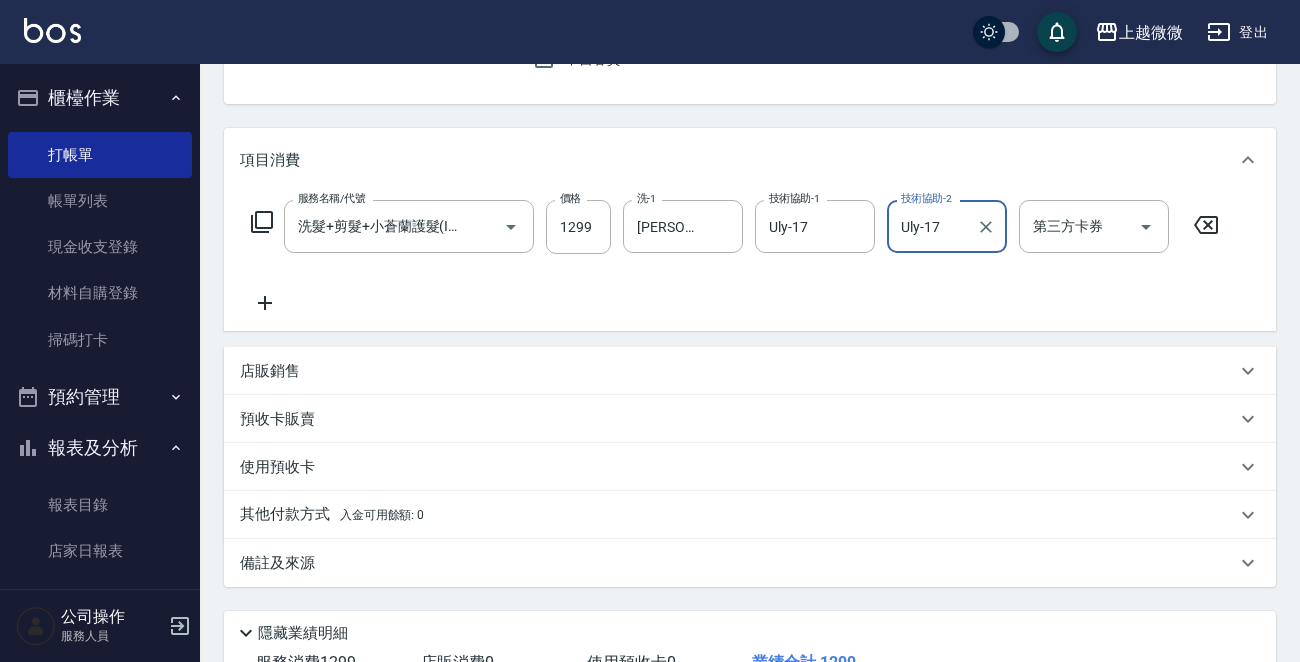 type on "Uly-17" 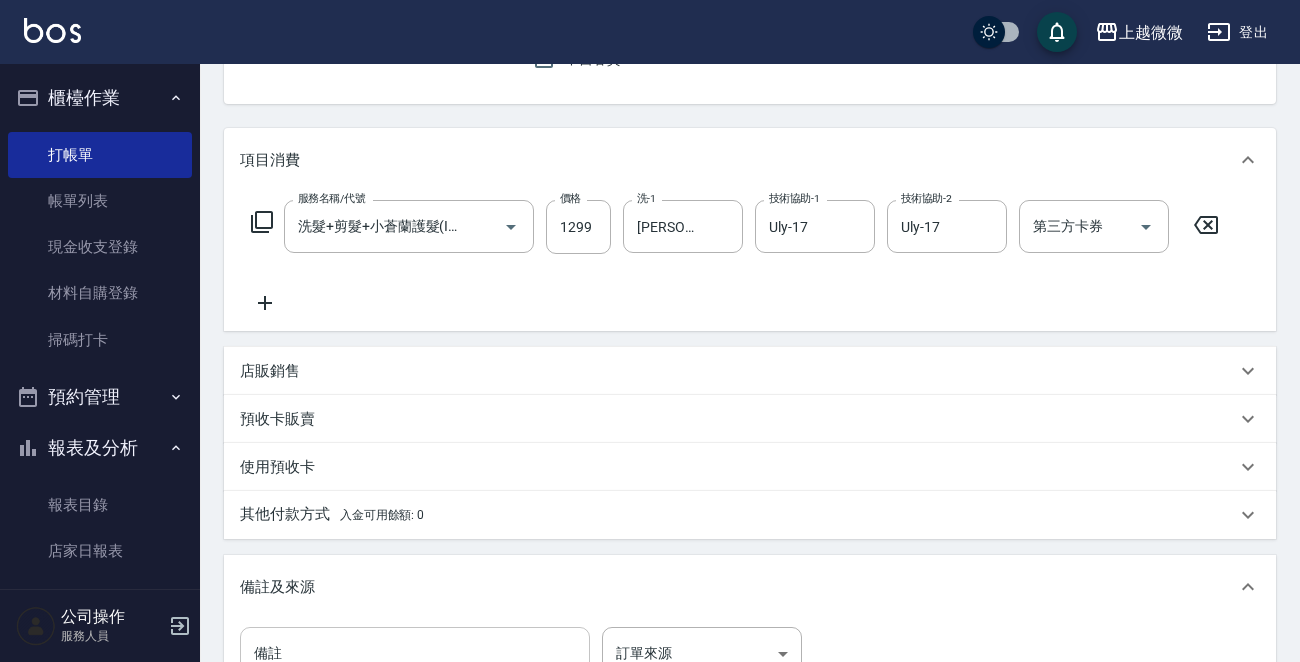 click on "備註" at bounding box center (415, 654) 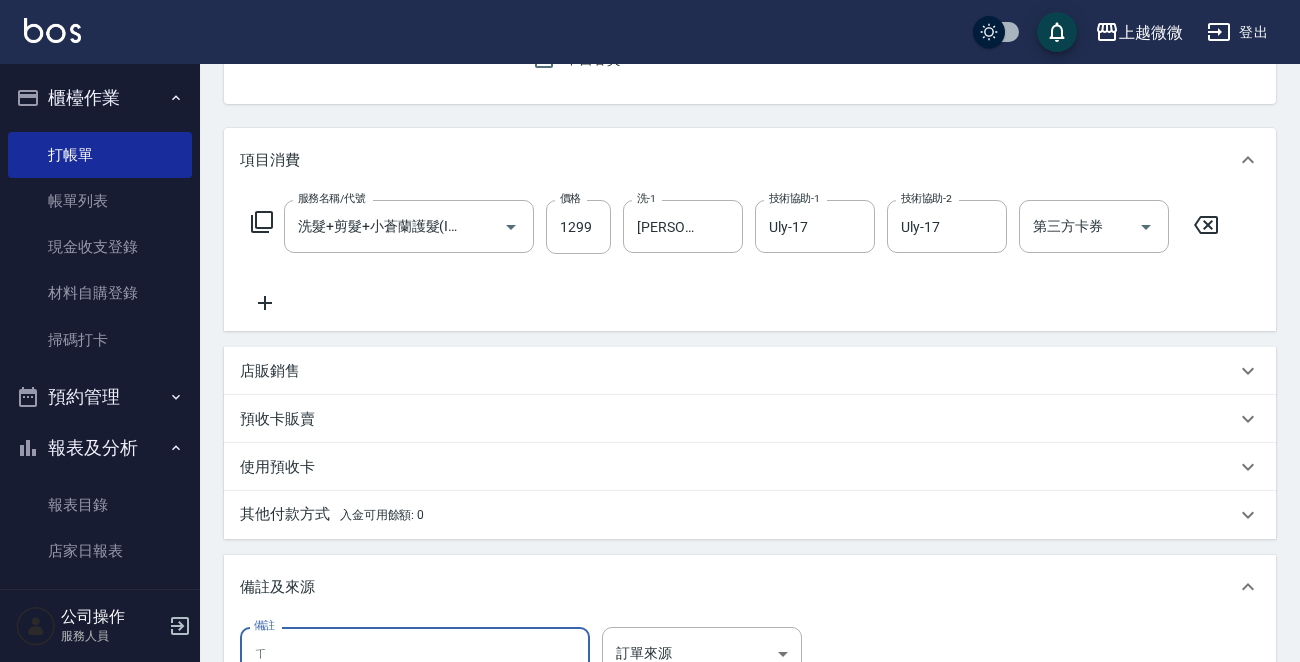 scroll, scrollTop: 201, scrollLeft: 0, axis: vertical 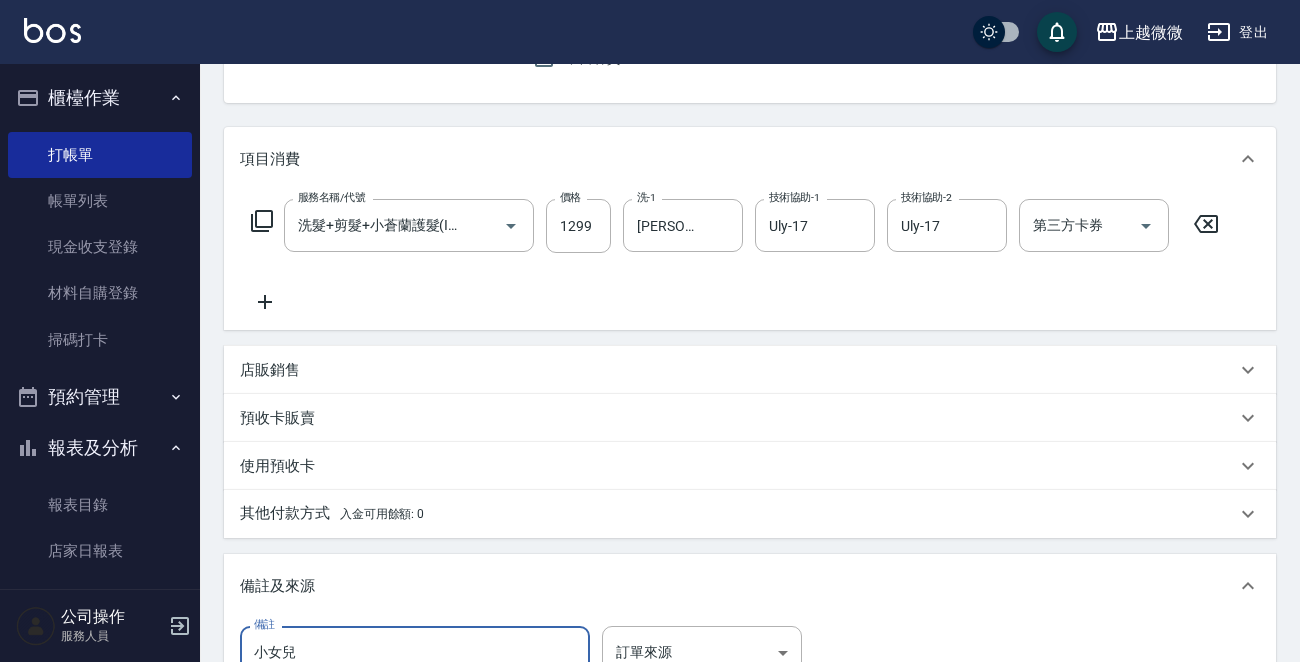 type on "小女兒" 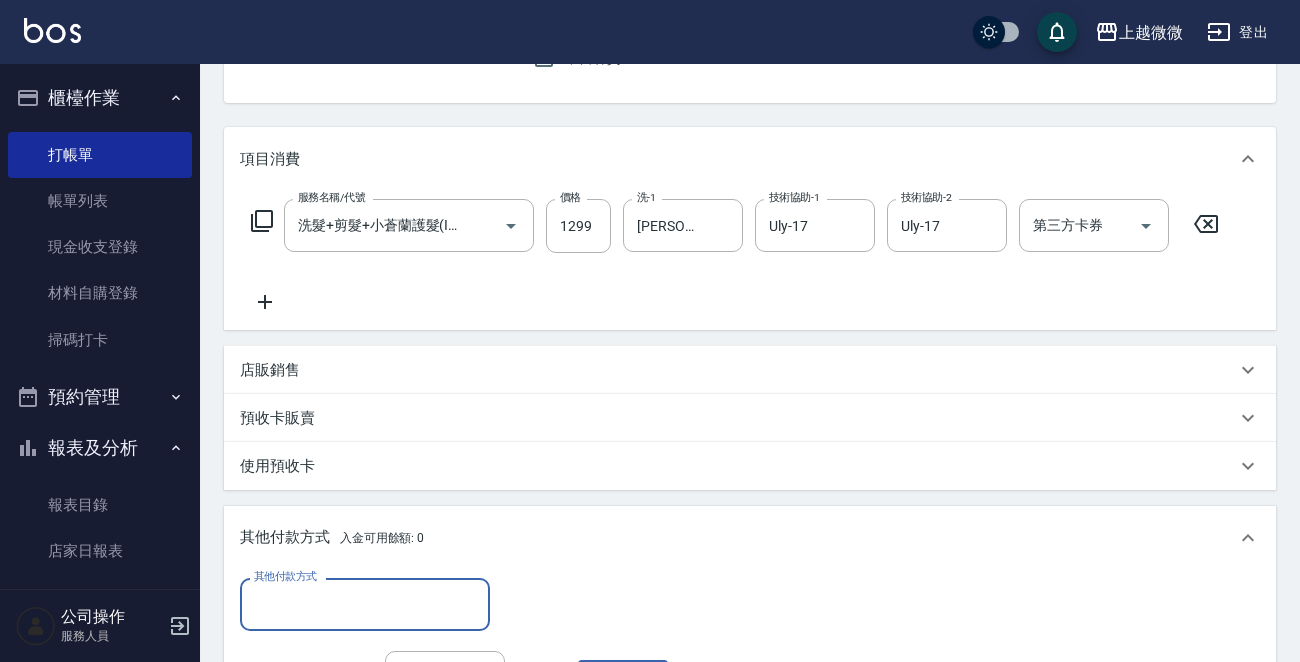 scroll, scrollTop: 0, scrollLeft: 0, axis: both 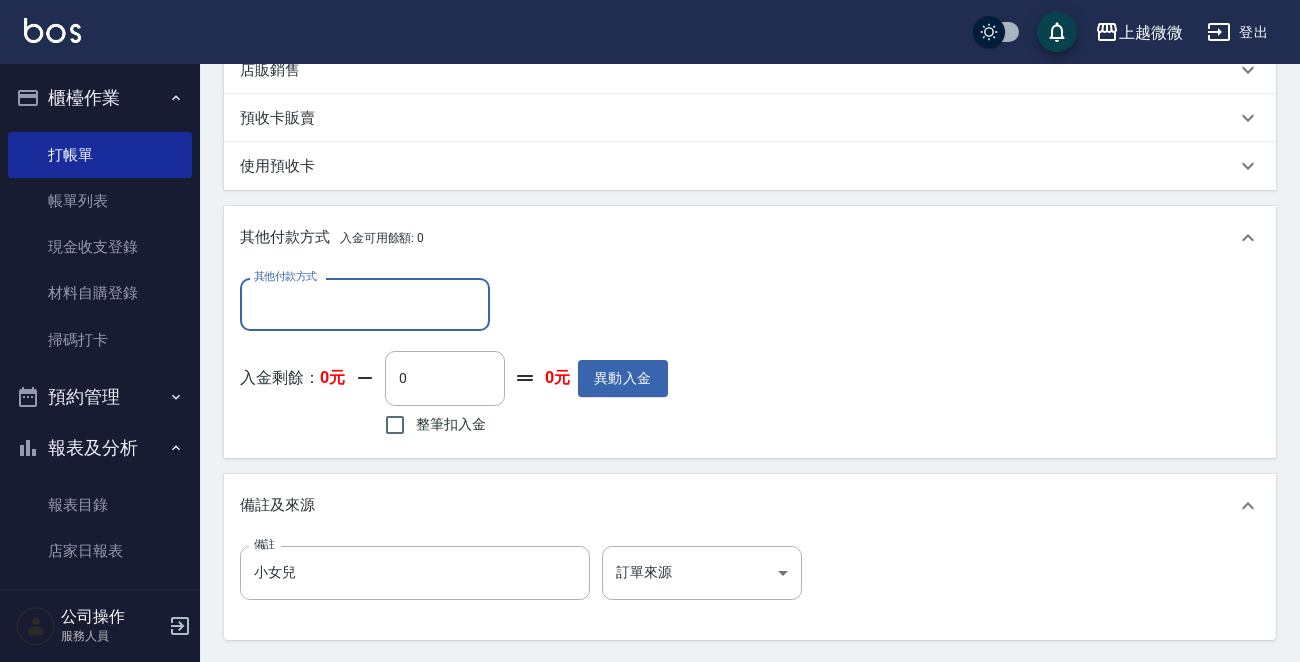 click on "其他付款方式" at bounding box center [365, 304] 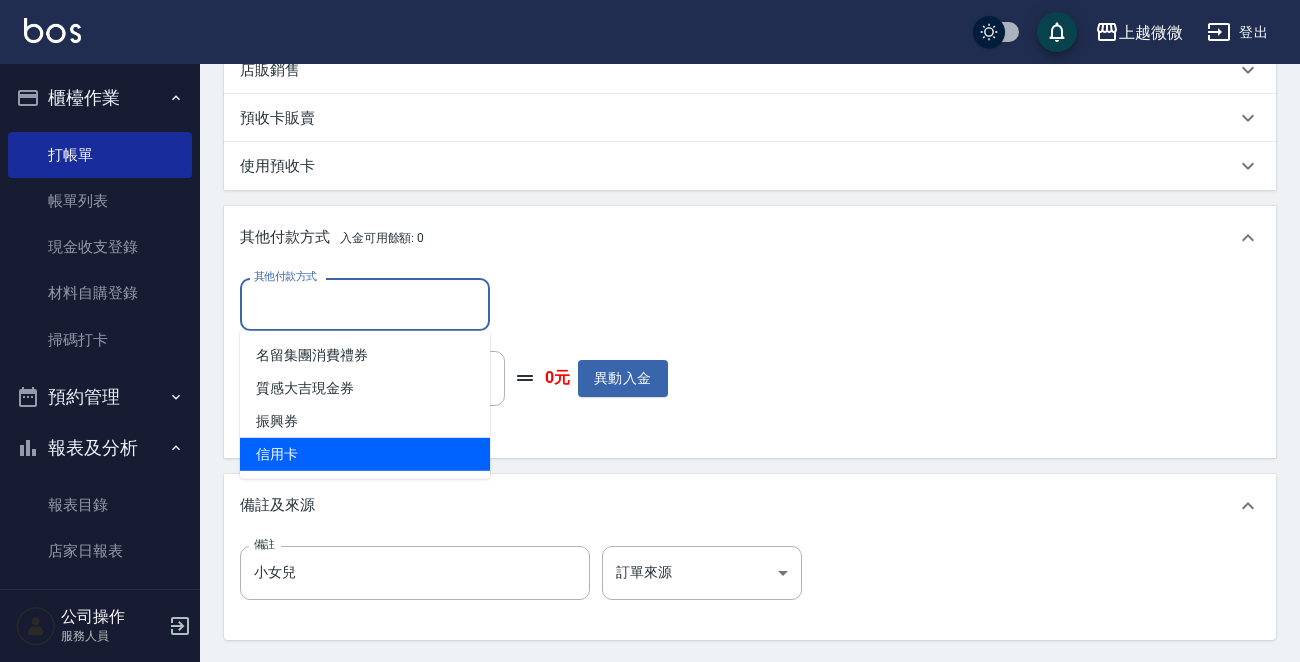 click on "信用卡" at bounding box center (365, 454) 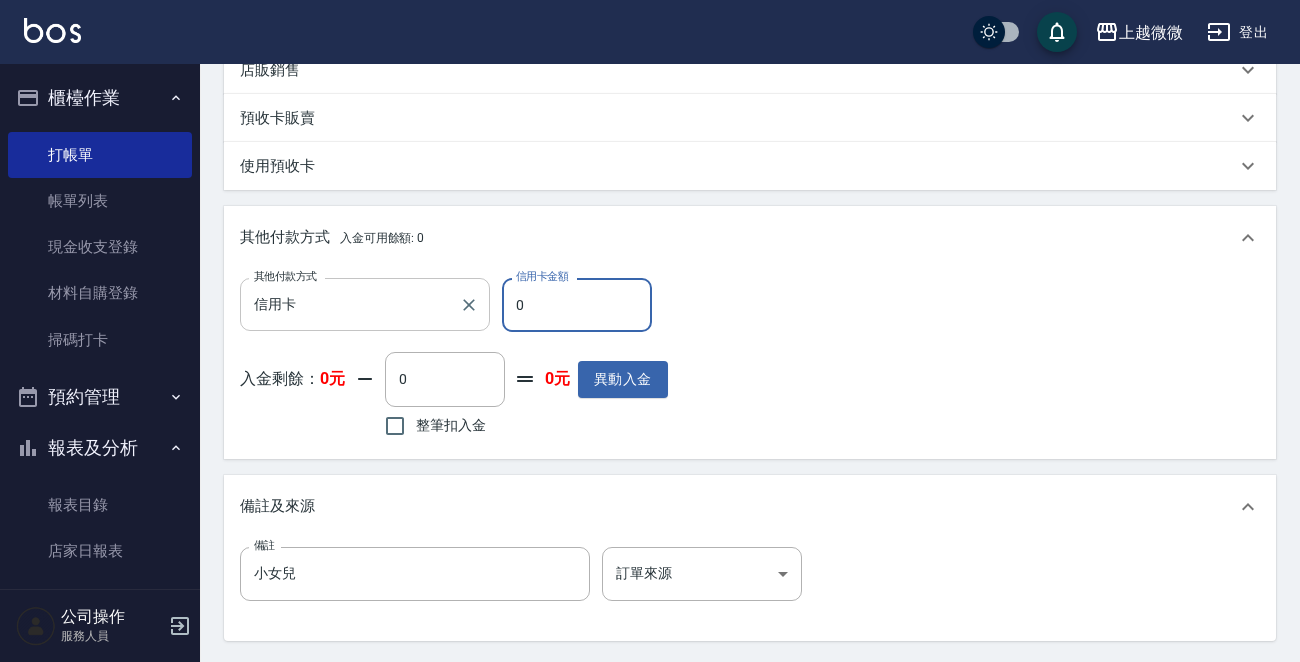 drag, startPoint x: 560, startPoint y: 304, endPoint x: 451, endPoint y: 302, distance: 109.01835 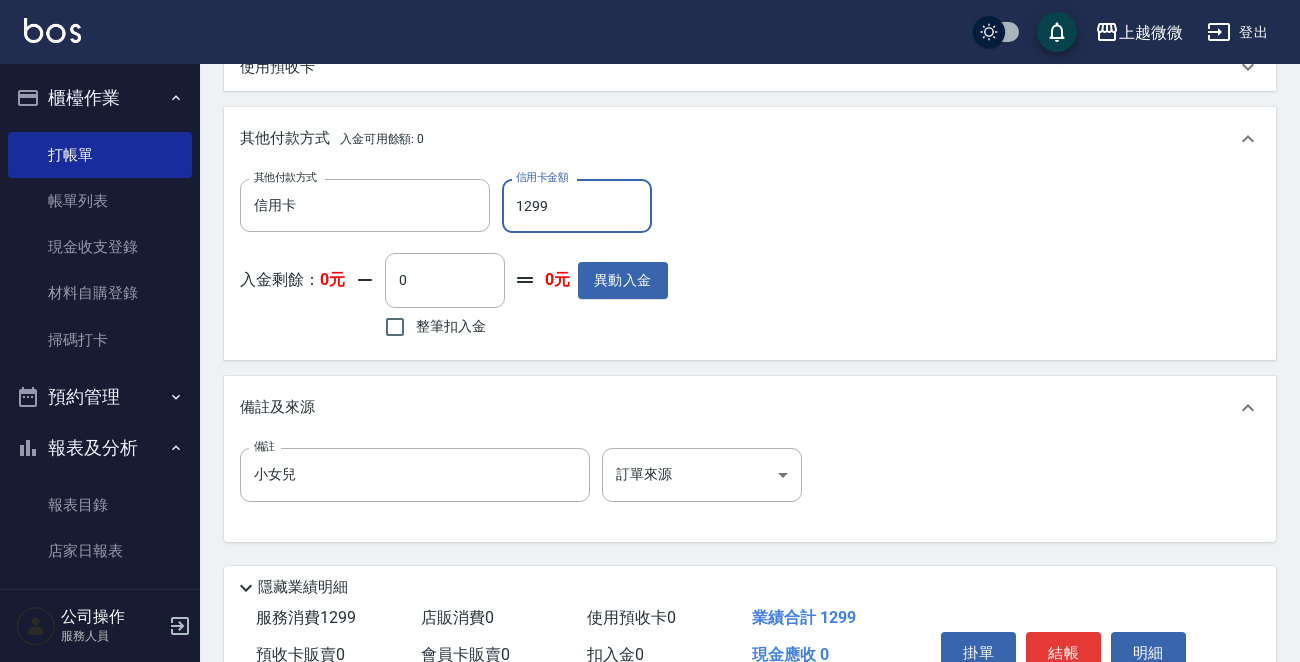 scroll, scrollTop: 701, scrollLeft: 0, axis: vertical 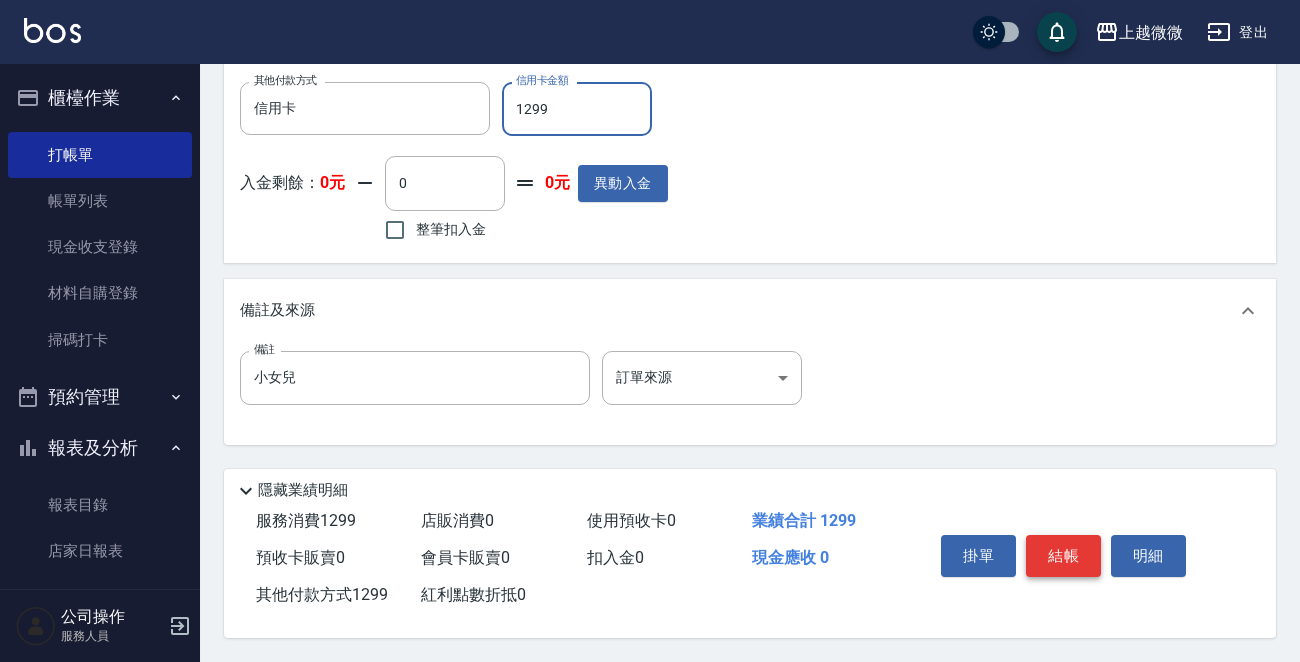 type on "1299" 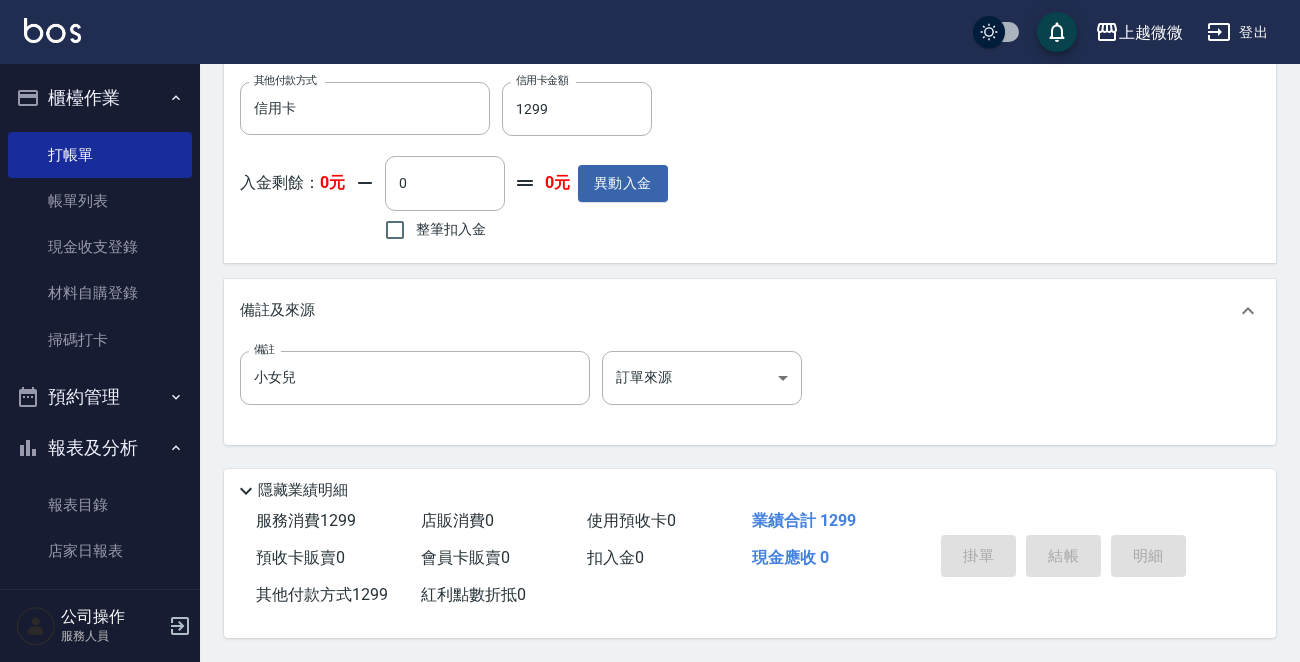 type 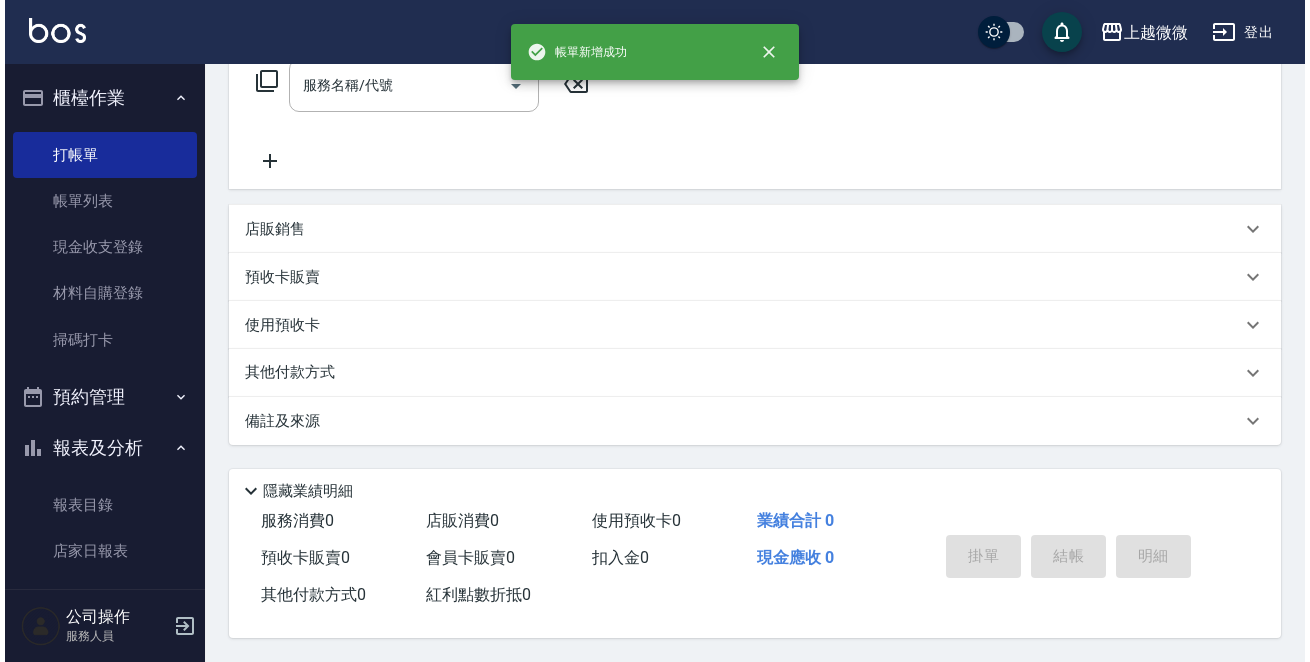 scroll, scrollTop: 0, scrollLeft: 0, axis: both 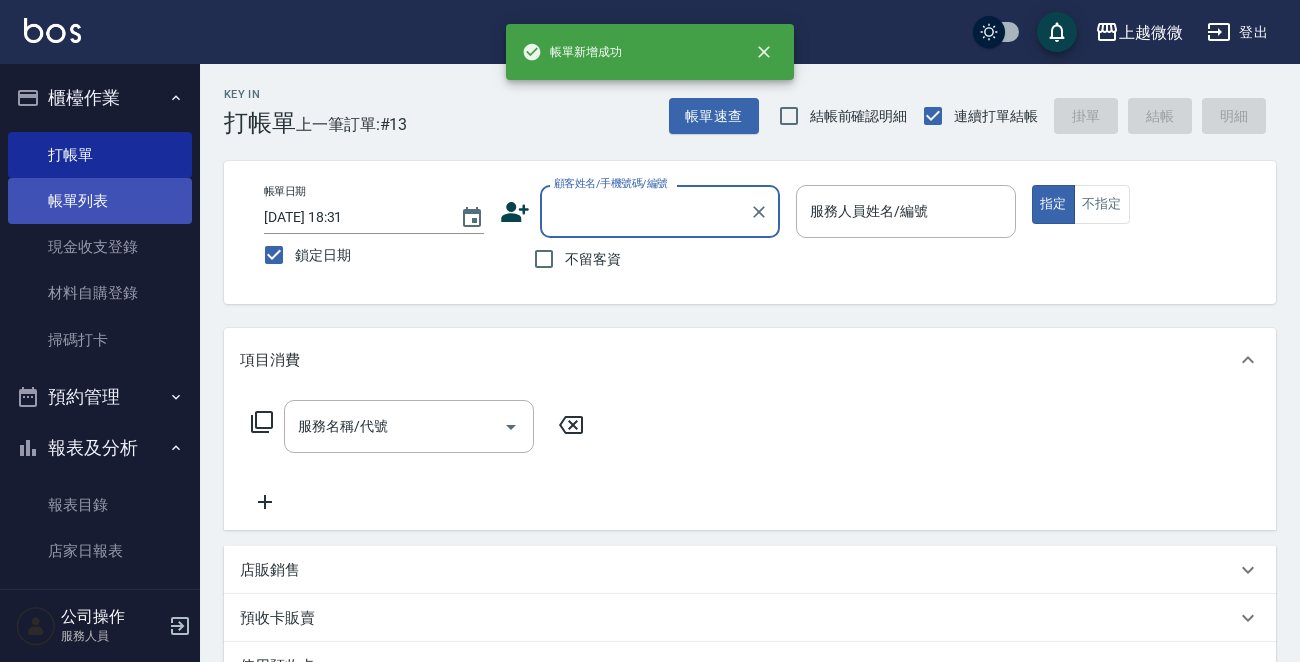 click on "帳單列表" at bounding box center (100, 201) 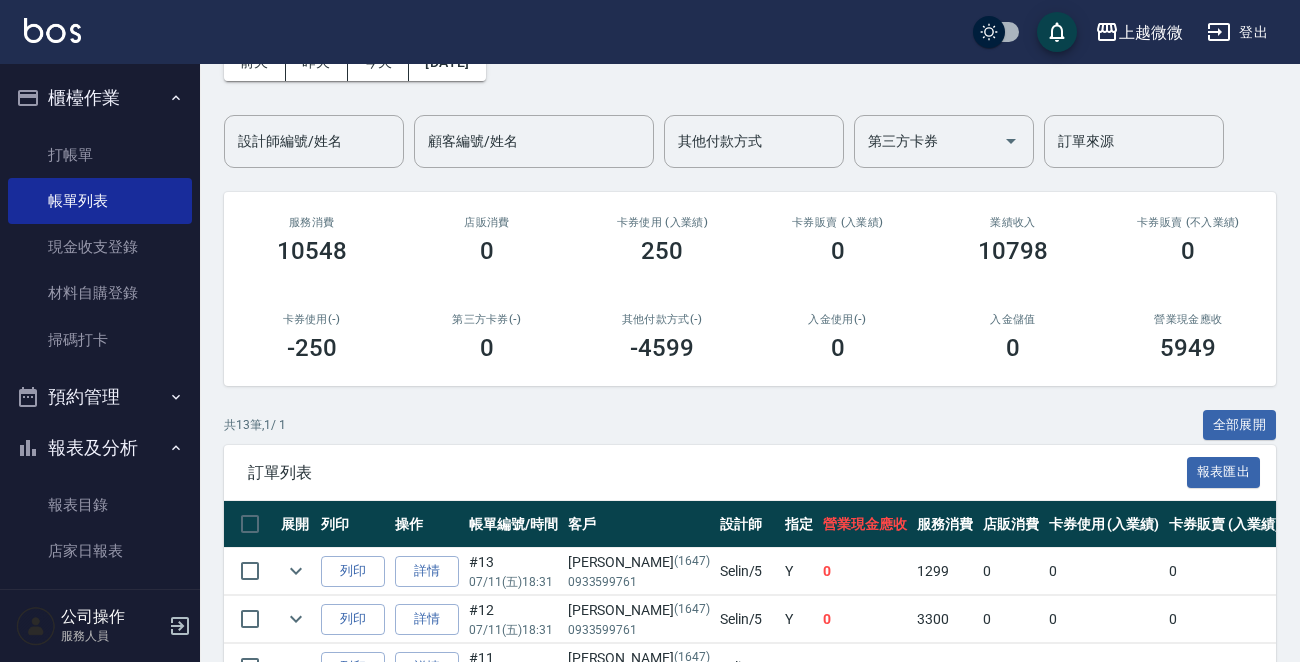 scroll, scrollTop: 417, scrollLeft: 0, axis: vertical 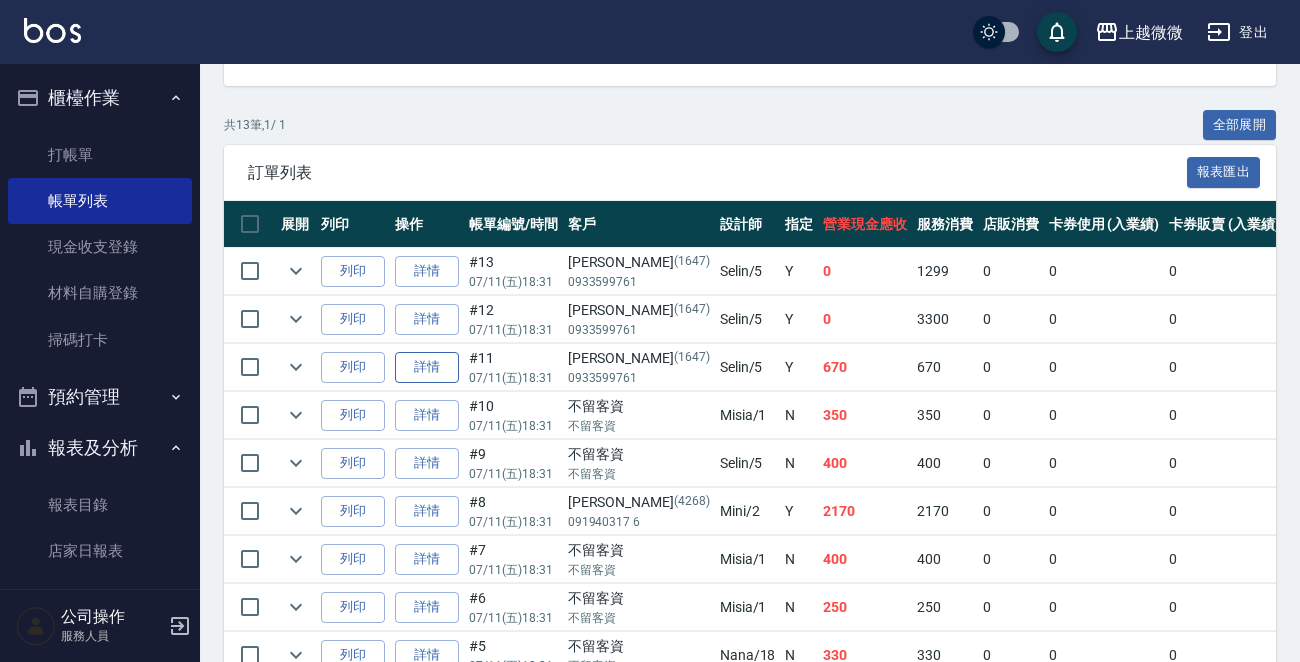 click on "詳情" at bounding box center [427, 367] 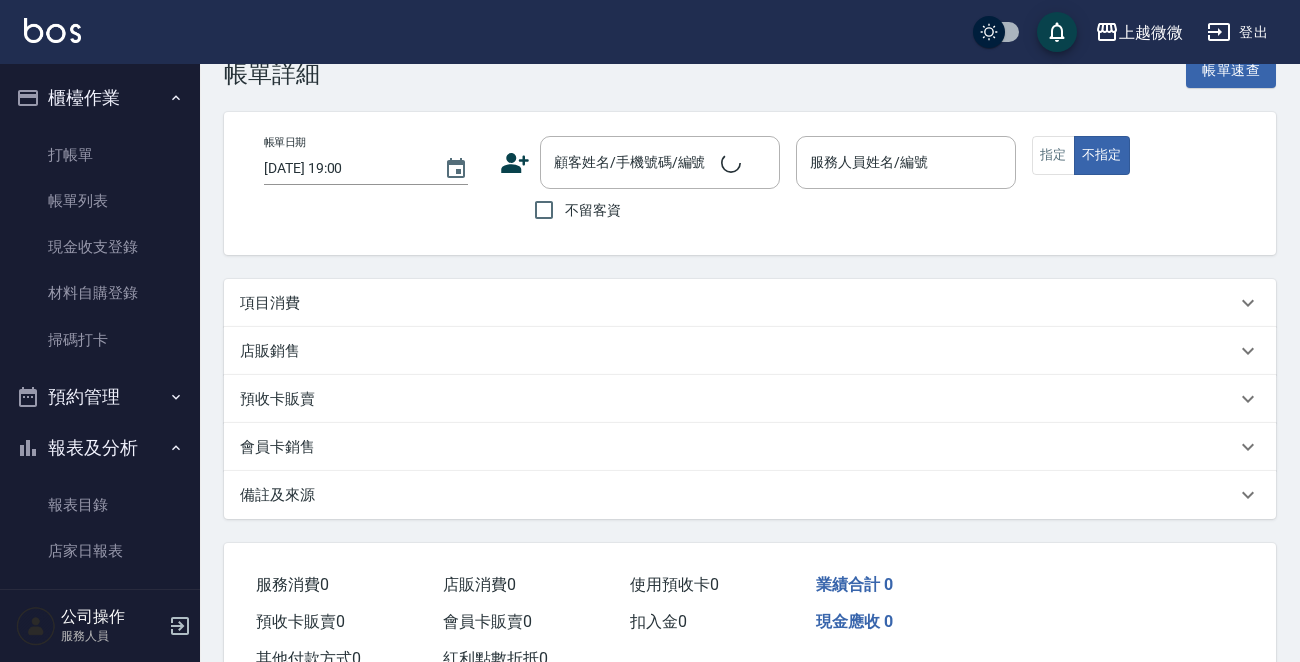 scroll, scrollTop: 118, scrollLeft: 0, axis: vertical 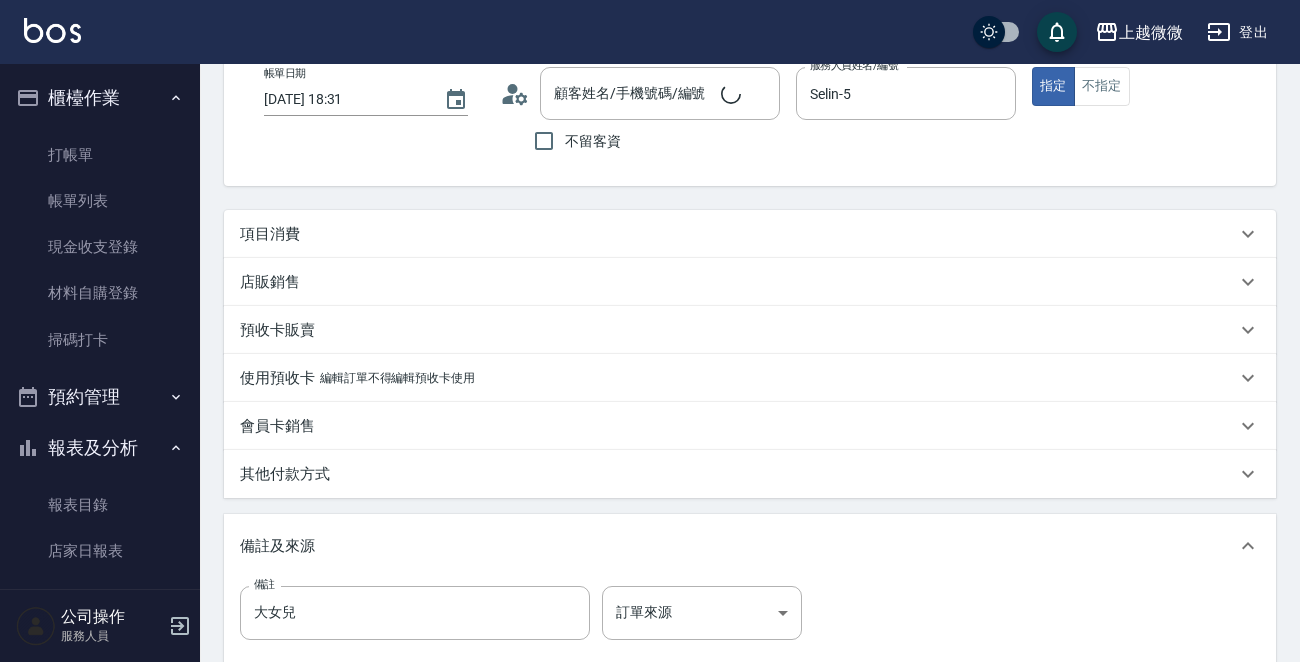 type on "[DATE] 18:31" 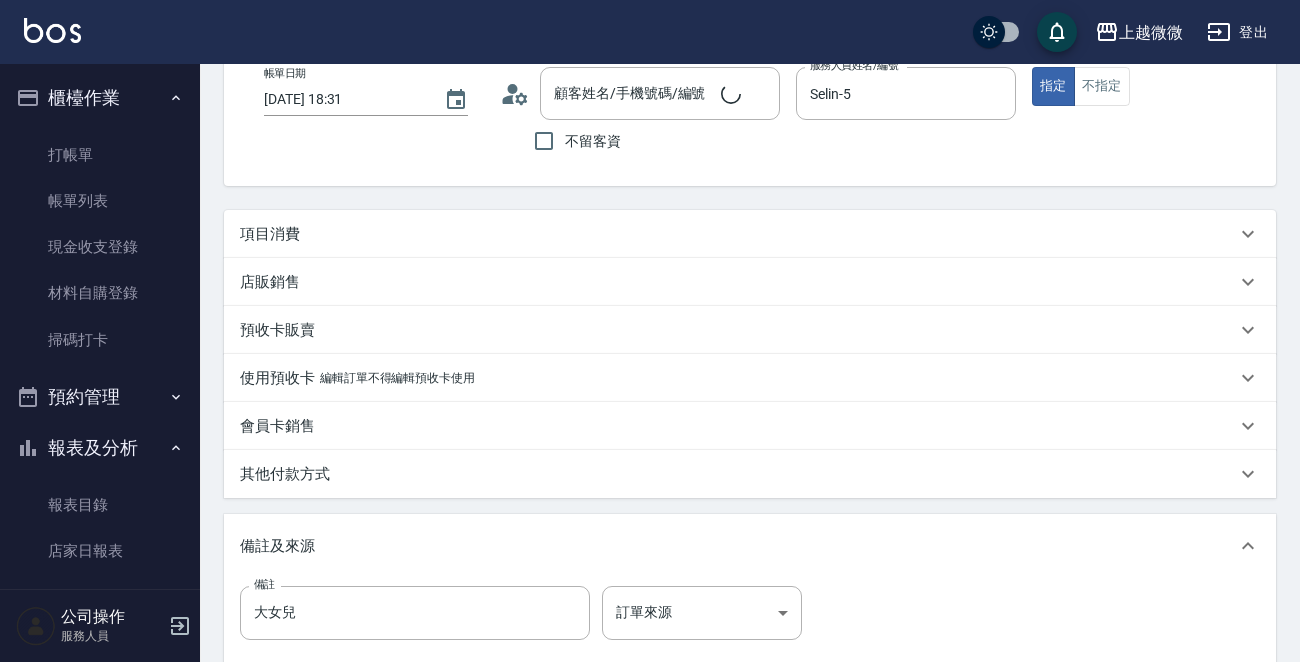 type on "Selin-5" 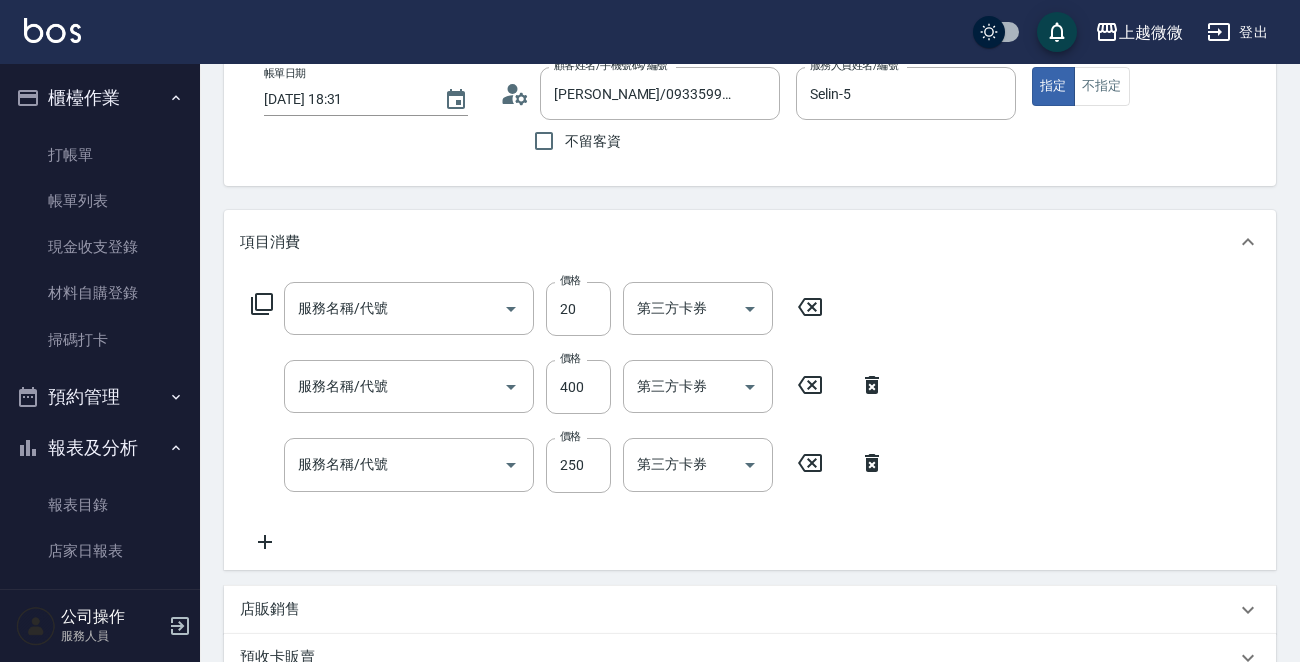 type on "[PERSON_NAME]/0933599761/1647" 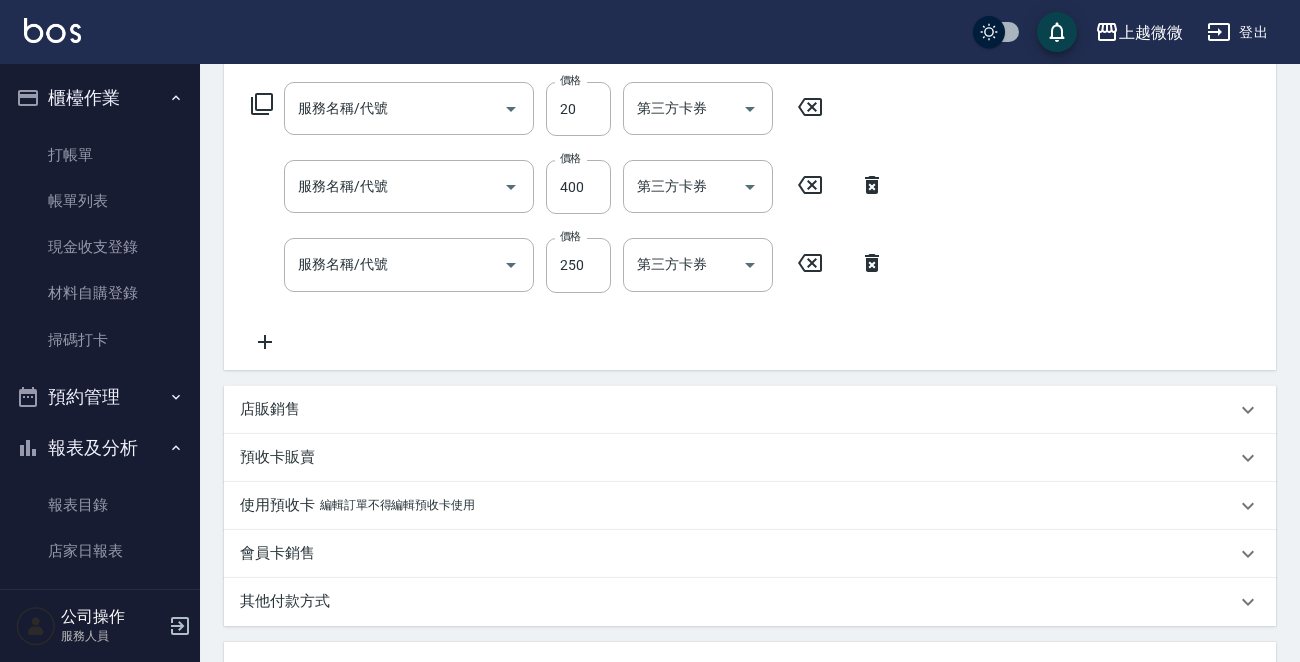 type on "潤絲(A01)" 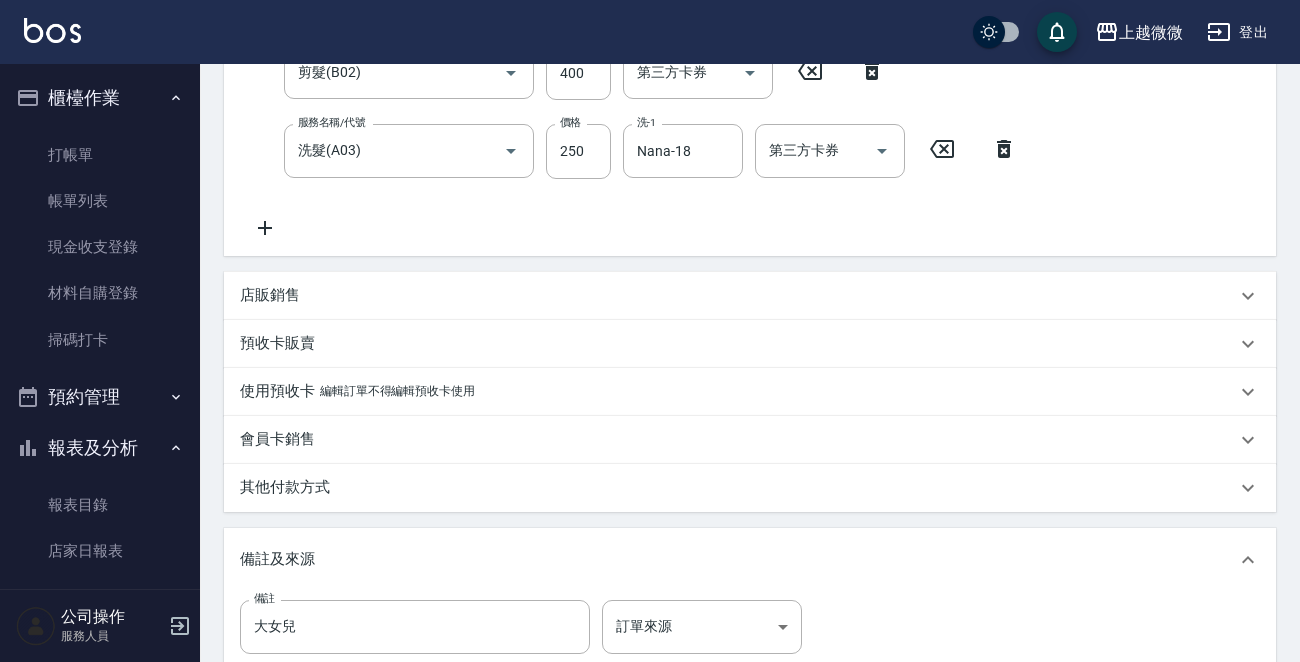 scroll, scrollTop: 518, scrollLeft: 0, axis: vertical 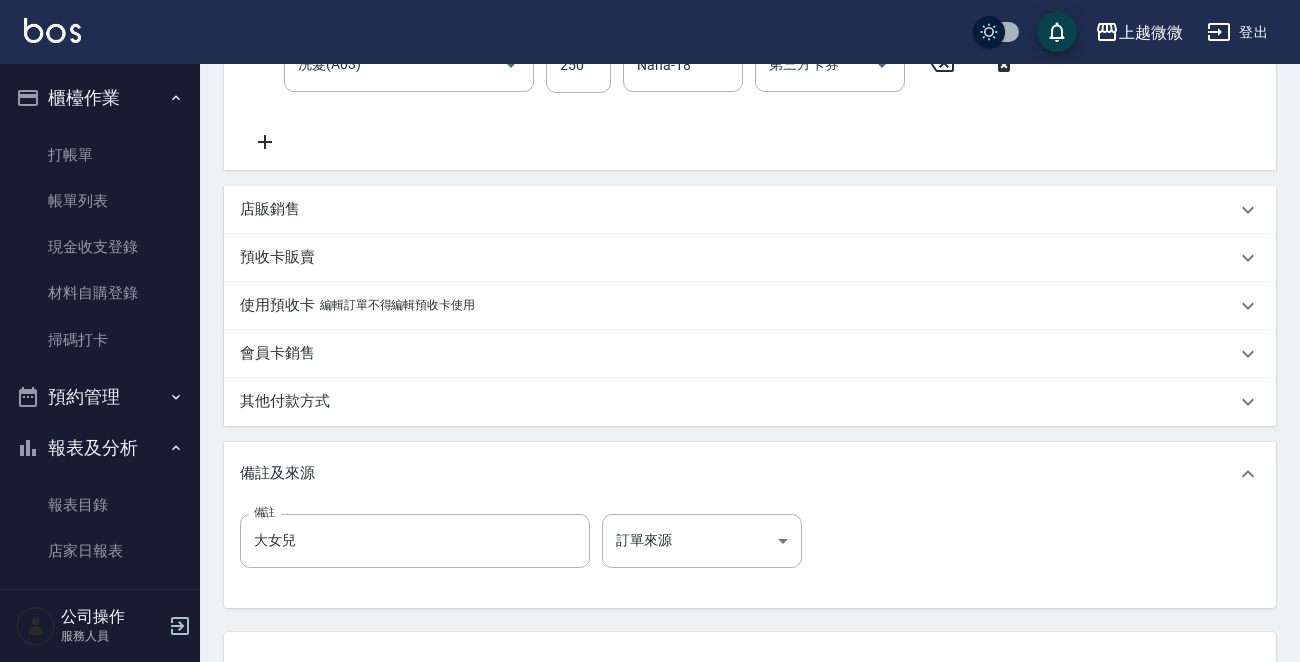 click on "其他付款方式" at bounding box center [285, 401] 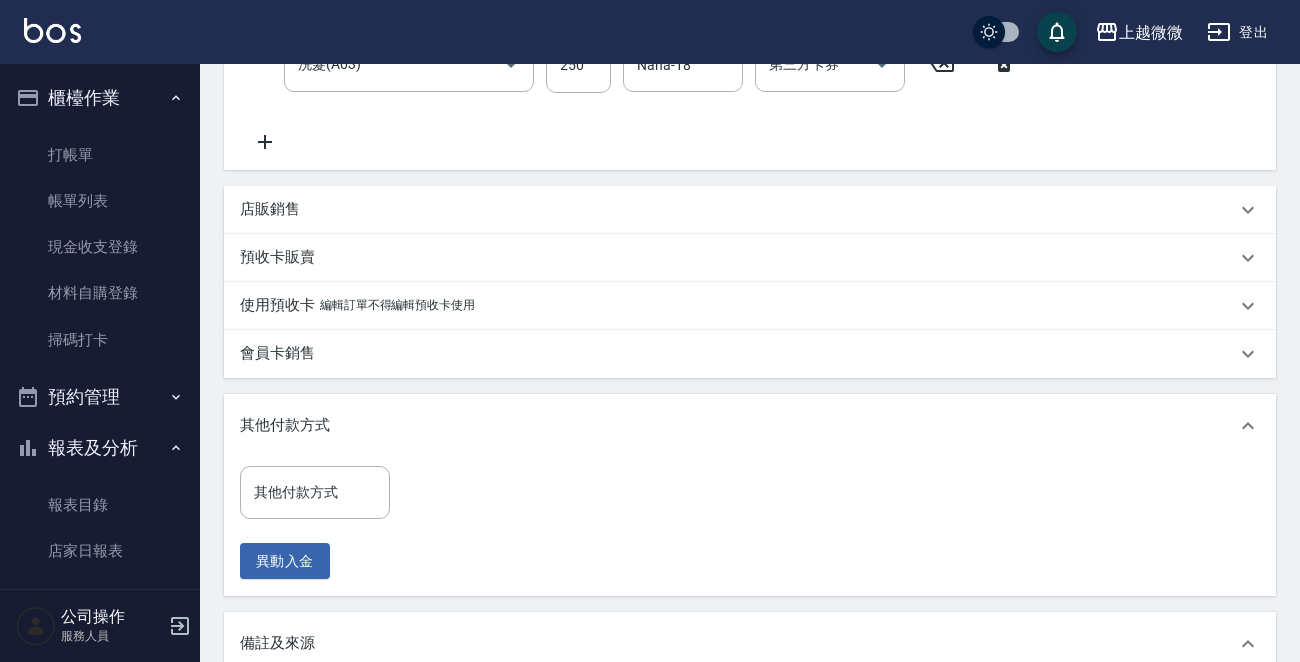 scroll, scrollTop: 718, scrollLeft: 0, axis: vertical 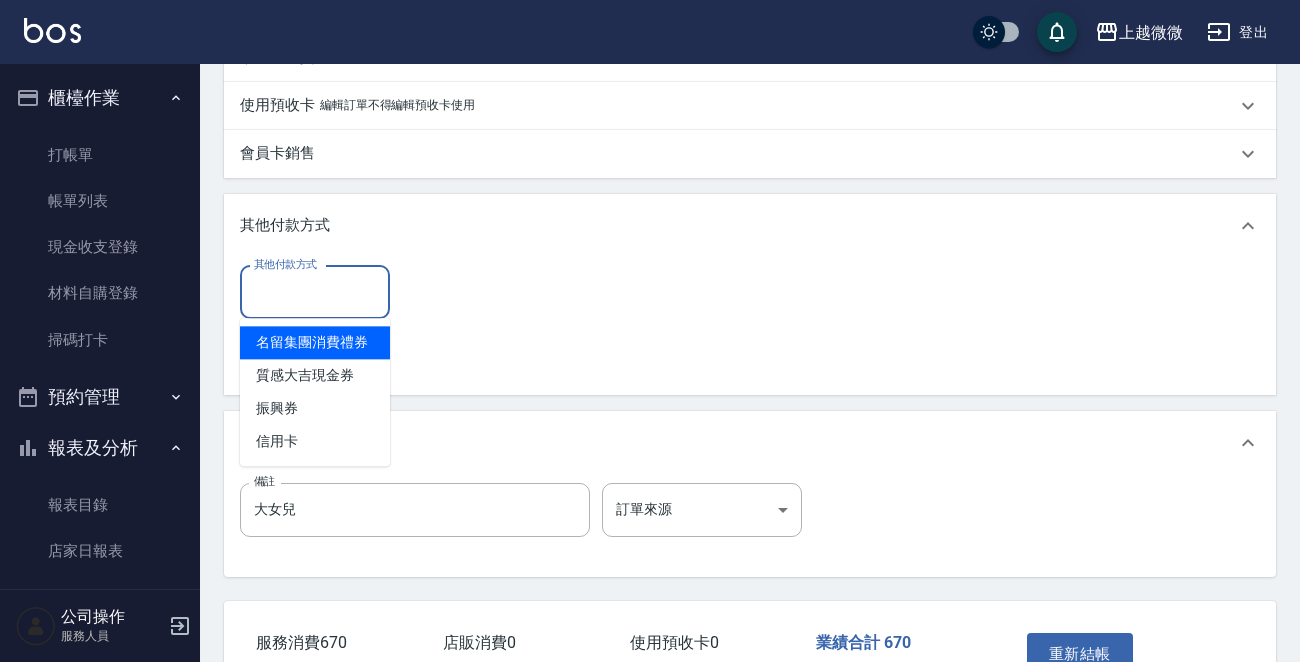 click on "其他付款方式" at bounding box center [315, 292] 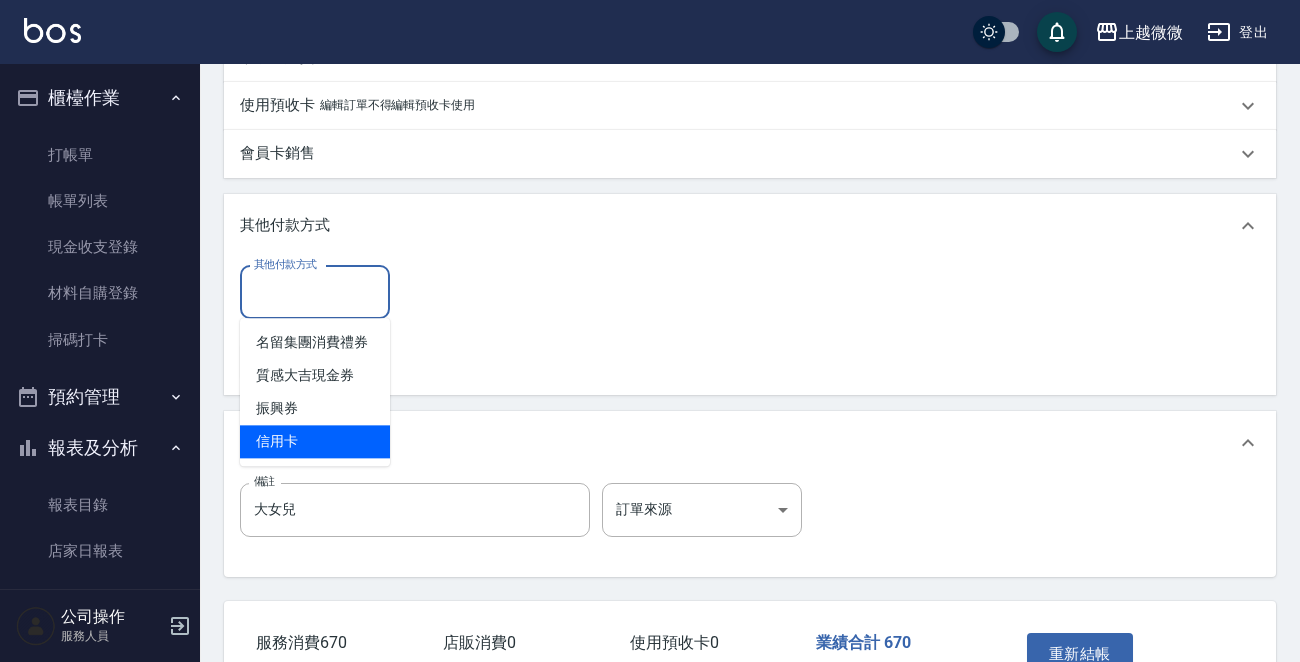 click on "信用卡" at bounding box center [315, 441] 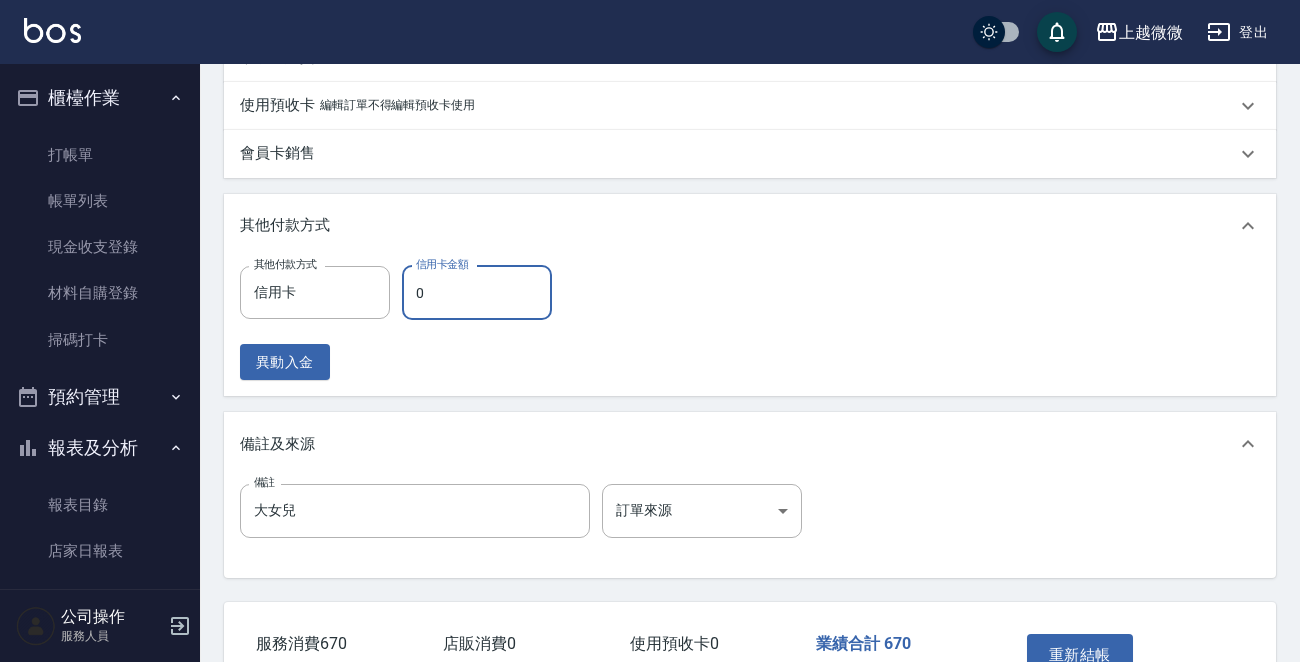 click on "0" at bounding box center [477, 293] 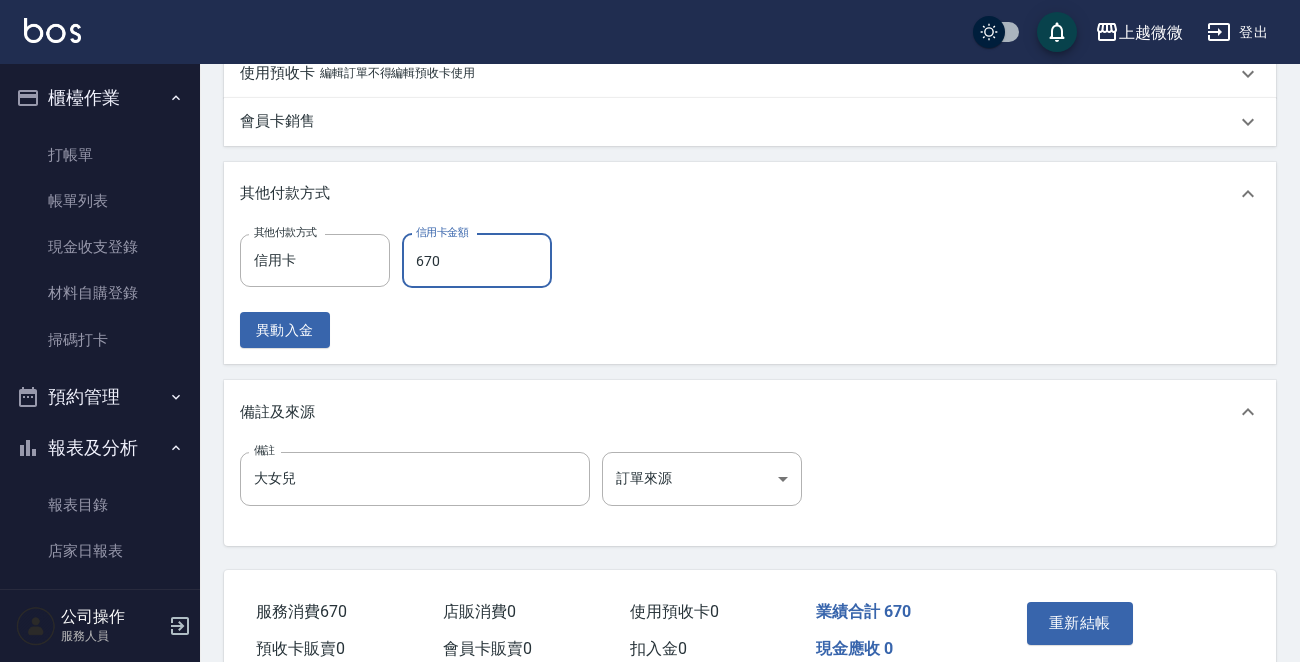 scroll, scrollTop: 846, scrollLeft: 0, axis: vertical 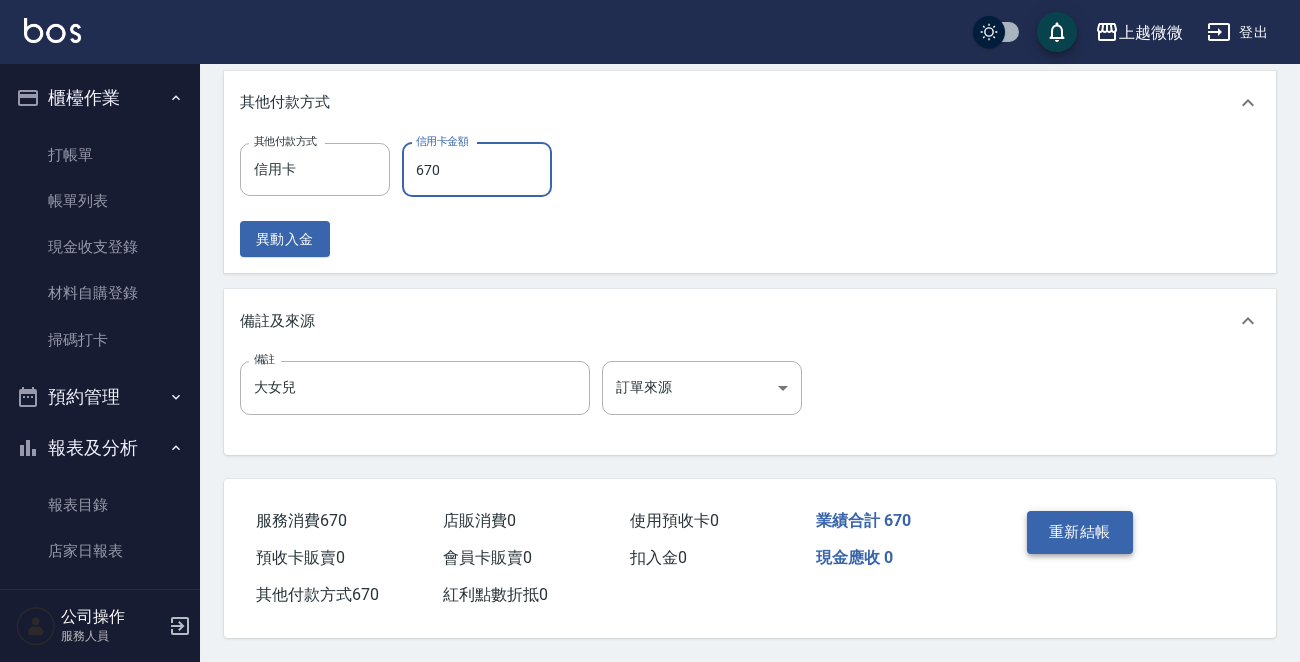type on "670" 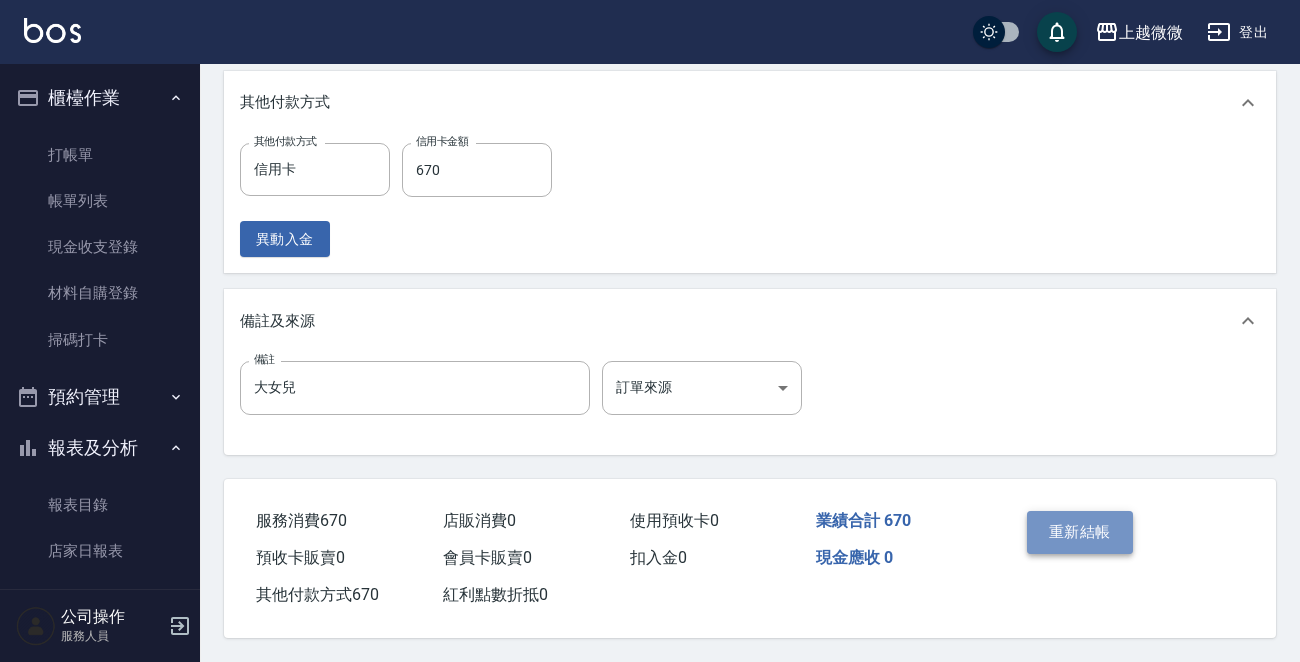 click on "重新結帳" at bounding box center (1080, 532) 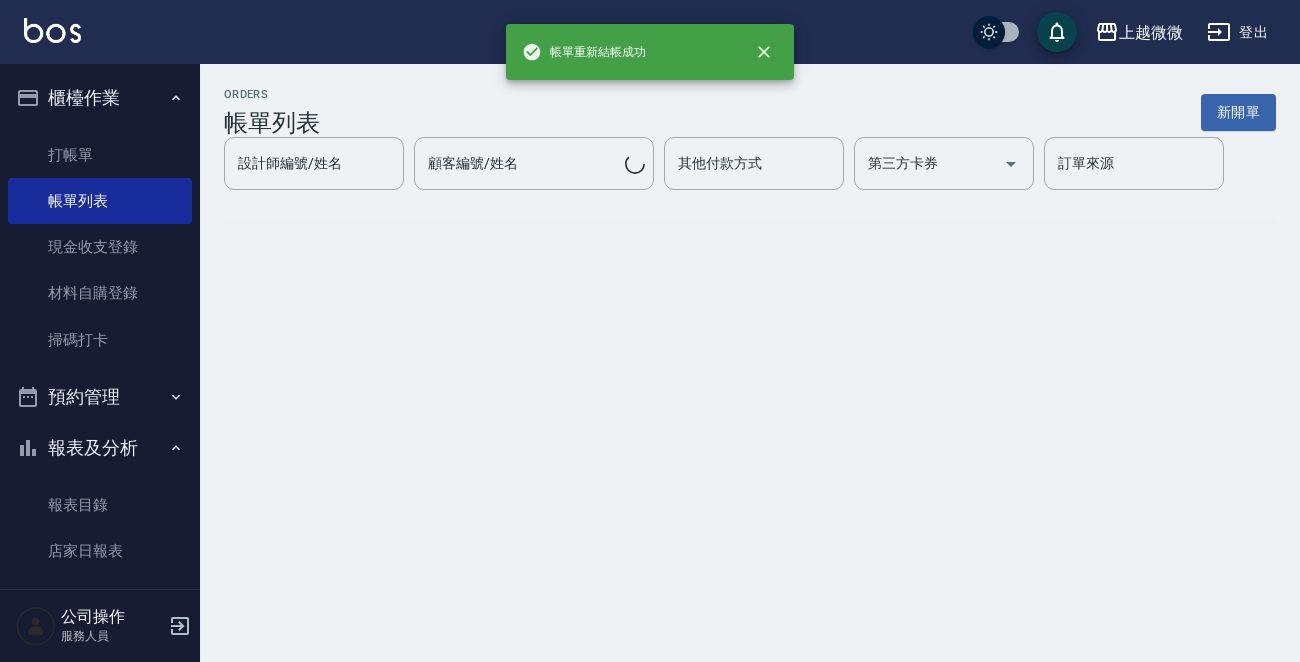 scroll, scrollTop: 0, scrollLeft: 0, axis: both 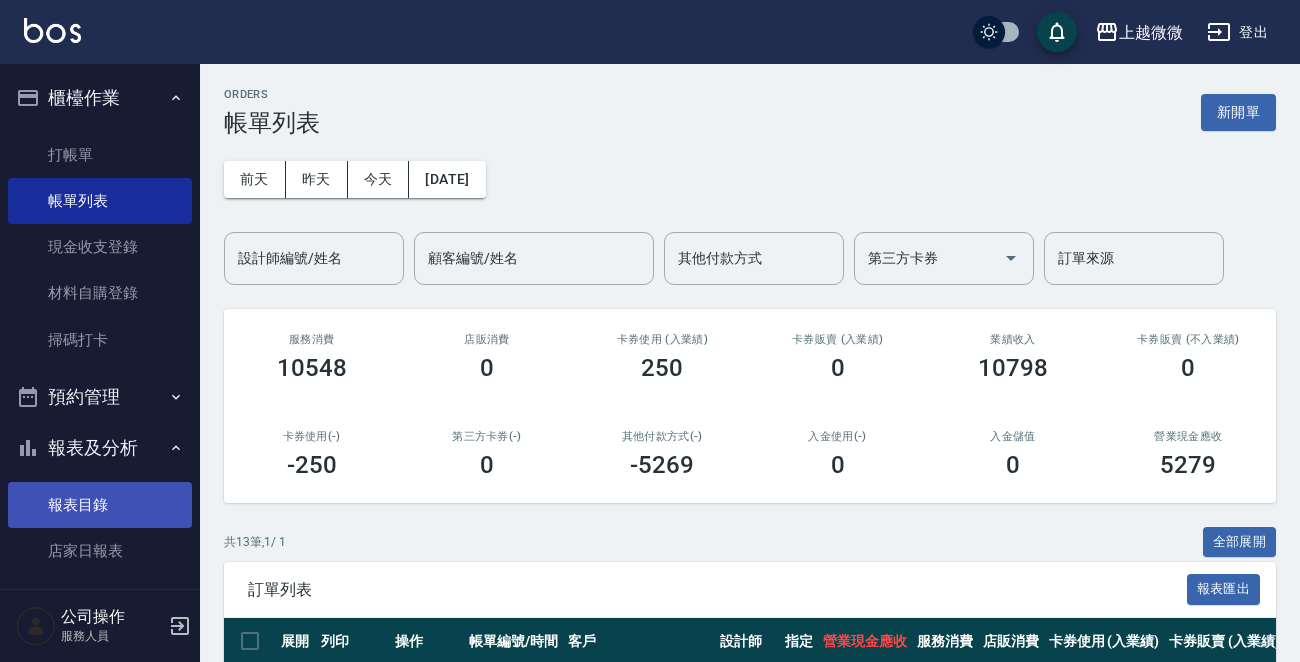 click on "報表目錄" at bounding box center [100, 505] 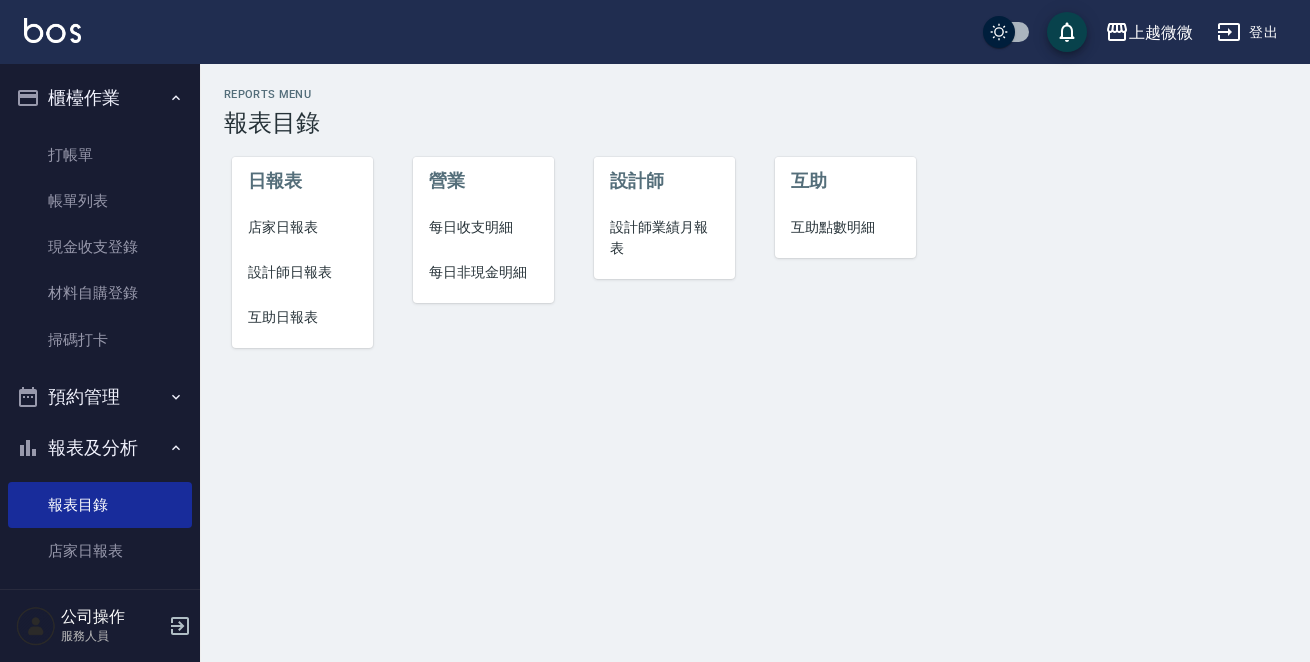 click on "店家日報表" at bounding box center [302, 227] 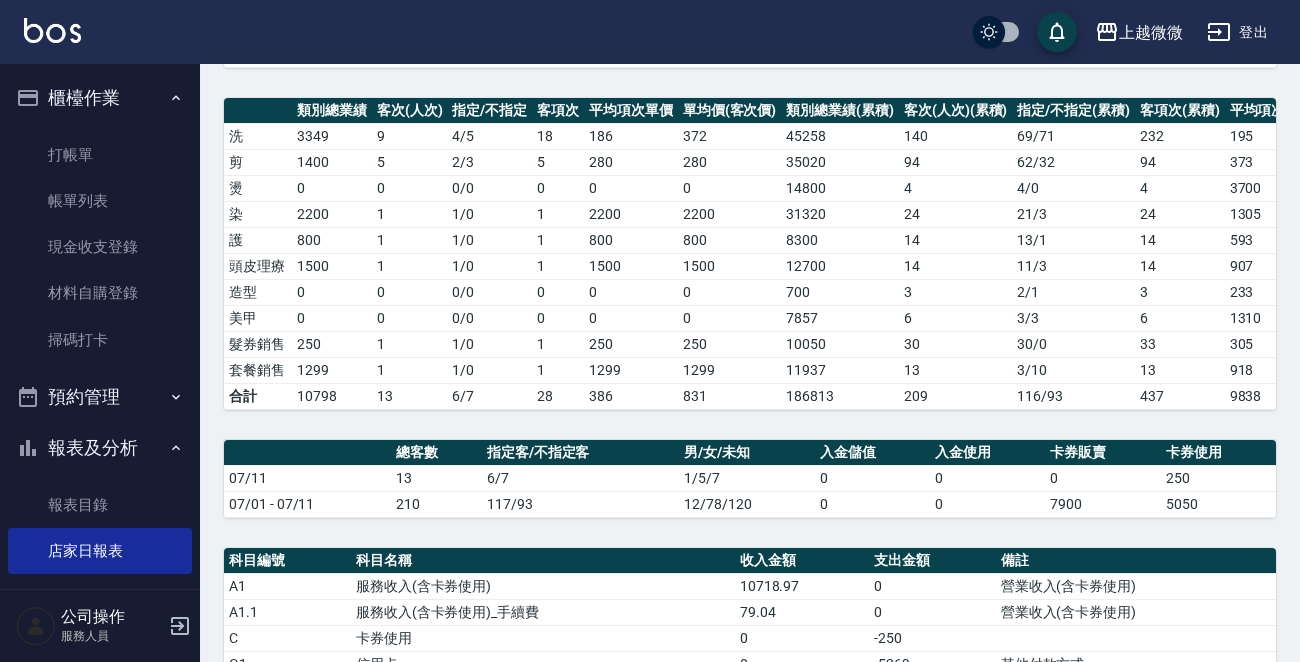 scroll, scrollTop: 670, scrollLeft: 0, axis: vertical 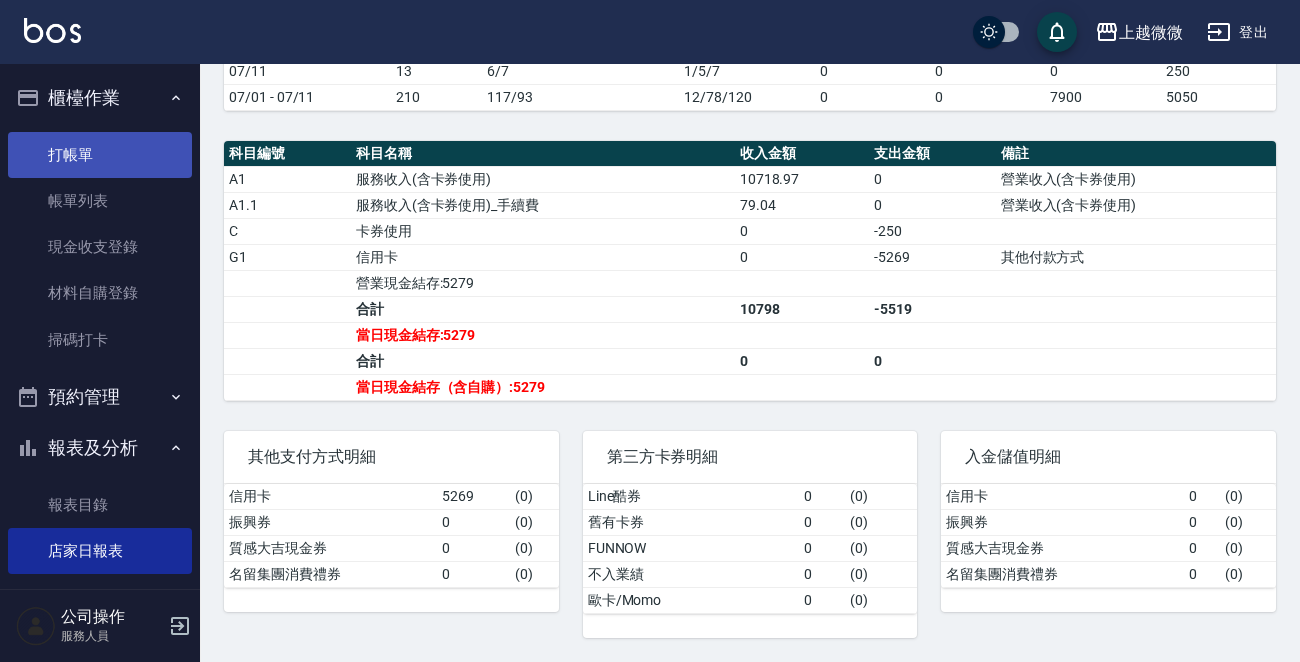 click on "打帳單" at bounding box center (100, 155) 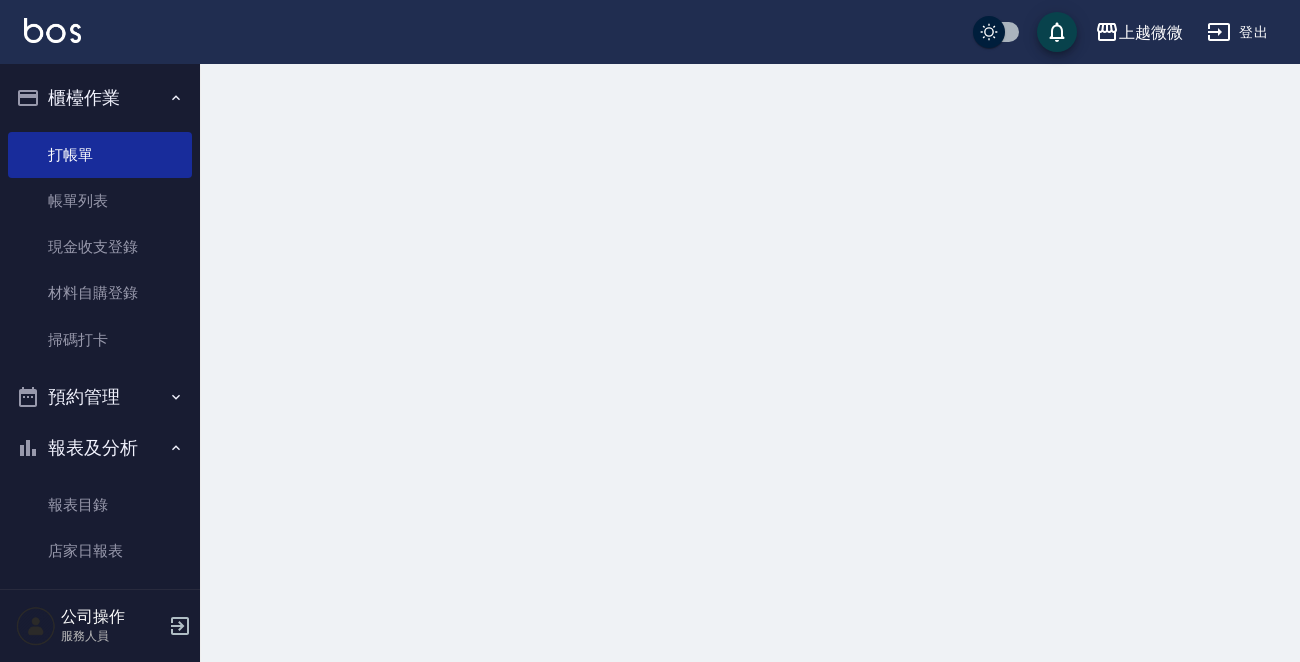 scroll, scrollTop: 0, scrollLeft: 0, axis: both 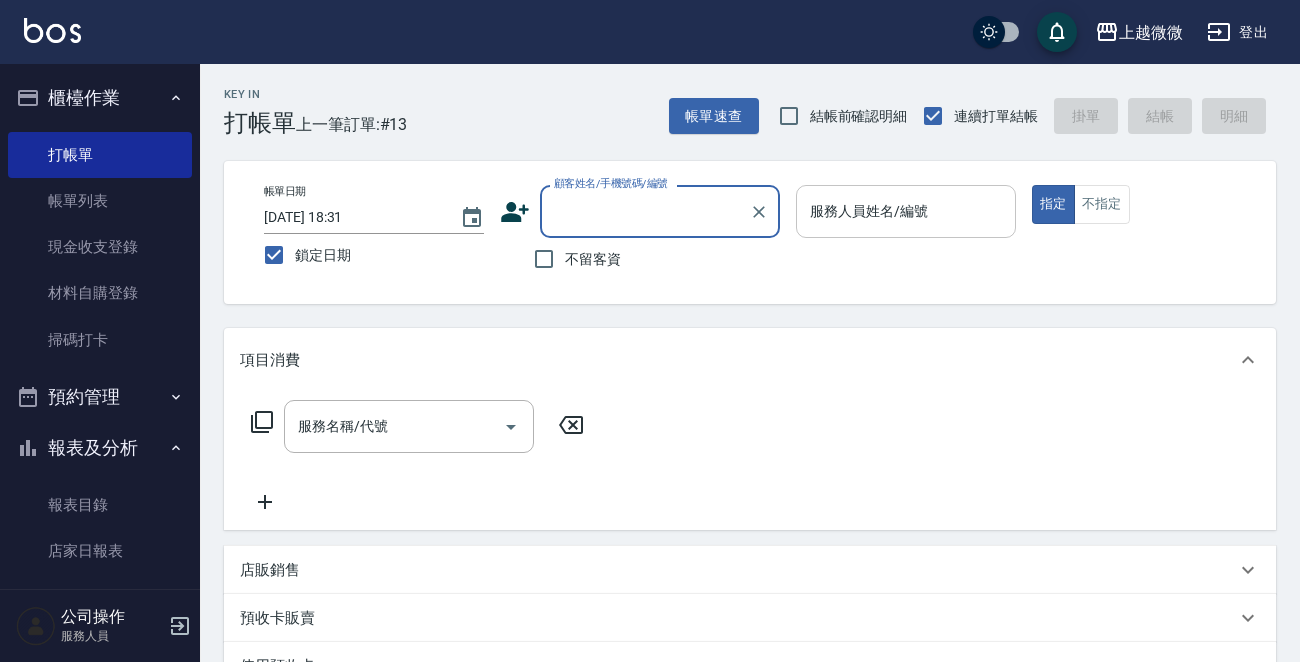 click on "服務人員姓名/編號" at bounding box center (906, 211) 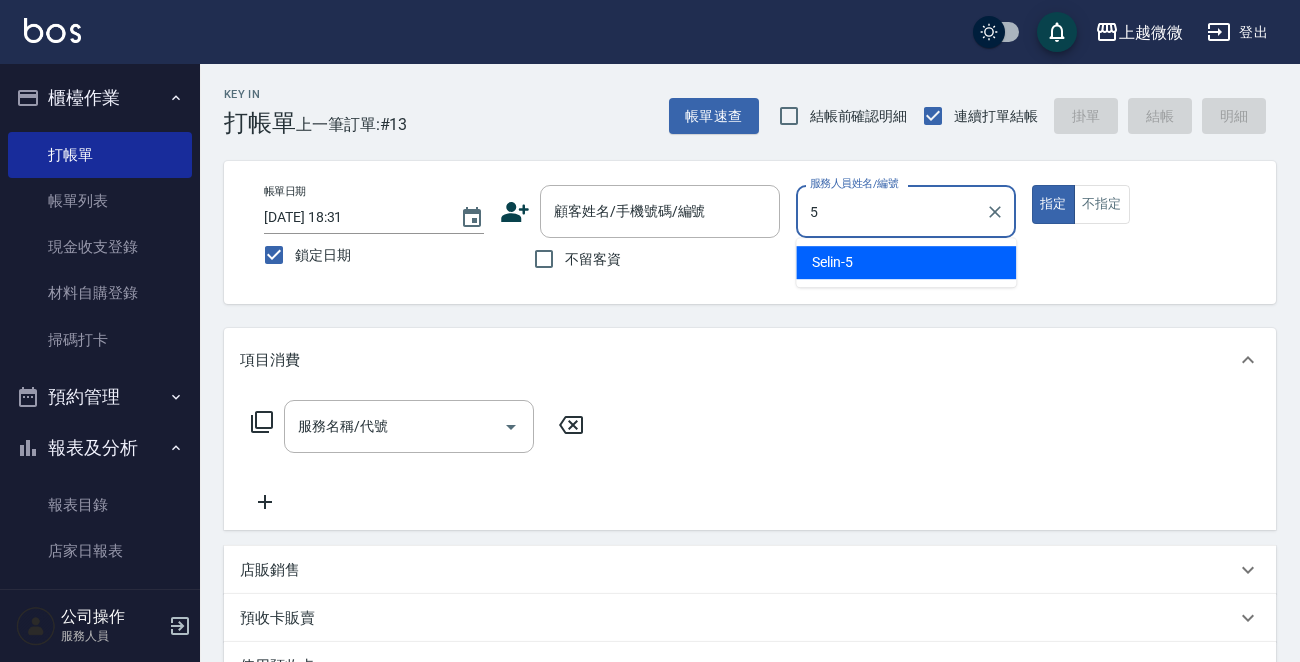 drag, startPoint x: 864, startPoint y: 257, endPoint x: 842, endPoint y: 259, distance: 22.090721 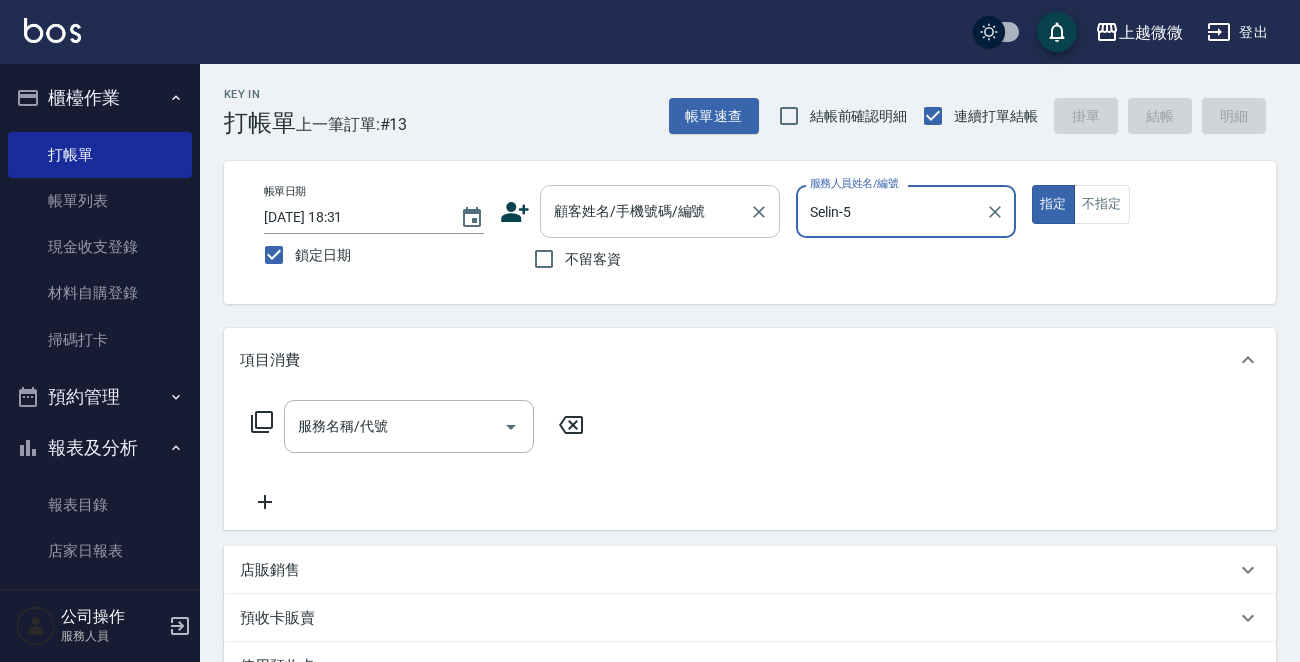 type on "Selin-5" 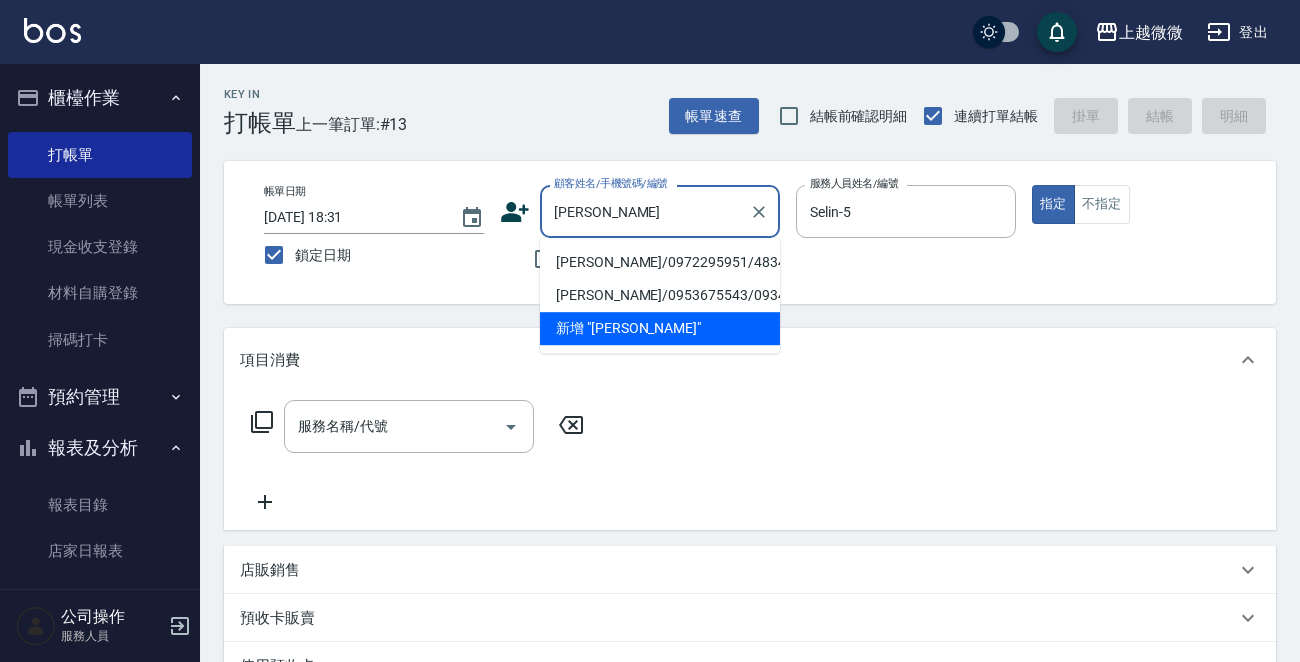 click on "[PERSON_NAME]/0972295951/4834" at bounding box center (660, 262) 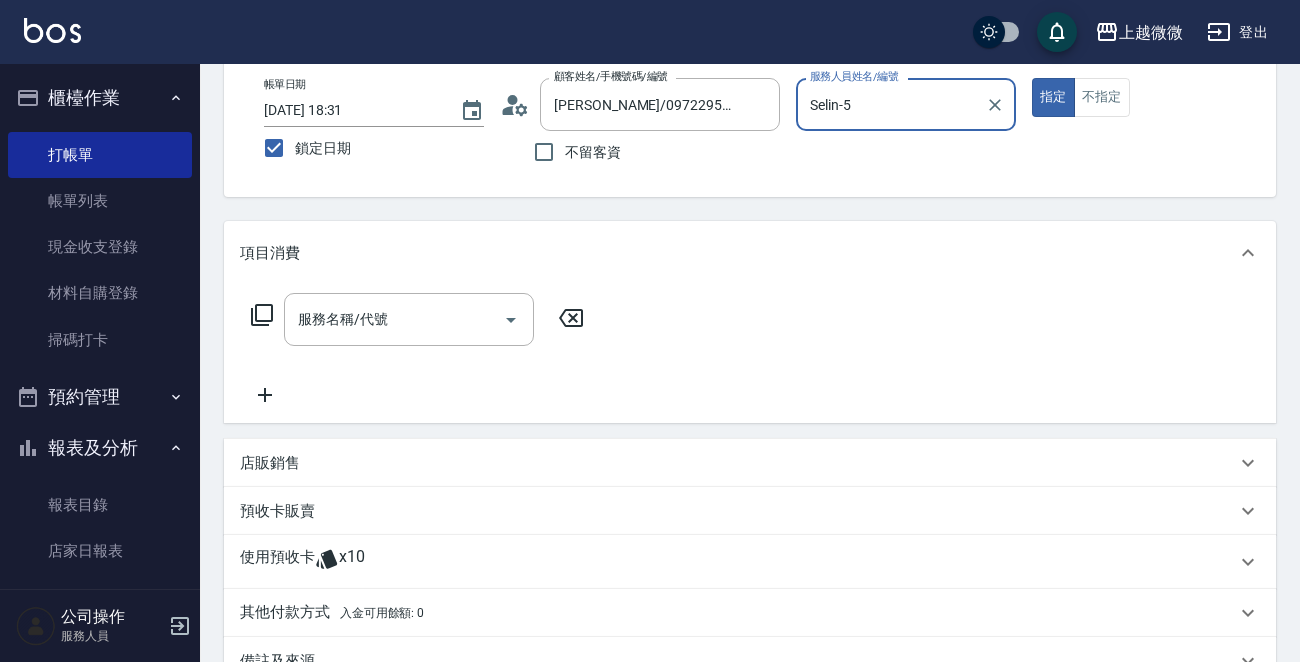 scroll, scrollTop: 300, scrollLeft: 0, axis: vertical 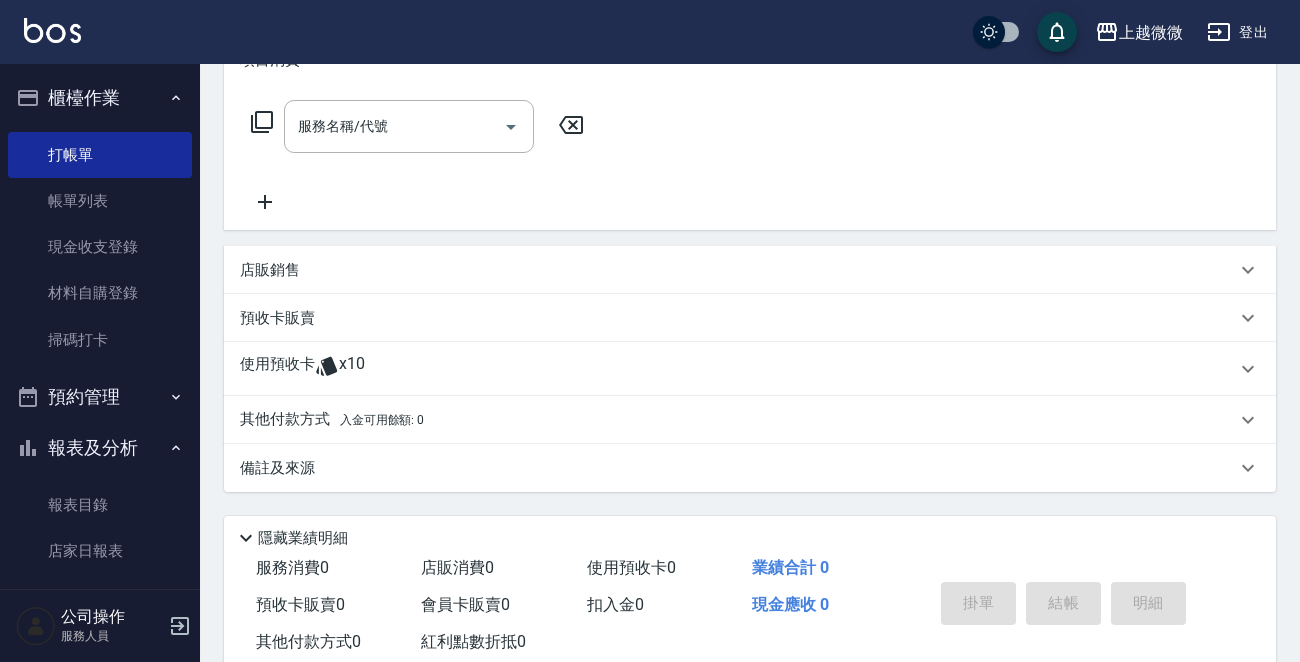 click on "使用預收卡" at bounding box center [277, 369] 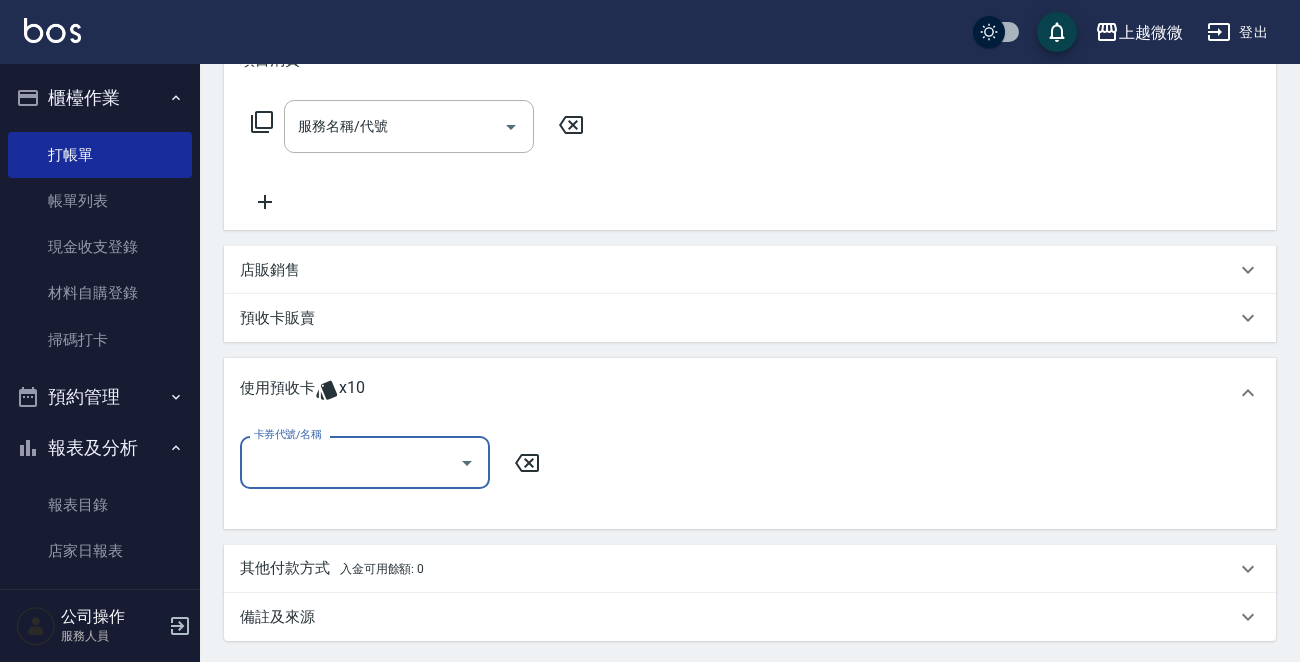 scroll, scrollTop: 0, scrollLeft: 0, axis: both 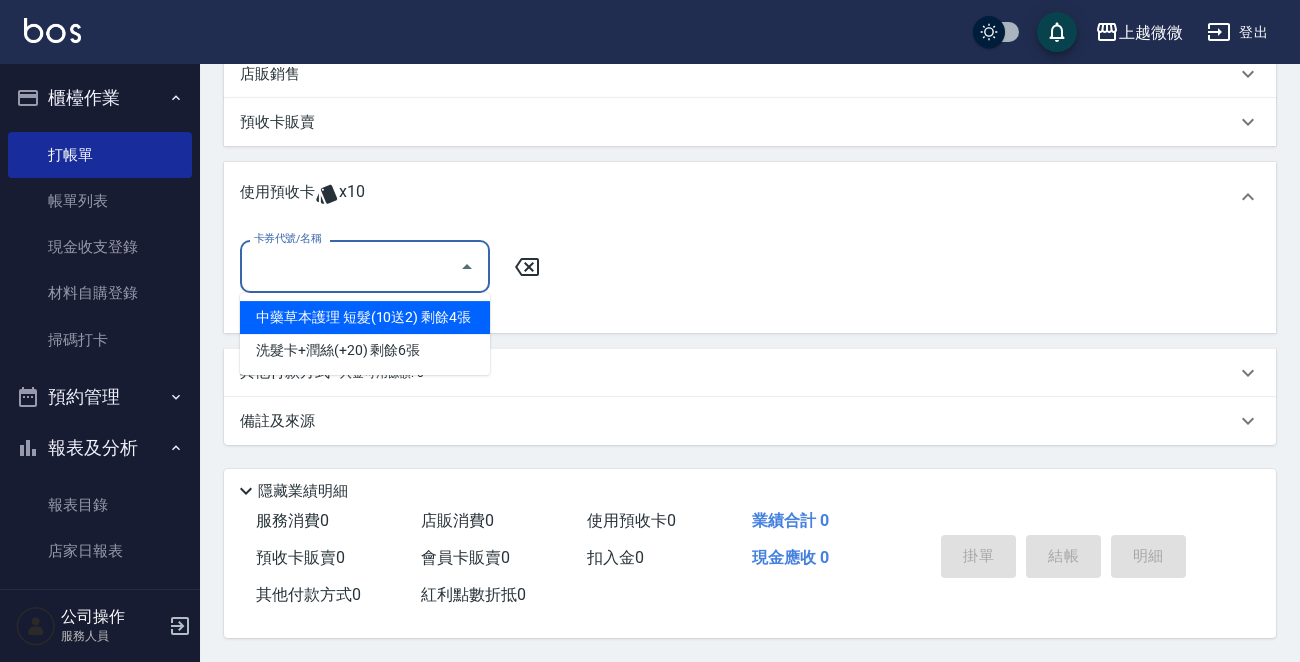 click on "卡券代號/名稱" at bounding box center [350, 266] 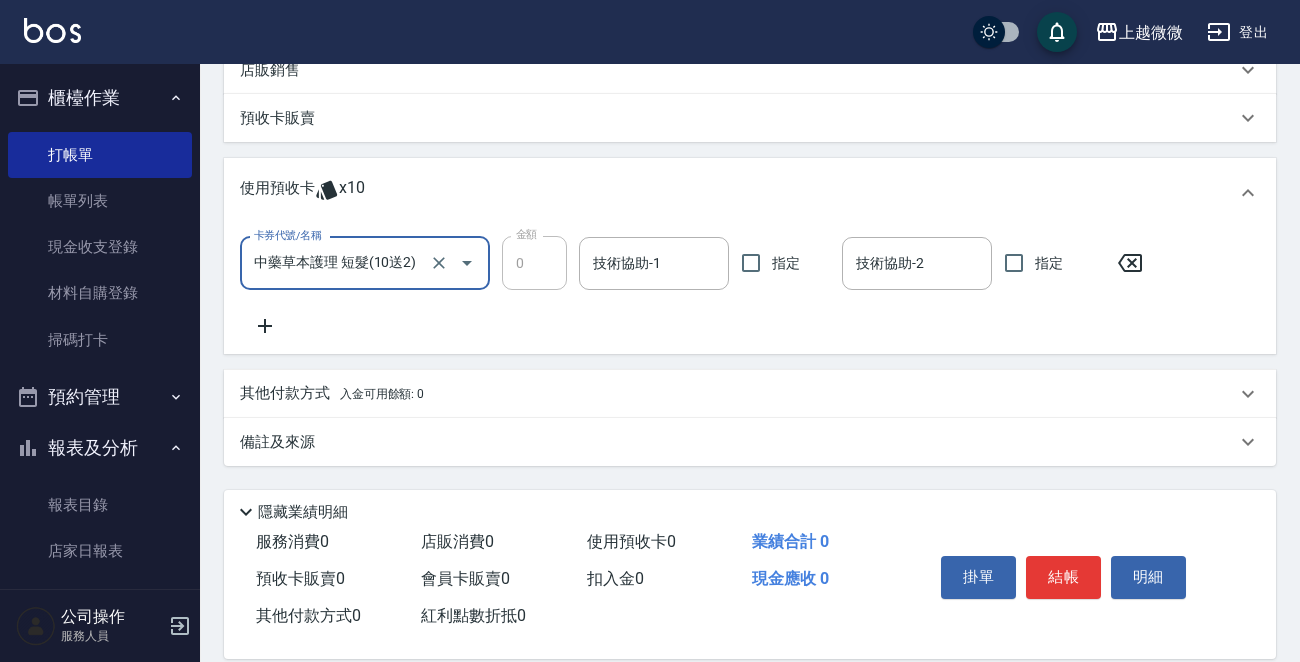 click 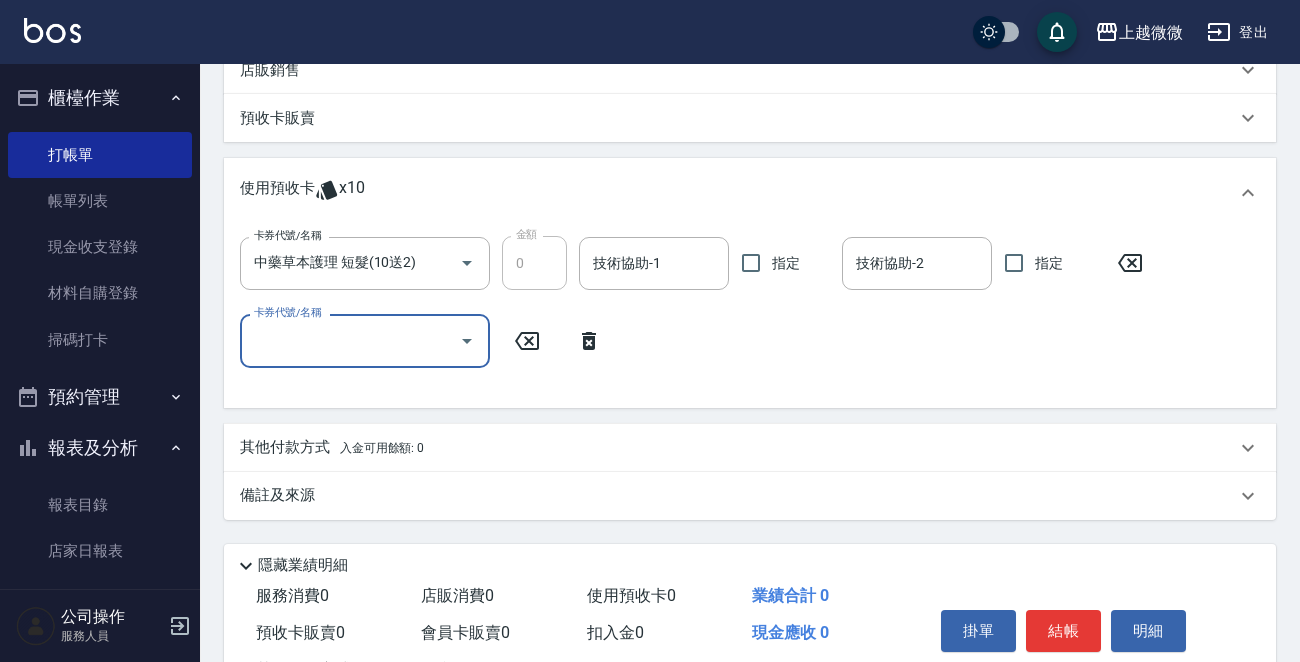 click on "卡券代號/名稱" at bounding box center [350, 340] 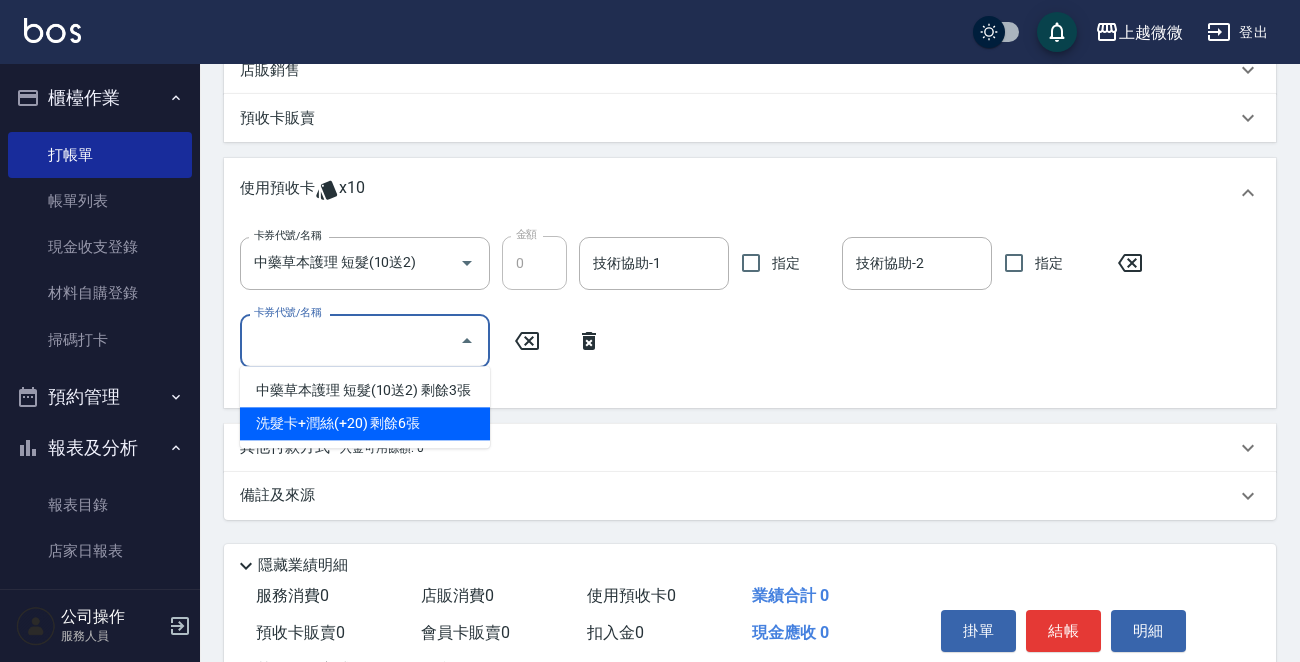click on "洗髮卡+潤絲(+20) 剩餘6張" at bounding box center [365, 423] 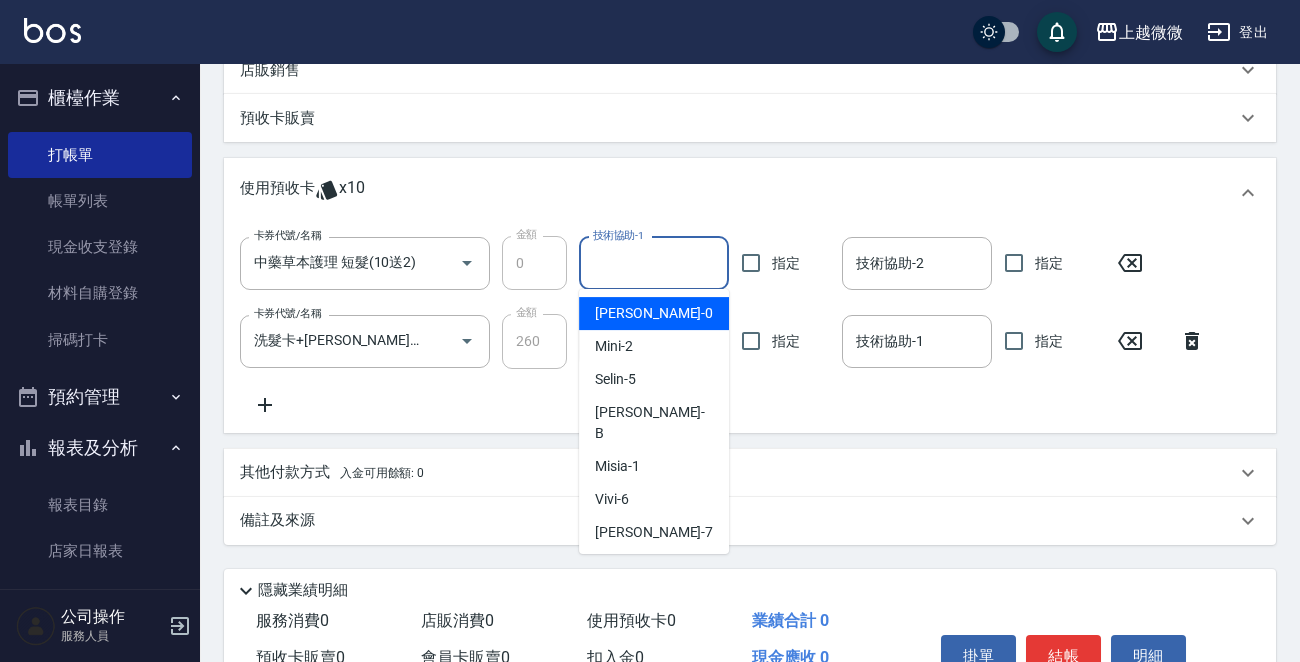click on "技術協助-1" at bounding box center [654, 263] 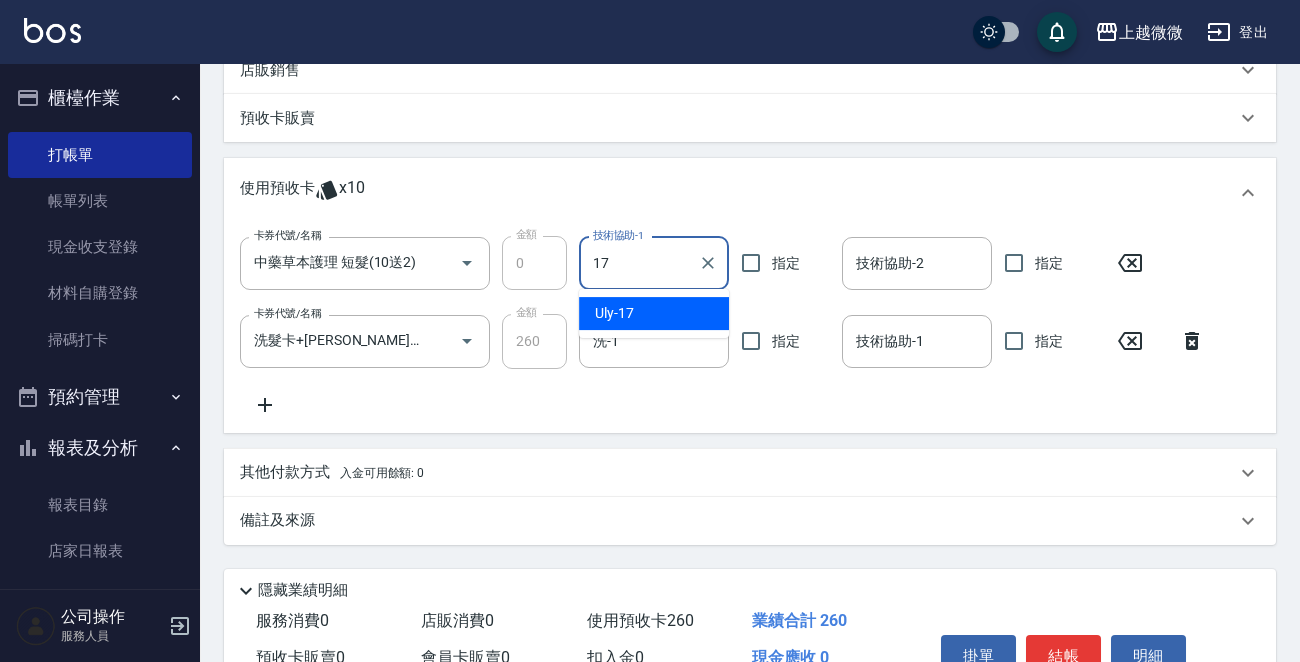 click on "Uly -17" at bounding box center [654, 313] 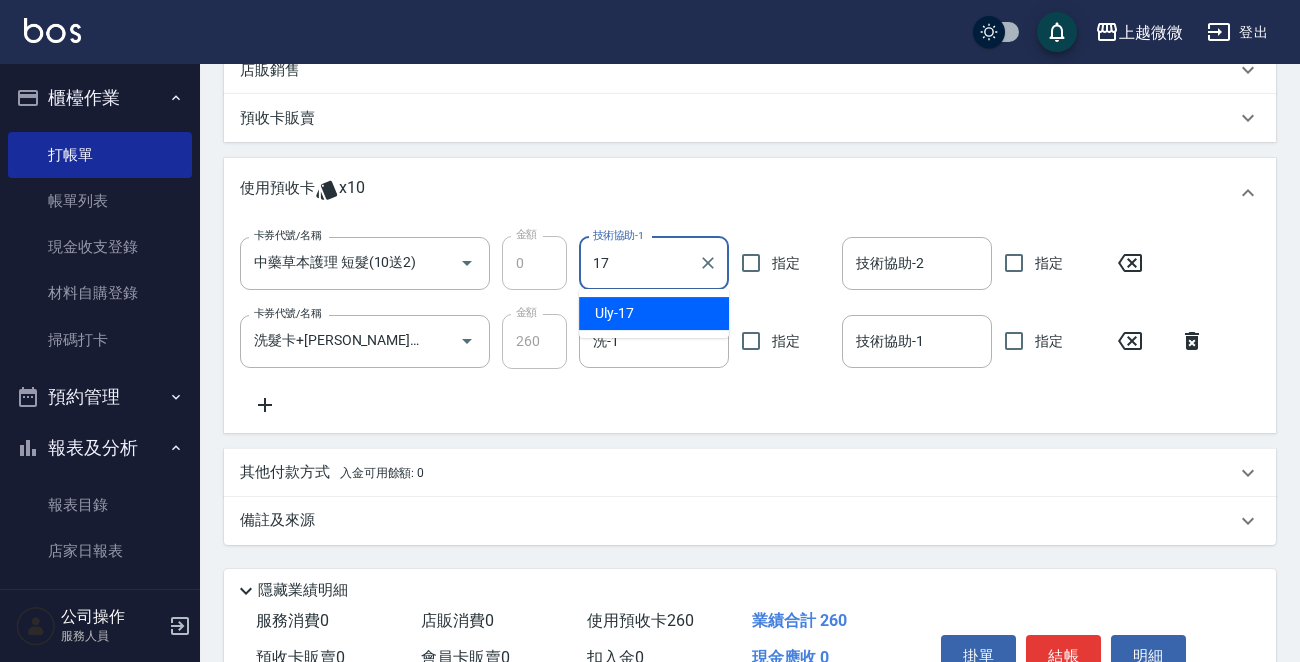 click on "Uly -17" at bounding box center [654, 313] 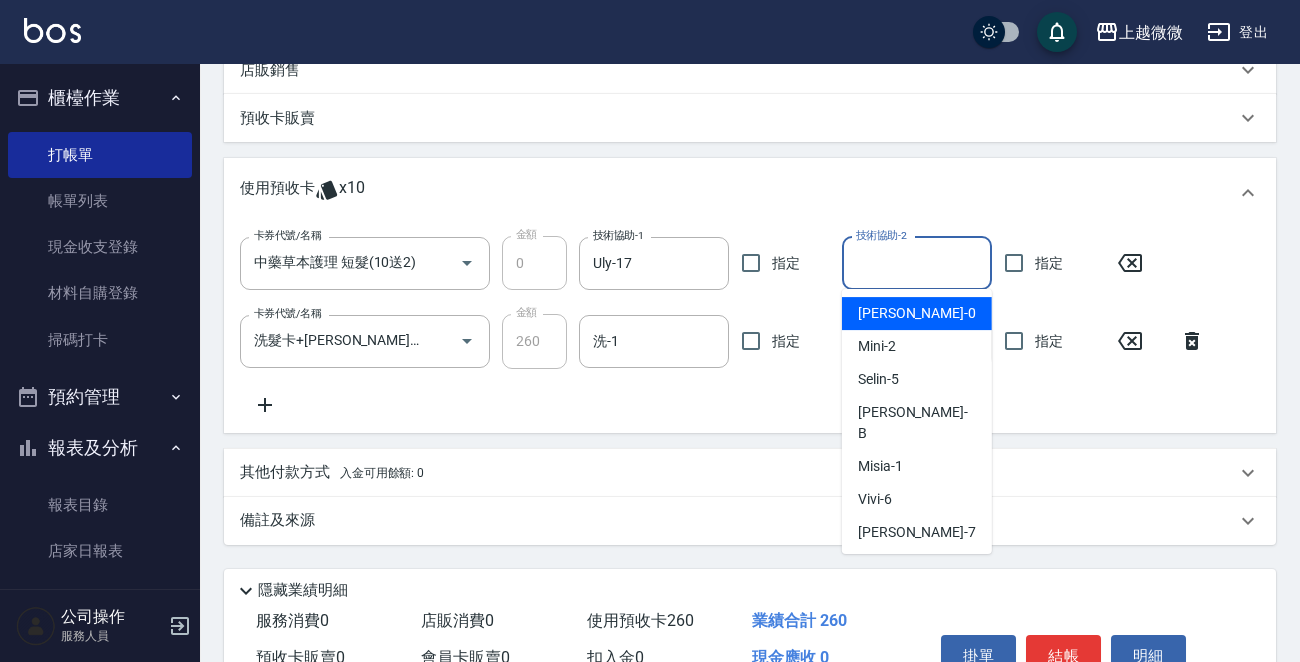 click on "技術協助-2" at bounding box center [917, 263] 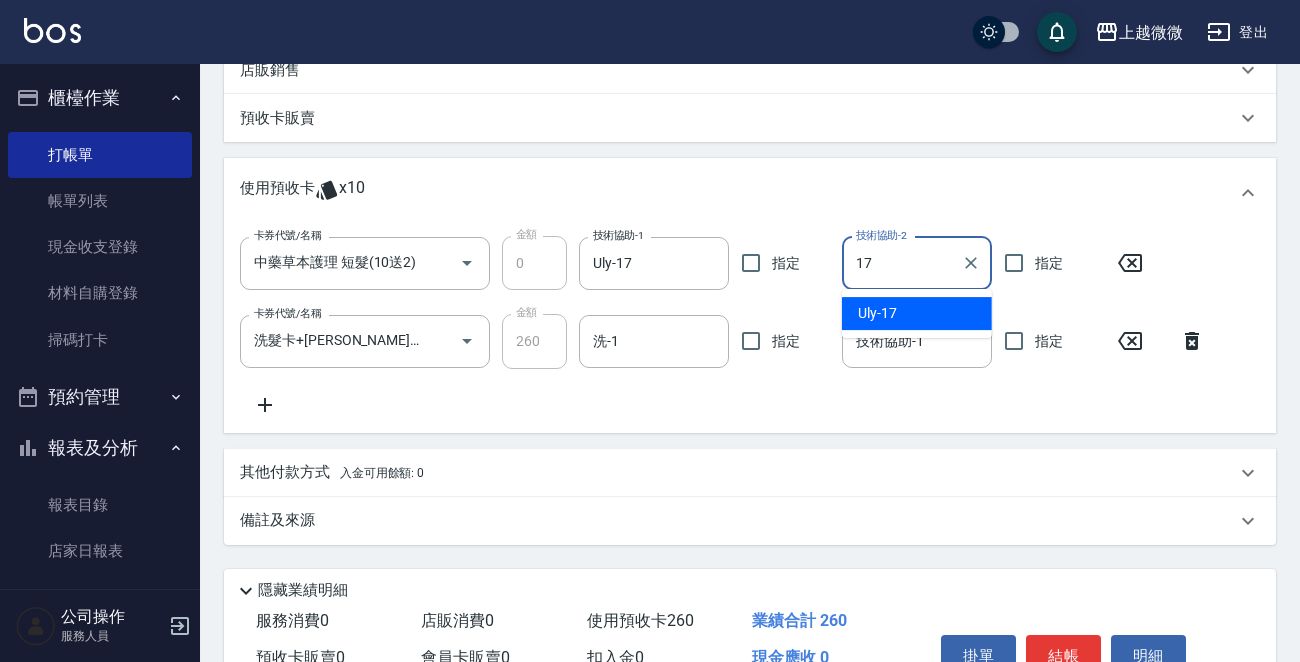 click on "Uly -17" at bounding box center [917, 313] 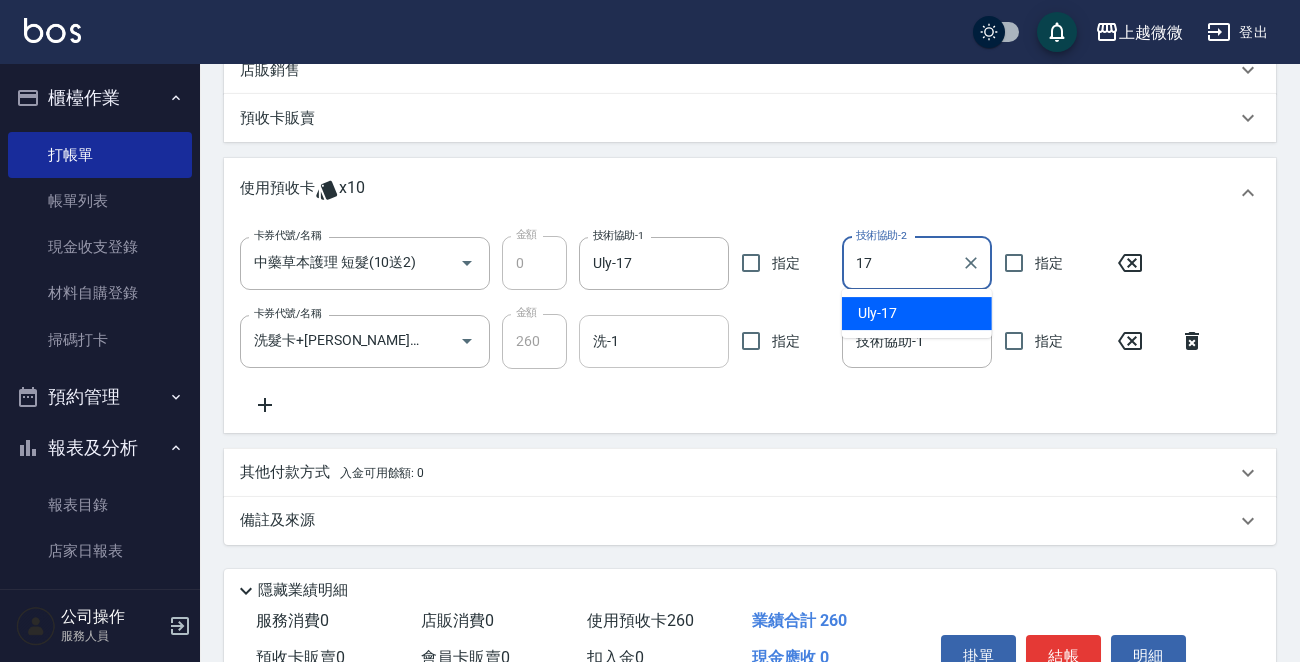 type on "Uly-17" 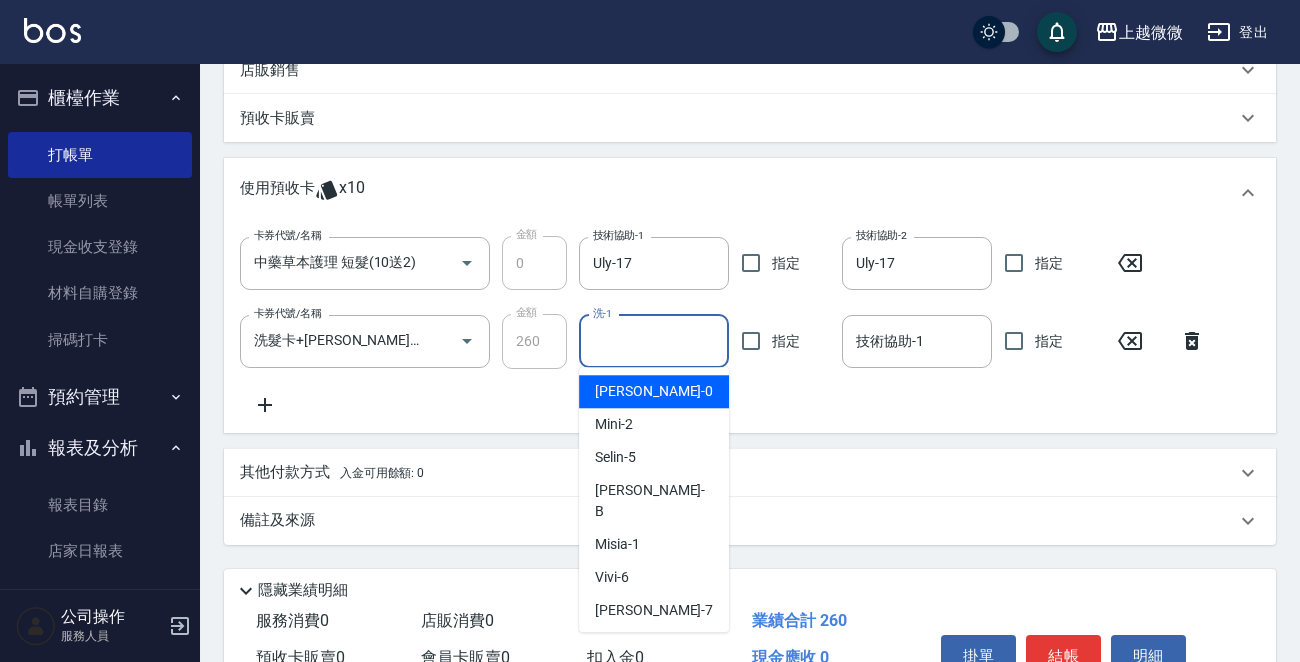 click on "洗-1" at bounding box center [654, 341] 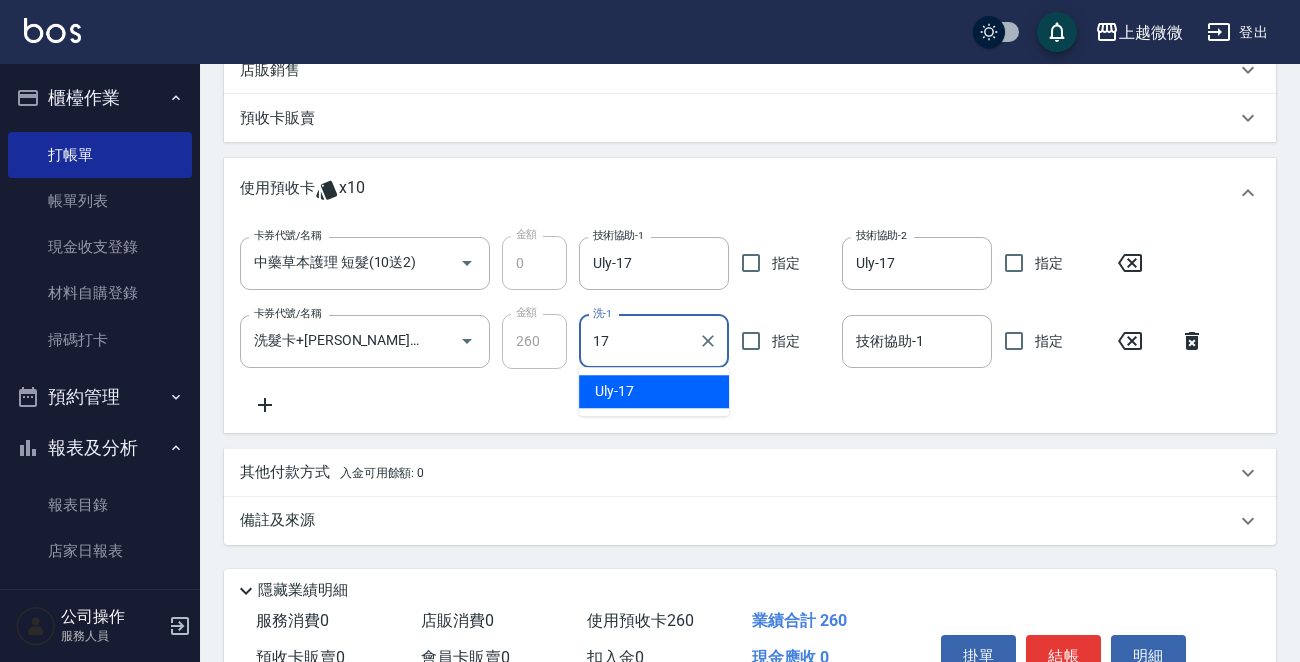 drag, startPoint x: 665, startPoint y: 387, endPoint x: 744, endPoint y: 381, distance: 79.22752 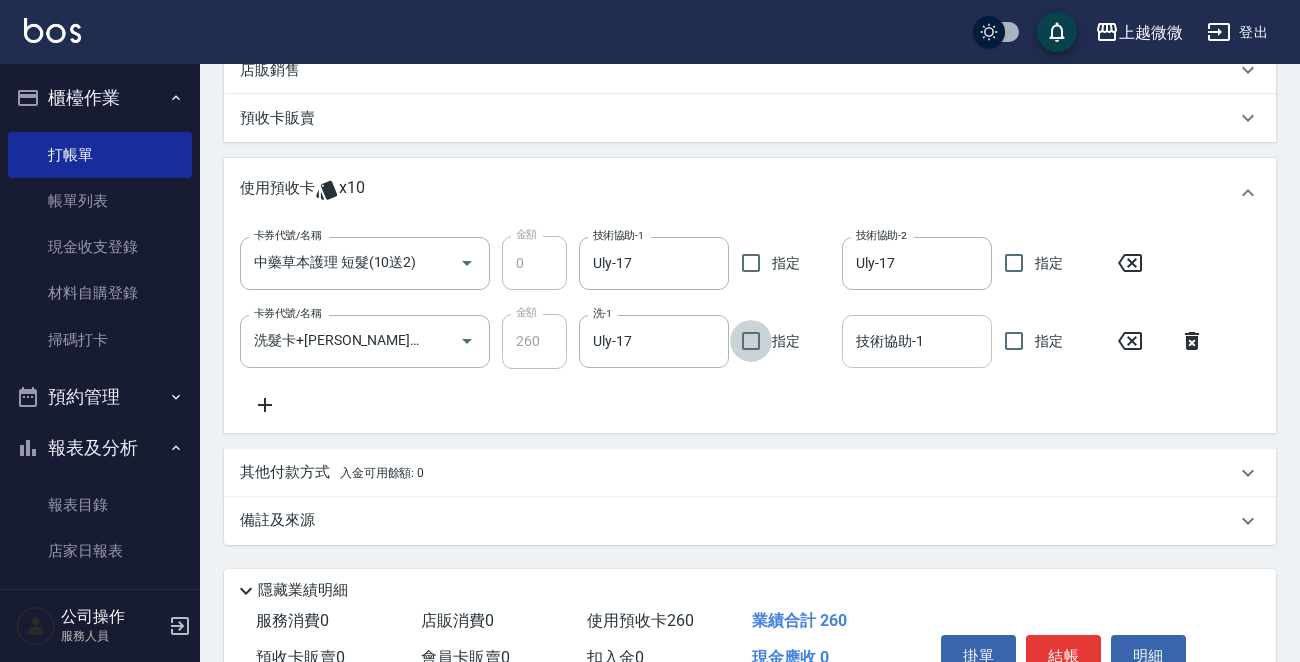 click on "技術協助-1" at bounding box center (917, 341) 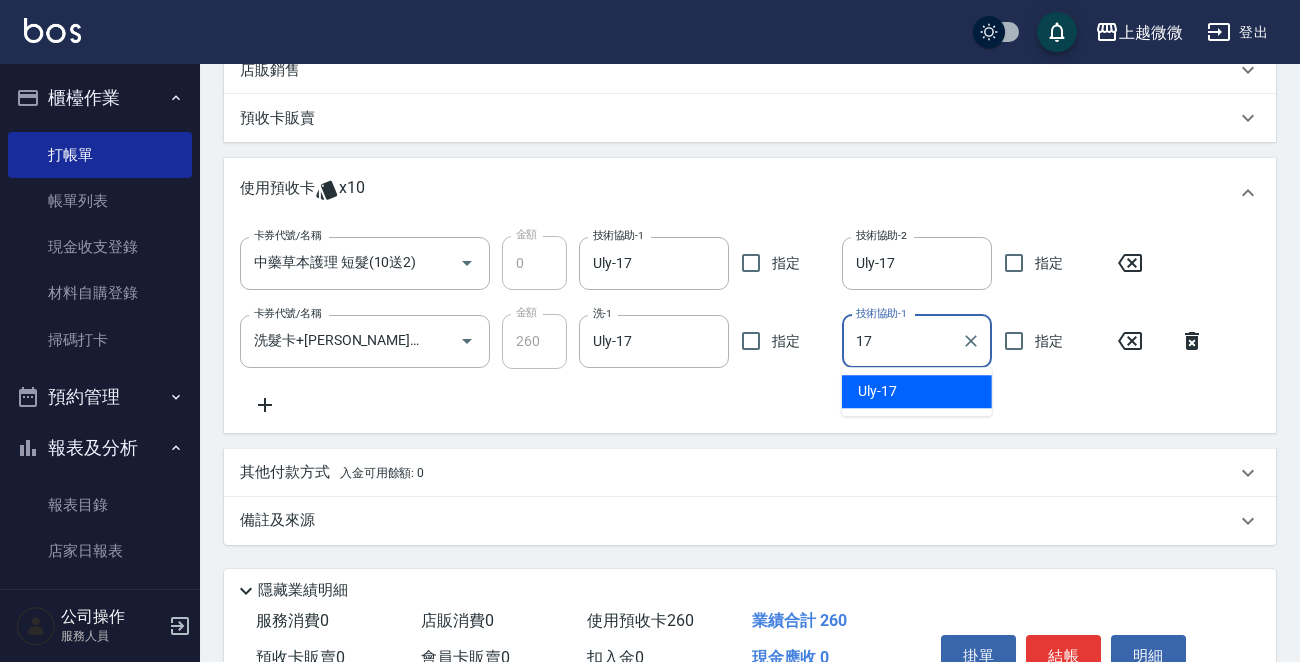 click on "Uly -17" at bounding box center (917, 391) 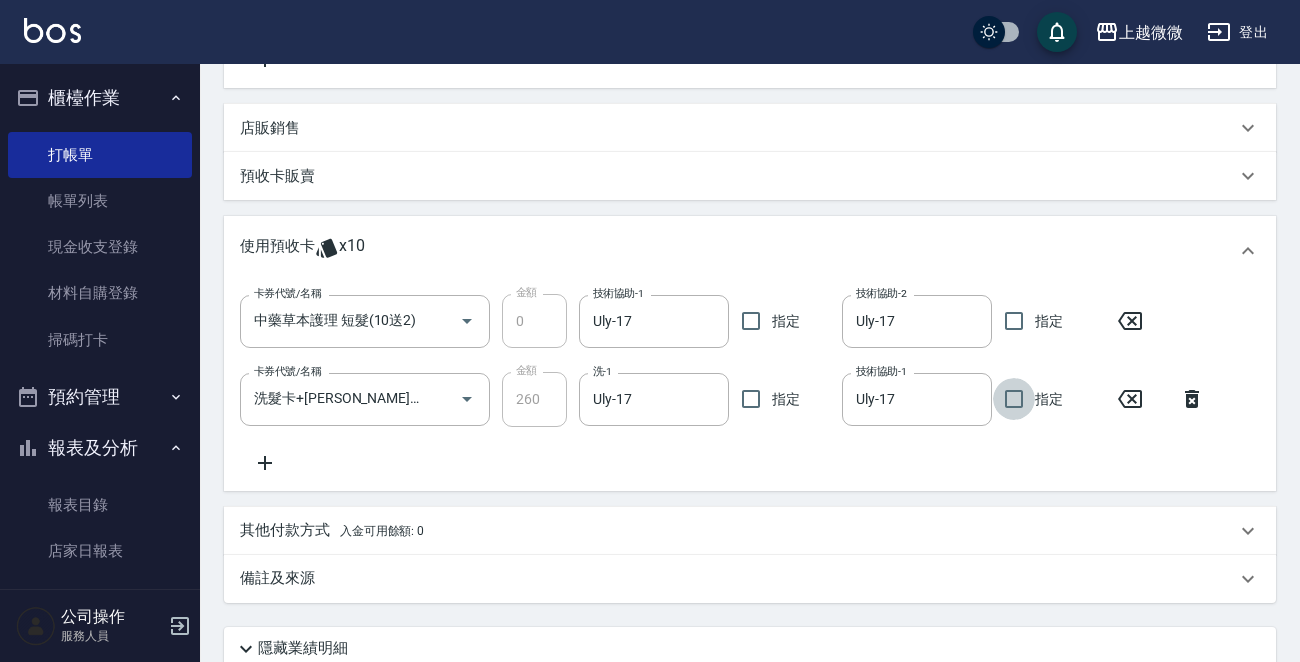 scroll, scrollTop: 603, scrollLeft: 0, axis: vertical 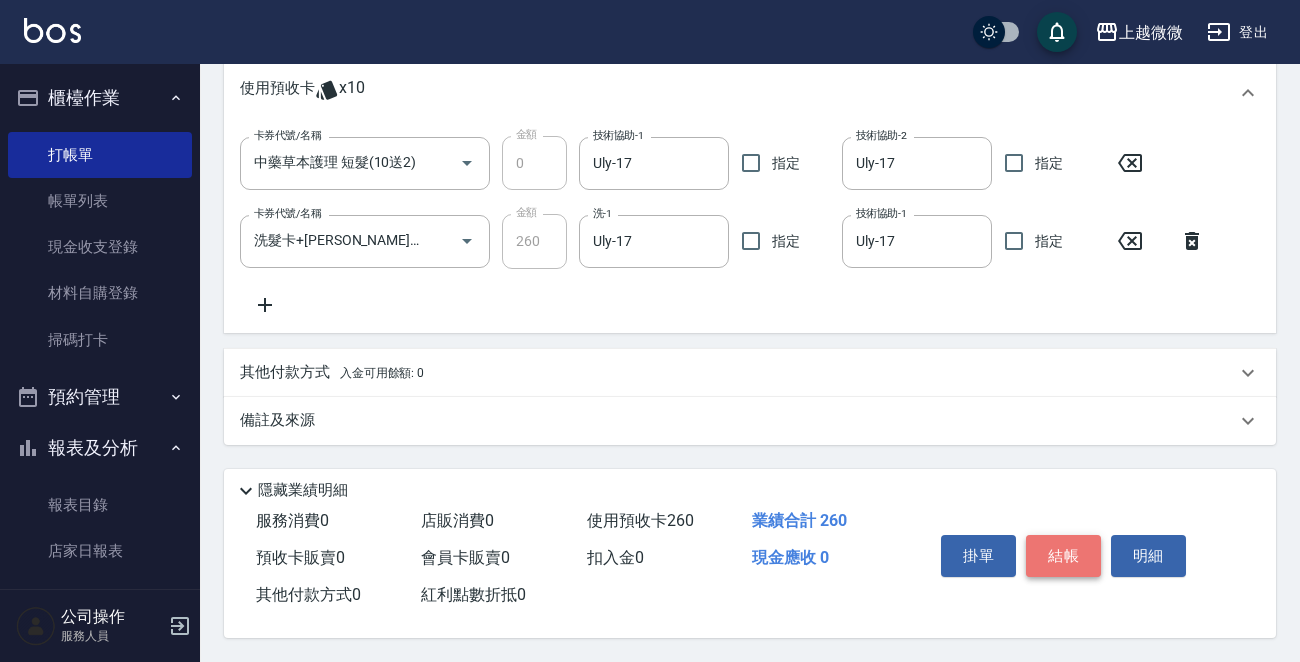 click on "結帳" at bounding box center [1063, 556] 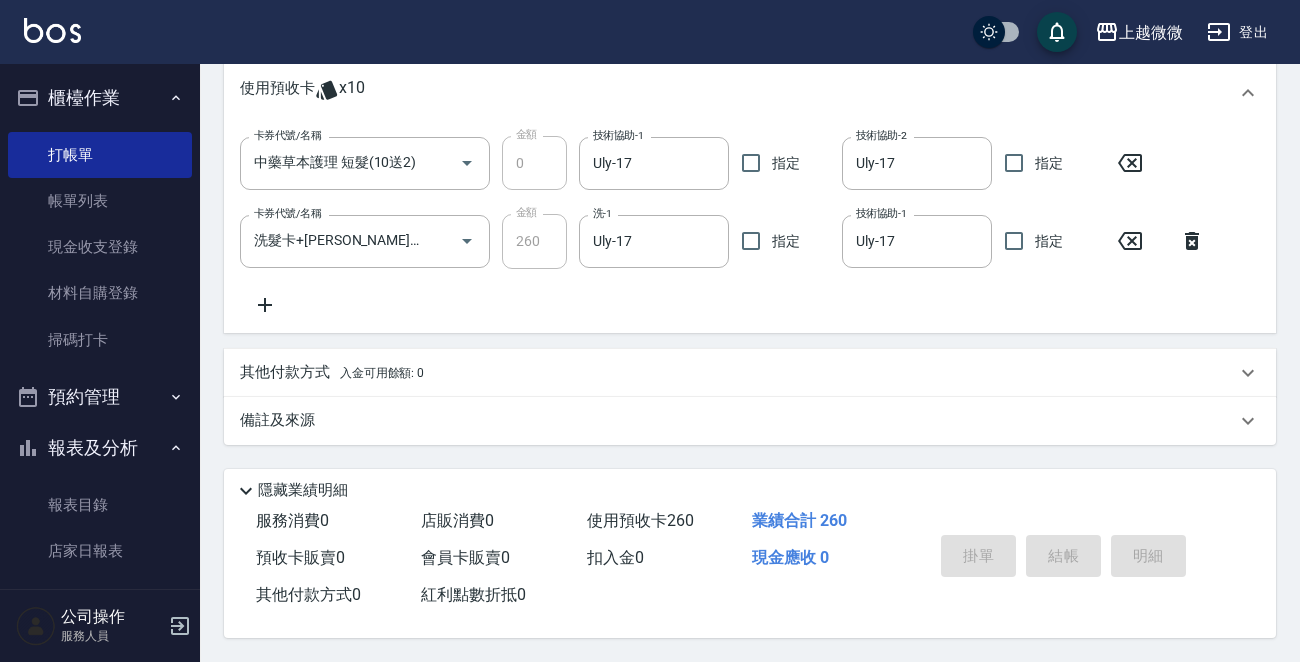 type 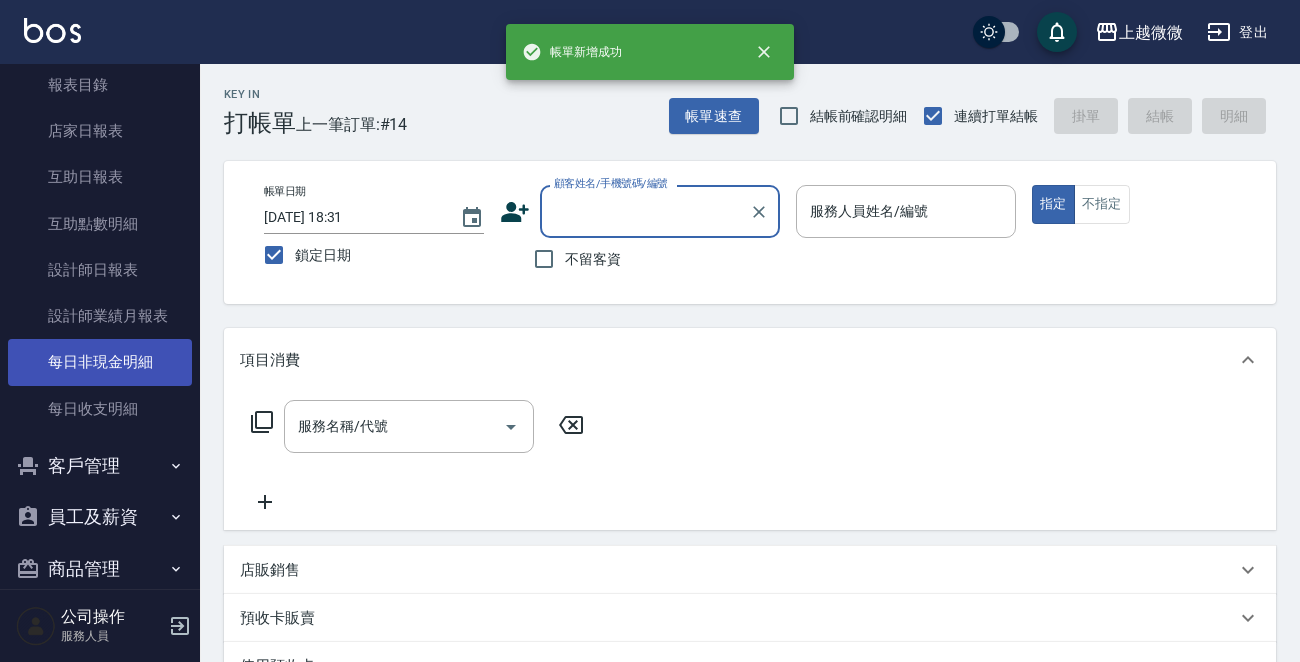 scroll, scrollTop: 449, scrollLeft: 0, axis: vertical 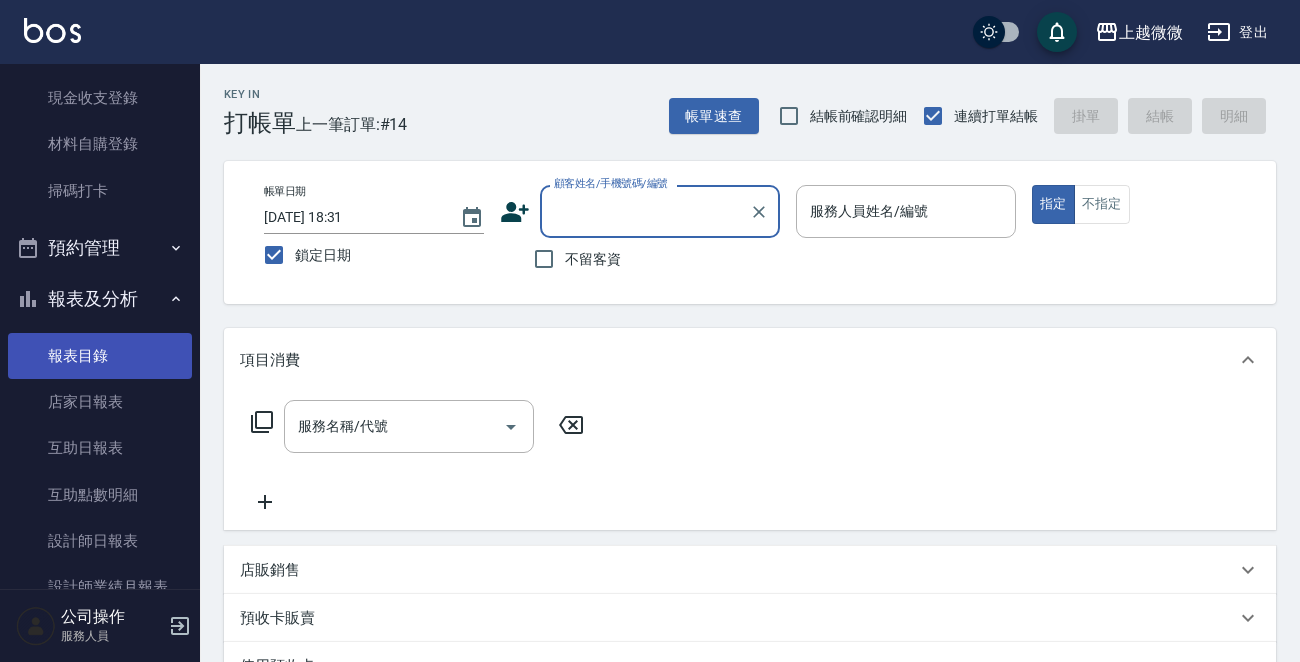 click on "報表目錄" at bounding box center [100, 356] 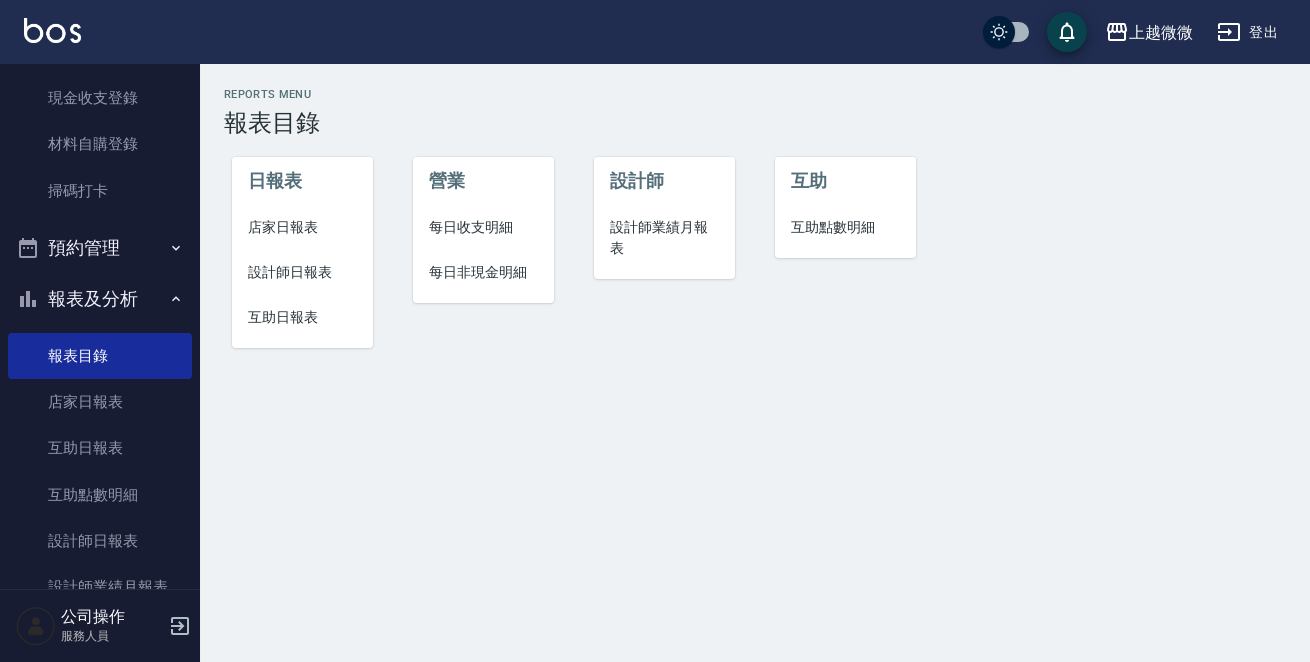 click on "店家日報表" at bounding box center [302, 227] 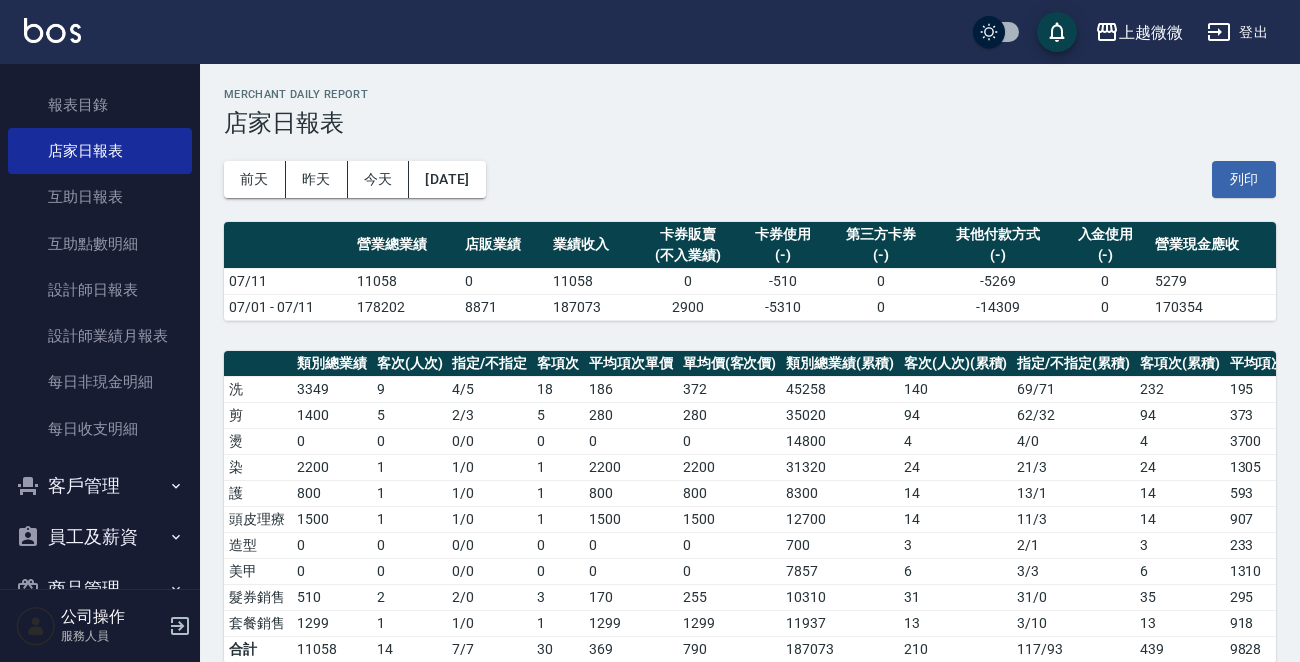 scroll, scrollTop: 449, scrollLeft: 0, axis: vertical 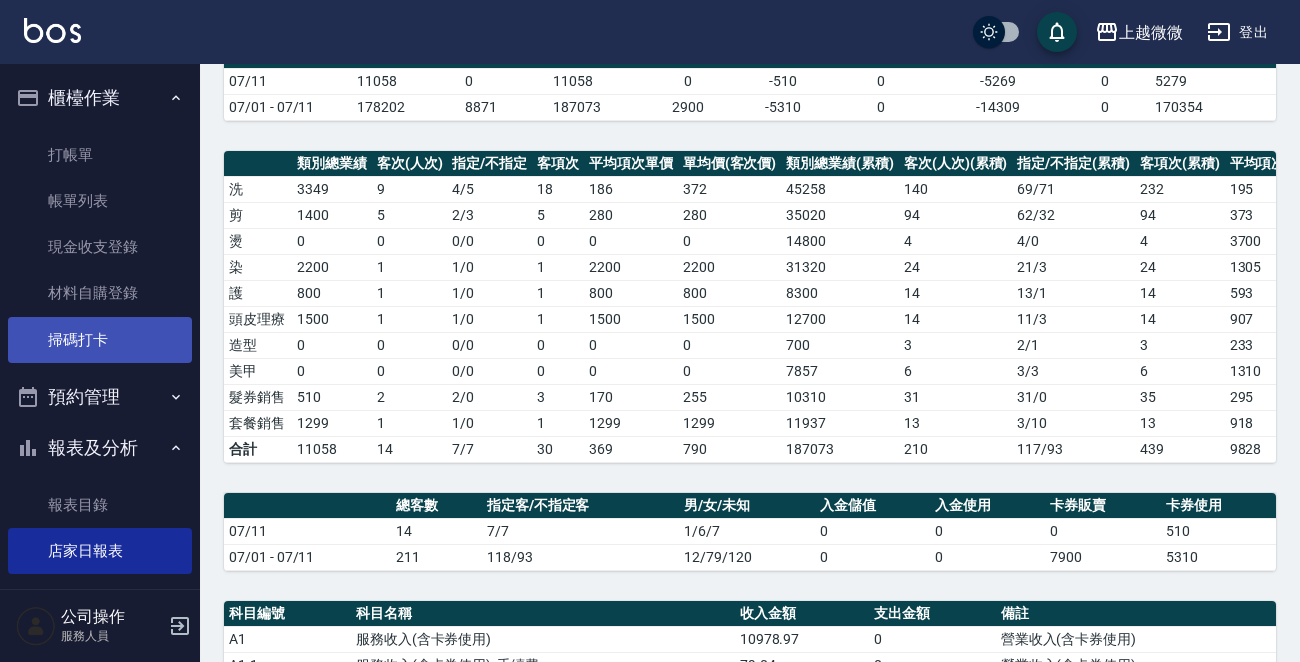 click on "掃碼打卡" at bounding box center (100, 340) 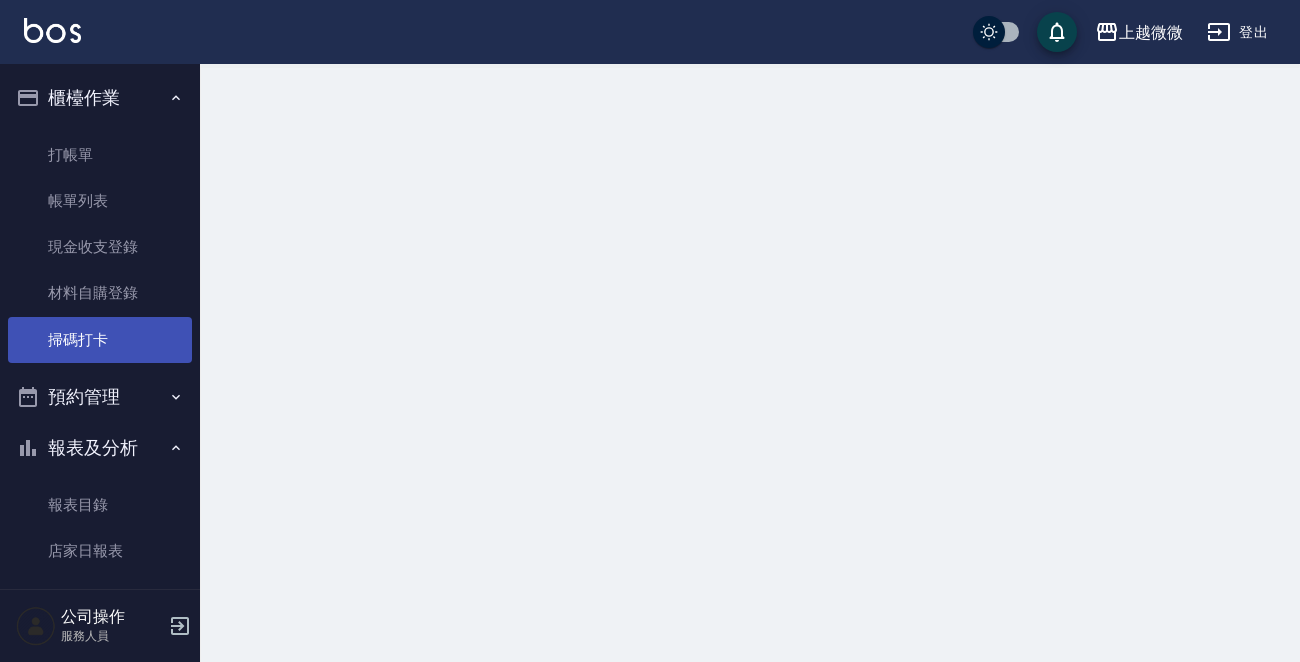 scroll, scrollTop: 0, scrollLeft: 0, axis: both 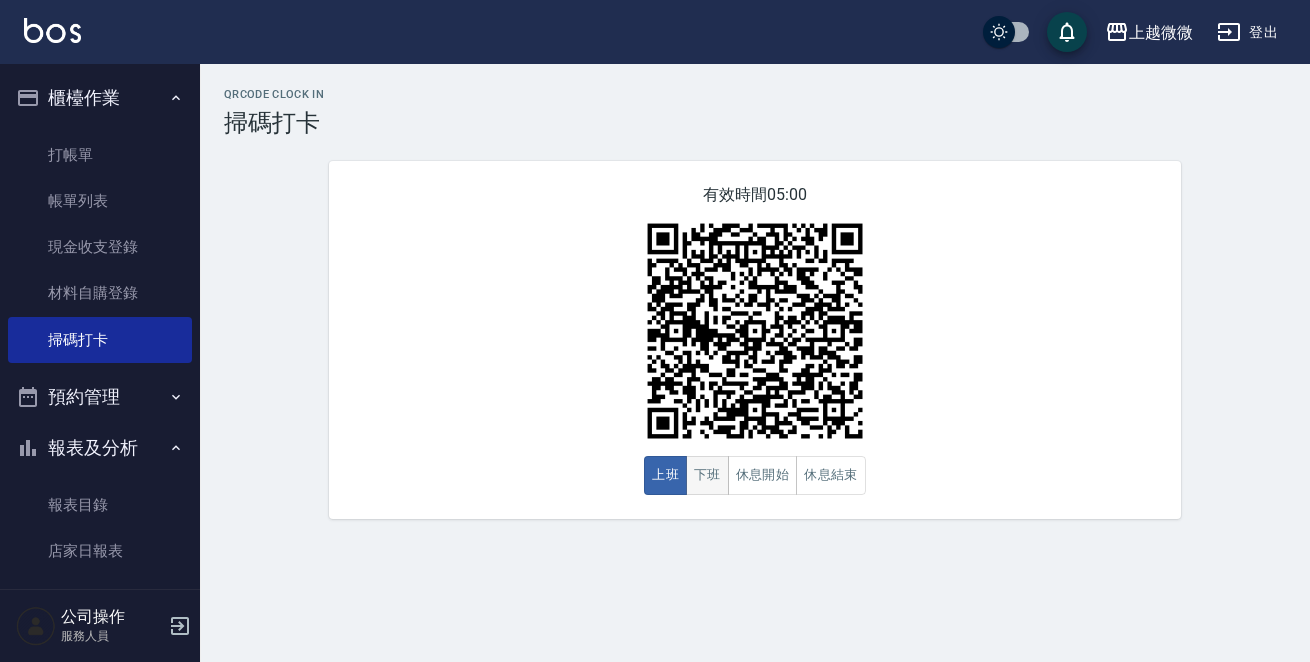 click on "下班" at bounding box center [707, 475] 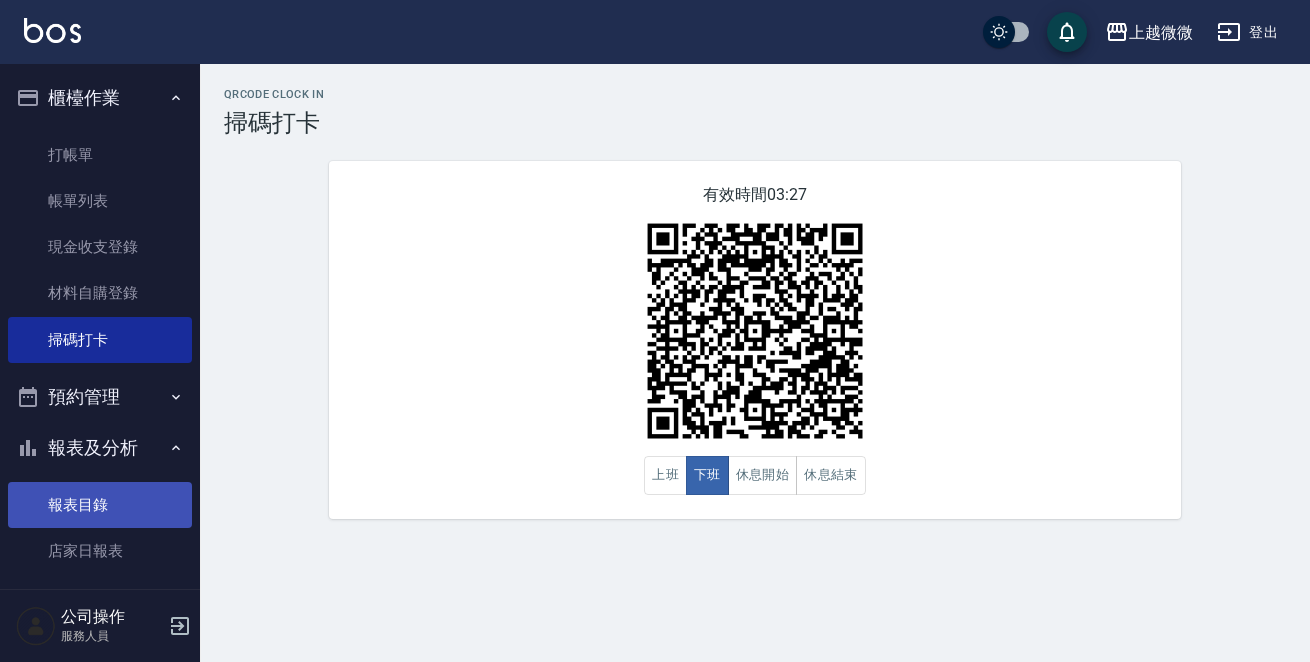 click on "報表目錄" at bounding box center (100, 505) 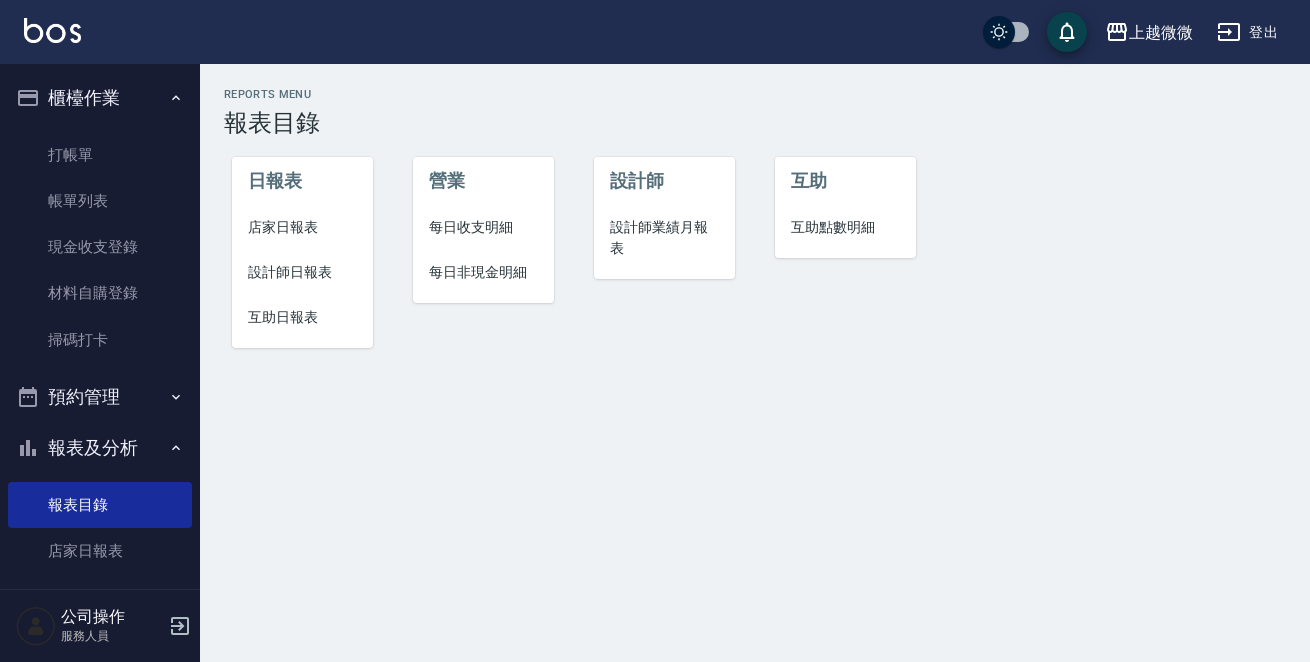 click on "店家日報表" at bounding box center (302, 227) 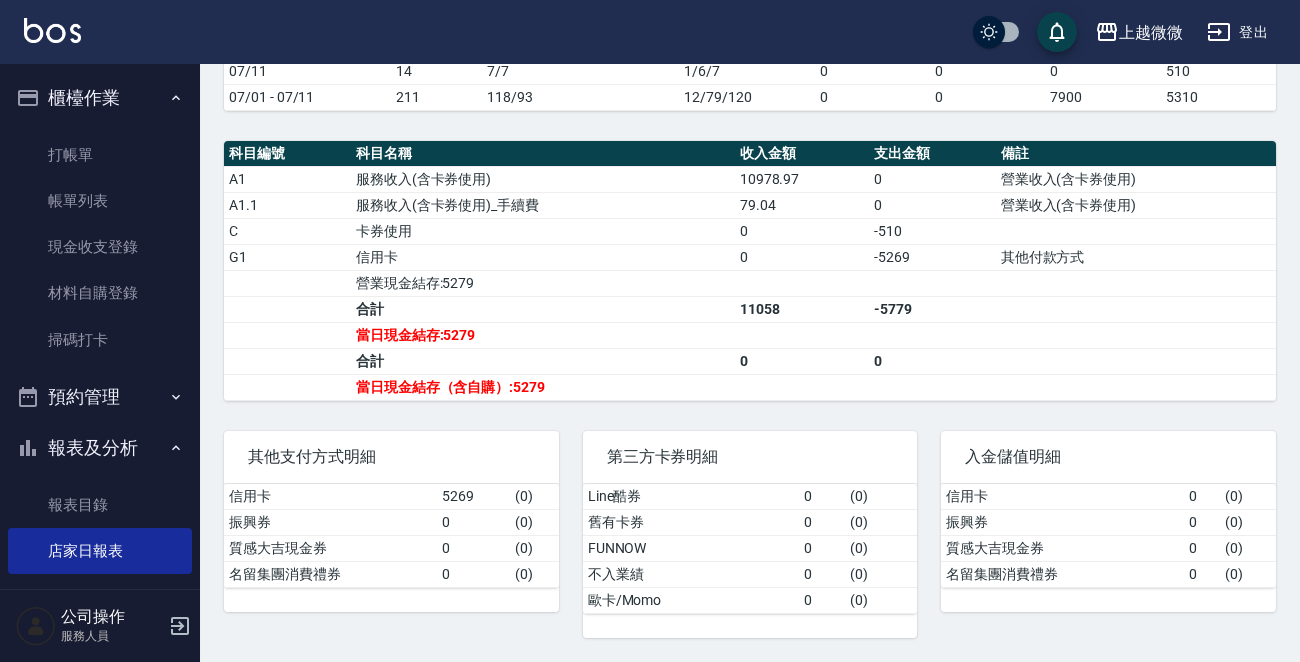 scroll, scrollTop: 670, scrollLeft: 0, axis: vertical 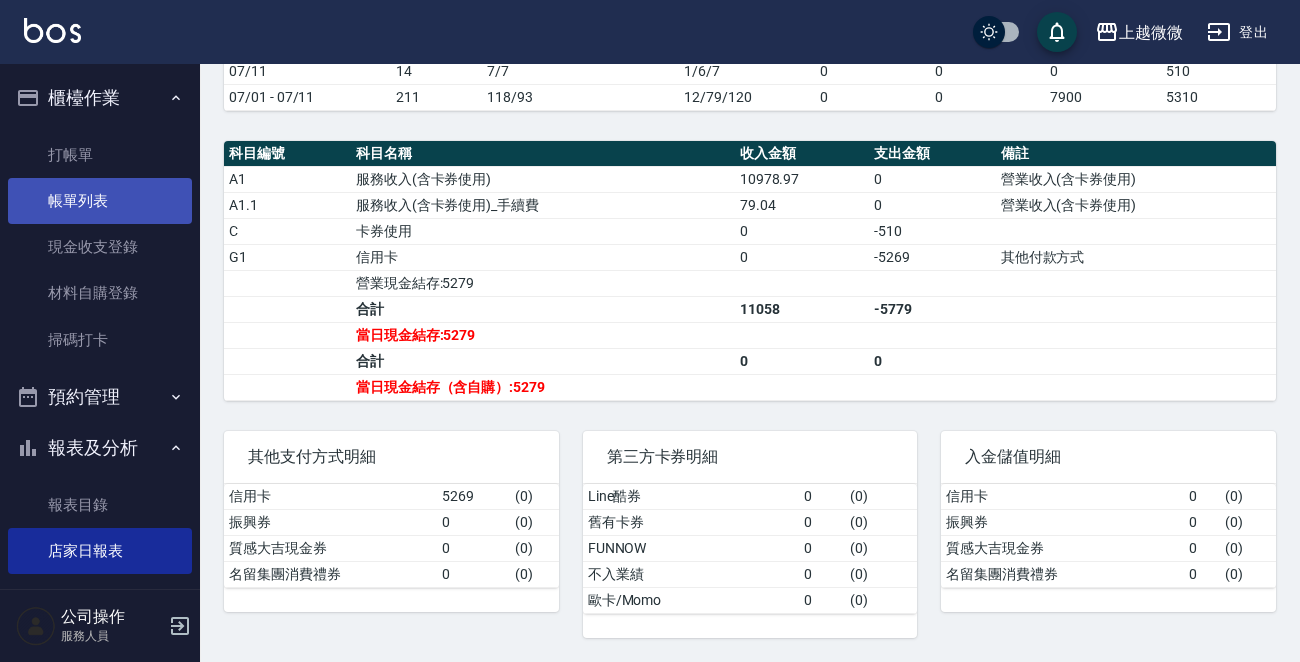 click on "帳單列表" at bounding box center (100, 201) 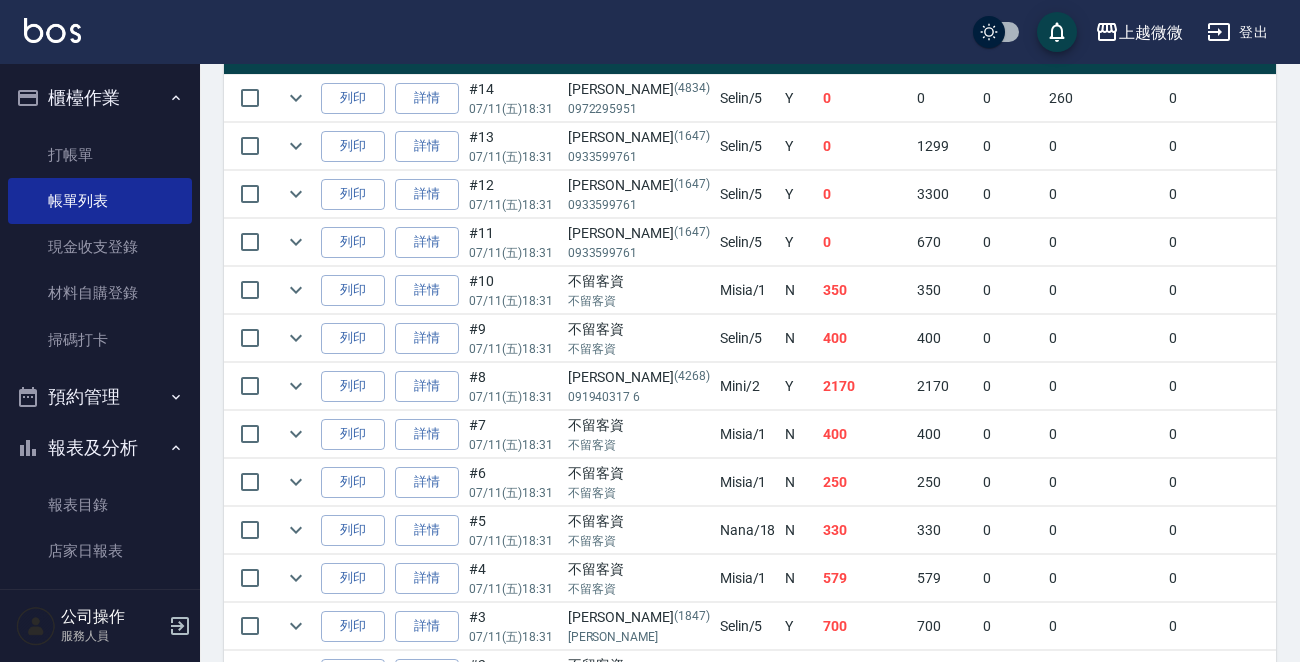 scroll, scrollTop: 500, scrollLeft: 0, axis: vertical 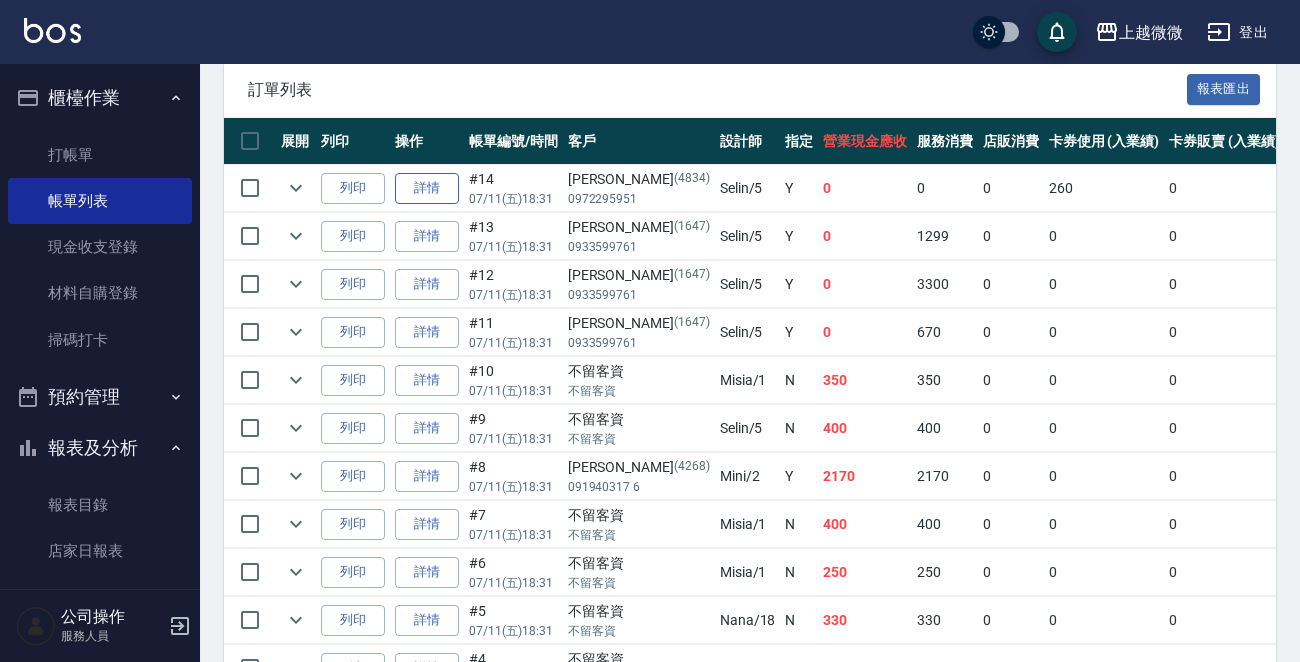 click on "詳情" at bounding box center (427, 188) 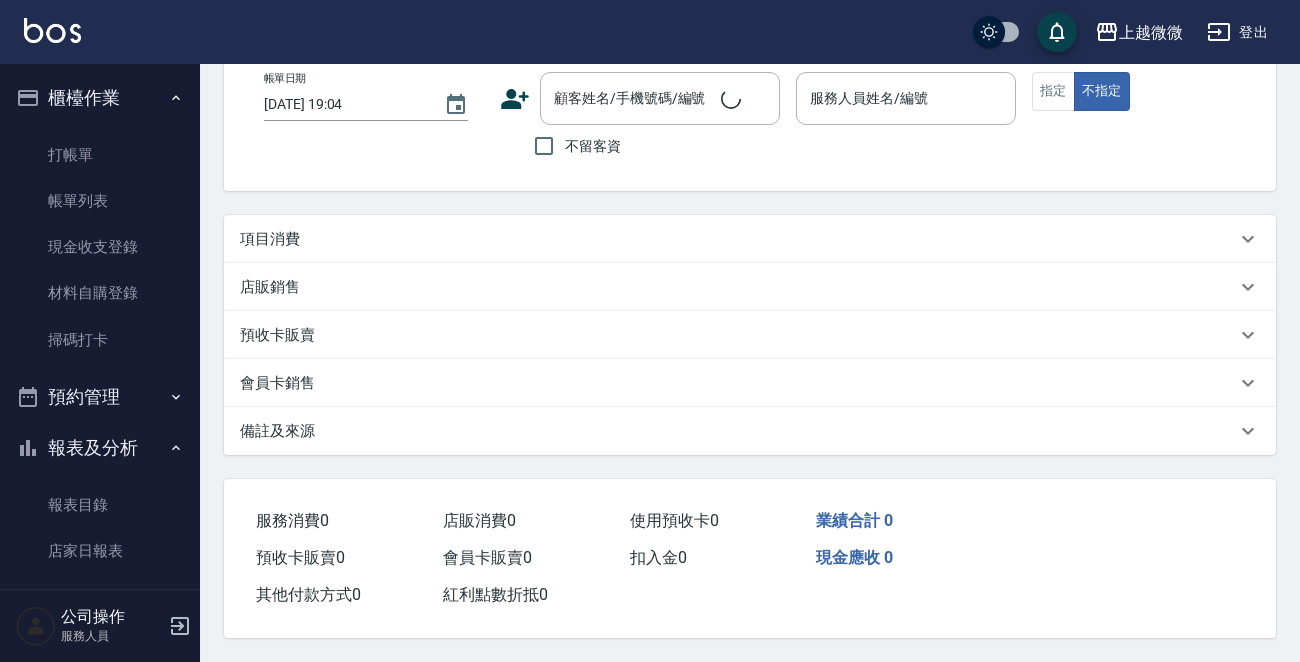 scroll, scrollTop: 0, scrollLeft: 0, axis: both 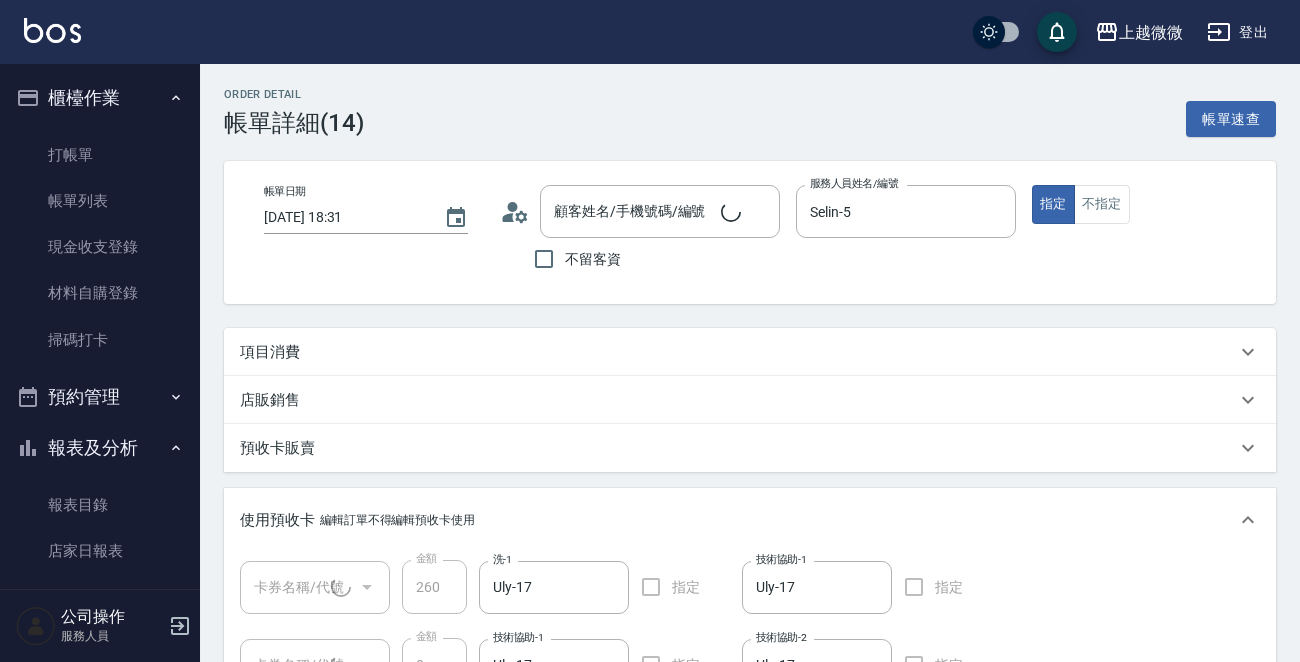type on "[DATE] 18:31" 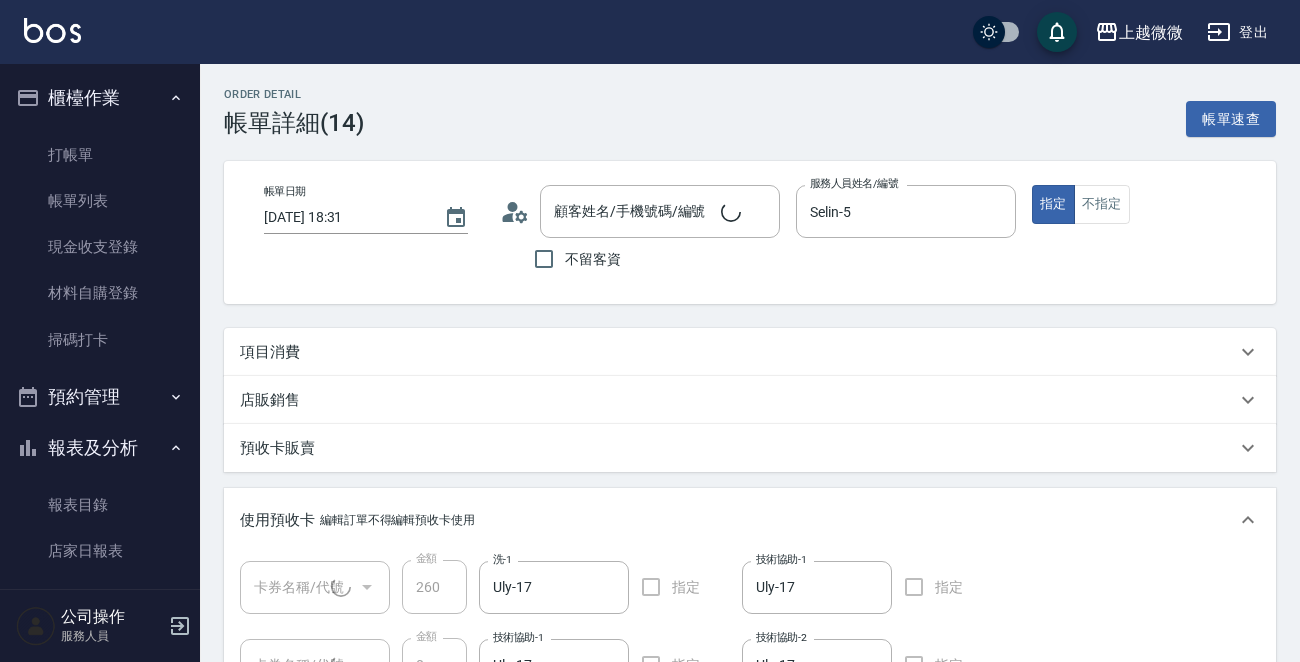 type on "Selin-5" 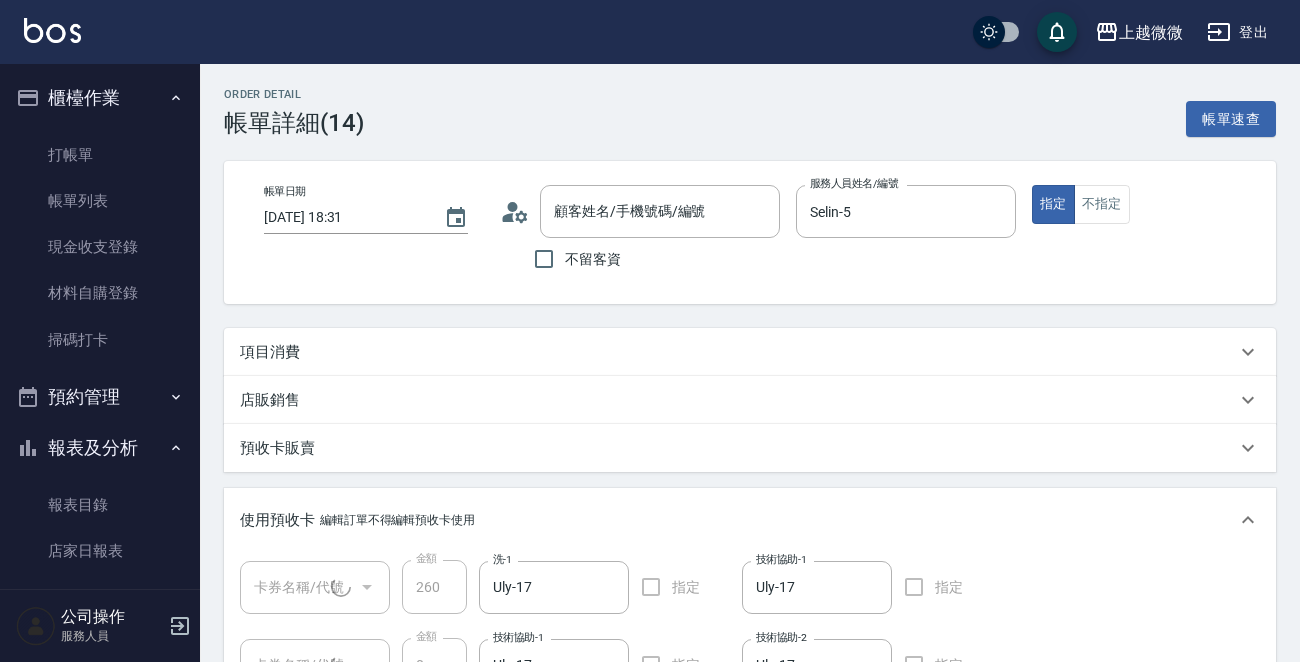 type on "[PERSON_NAME]/0972295951/4834" 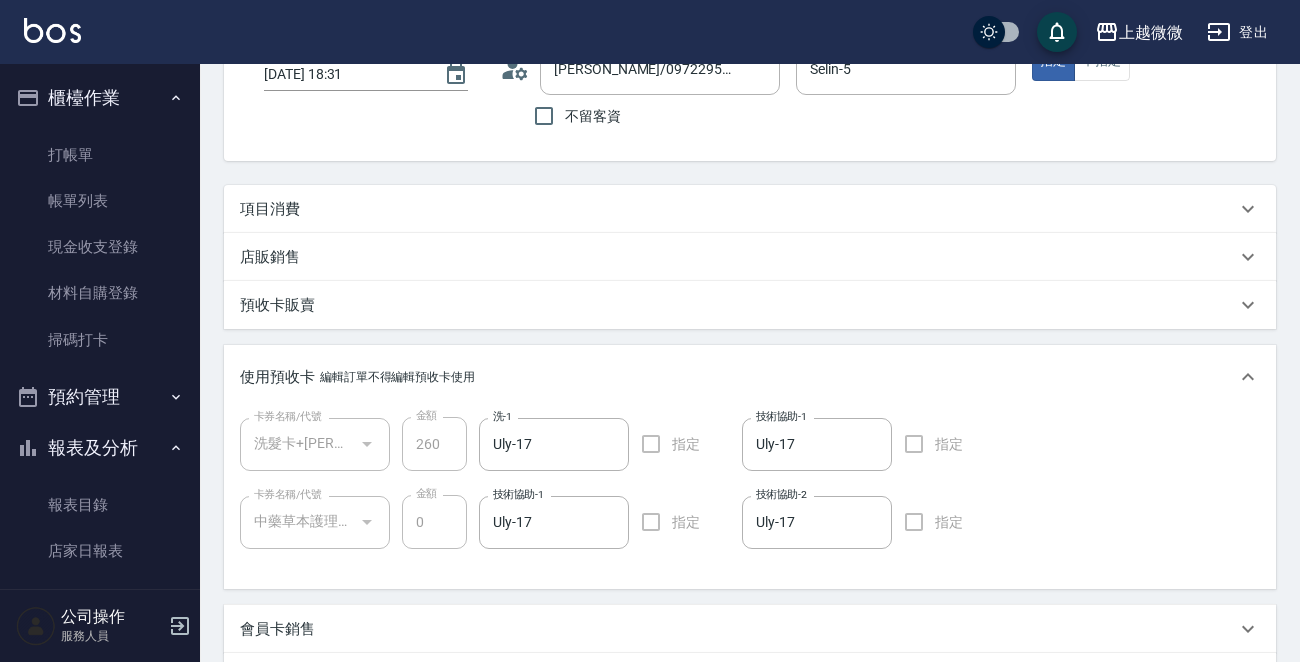 scroll, scrollTop: 0, scrollLeft: 0, axis: both 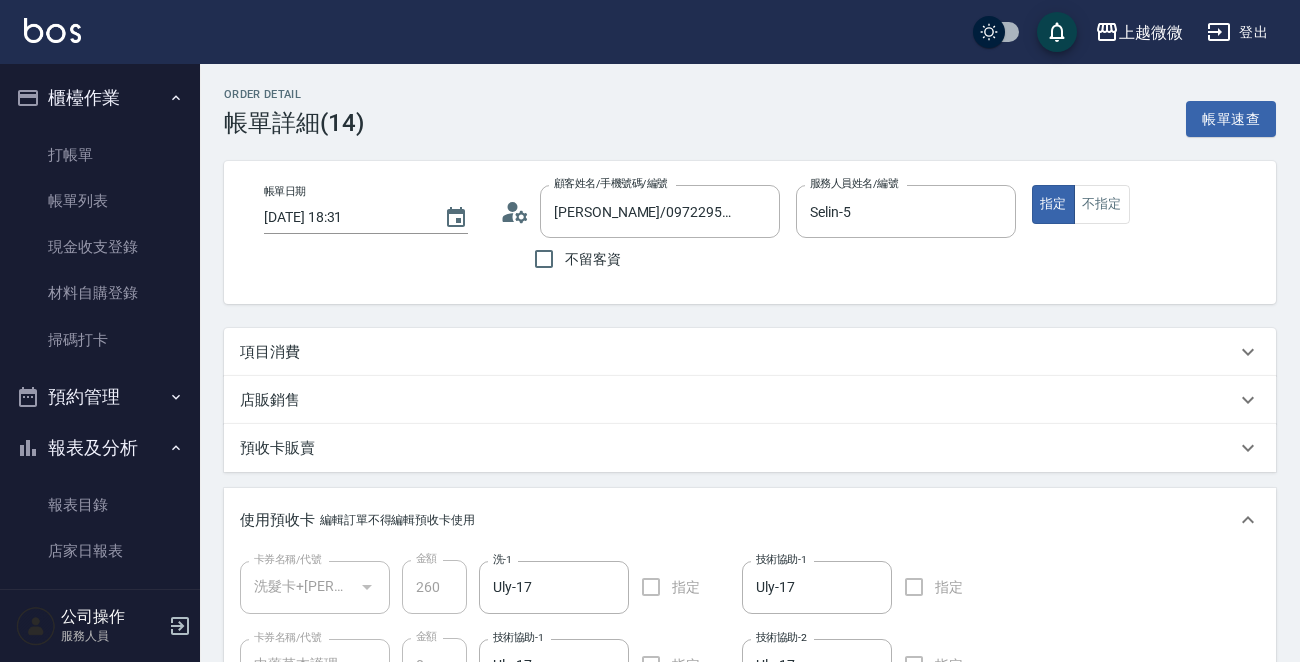 click on "項目消費" at bounding box center (270, 352) 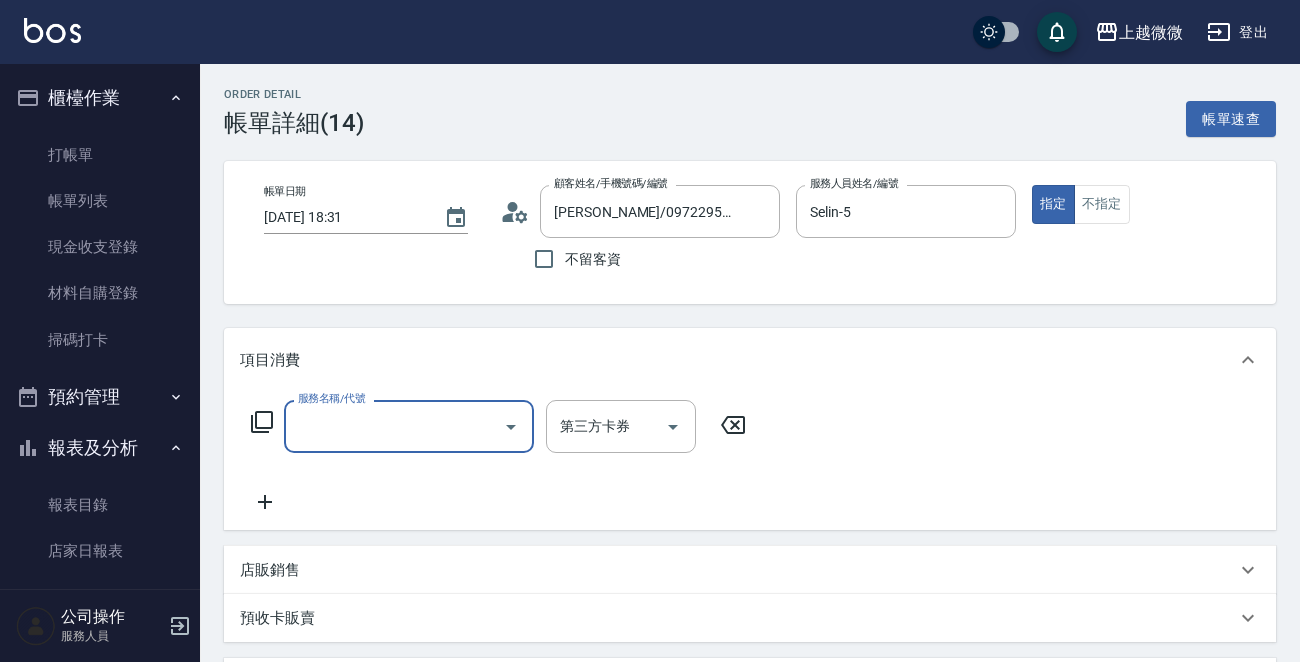 scroll, scrollTop: 0, scrollLeft: 0, axis: both 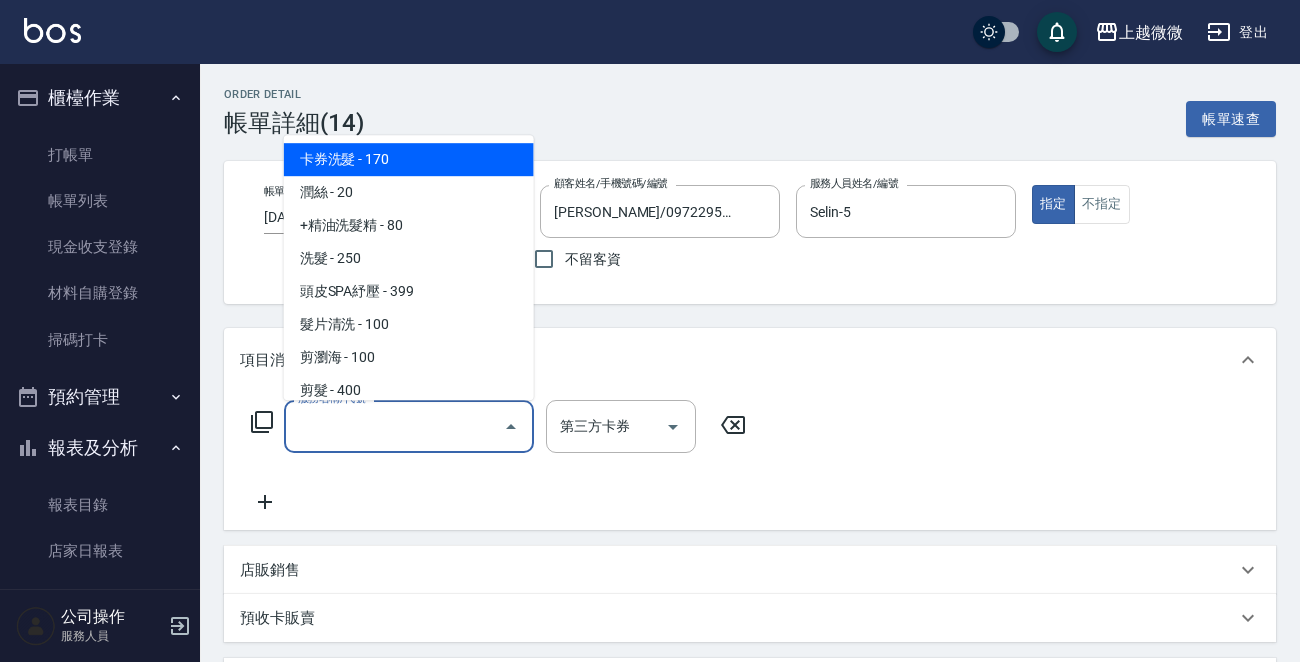 click on "服務名稱/代號" at bounding box center (394, 426) 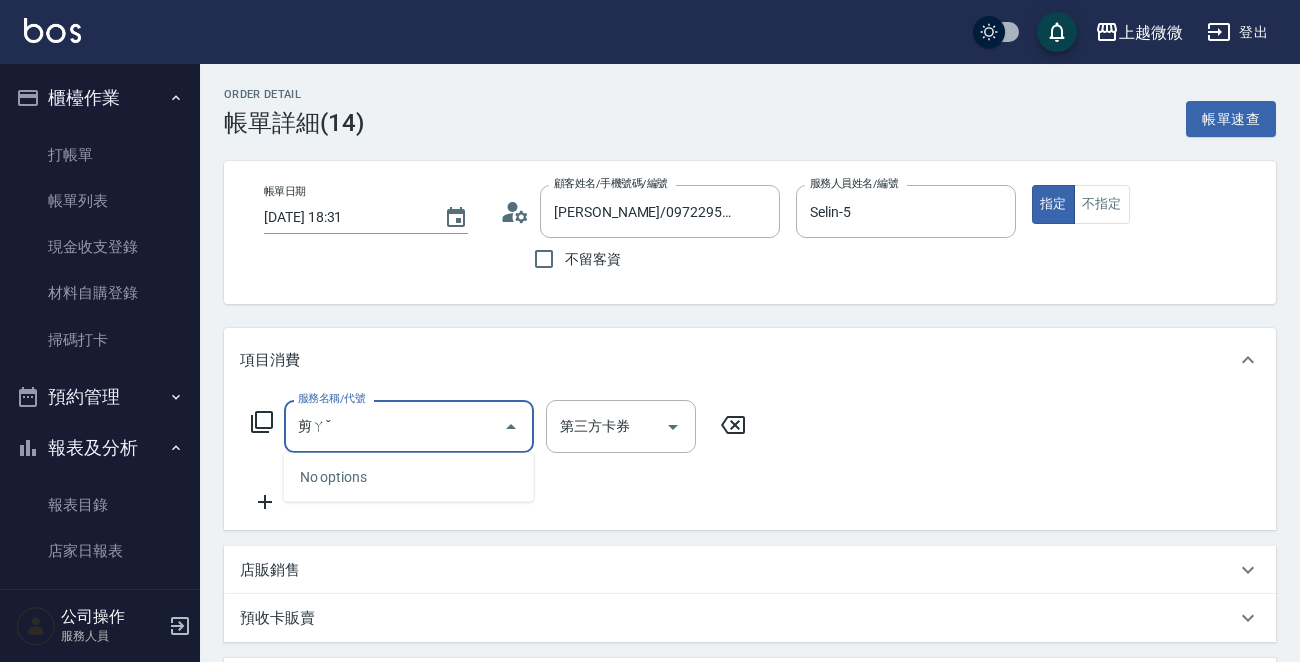 type on "剪" 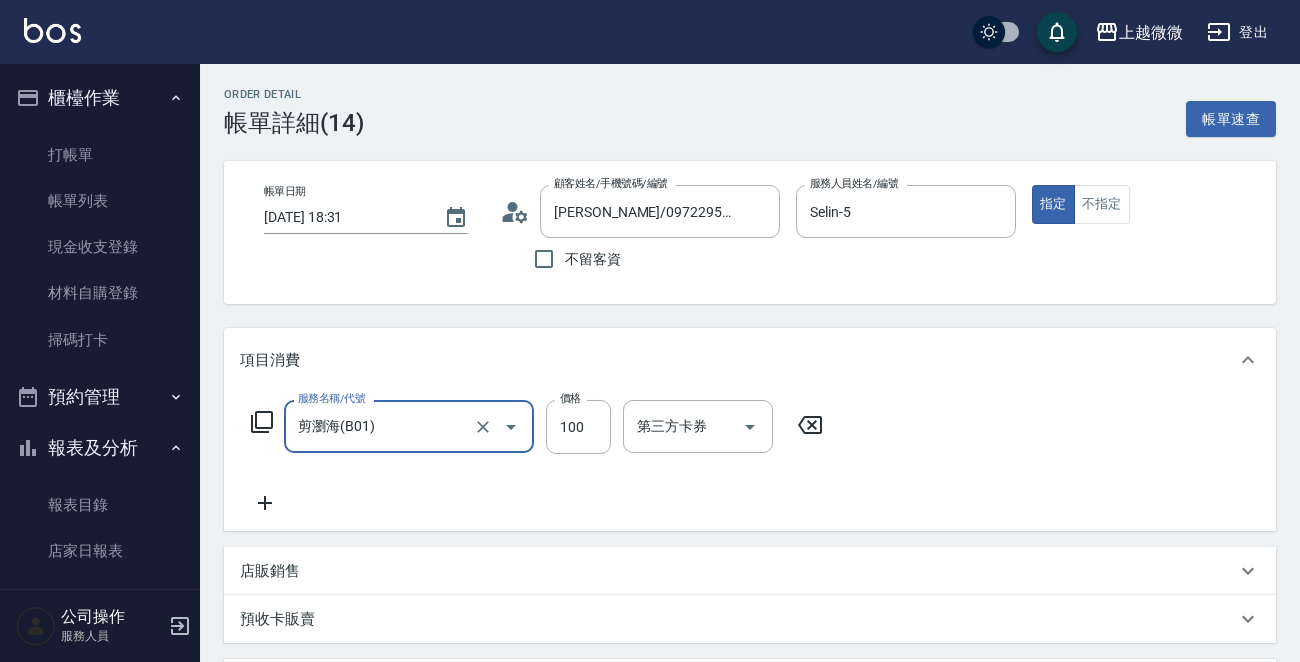 scroll, scrollTop: 613, scrollLeft: 0, axis: vertical 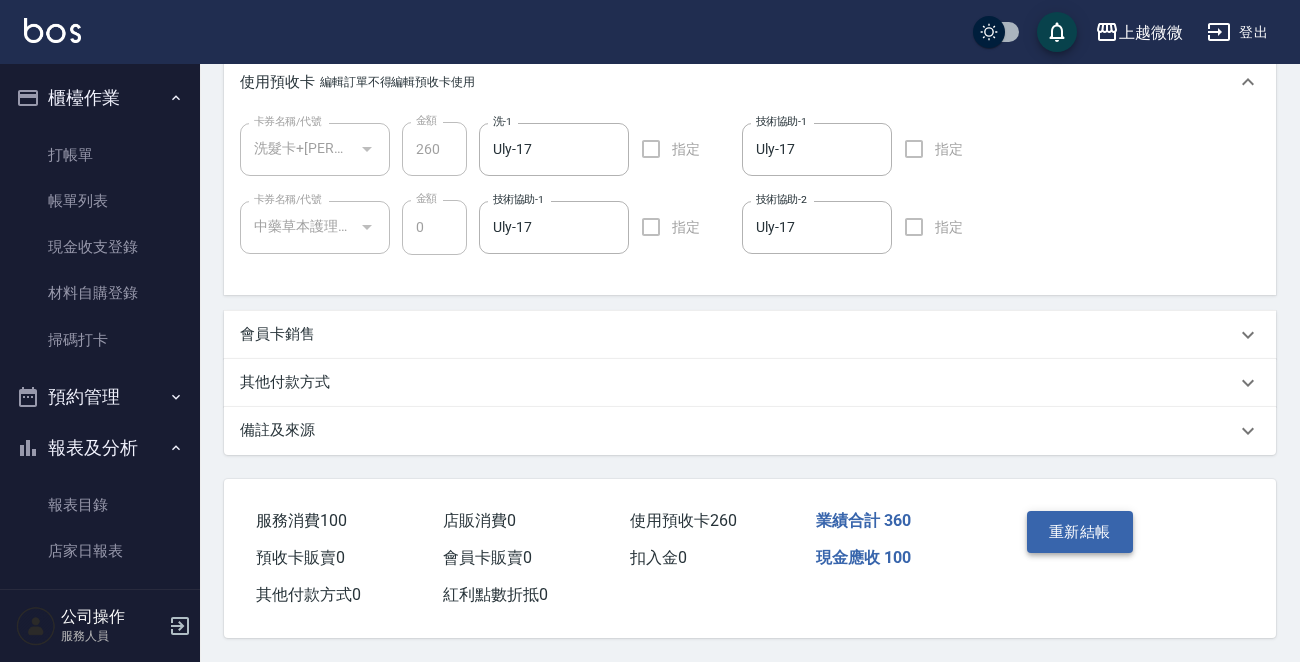 type on "剪瀏海(B01)" 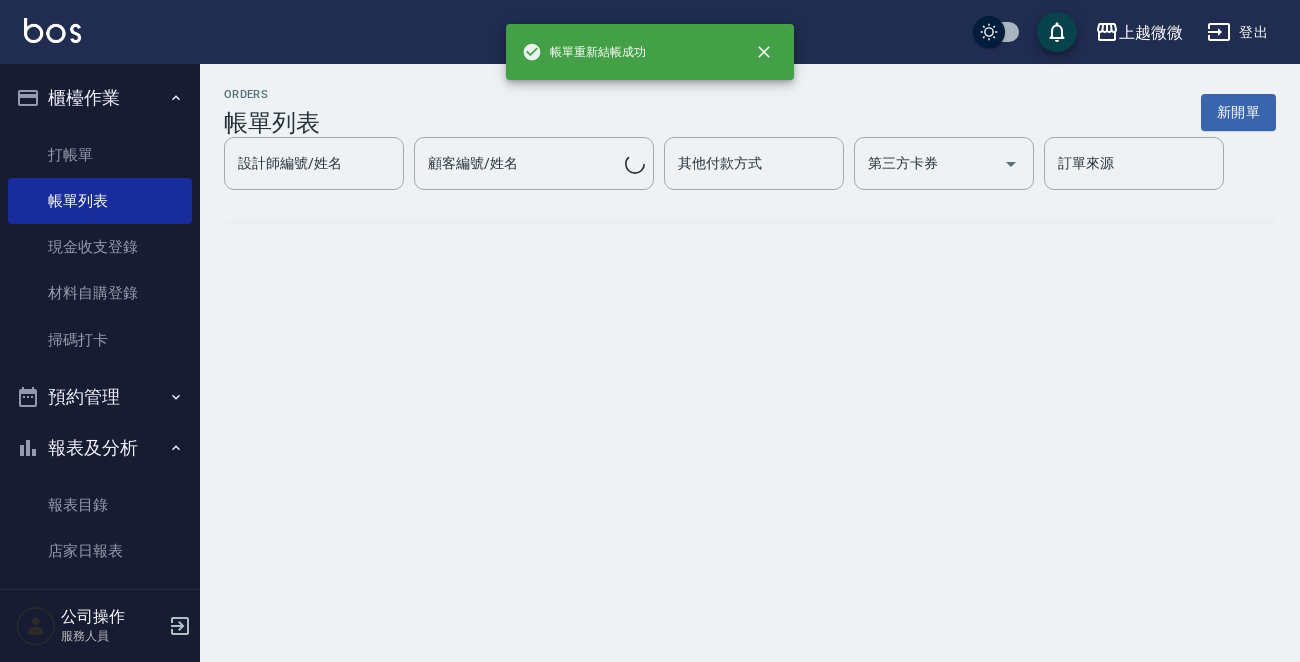 scroll, scrollTop: 0, scrollLeft: 0, axis: both 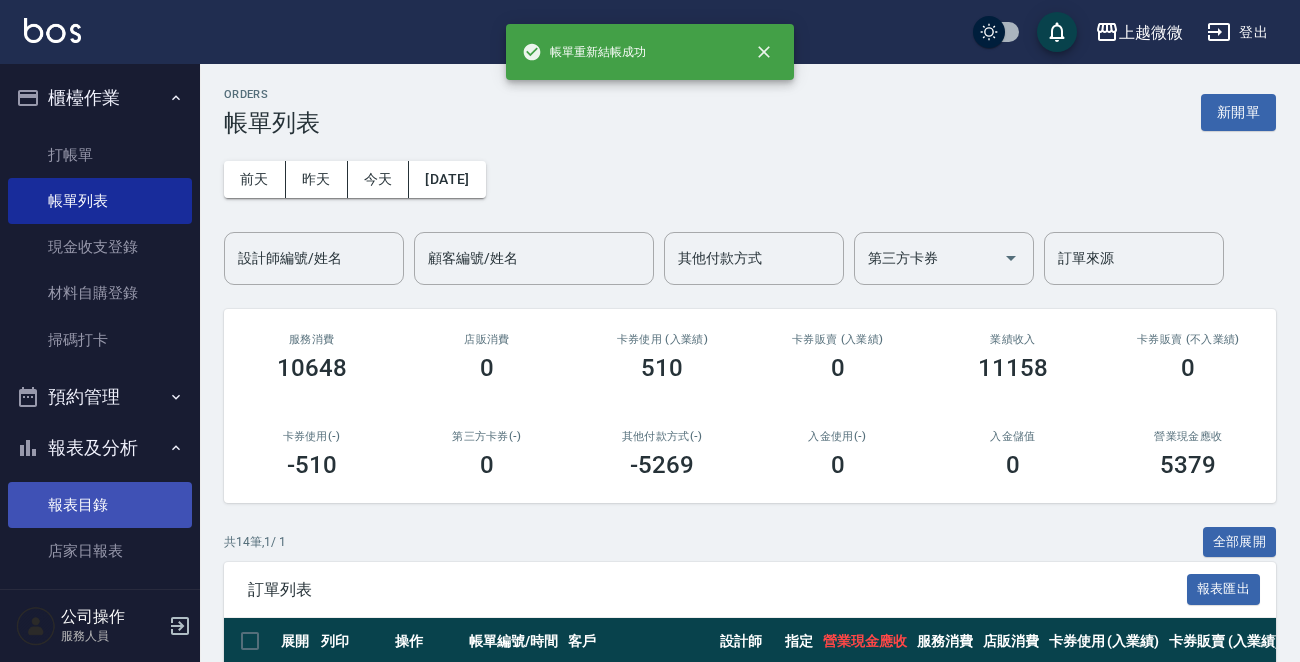 click on "報表目錄" at bounding box center [100, 505] 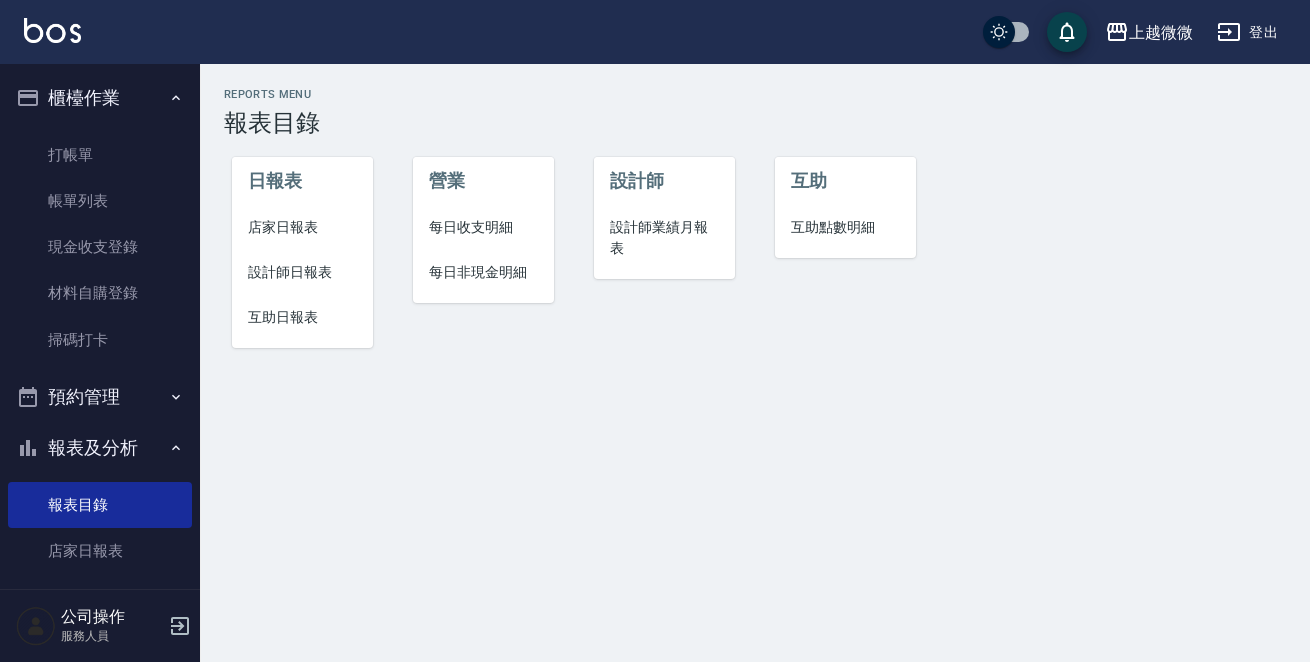 click on "設計師日報表" at bounding box center [302, 272] 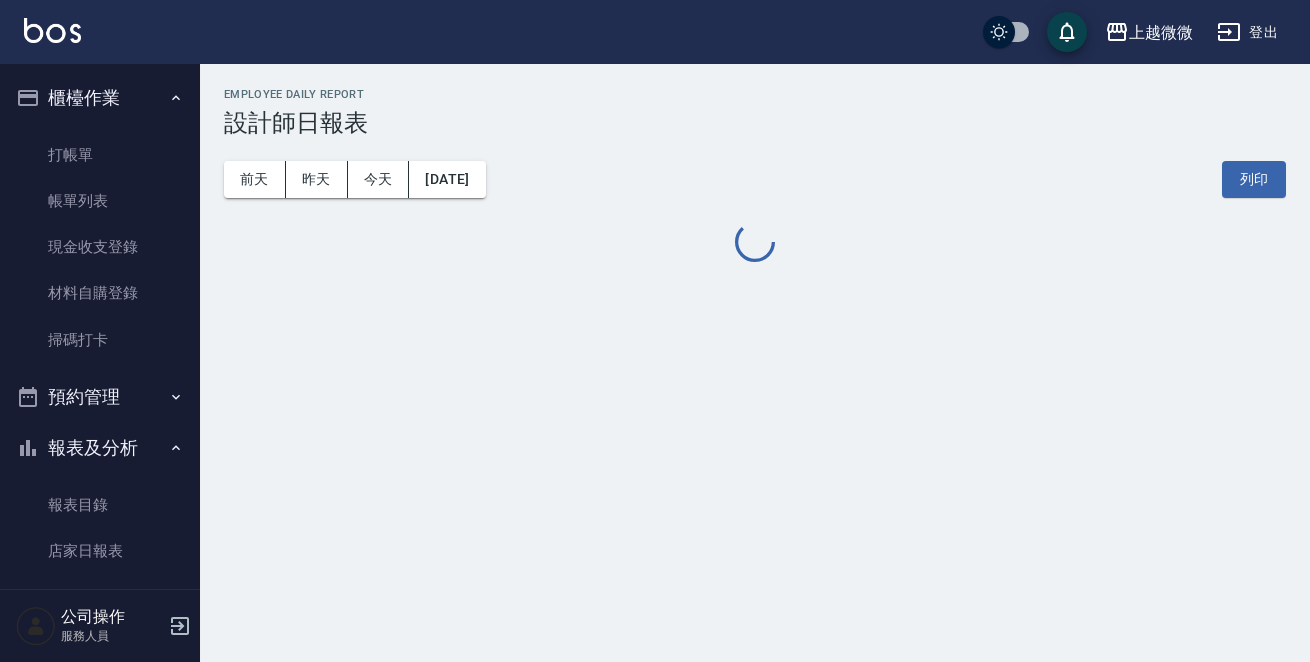 click on "上越微微   [DATE]   設計師日報表 列印時間： [DATE][PHONE_NUMBER]:04 Employee Daily Report 設計師日報表 [DATE] [DATE] [DATE] [DATE] 列印" at bounding box center [655, 331] 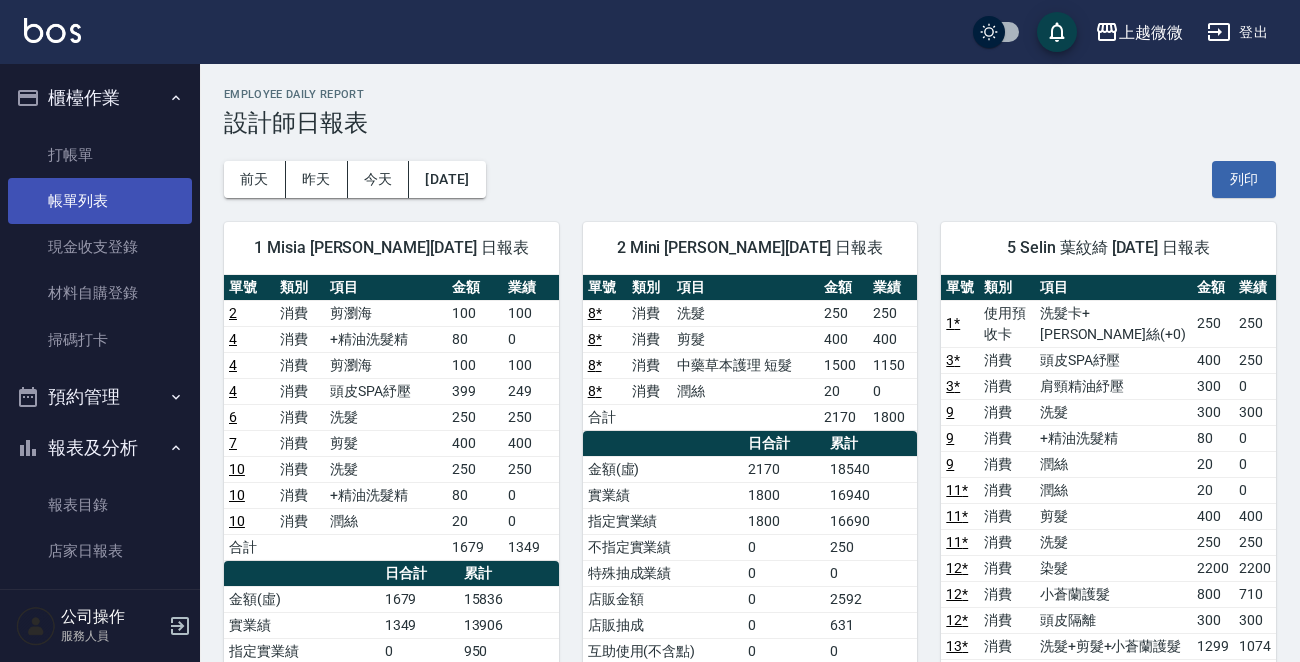 click on "帳單列表" at bounding box center (100, 201) 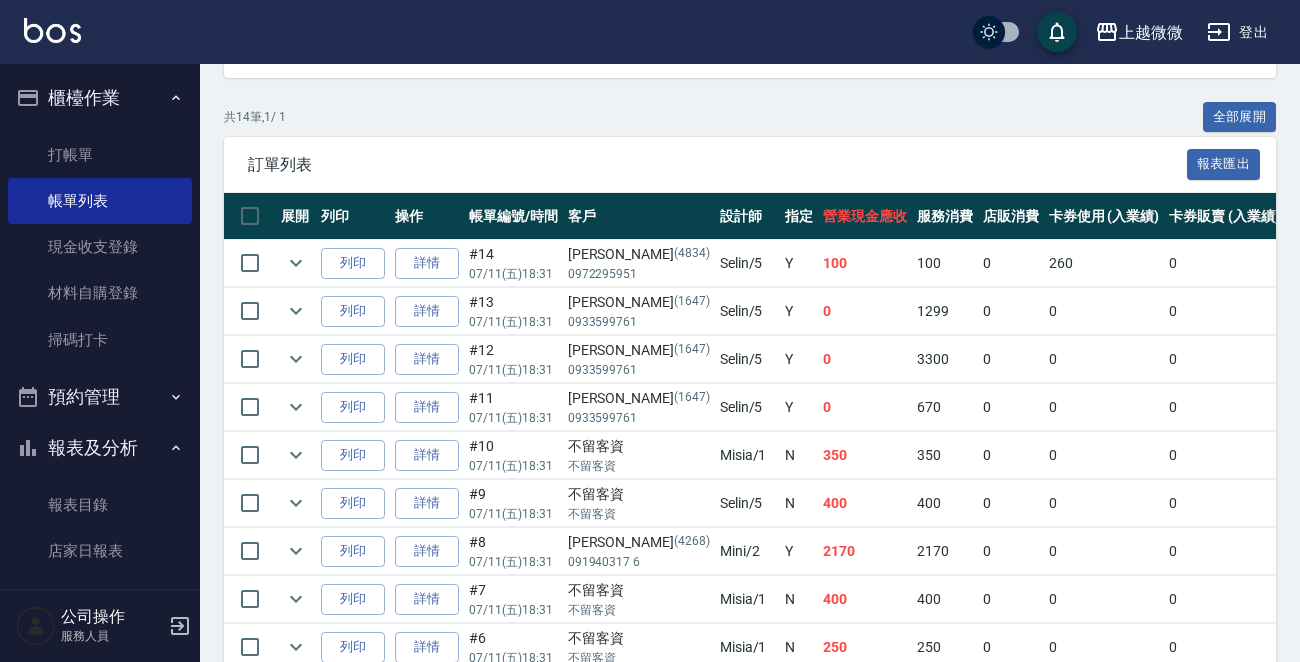 scroll, scrollTop: 700, scrollLeft: 0, axis: vertical 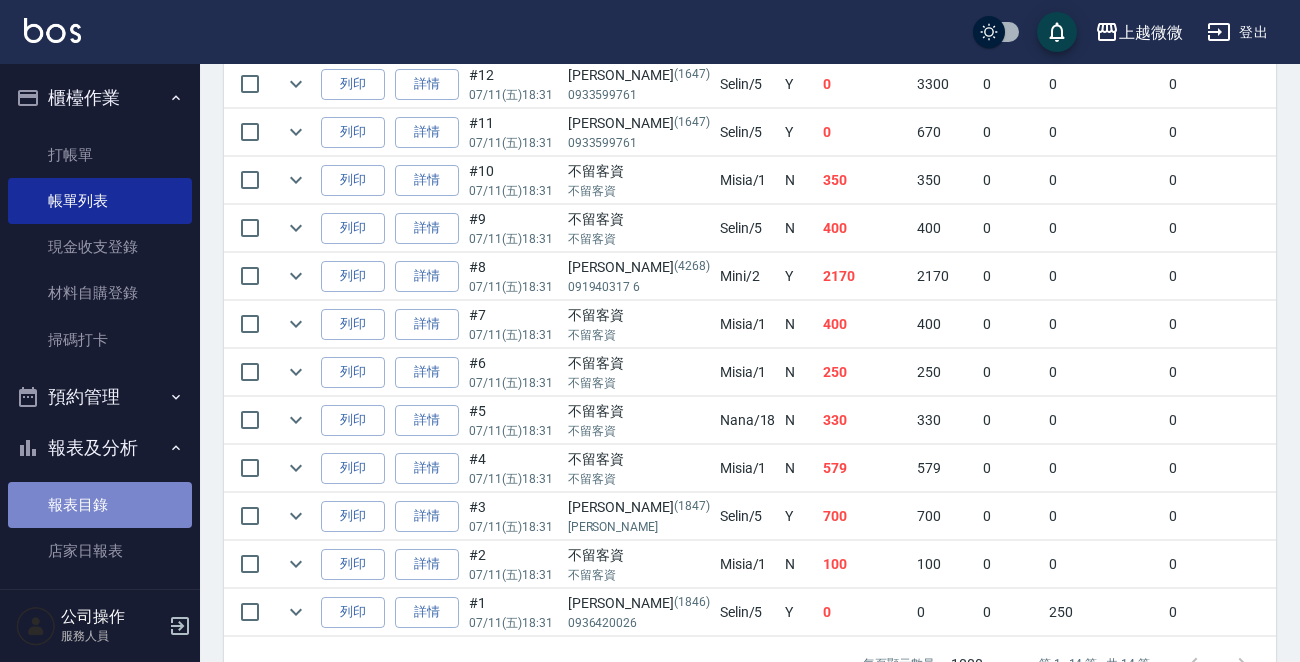 click on "報表目錄" at bounding box center [100, 505] 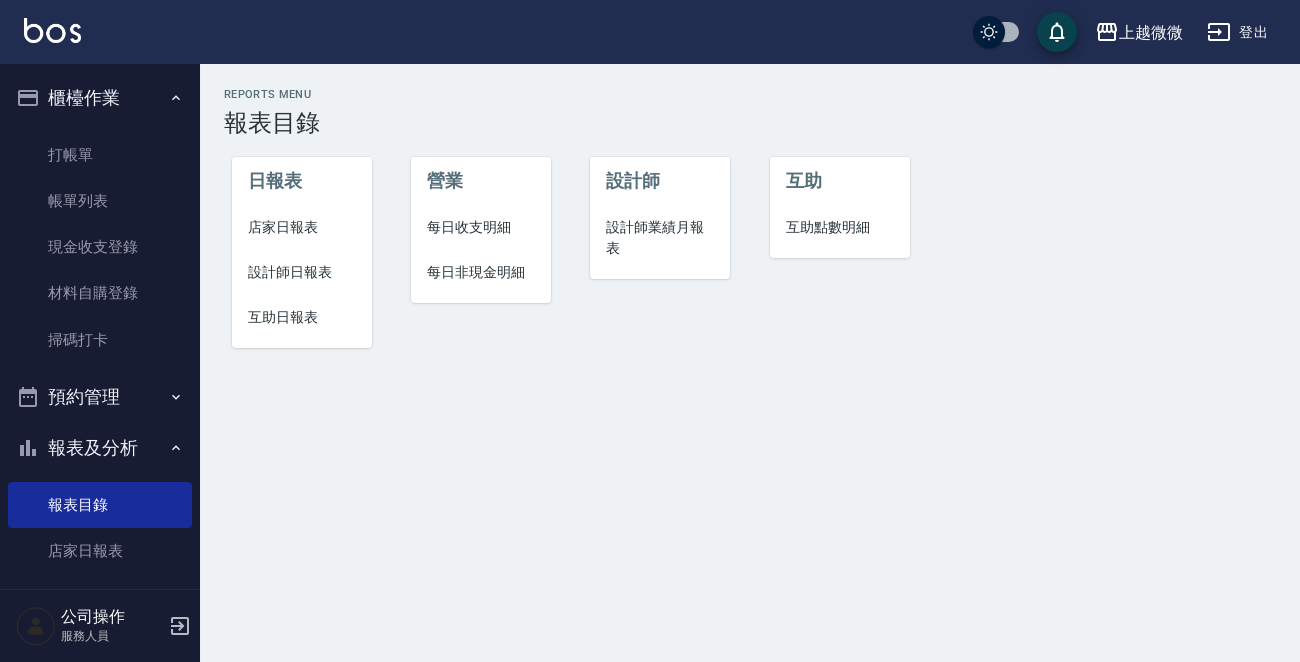 scroll, scrollTop: 0, scrollLeft: 0, axis: both 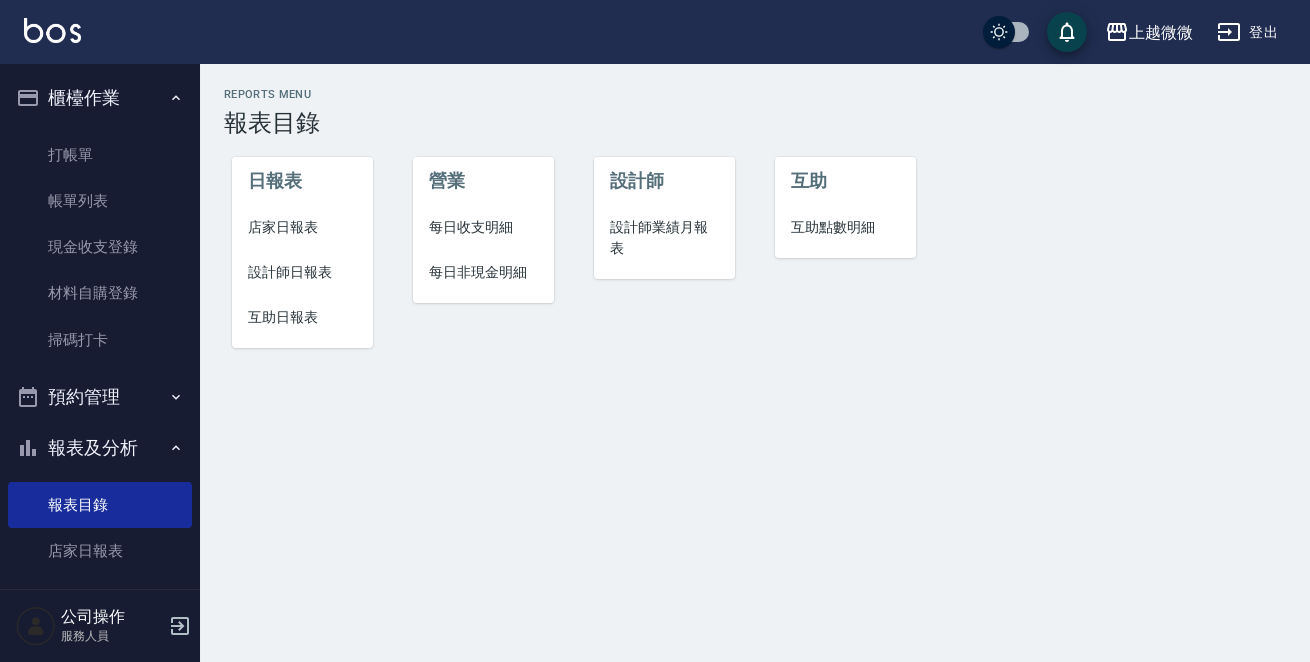 click on "店家日報表" at bounding box center (302, 227) 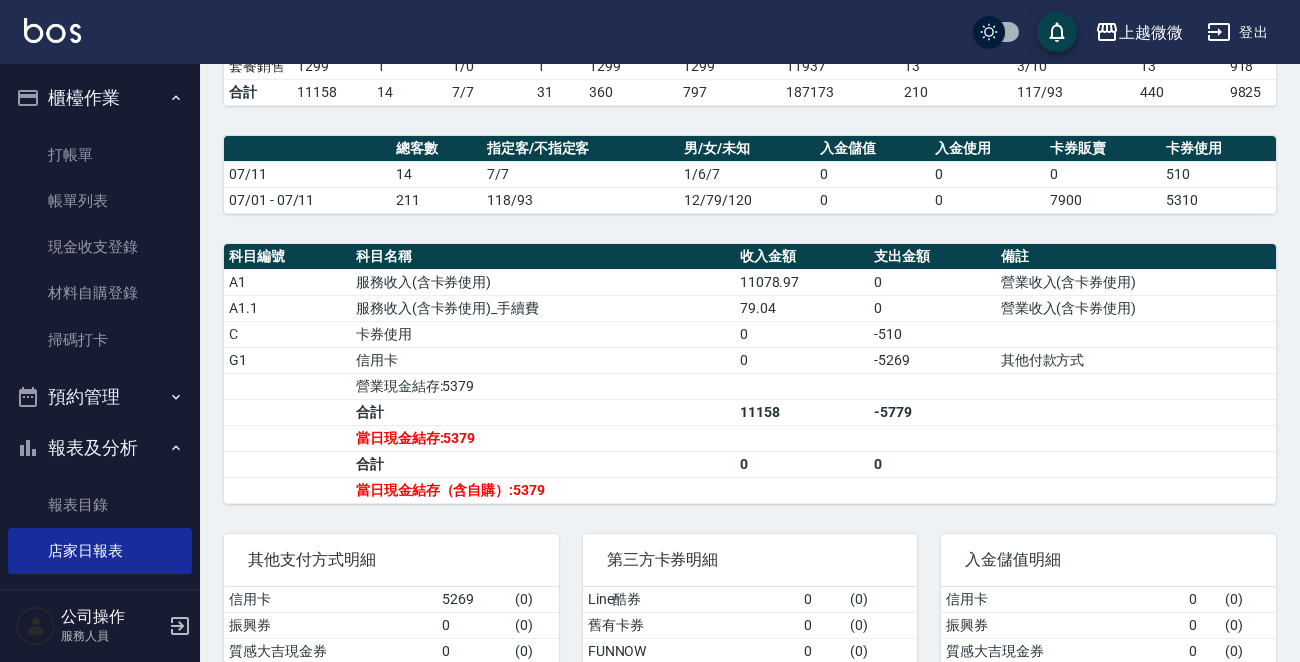 scroll, scrollTop: 670, scrollLeft: 0, axis: vertical 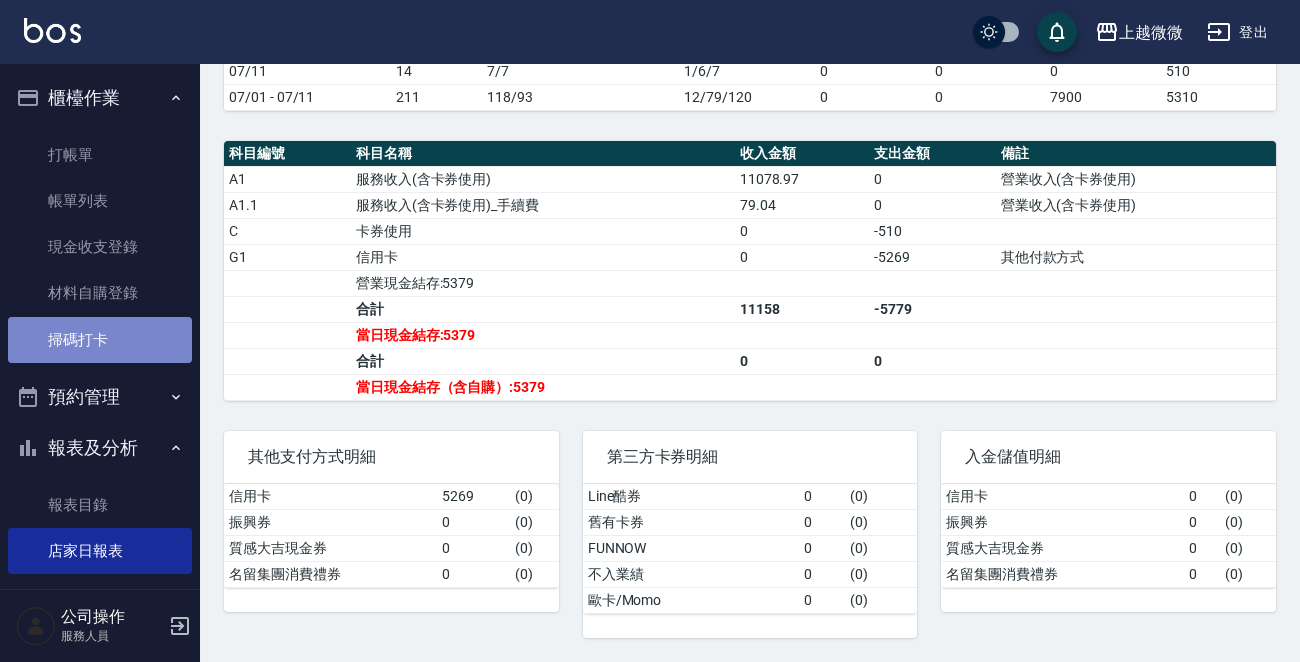 click on "掃碼打卡" at bounding box center (100, 340) 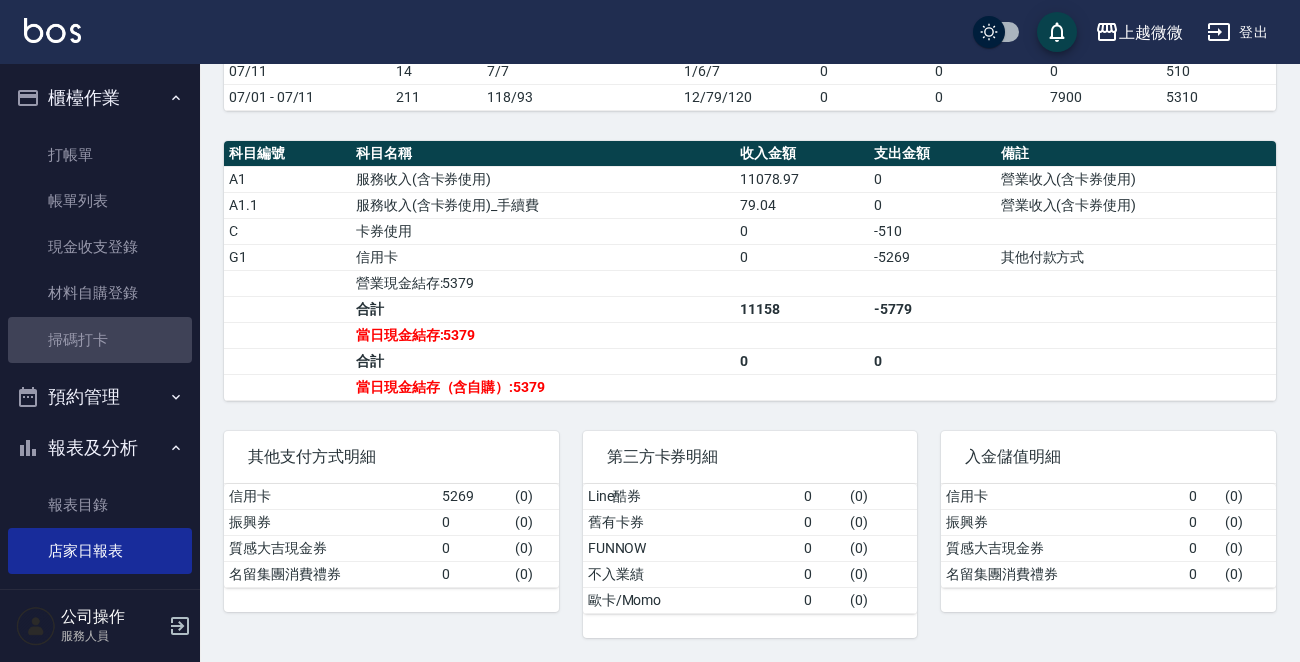 scroll, scrollTop: 0, scrollLeft: 0, axis: both 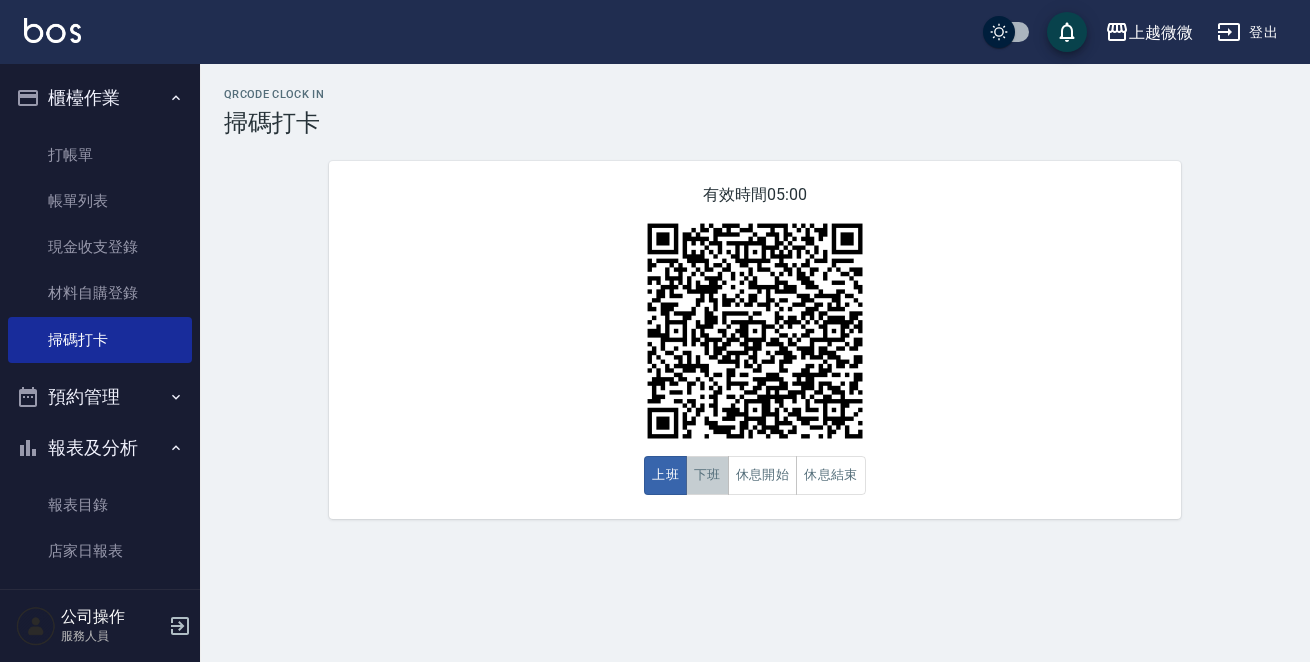 click on "下班" at bounding box center (707, 475) 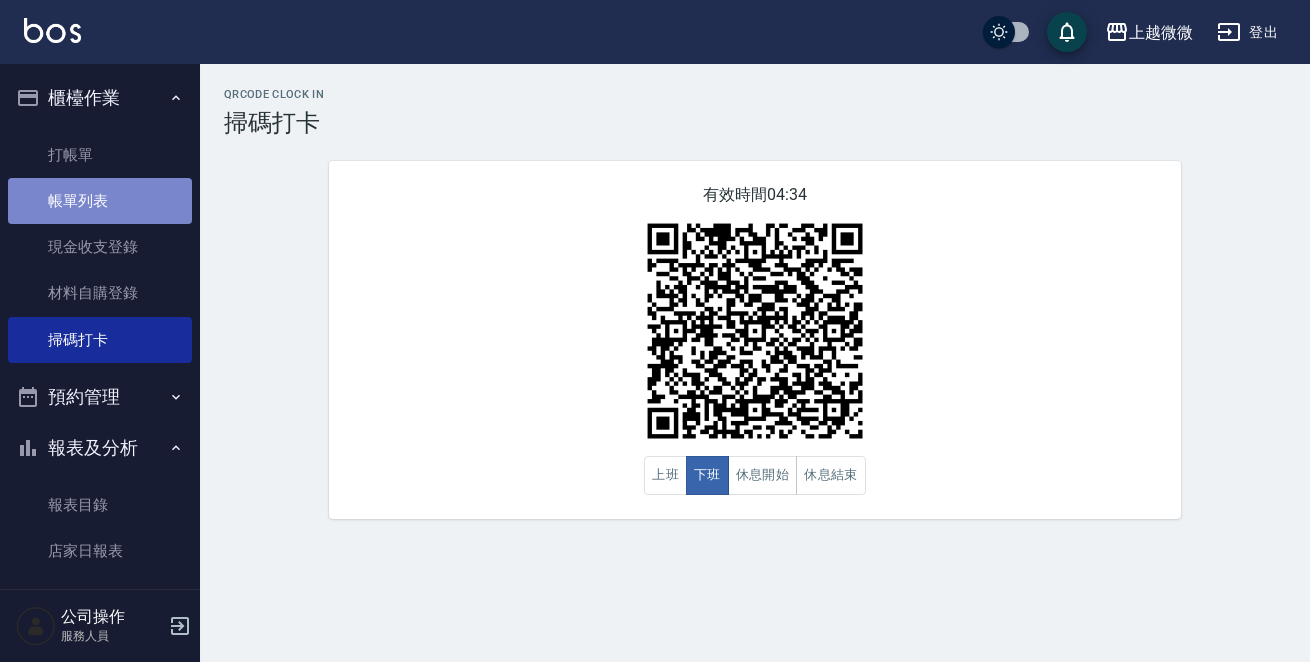 click on "帳單列表" at bounding box center [100, 201] 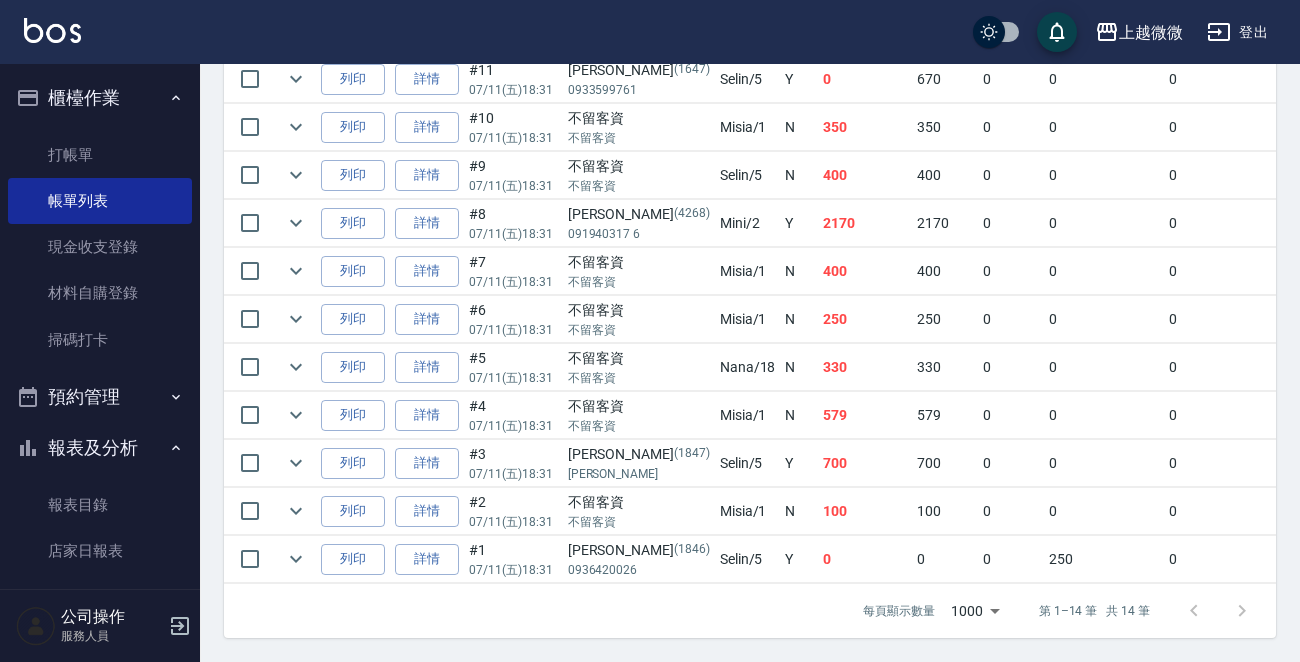 scroll, scrollTop: 465, scrollLeft: 0, axis: vertical 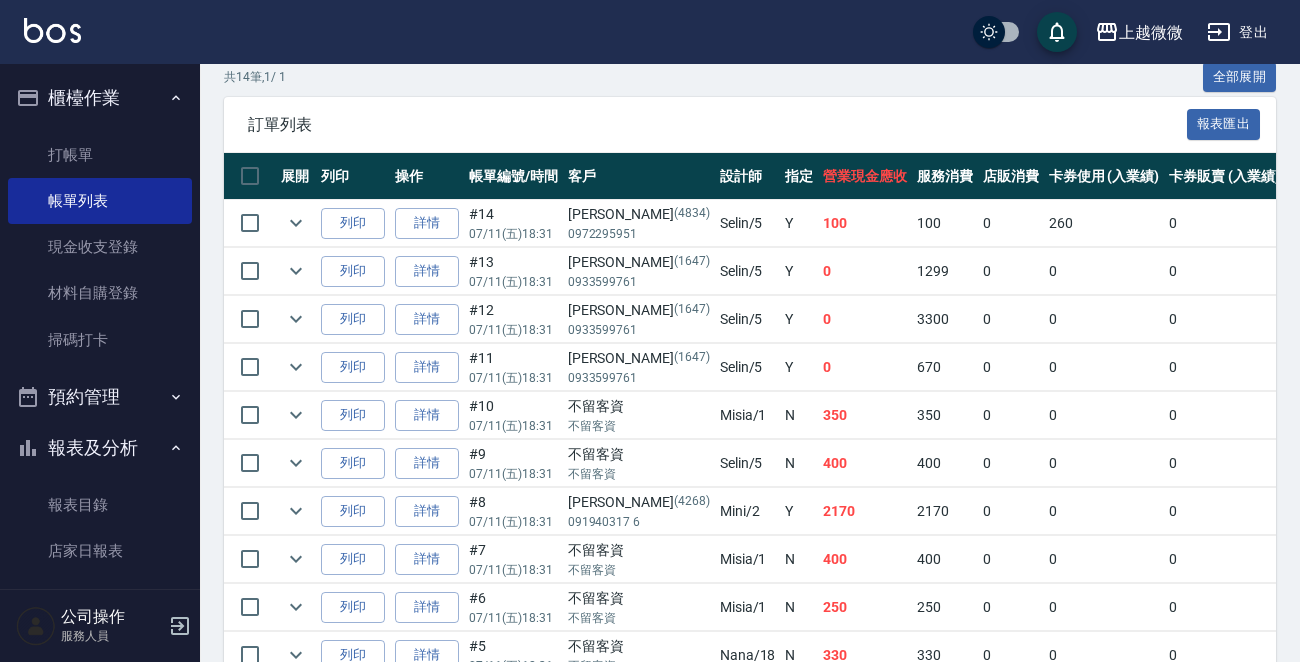 click on "0" at bounding box center [865, 319] 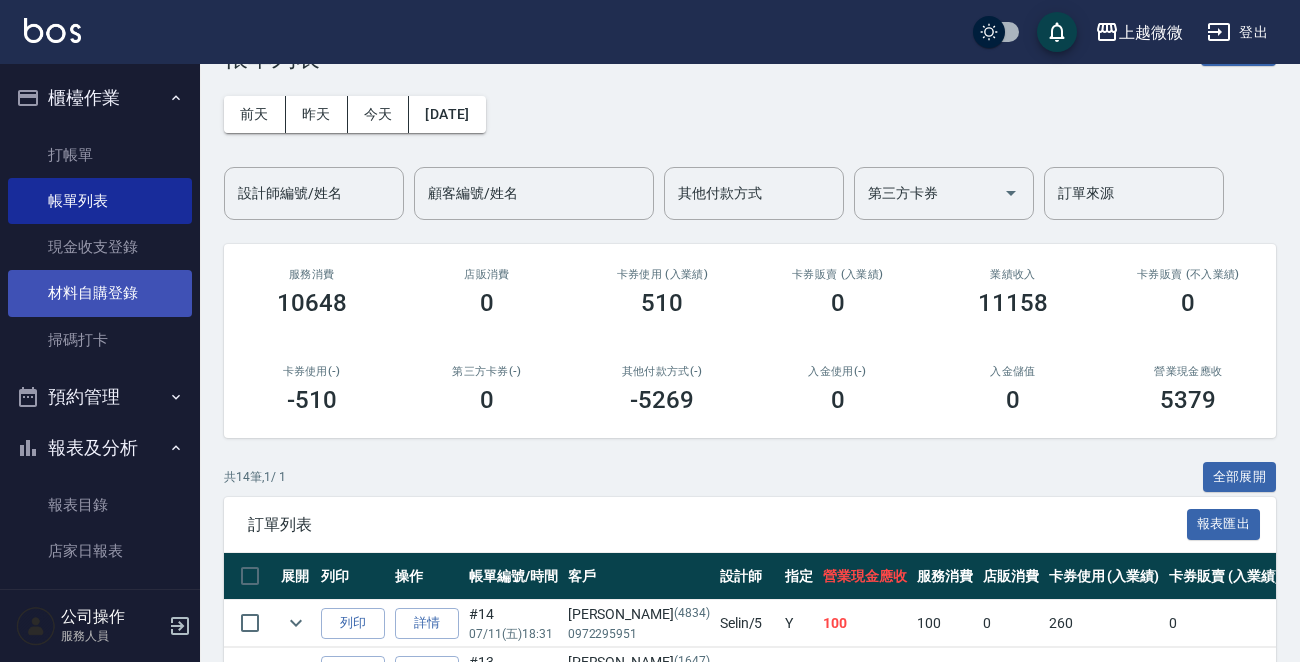 scroll, scrollTop: 0, scrollLeft: 0, axis: both 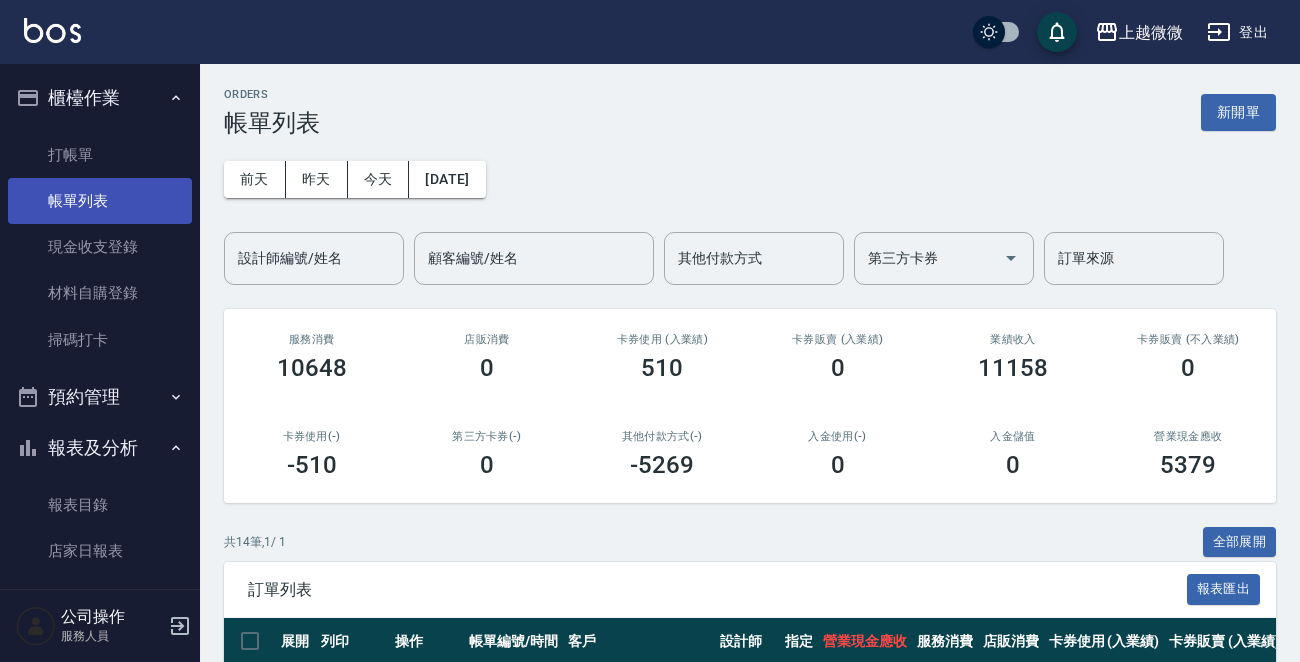 click on "帳單列表" at bounding box center [100, 201] 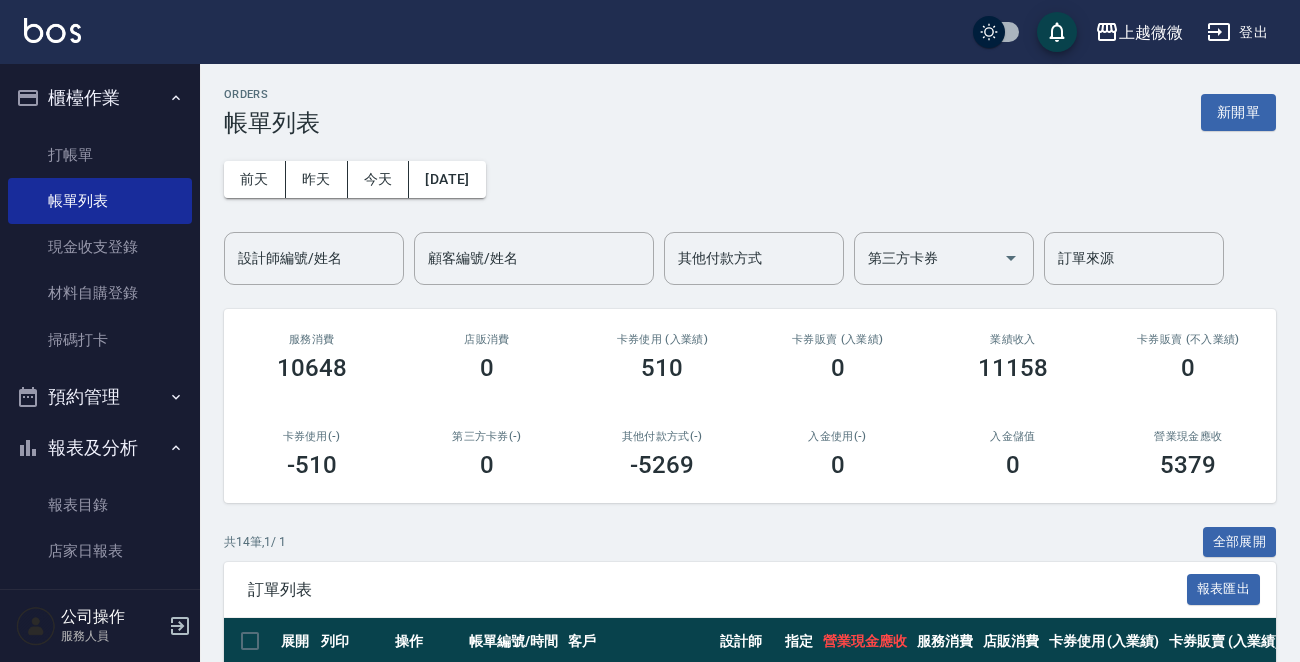 scroll, scrollTop: 300, scrollLeft: 0, axis: vertical 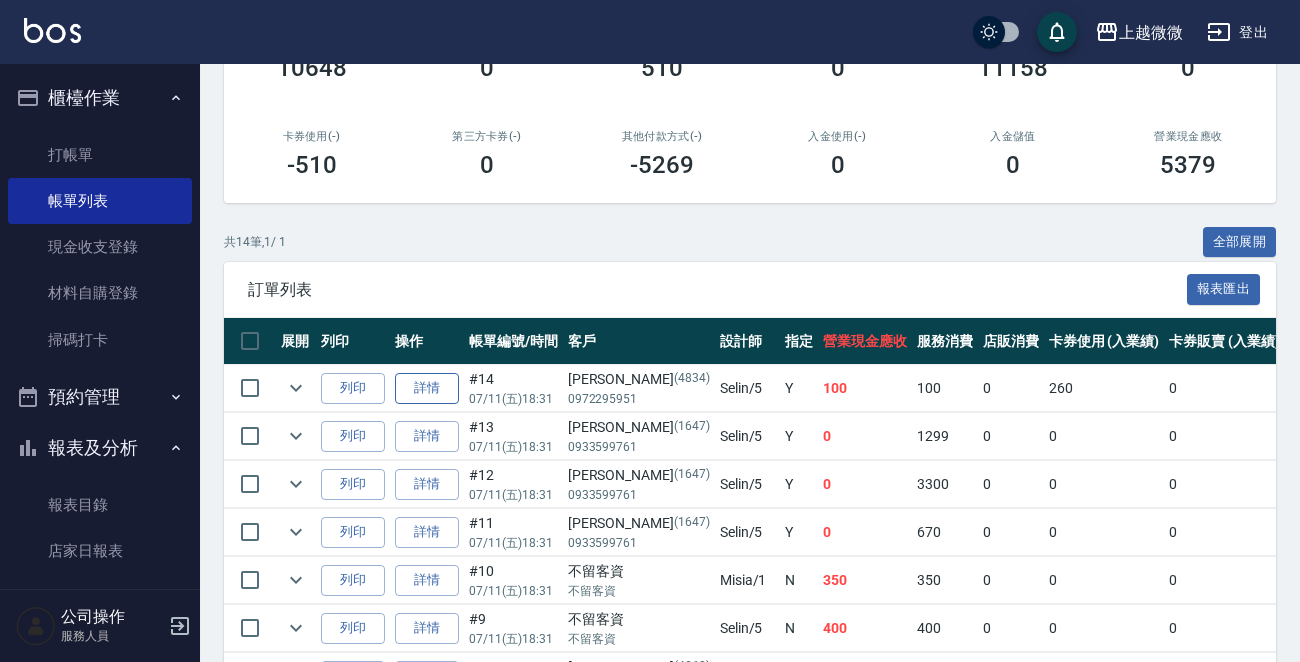 click on "詳情" at bounding box center [427, 388] 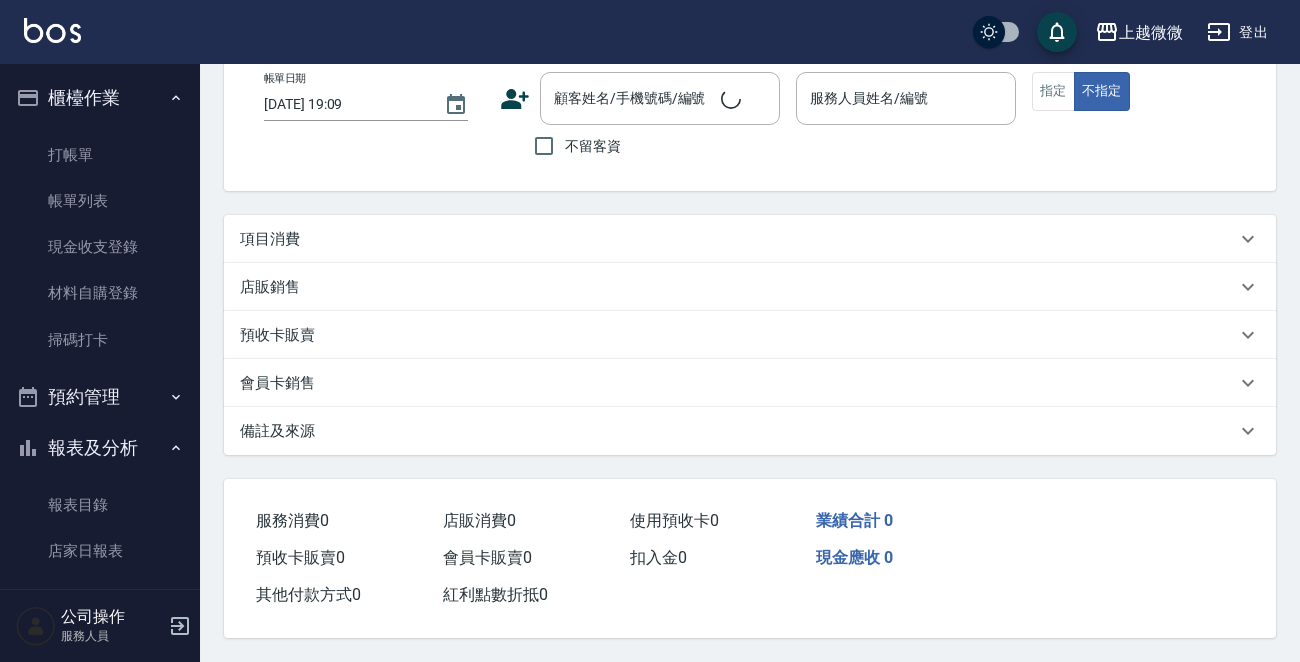 scroll, scrollTop: 0, scrollLeft: 0, axis: both 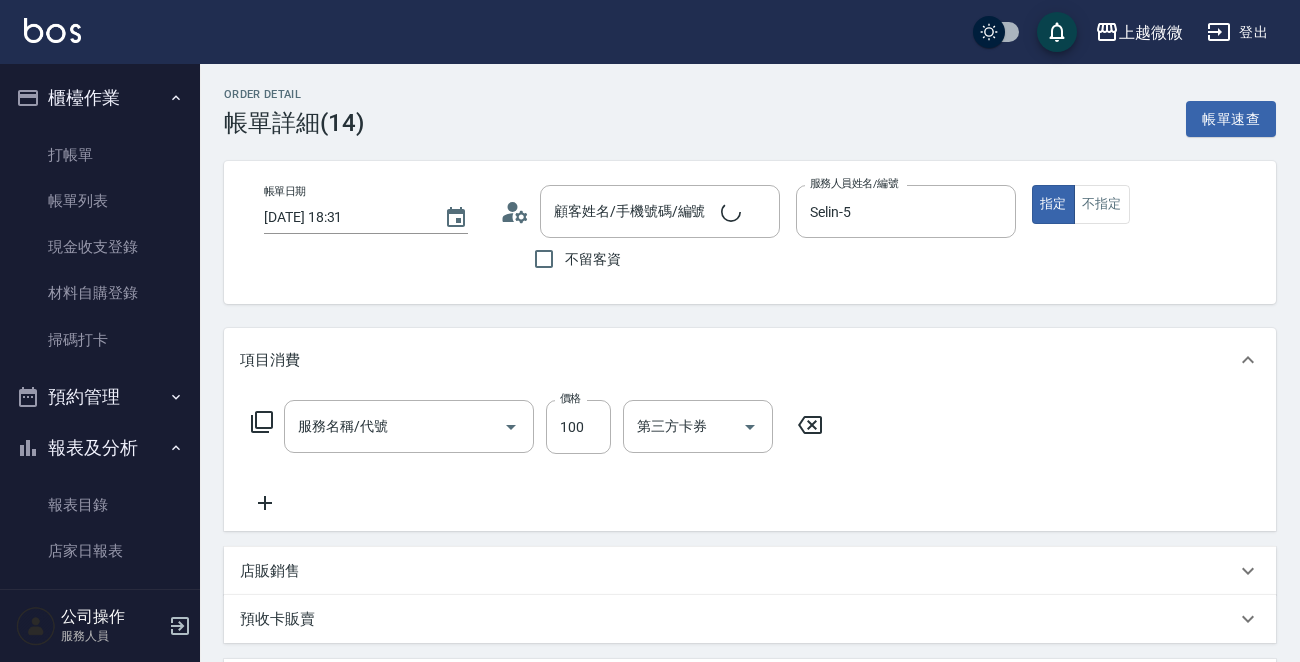 type on "[DATE] 18:31" 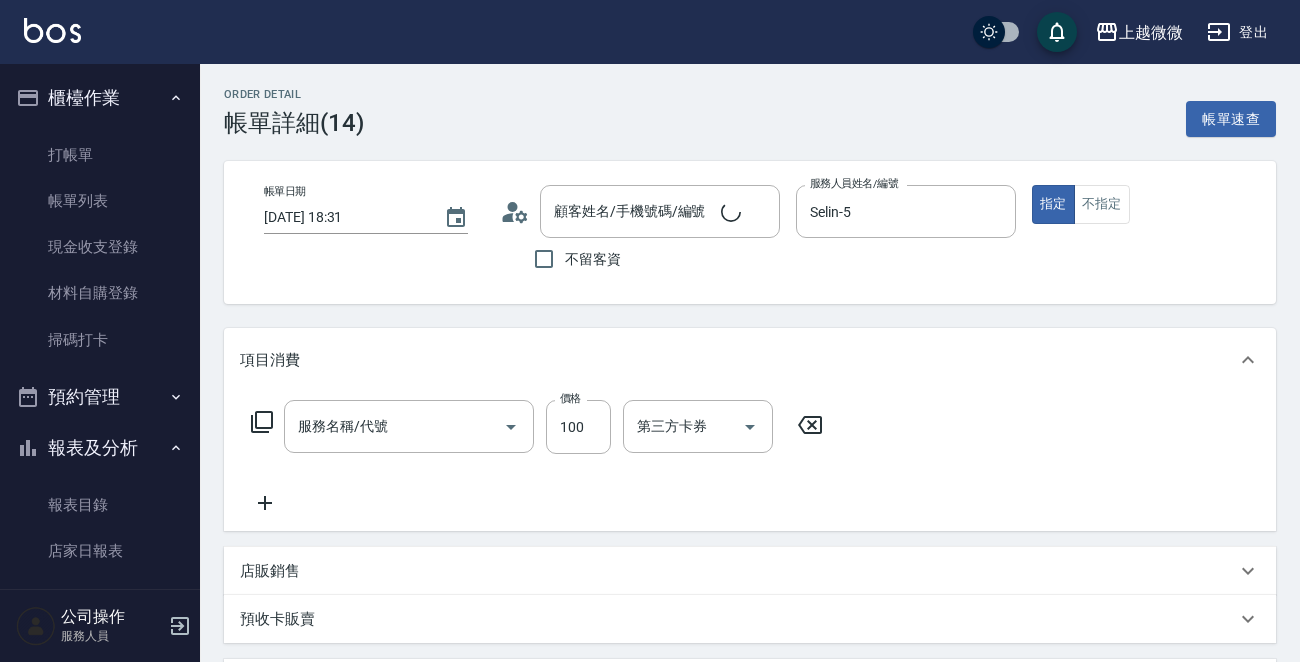 type on "Selin-5" 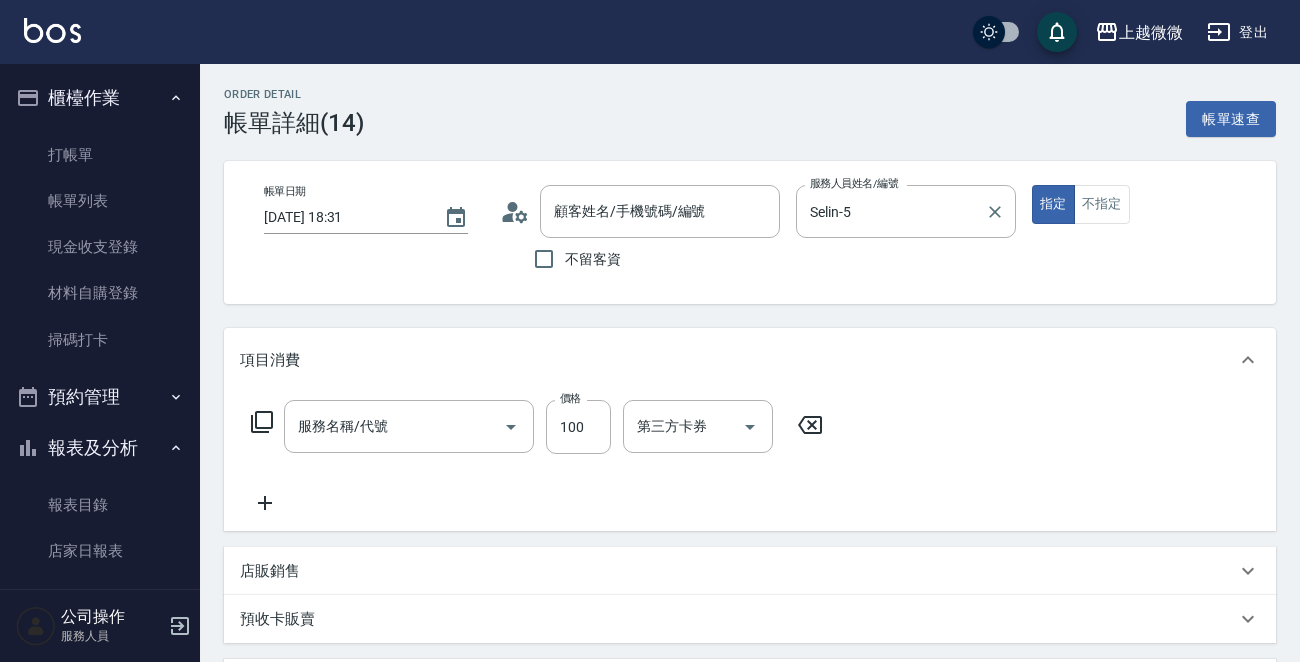 type on "剪瀏海(B01)" 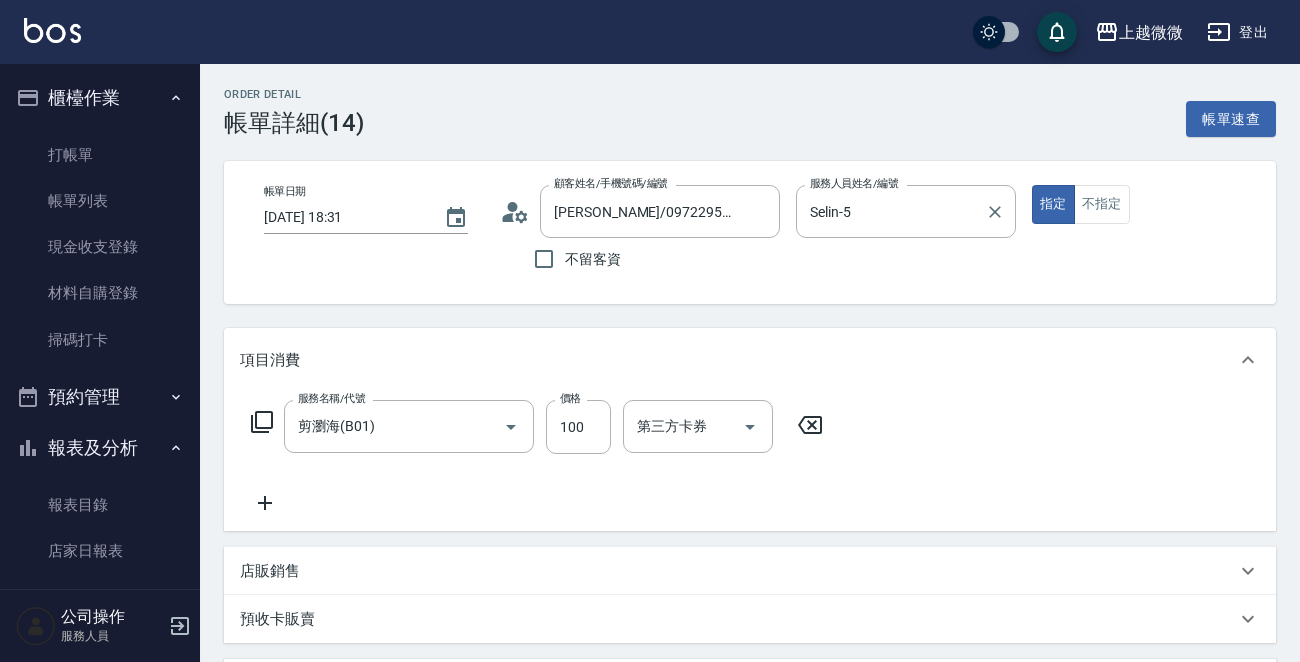 type on "[PERSON_NAME]/0972295951/4834" 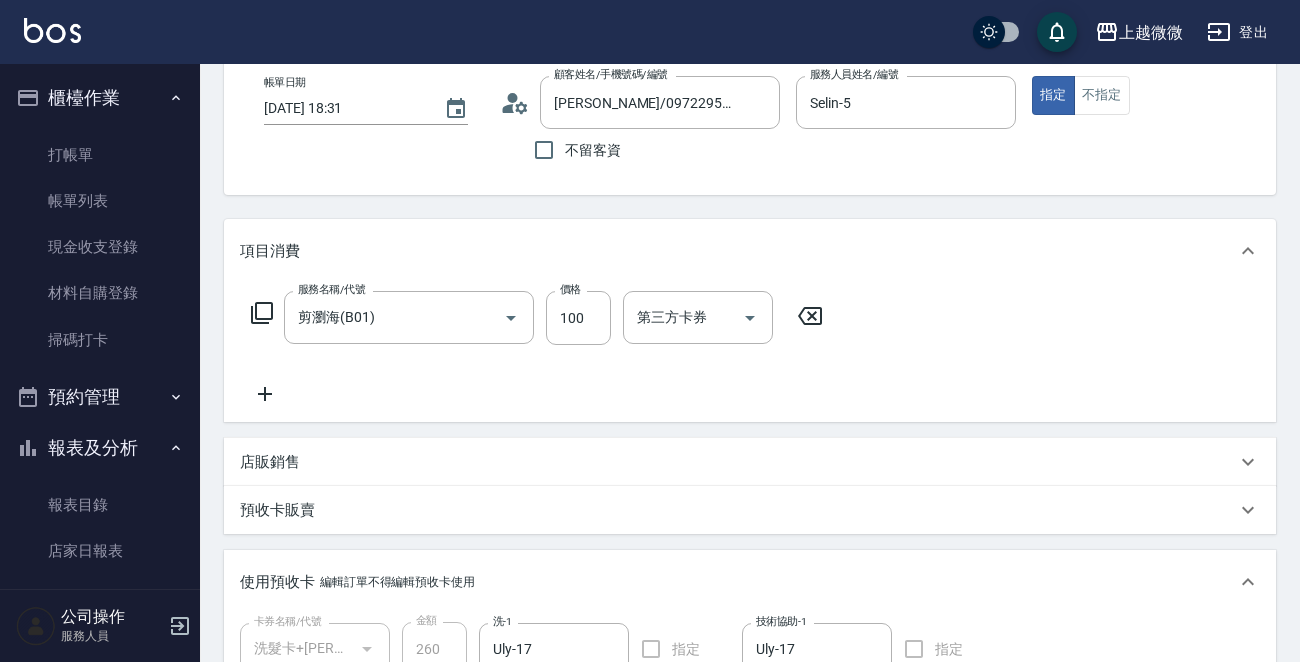 scroll, scrollTop: 200, scrollLeft: 0, axis: vertical 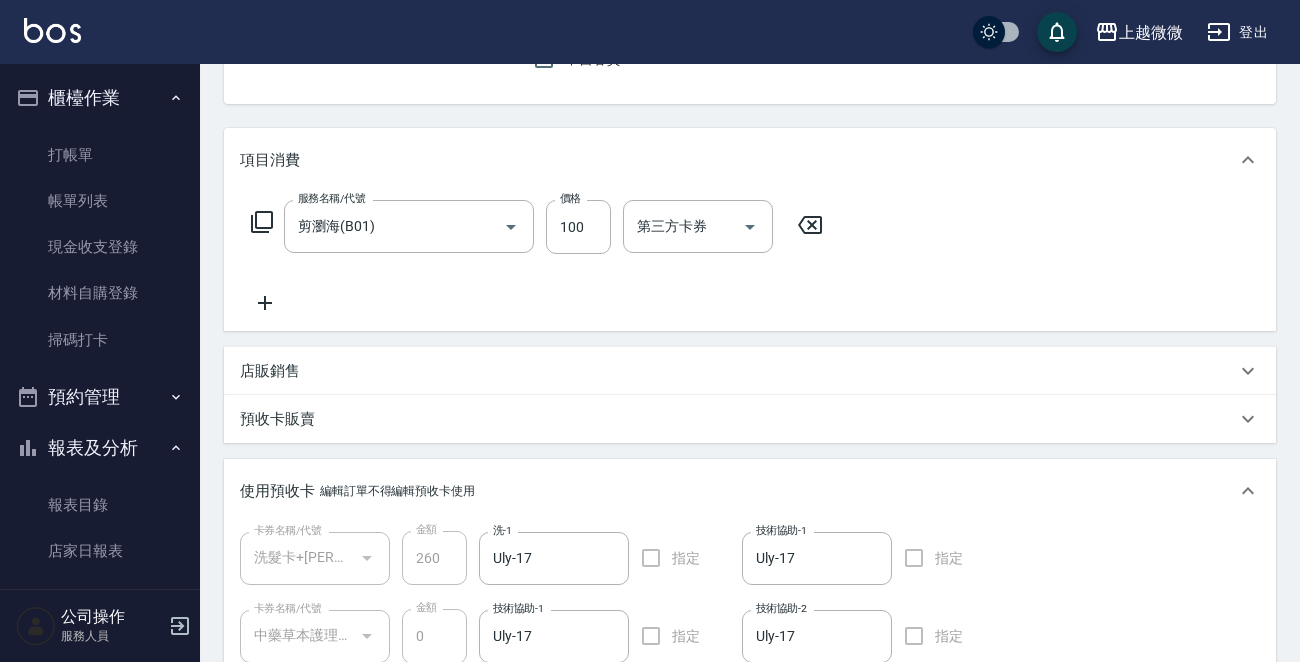 click on "預收卡販賣" at bounding box center (277, 419) 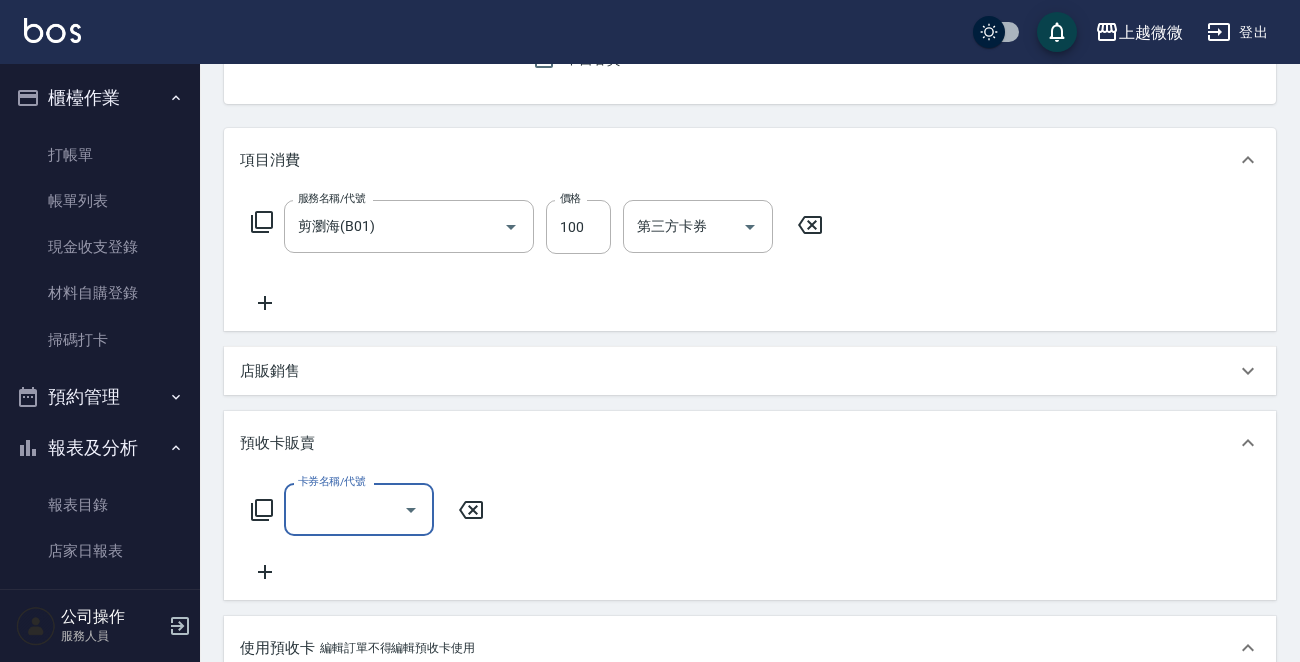 scroll, scrollTop: 0, scrollLeft: 0, axis: both 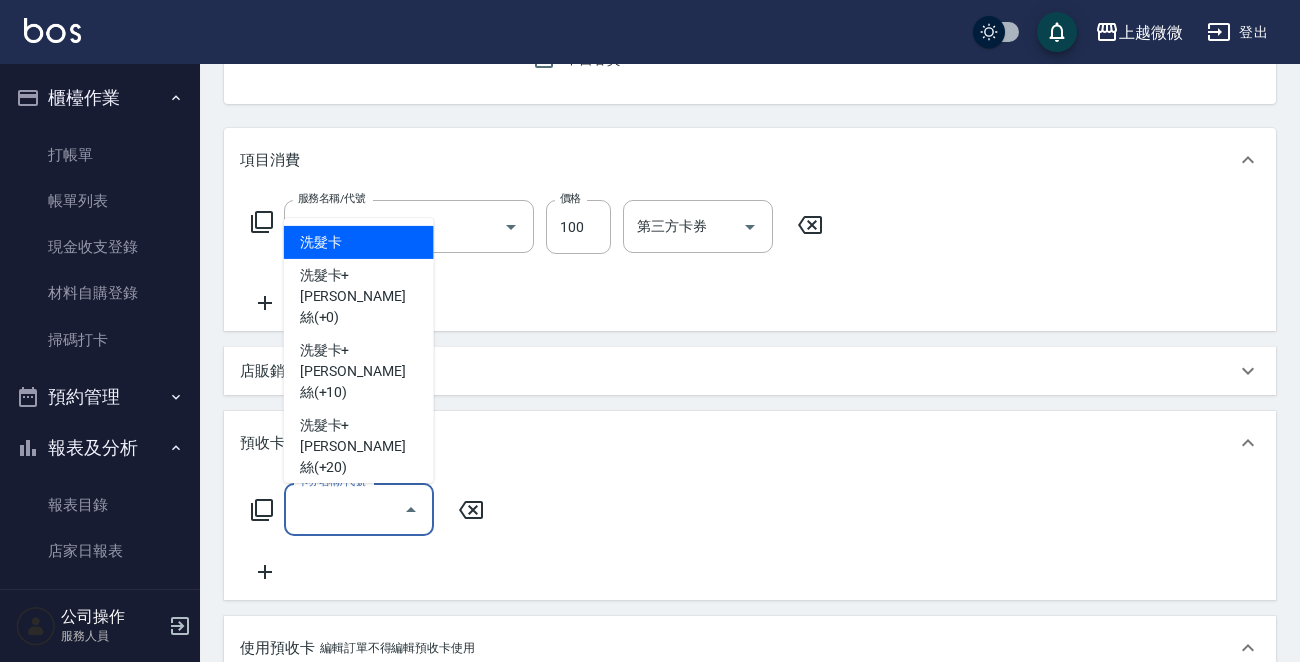 click on "卡券名稱/代號" at bounding box center (344, 509) 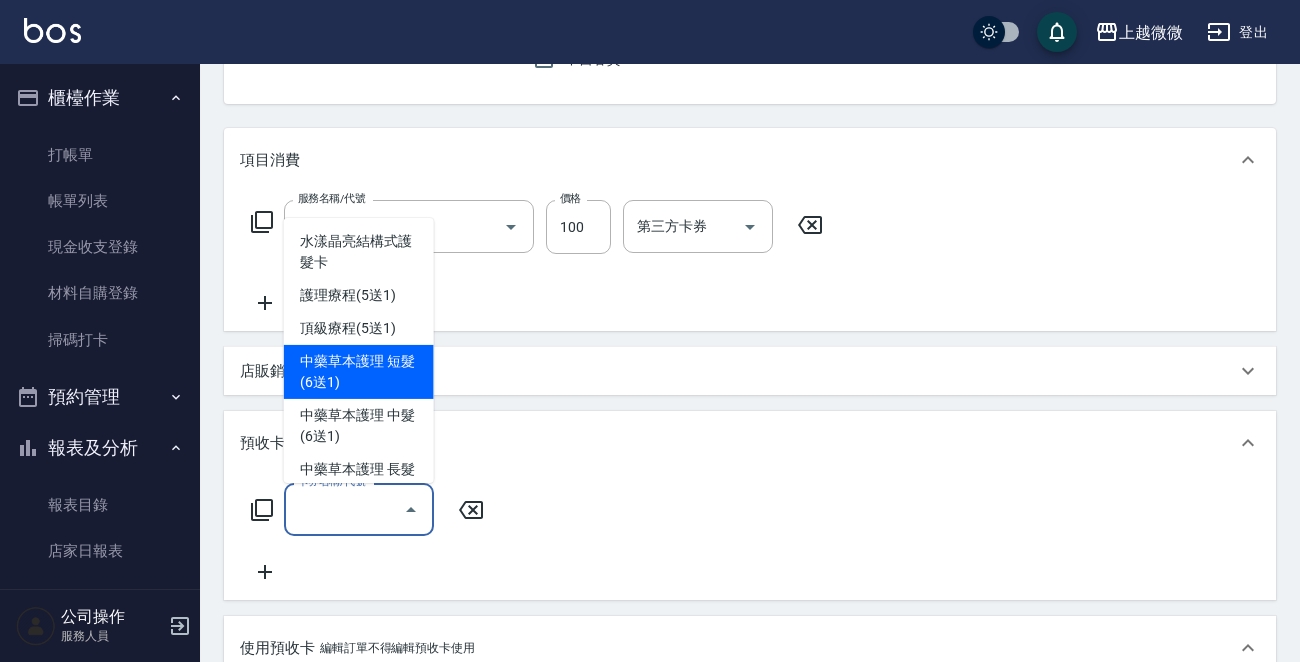 scroll, scrollTop: 400, scrollLeft: 0, axis: vertical 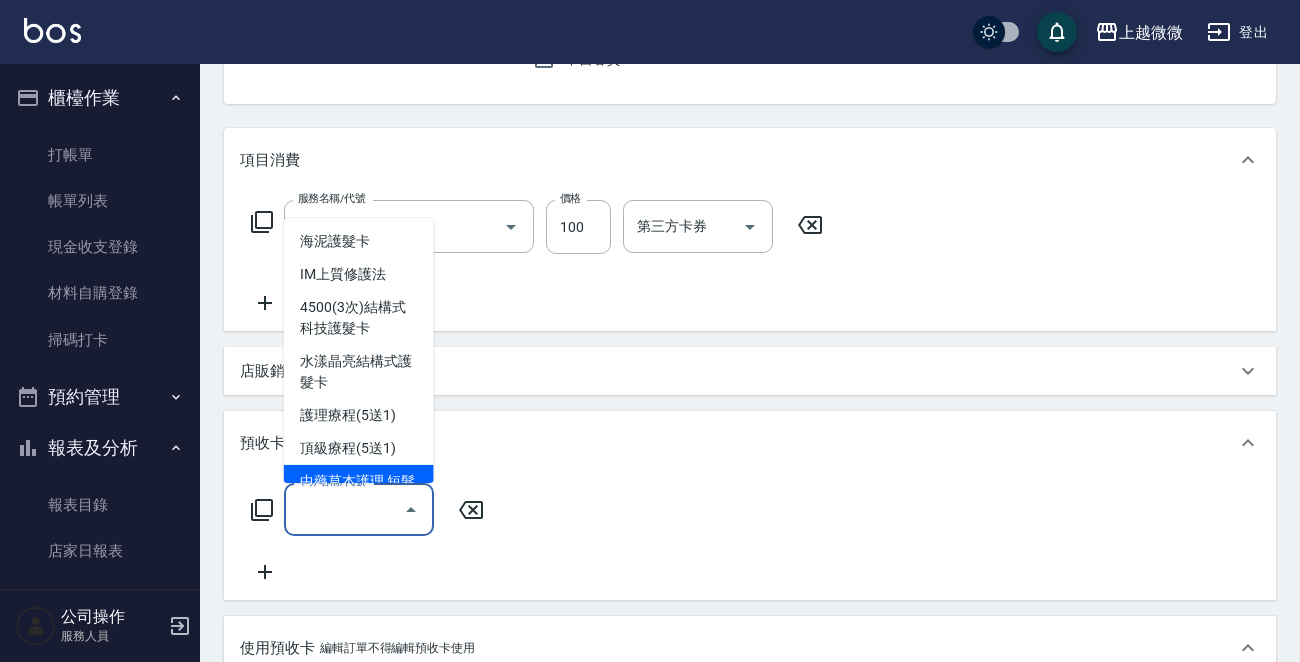 click on "中藥草本護理 短髮(6送1)" at bounding box center (359, 492) 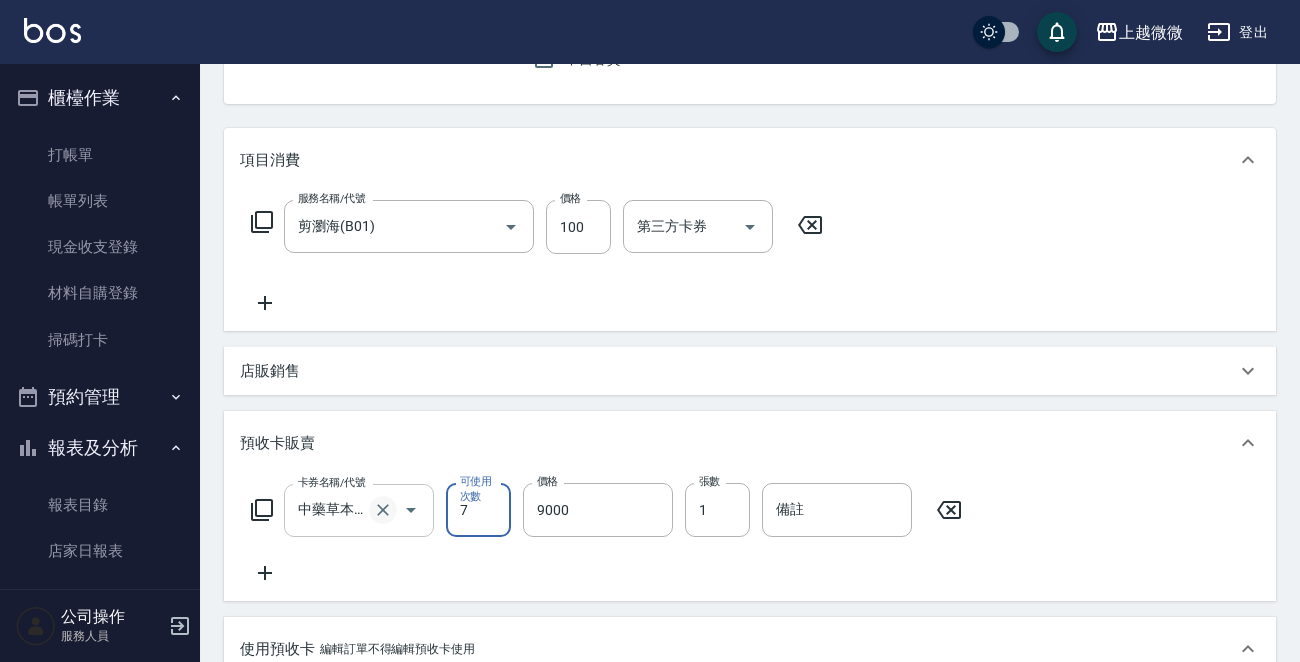 click 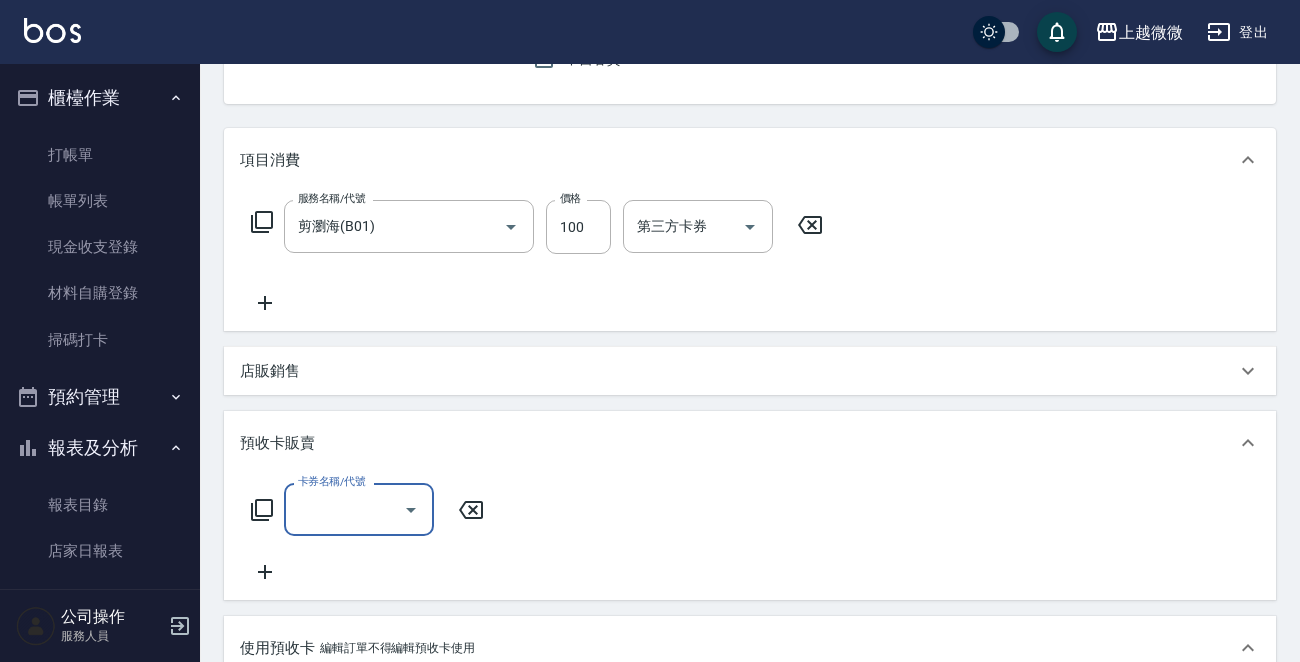 scroll, scrollTop: 0, scrollLeft: 0, axis: both 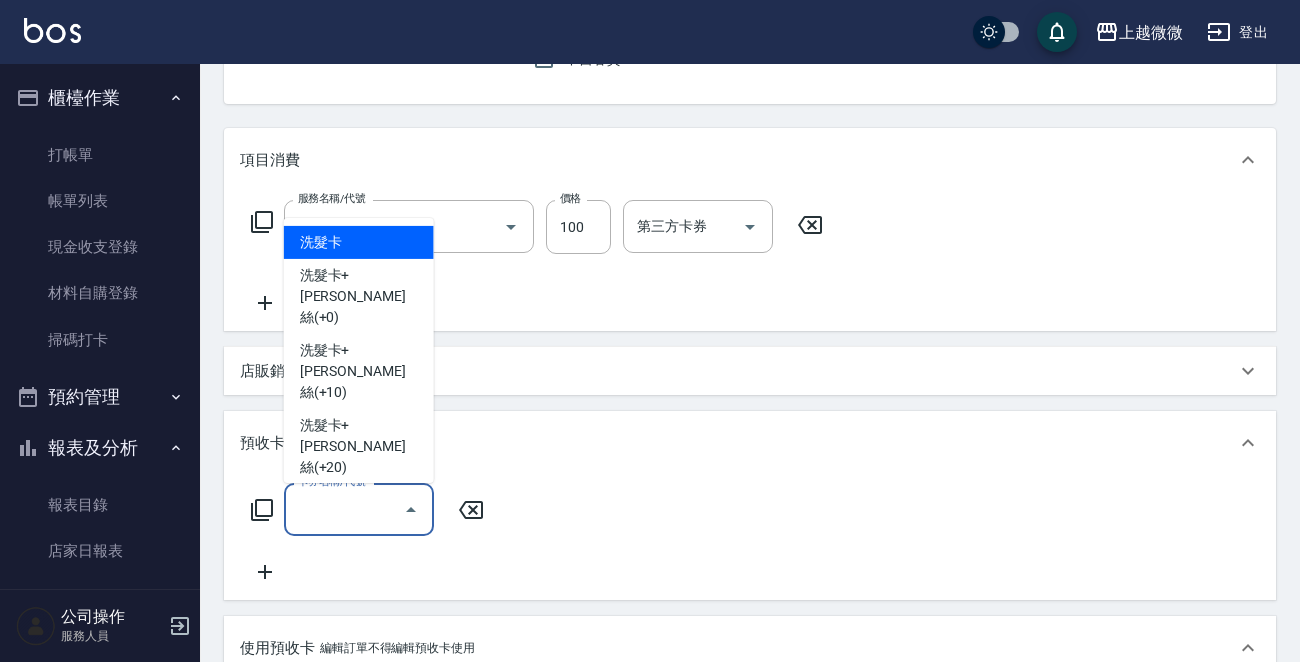 click on "卡券名稱/代號" at bounding box center [344, 509] 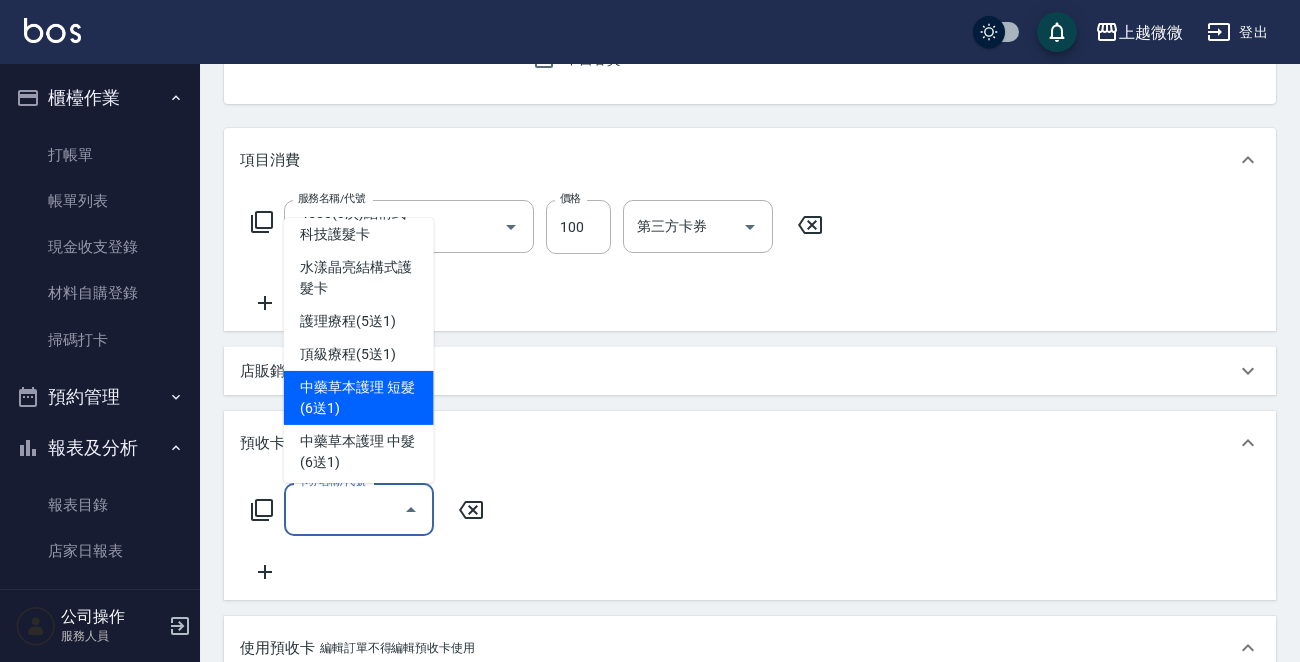 scroll, scrollTop: 600, scrollLeft: 0, axis: vertical 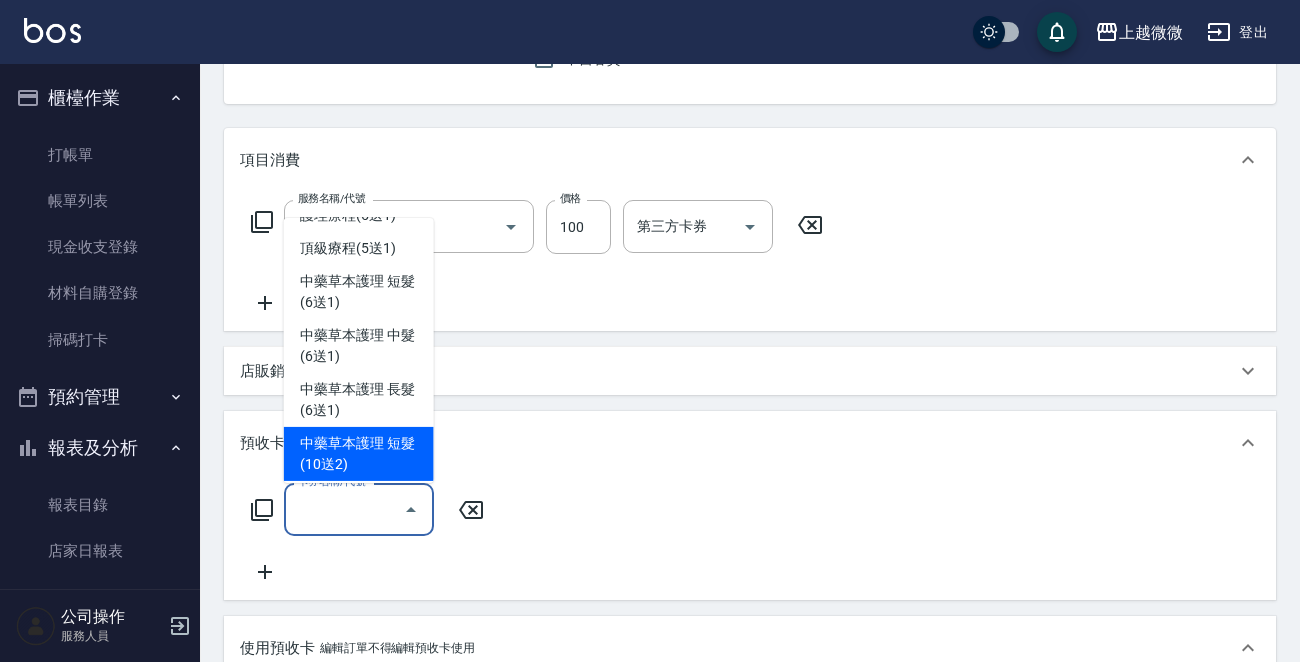 click on "中藥草本護理 短髮(10送2)" at bounding box center [359, 454] 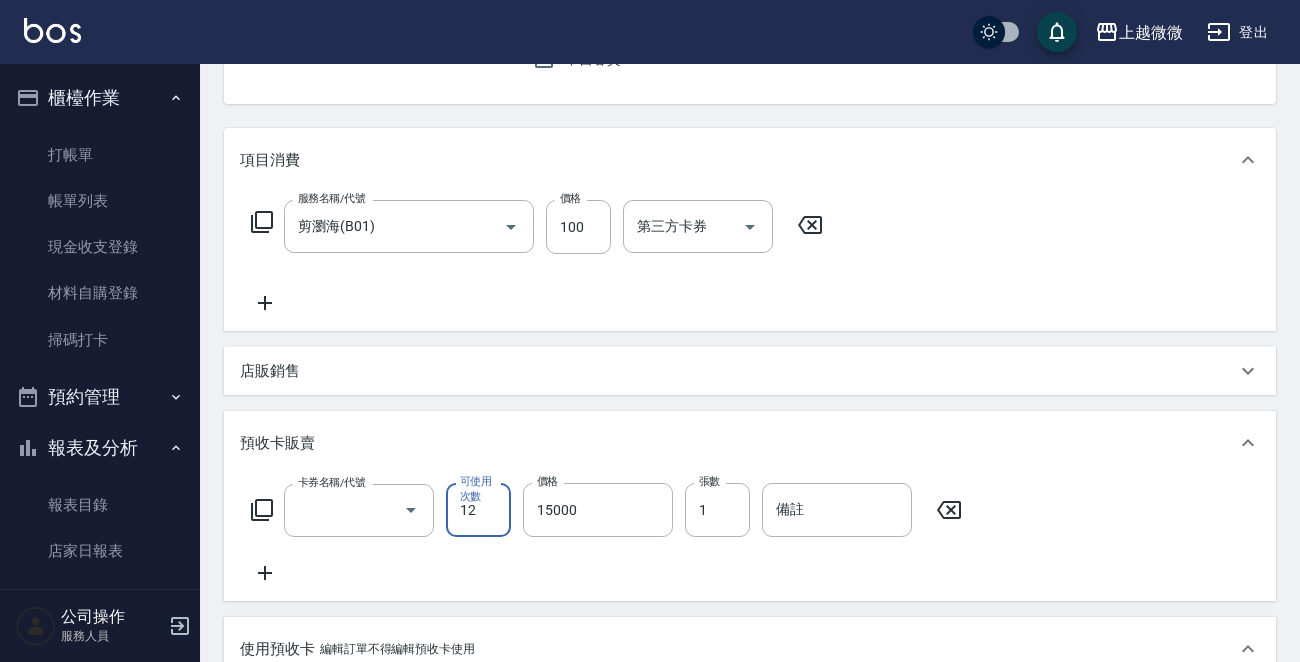 type on "中藥草本護理 短髮(10送2)(J17)" 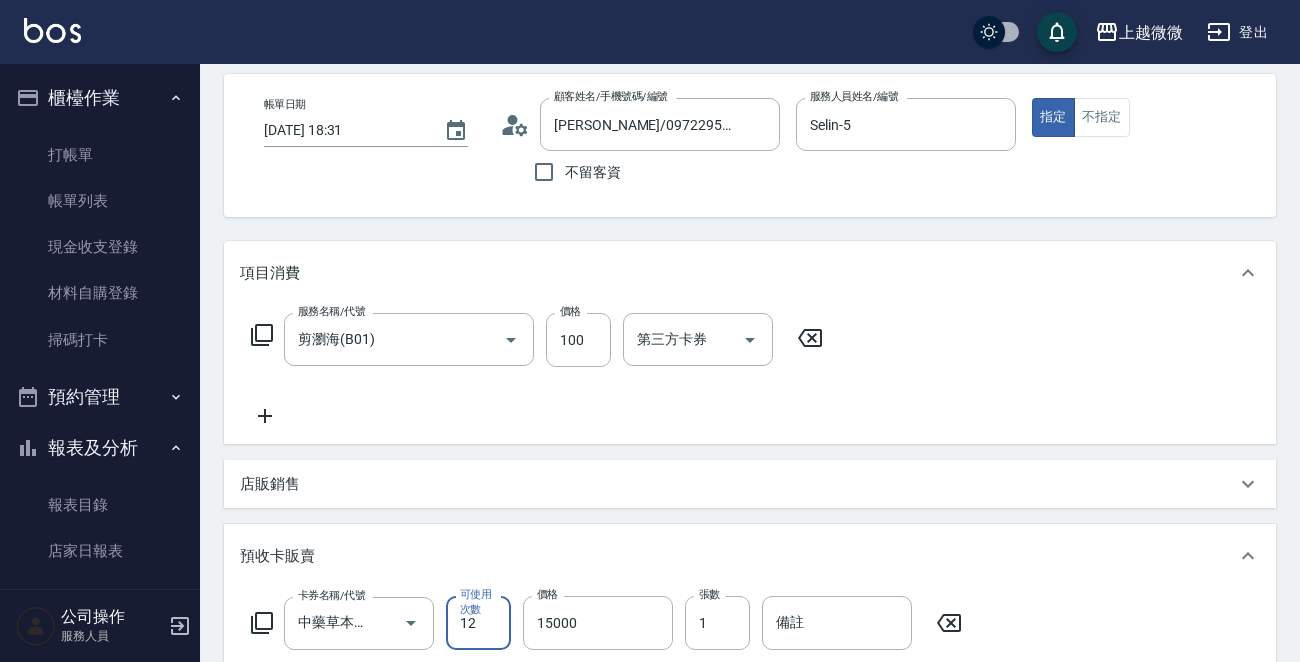 scroll, scrollTop: 0, scrollLeft: 0, axis: both 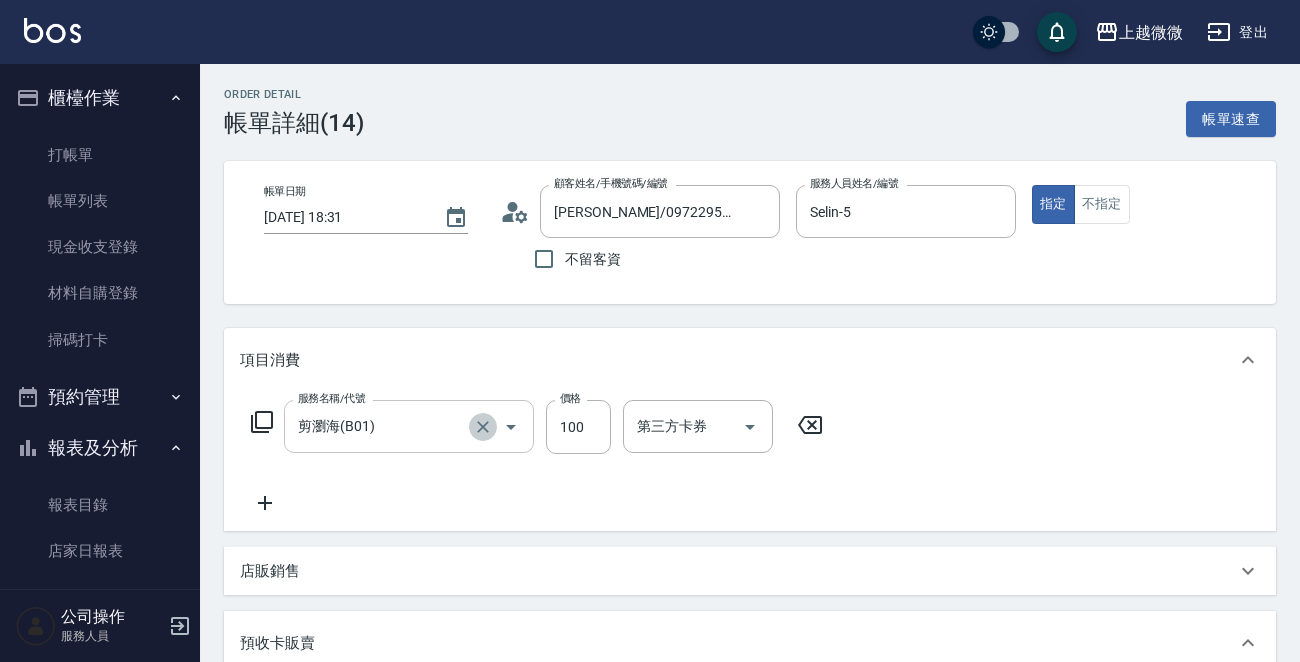 click 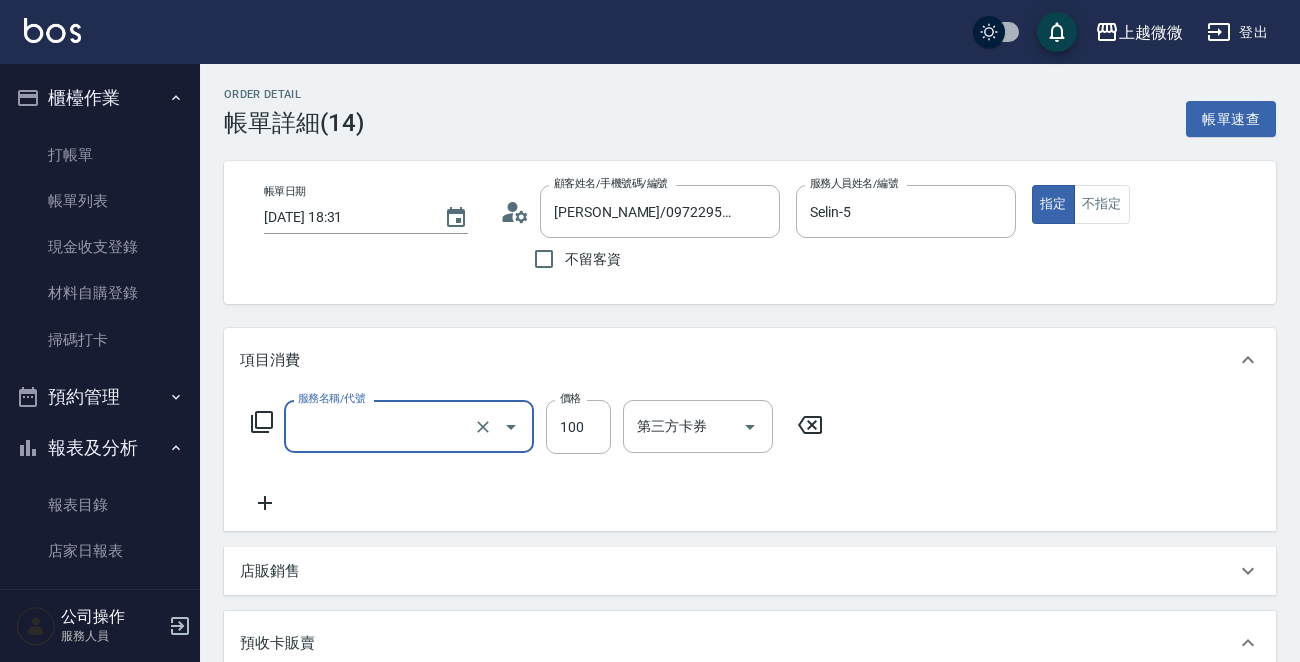 click on "服務名稱/代號" at bounding box center (381, 426) 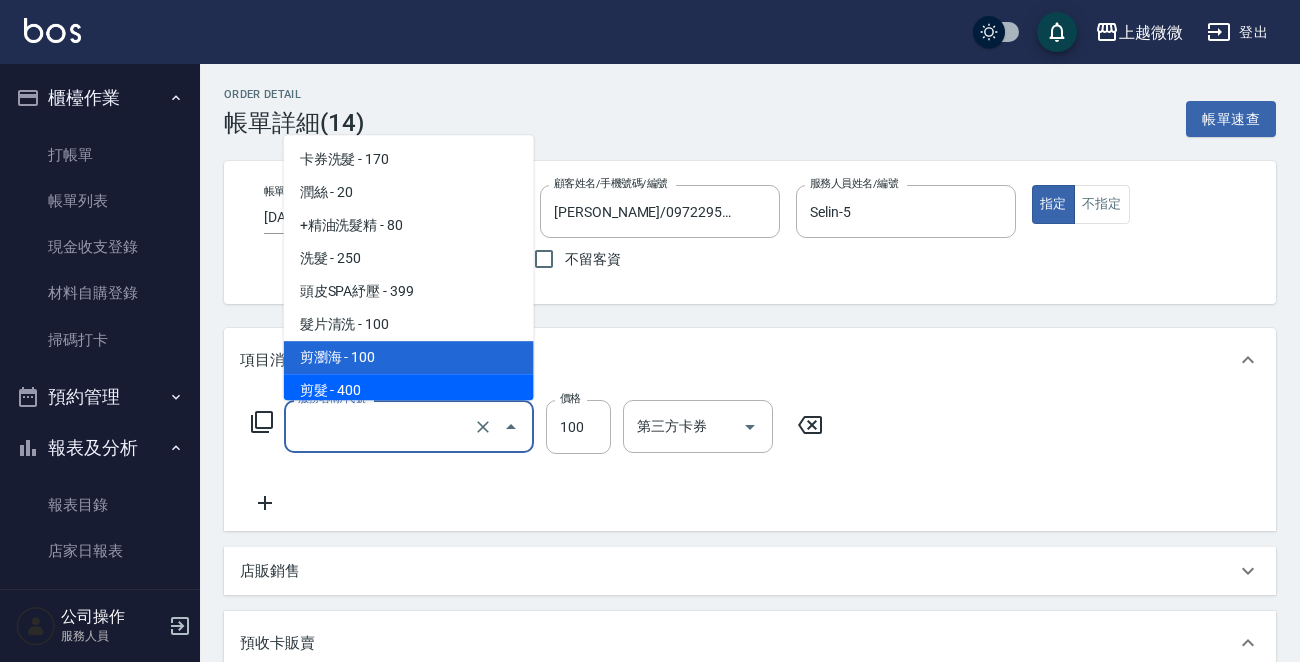 click on "剪髮 - 400" at bounding box center [409, 390] 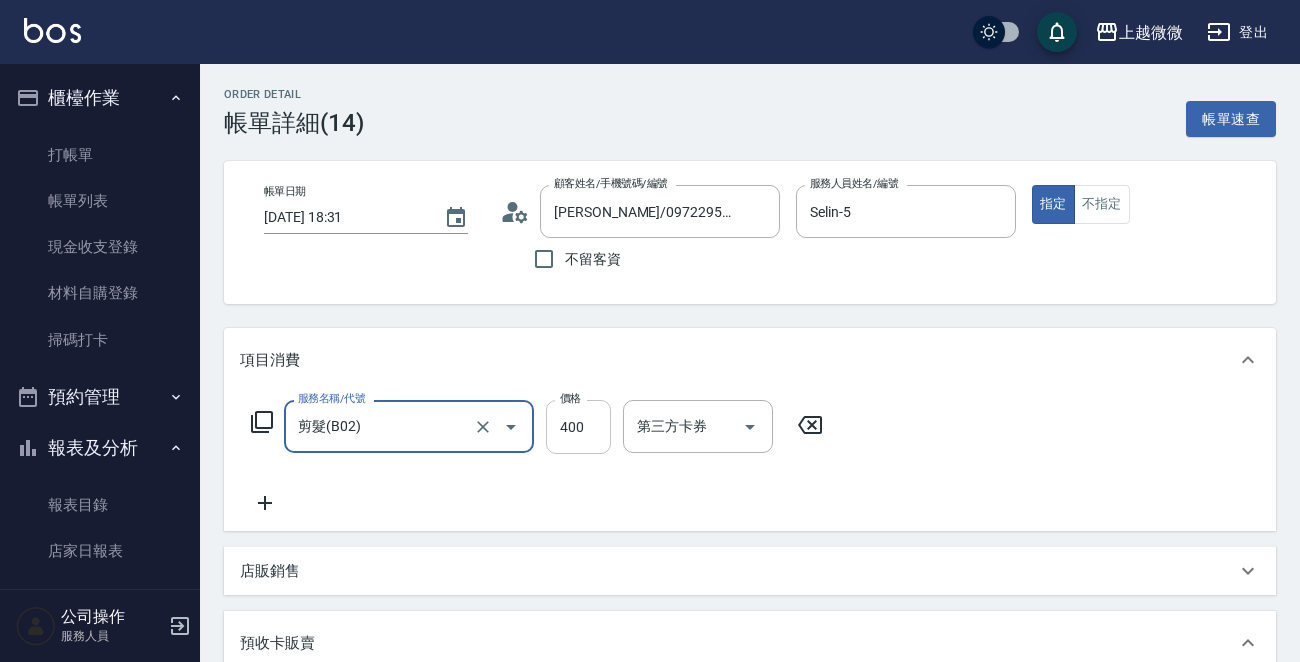 click on "400" at bounding box center (578, 427) 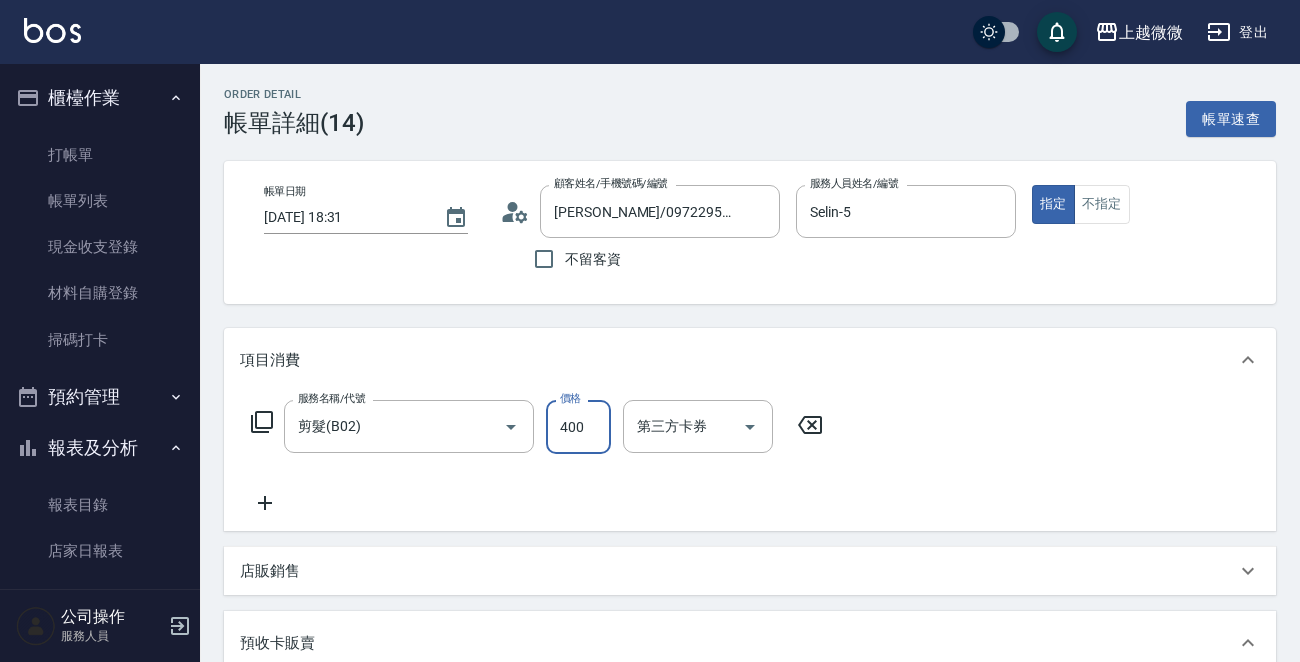 click on "服務名稱/代號 剪髮(B02) 服務名稱/代號 價格 400 價格 第三方卡券 第三方卡券" at bounding box center (537, 457) 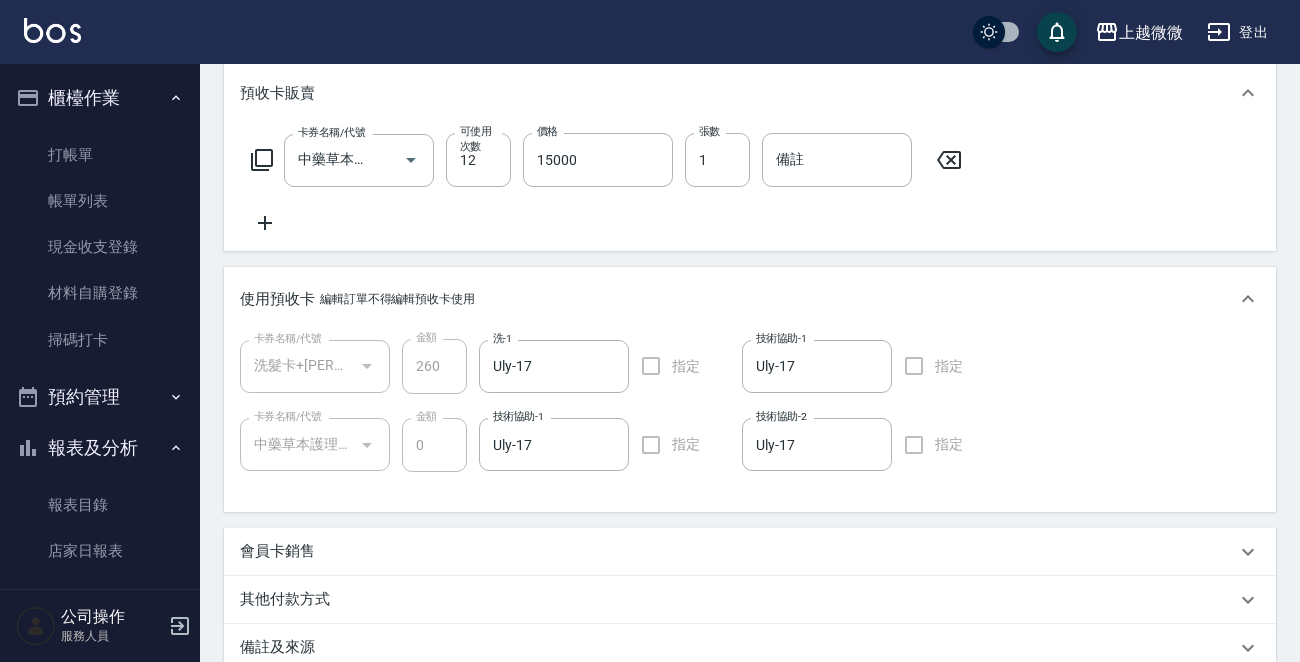 scroll, scrollTop: 771, scrollLeft: 0, axis: vertical 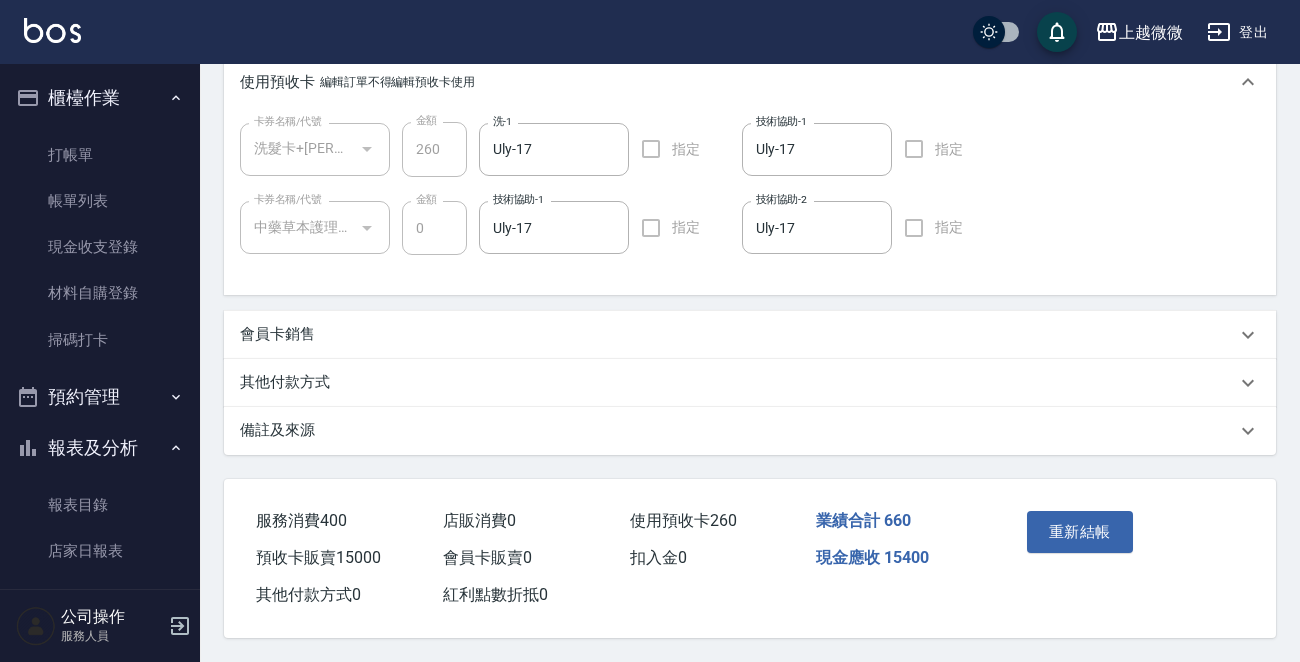 click on "其他付款方式" at bounding box center (285, 382) 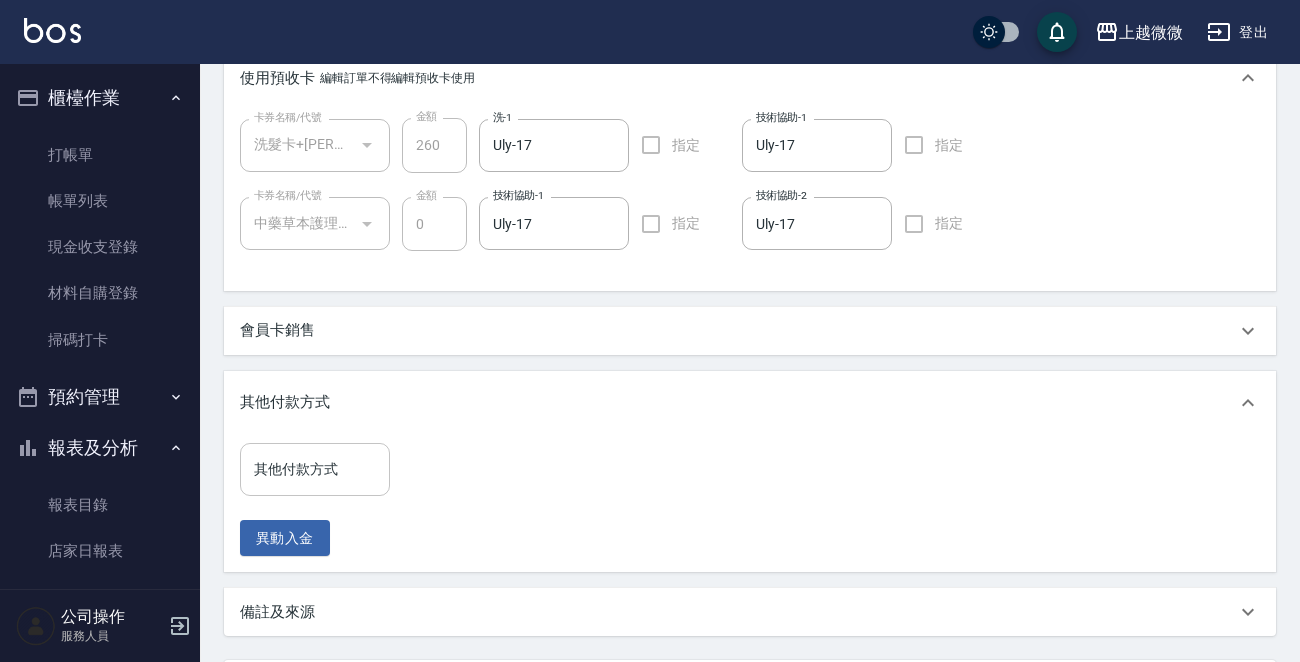 click on "其他付款方式" at bounding box center (315, 469) 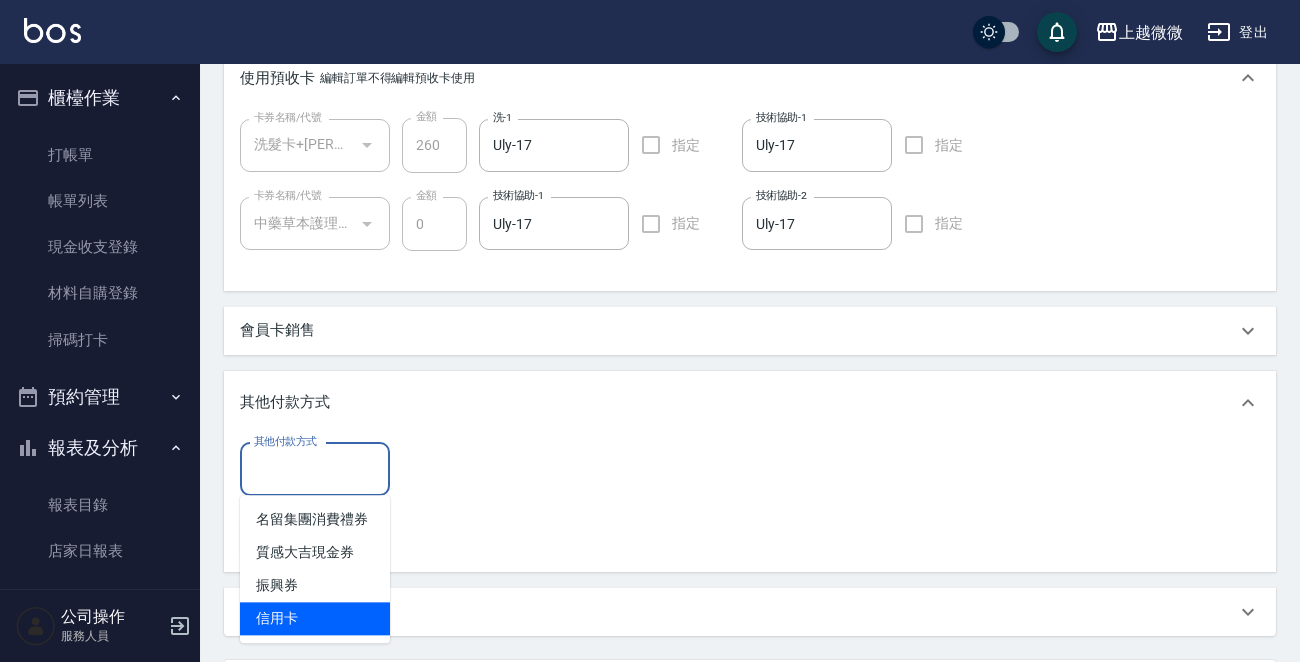click on "信用卡" at bounding box center [315, 618] 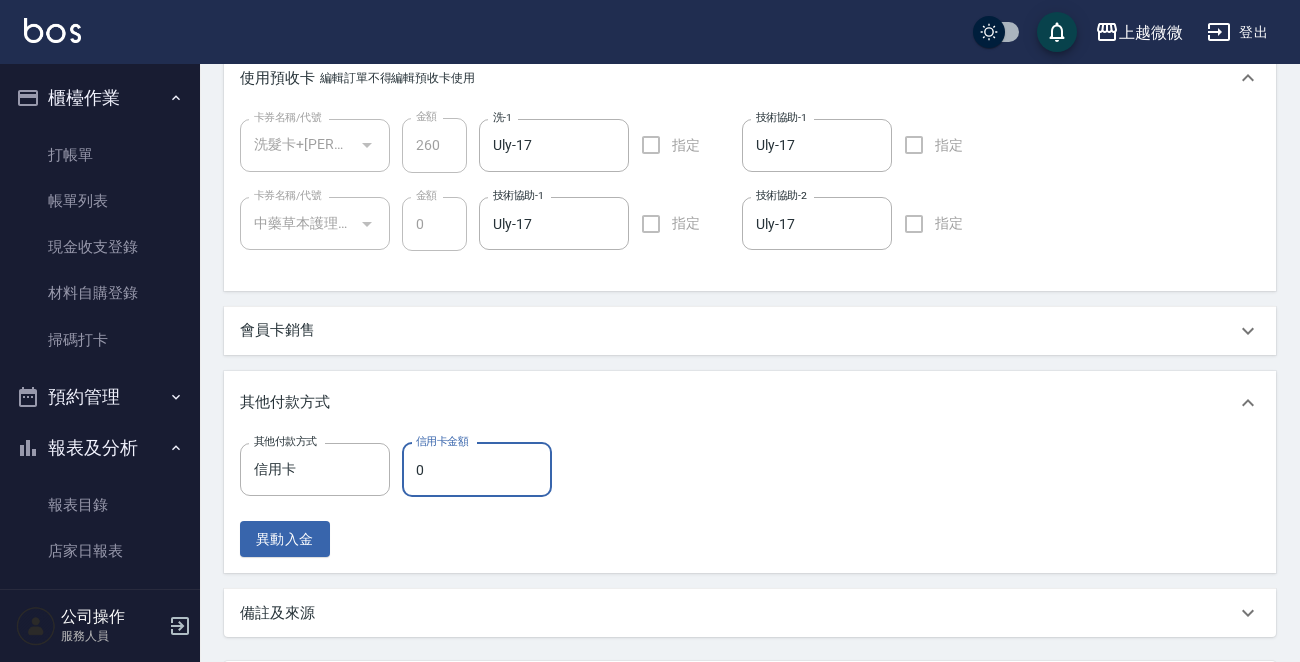 click on "0" at bounding box center [477, 470] 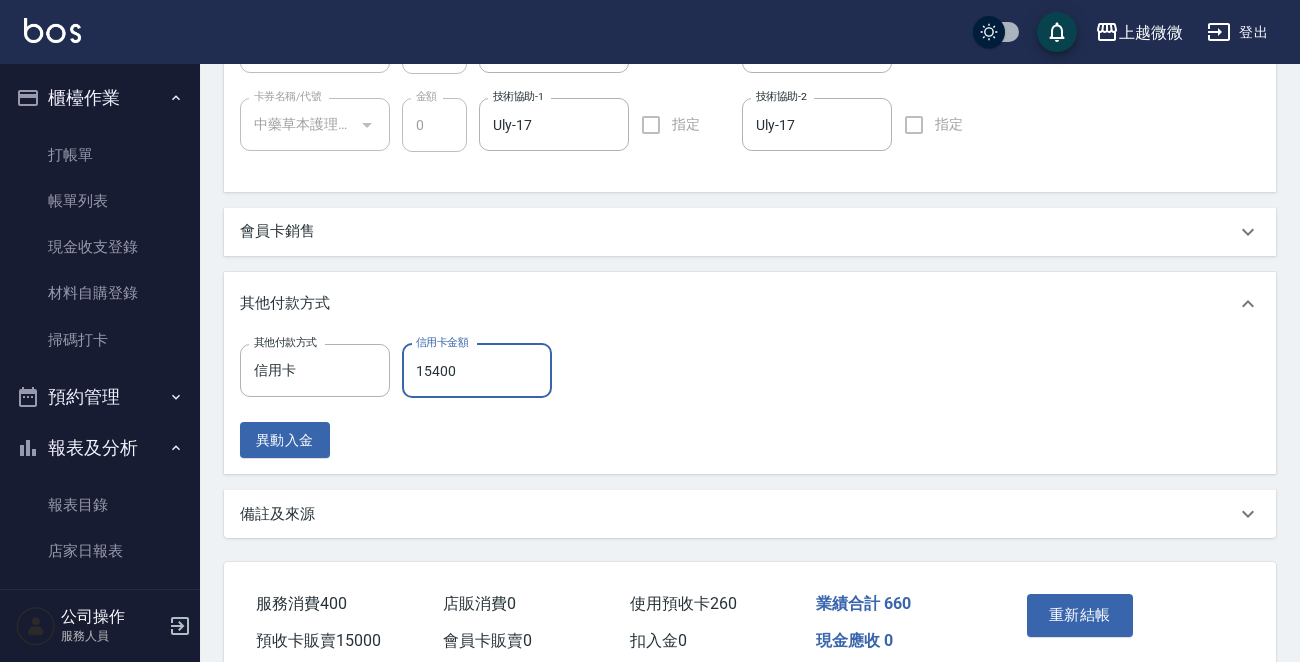 scroll, scrollTop: 958, scrollLeft: 0, axis: vertical 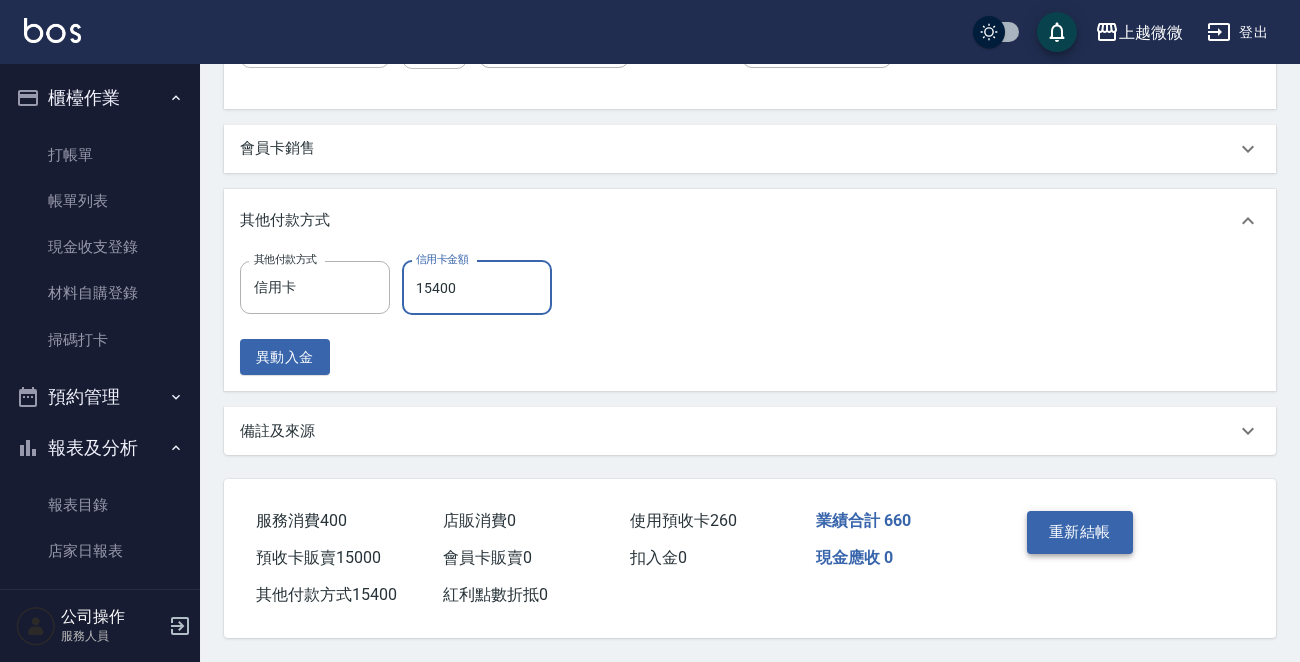 type on "15400" 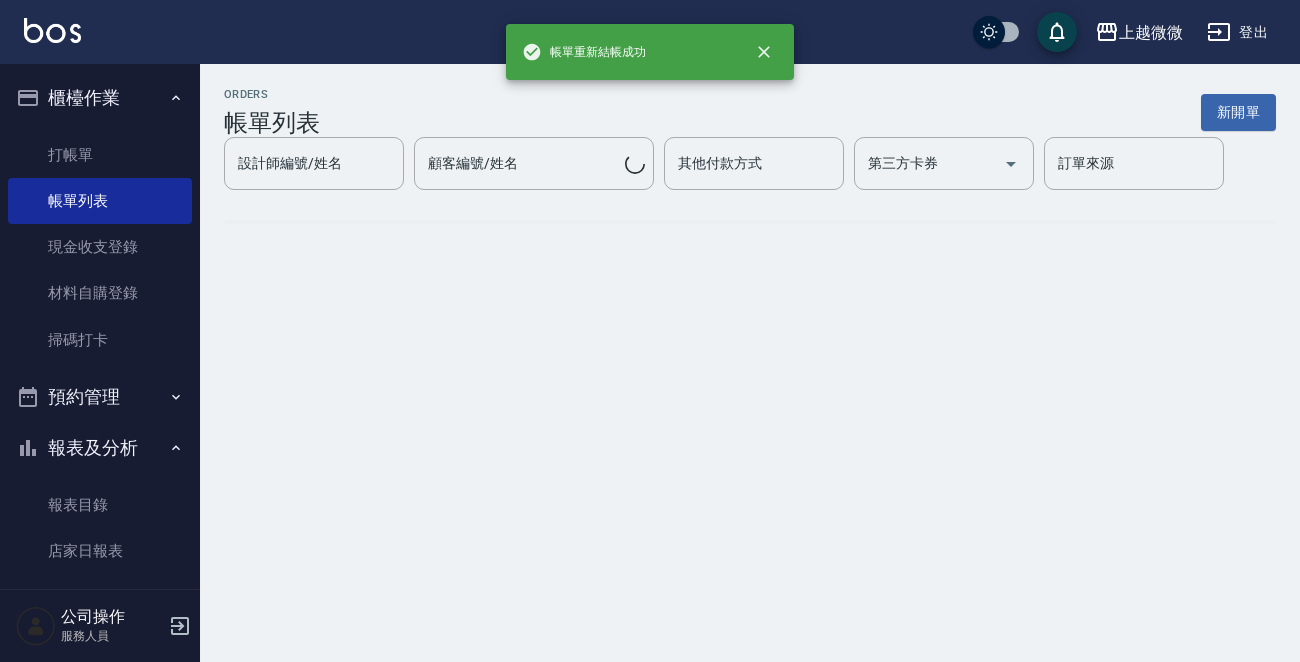 scroll, scrollTop: 0, scrollLeft: 0, axis: both 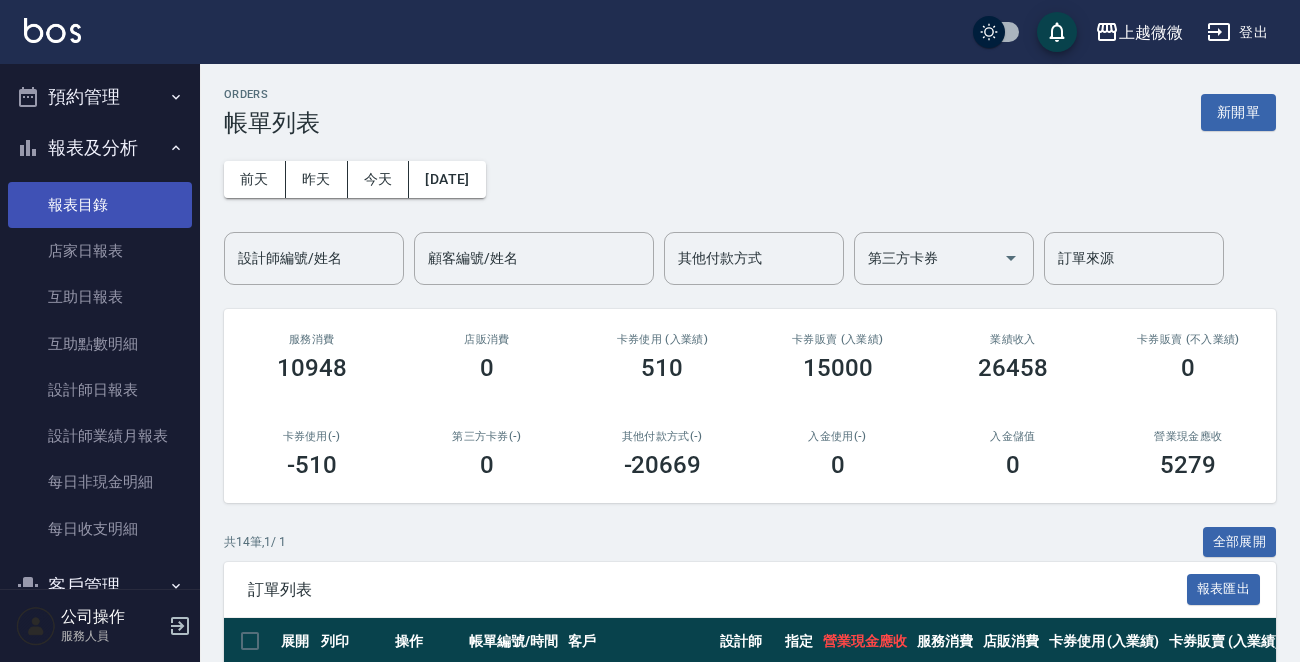 click on "報表目錄" at bounding box center [100, 205] 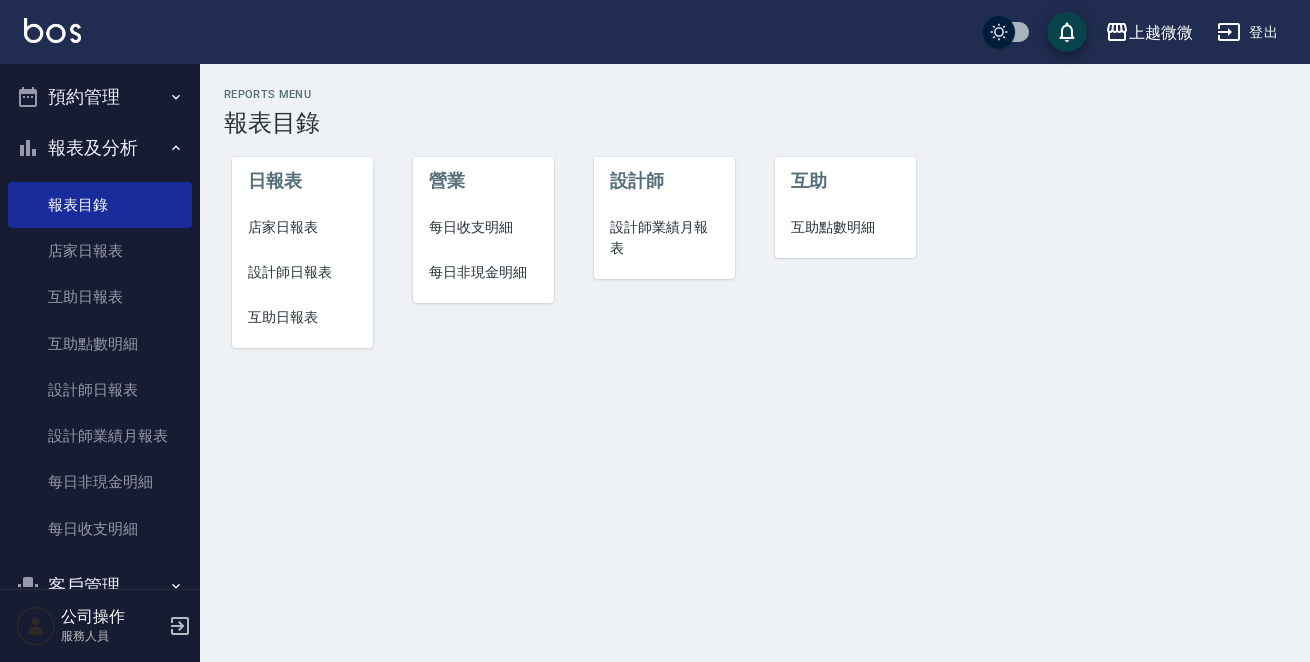 click on "店家日報表" at bounding box center (302, 227) 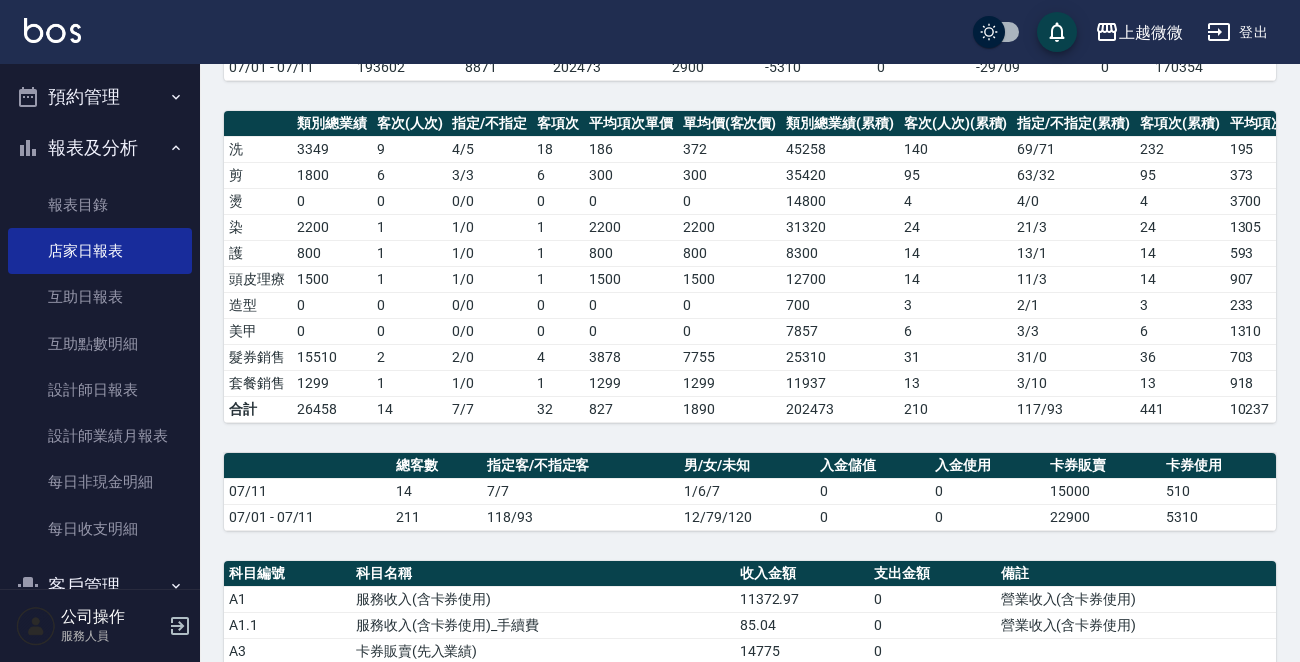 scroll, scrollTop: 500, scrollLeft: 0, axis: vertical 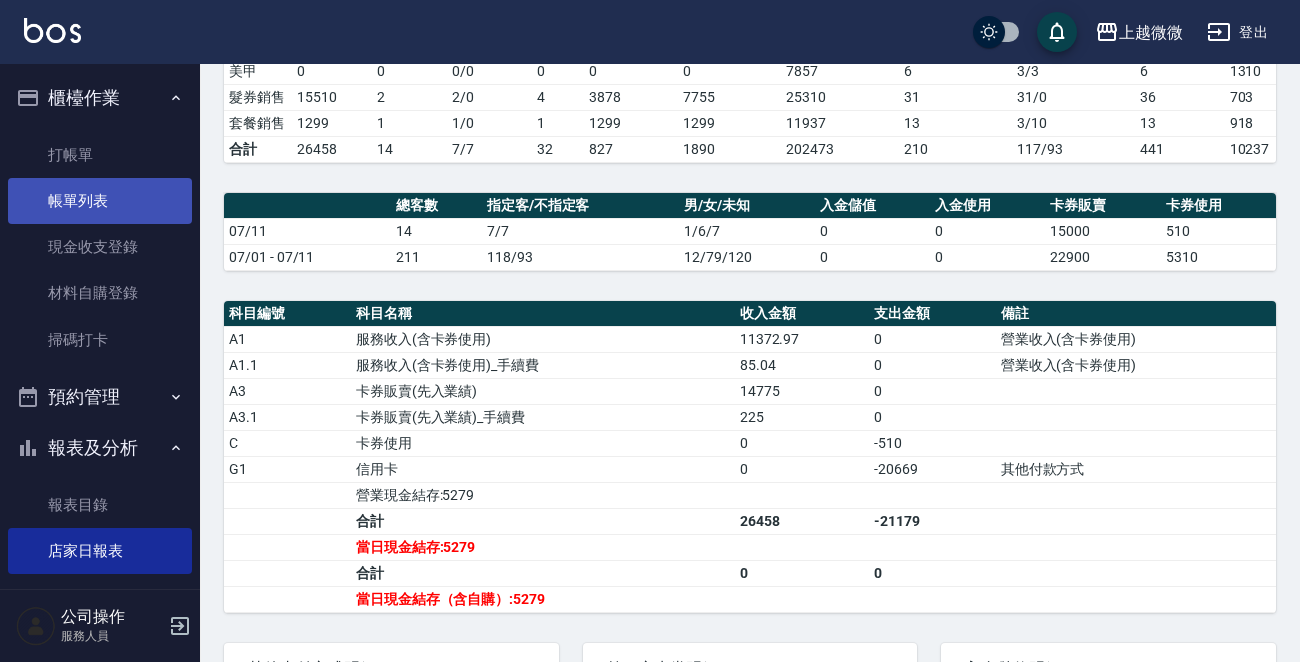 click on "帳單列表" at bounding box center (100, 201) 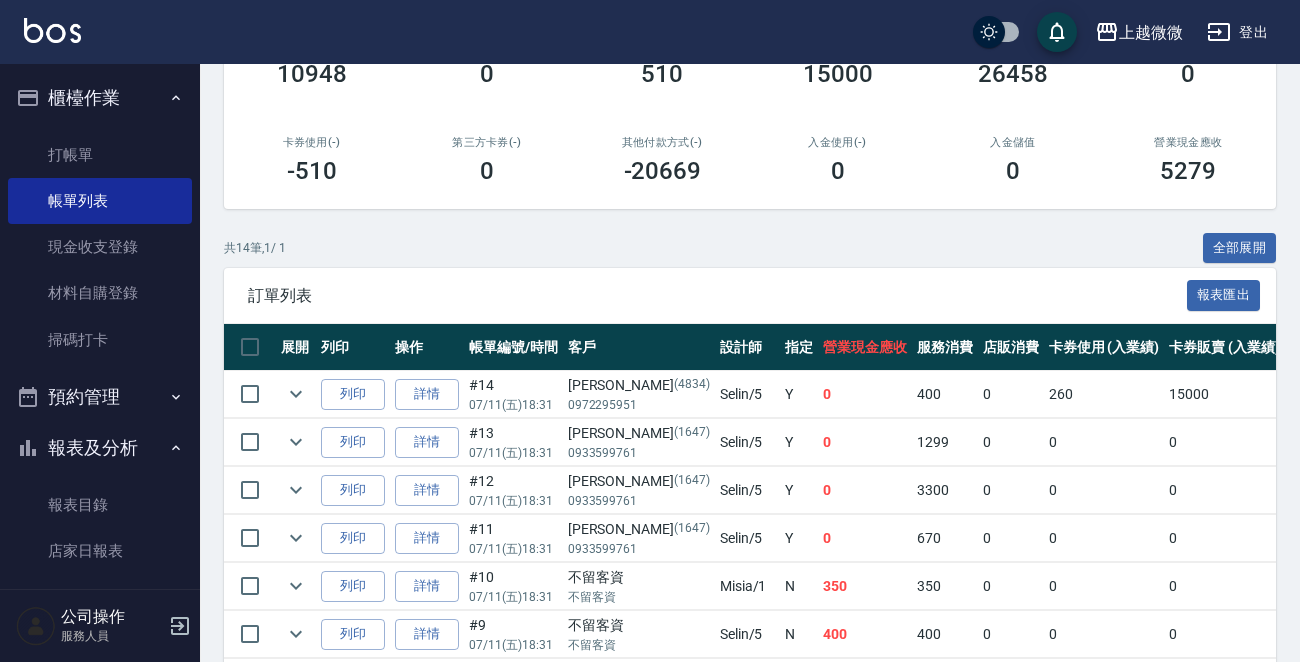 scroll, scrollTop: 300, scrollLeft: 0, axis: vertical 